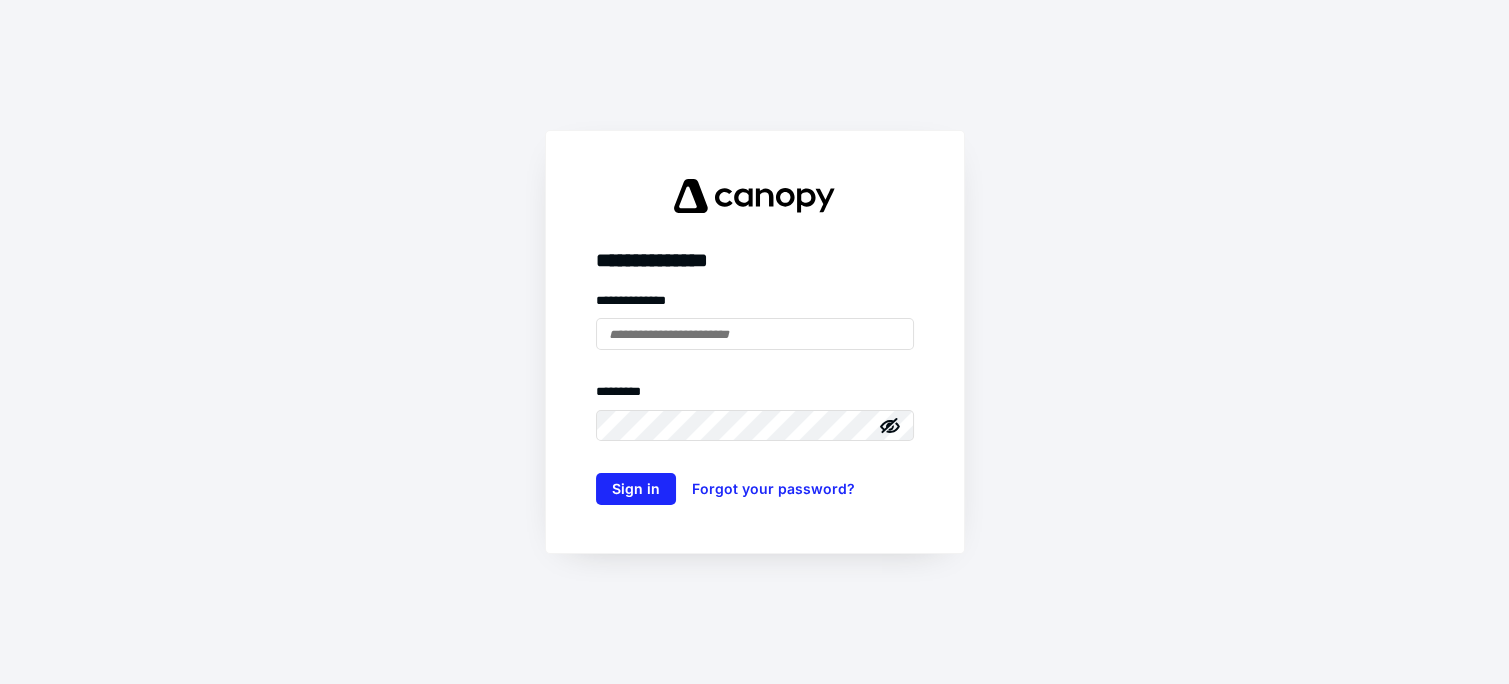 scroll, scrollTop: 0, scrollLeft: 0, axis: both 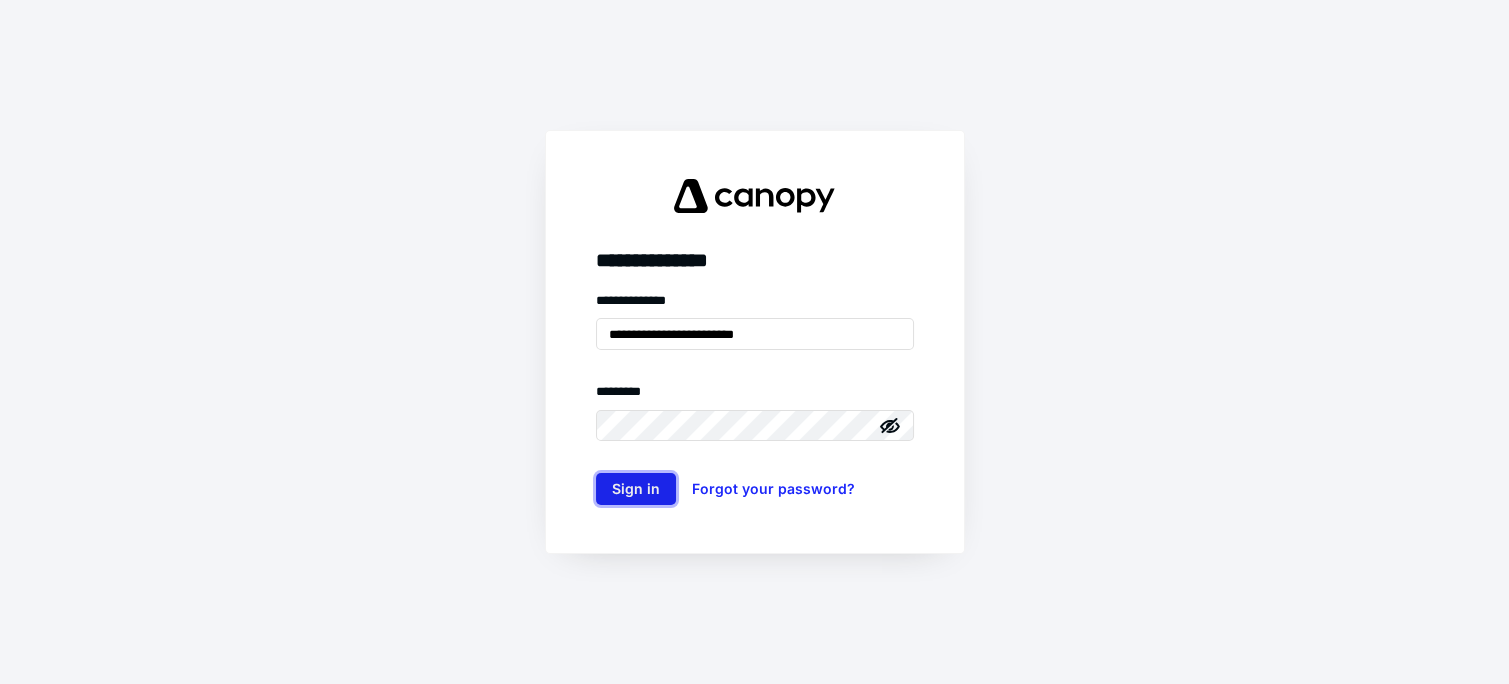 click on "Sign in" at bounding box center (636, 489) 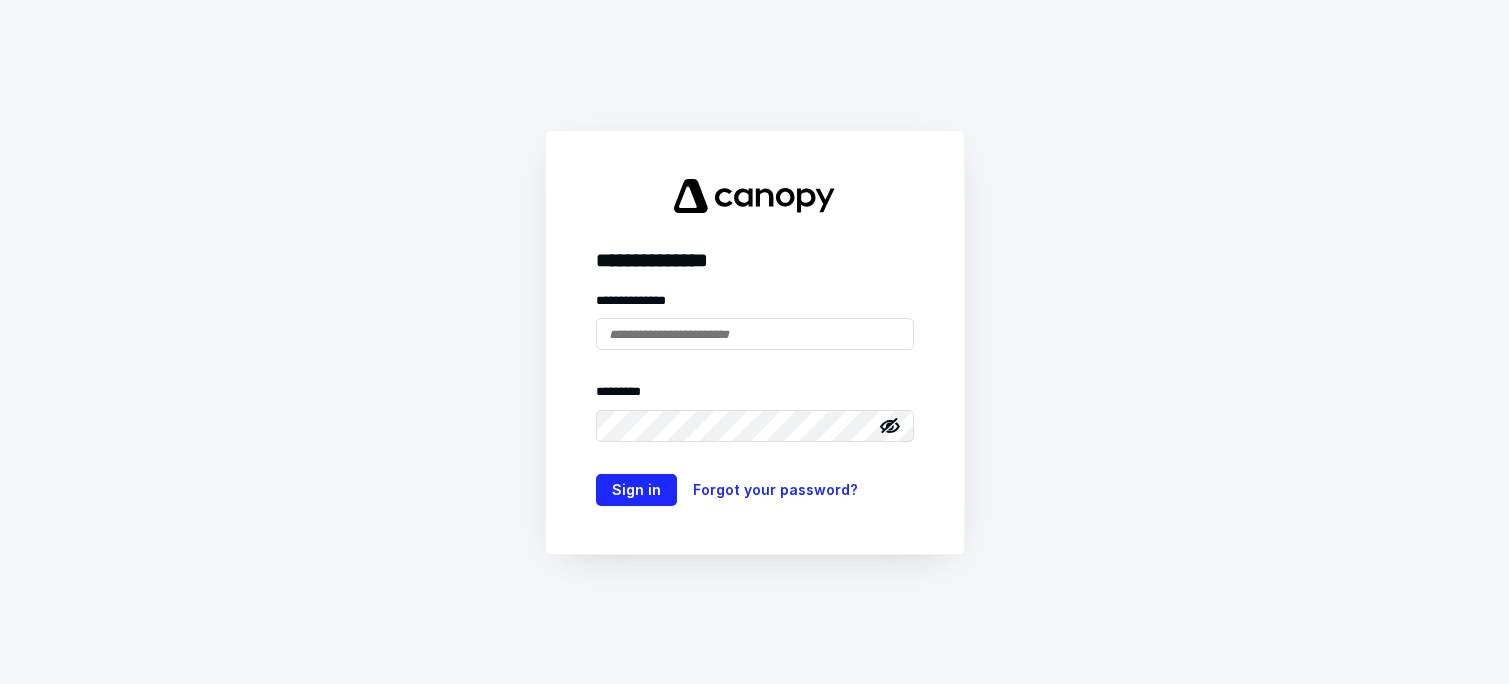 scroll, scrollTop: 0, scrollLeft: 0, axis: both 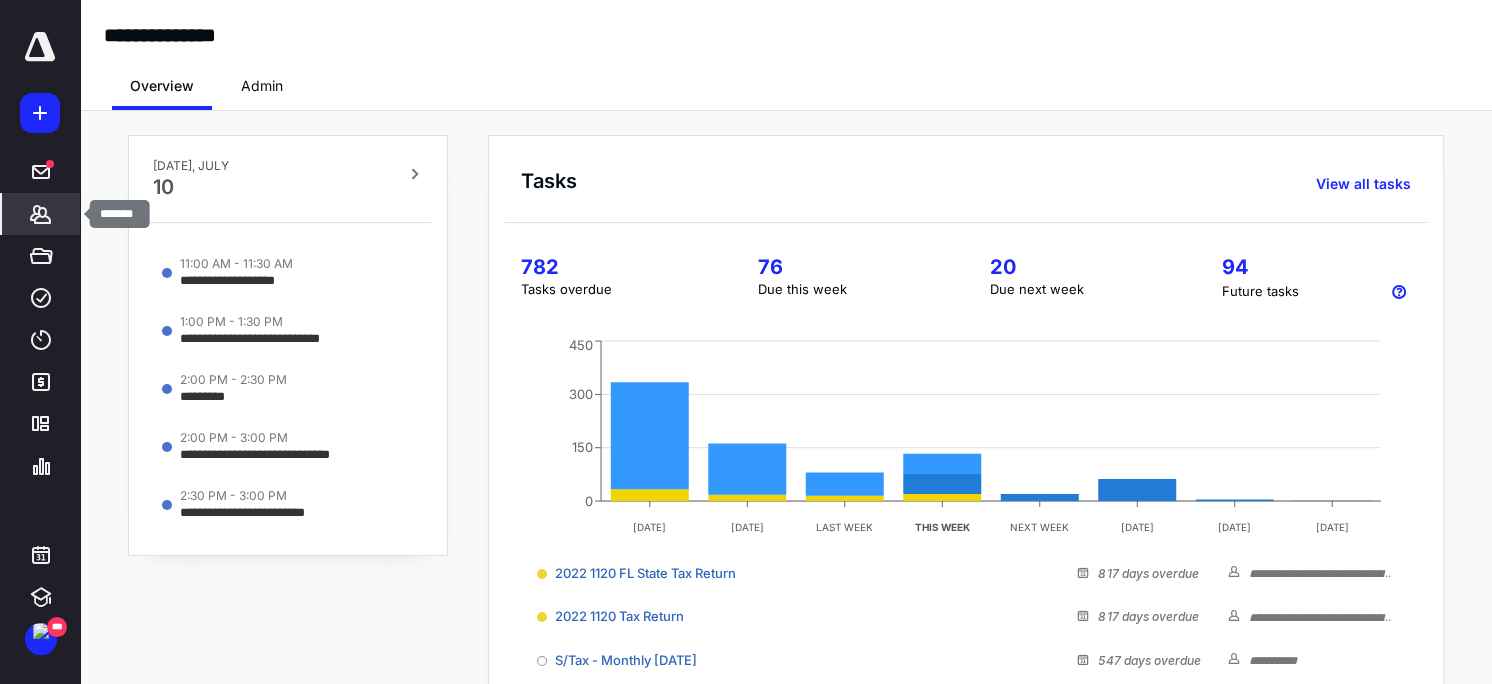click on "*******" at bounding box center [41, 214] 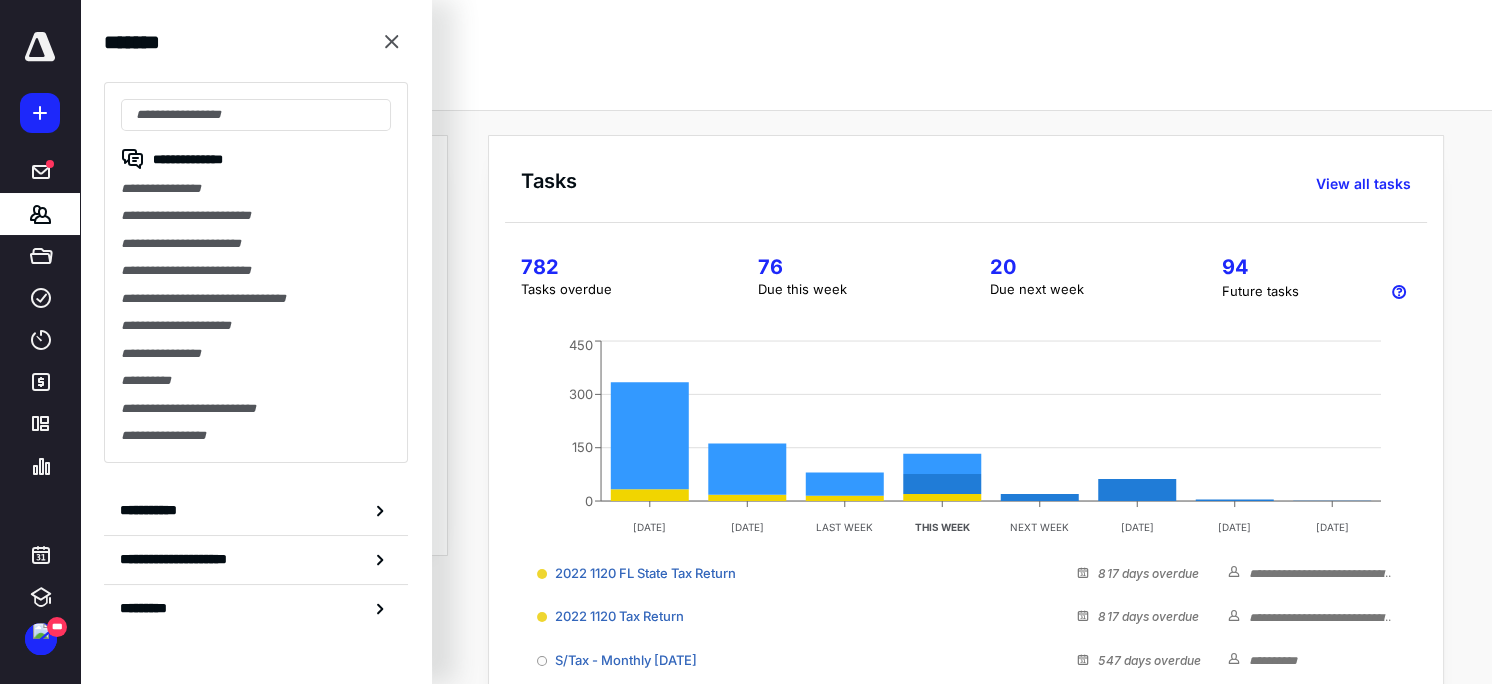 click on "**********" at bounding box center [256, 159] 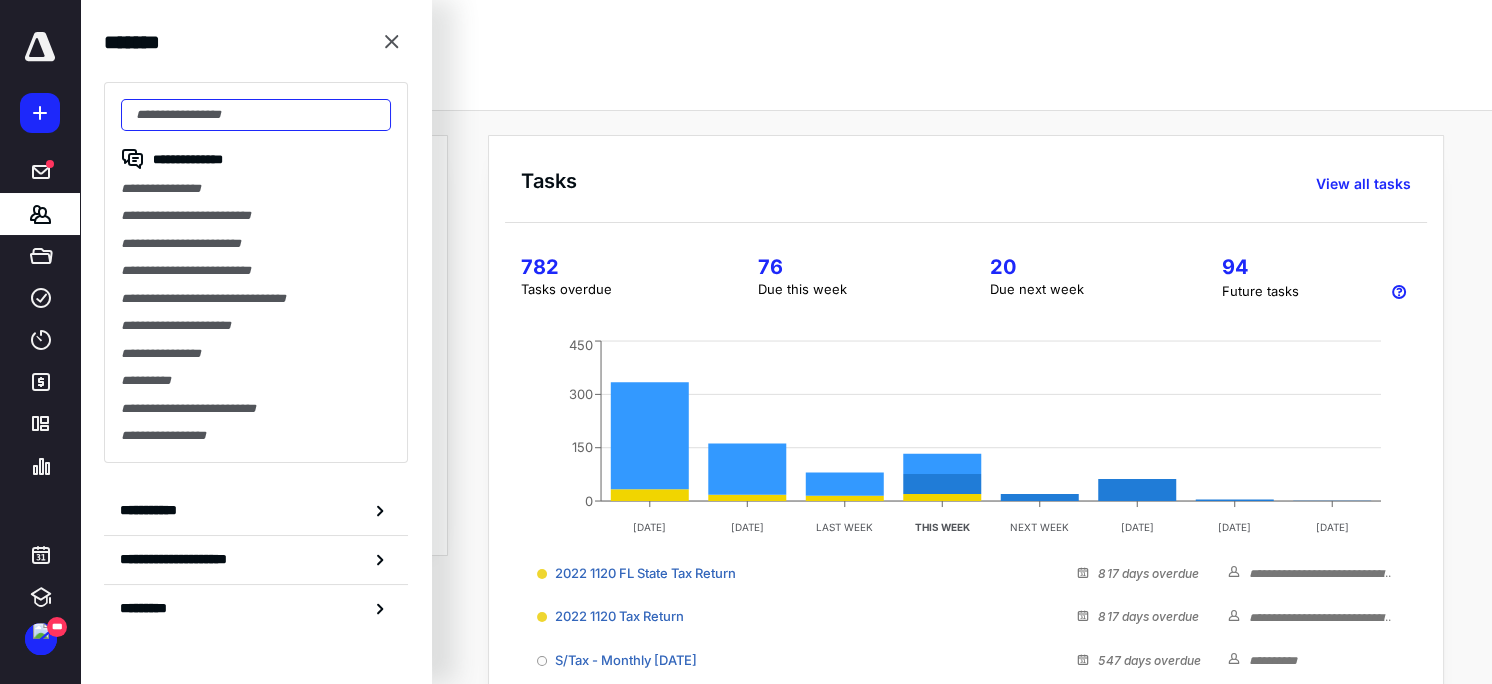 click at bounding box center (256, 115) 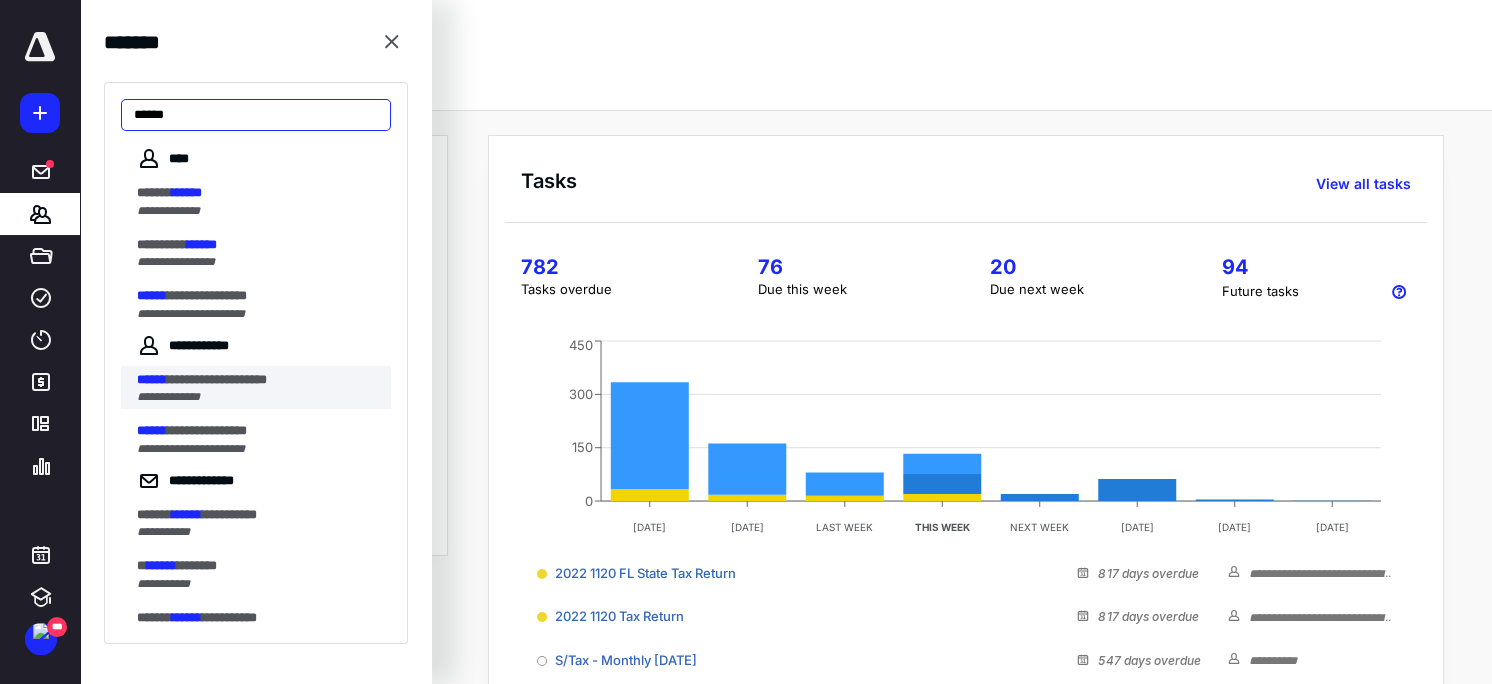 type on "******" 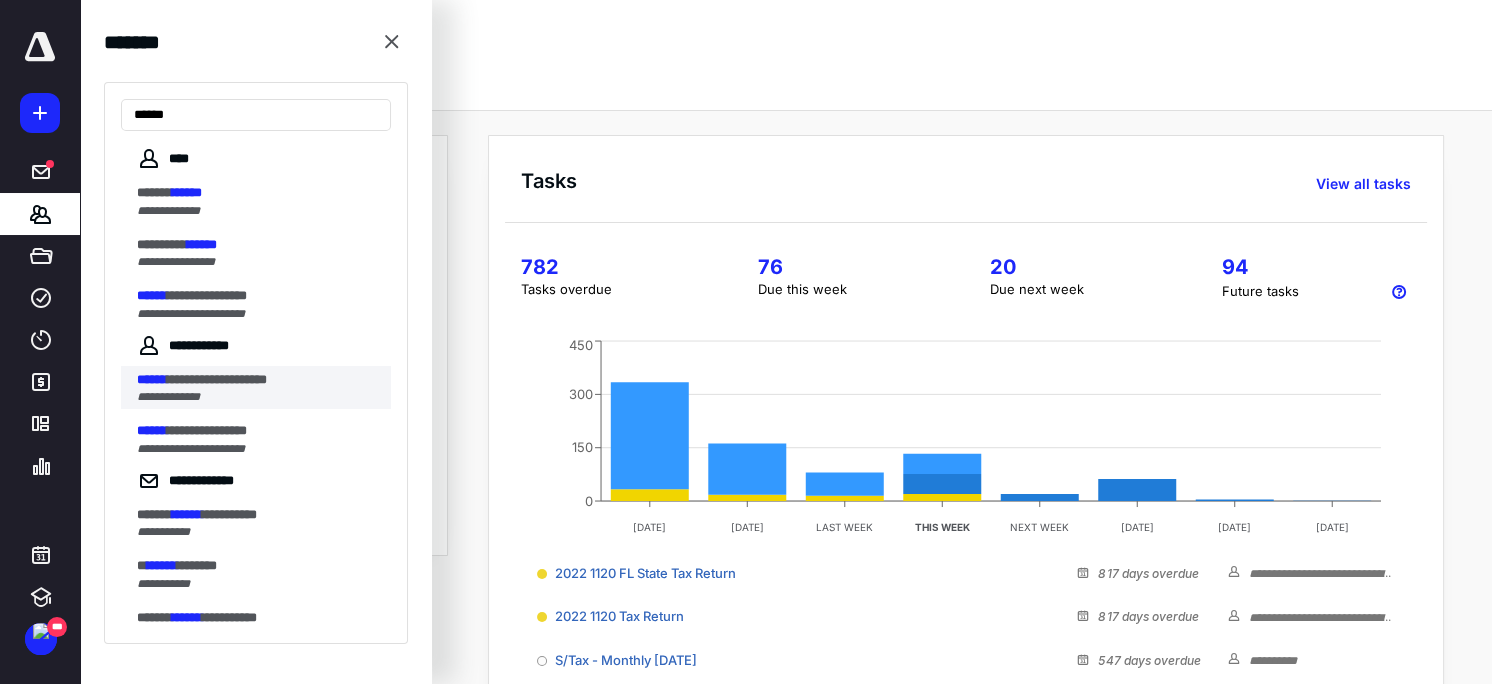 click on "**********" at bounding box center [217, 379] 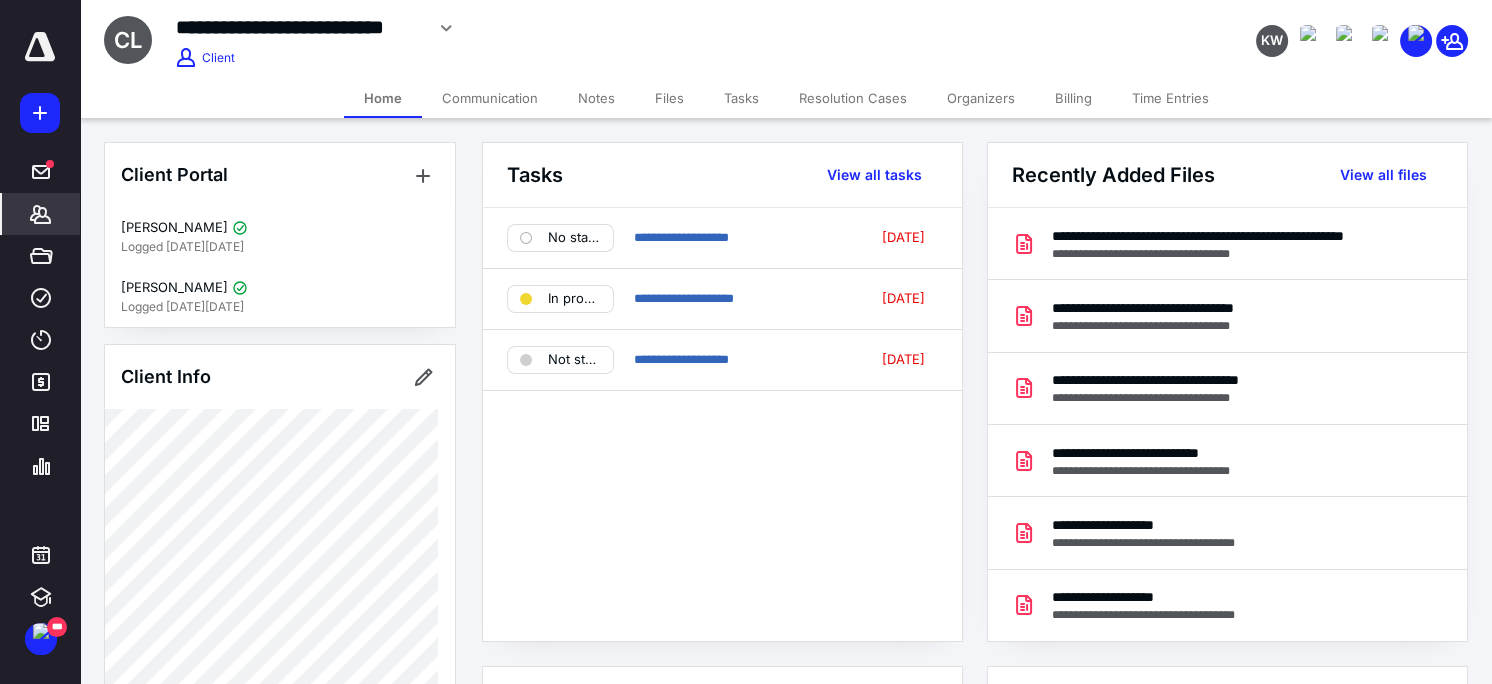 scroll, scrollTop: 495, scrollLeft: 0, axis: vertical 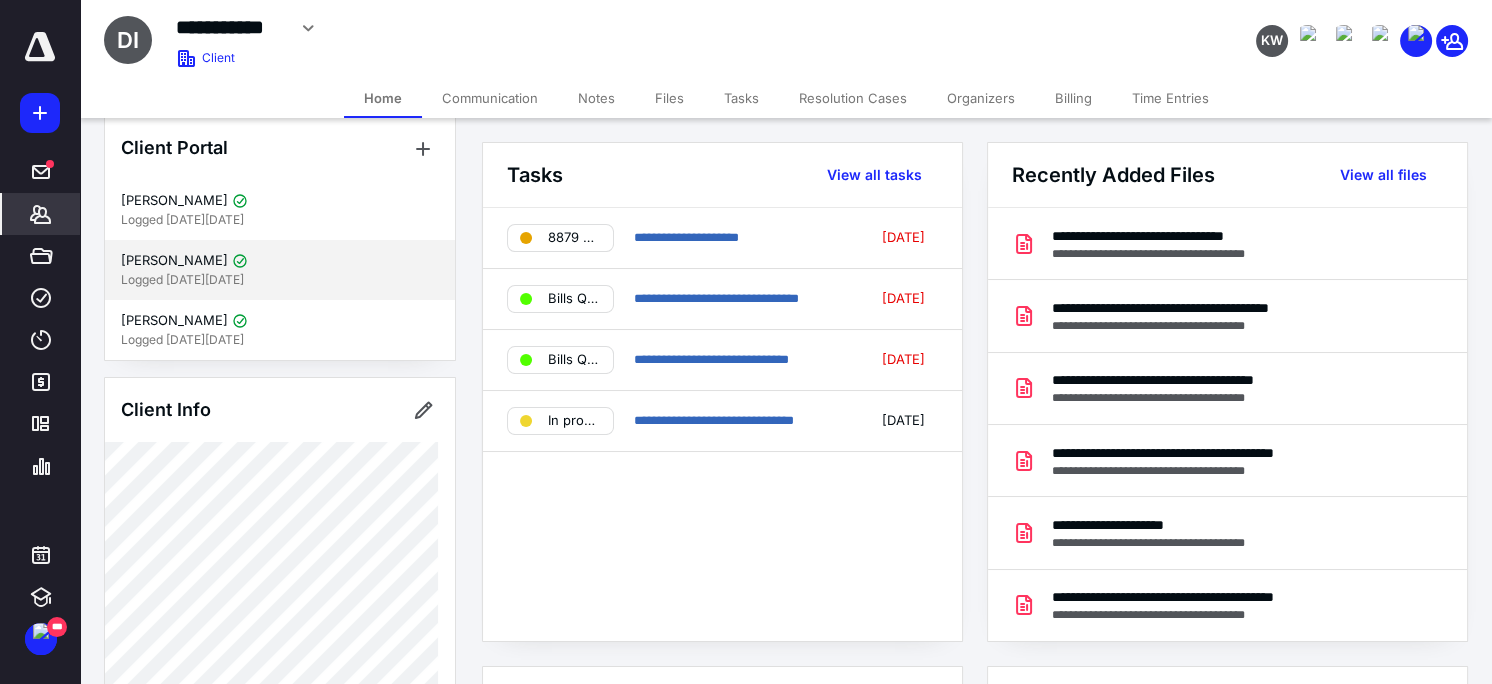 click on "[PERSON_NAME]" at bounding box center [174, 261] 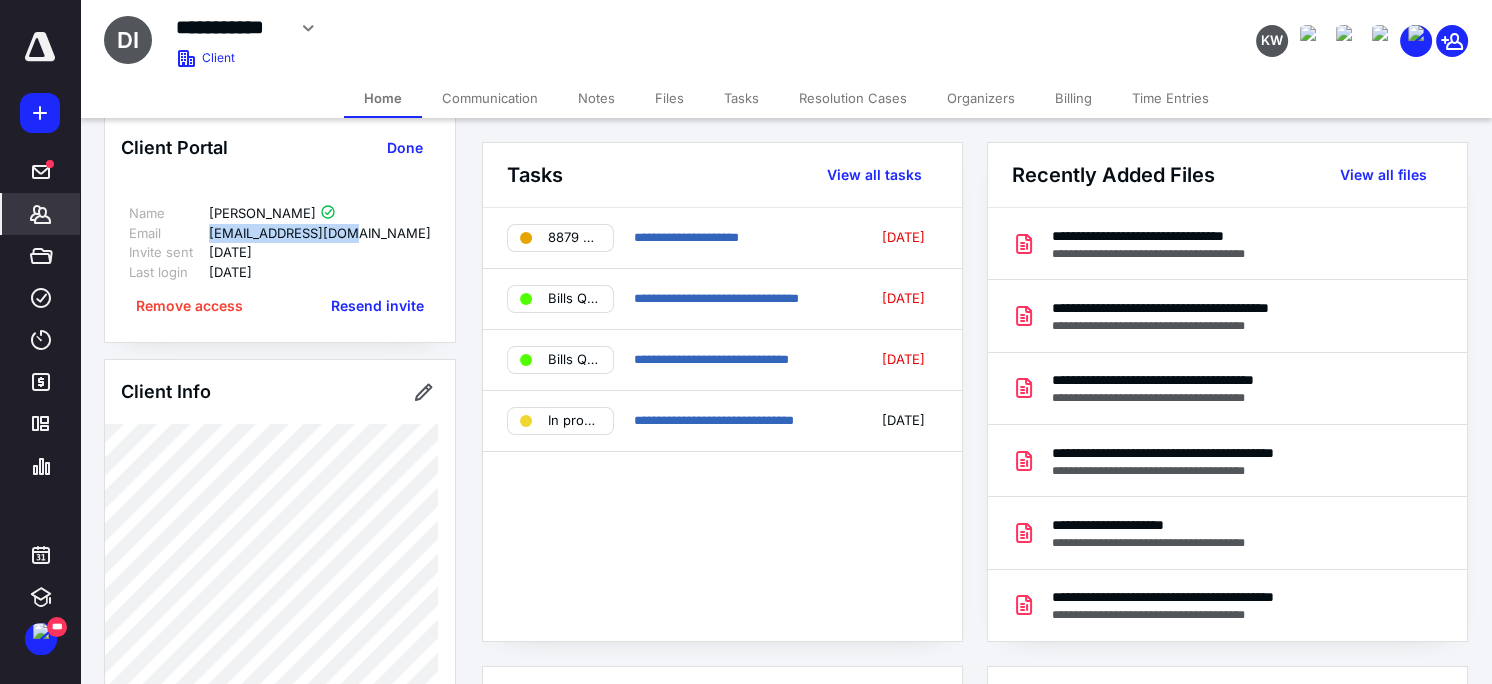 drag, startPoint x: 351, startPoint y: 230, endPoint x: 165, endPoint y: 235, distance: 186.0672 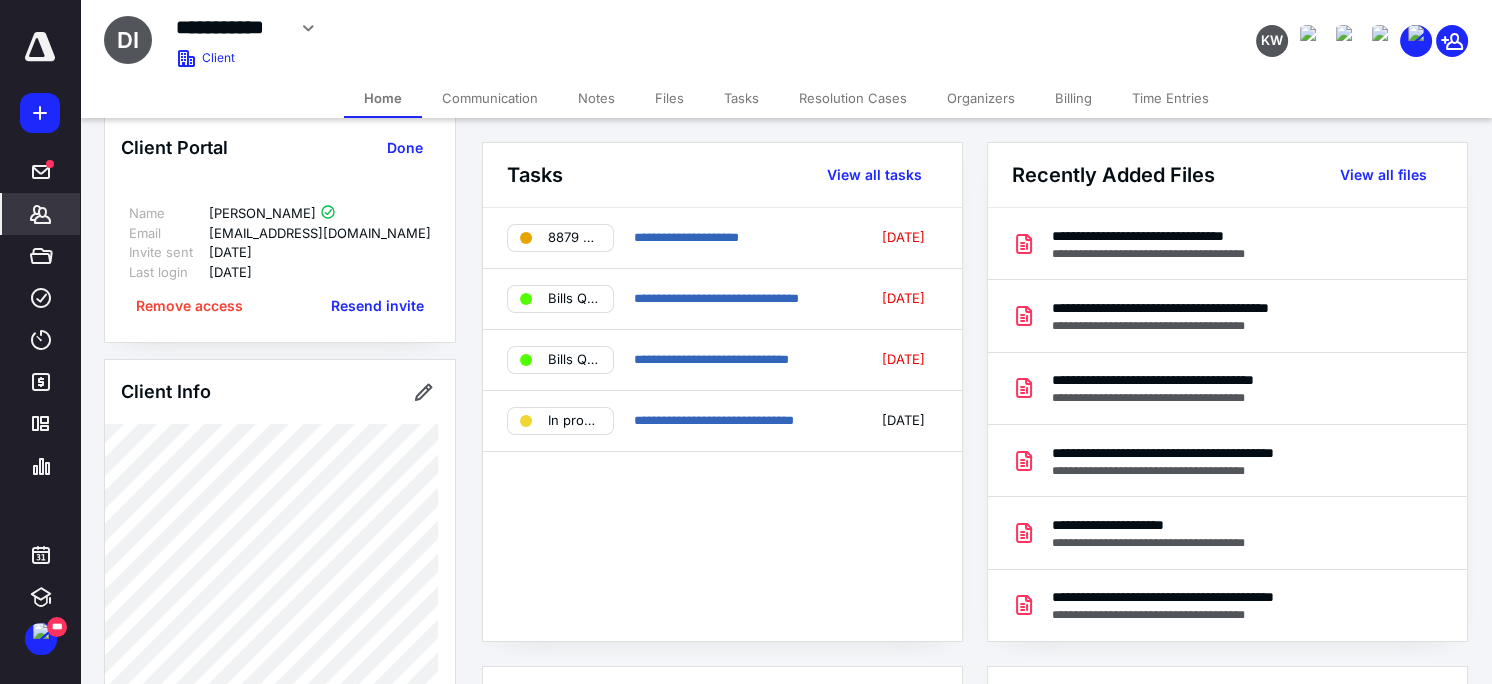 click on "**********" at bounding box center (722, 424) 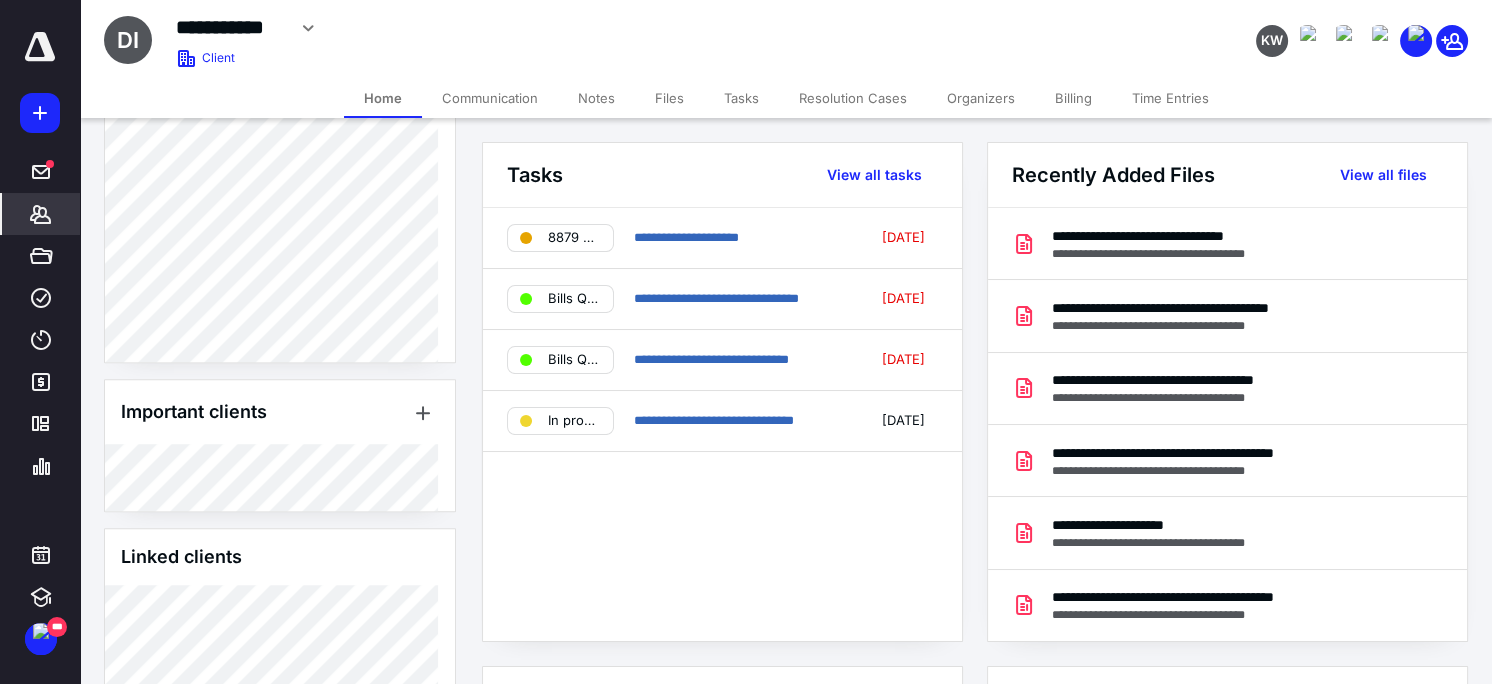 scroll, scrollTop: 2360, scrollLeft: 0, axis: vertical 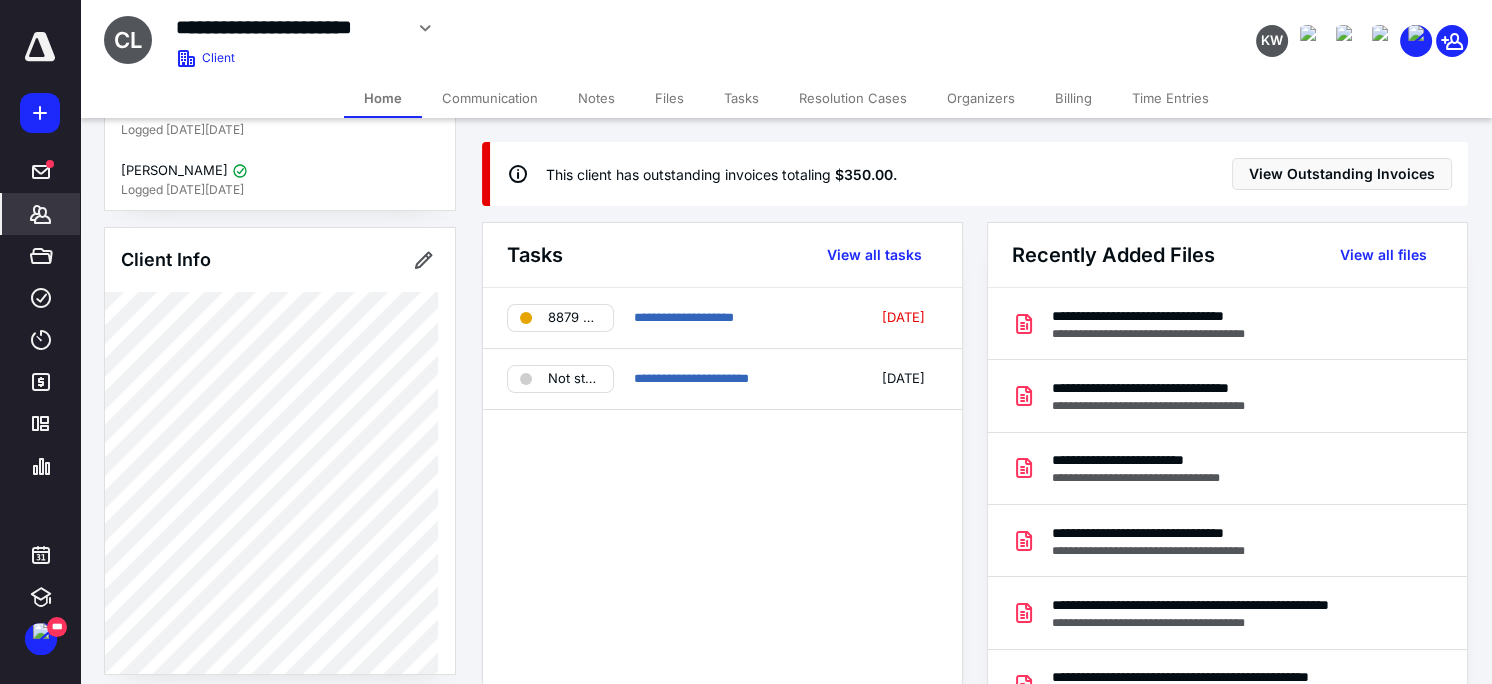 click on "**********" at bounding box center [722, 504] 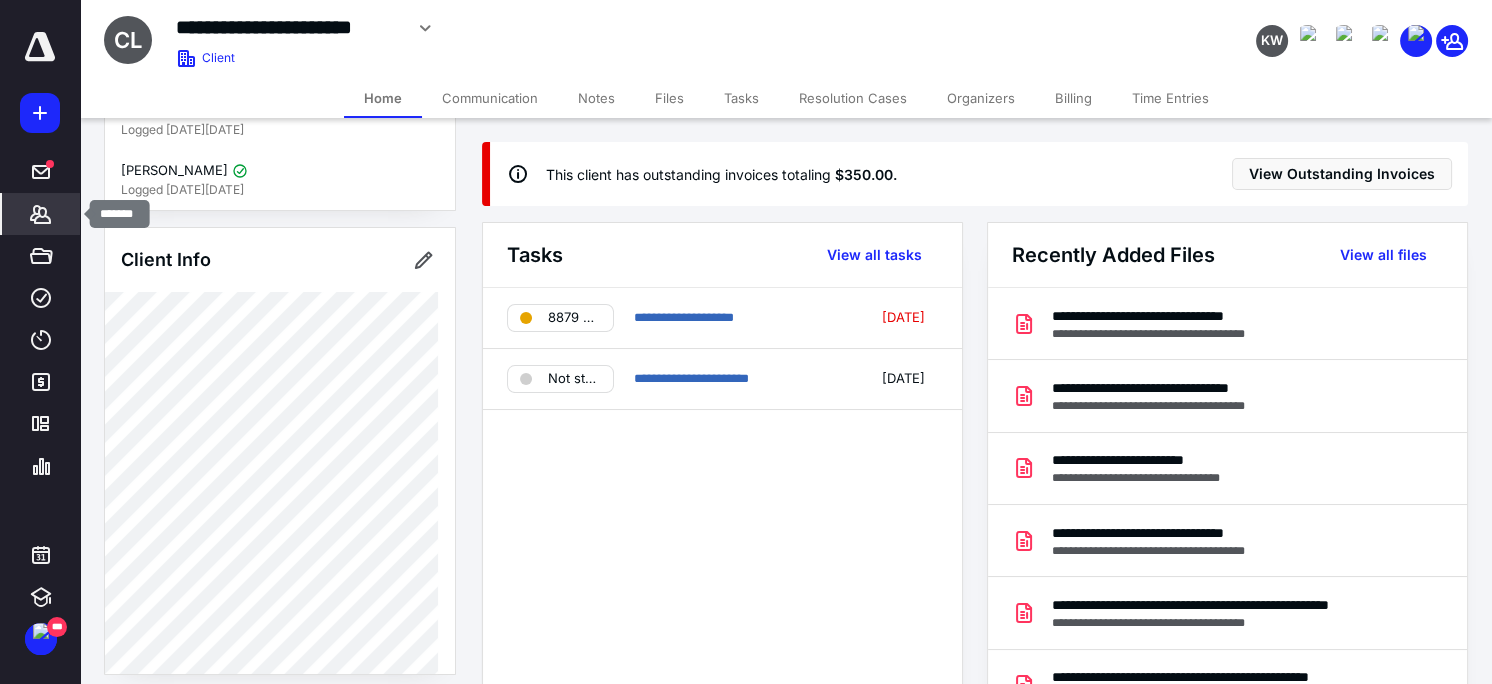 click 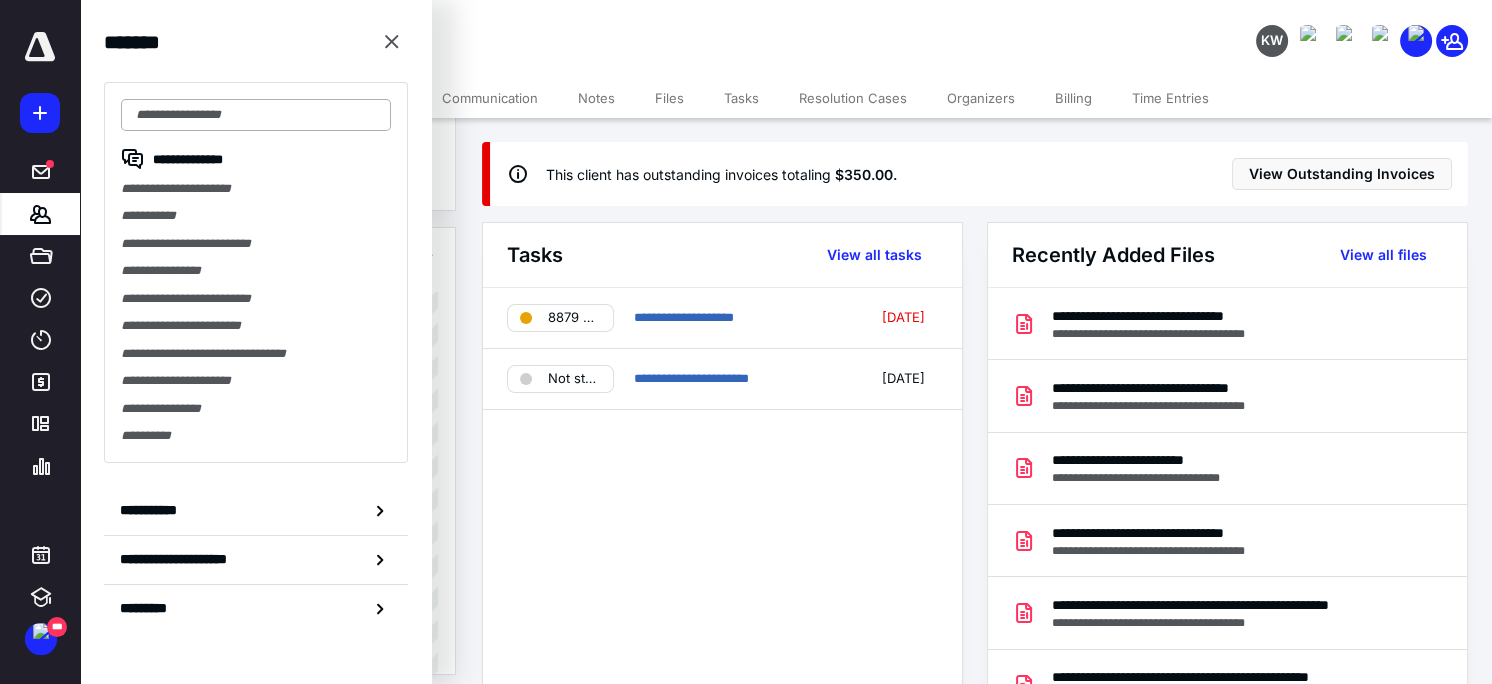click at bounding box center (256, 115) 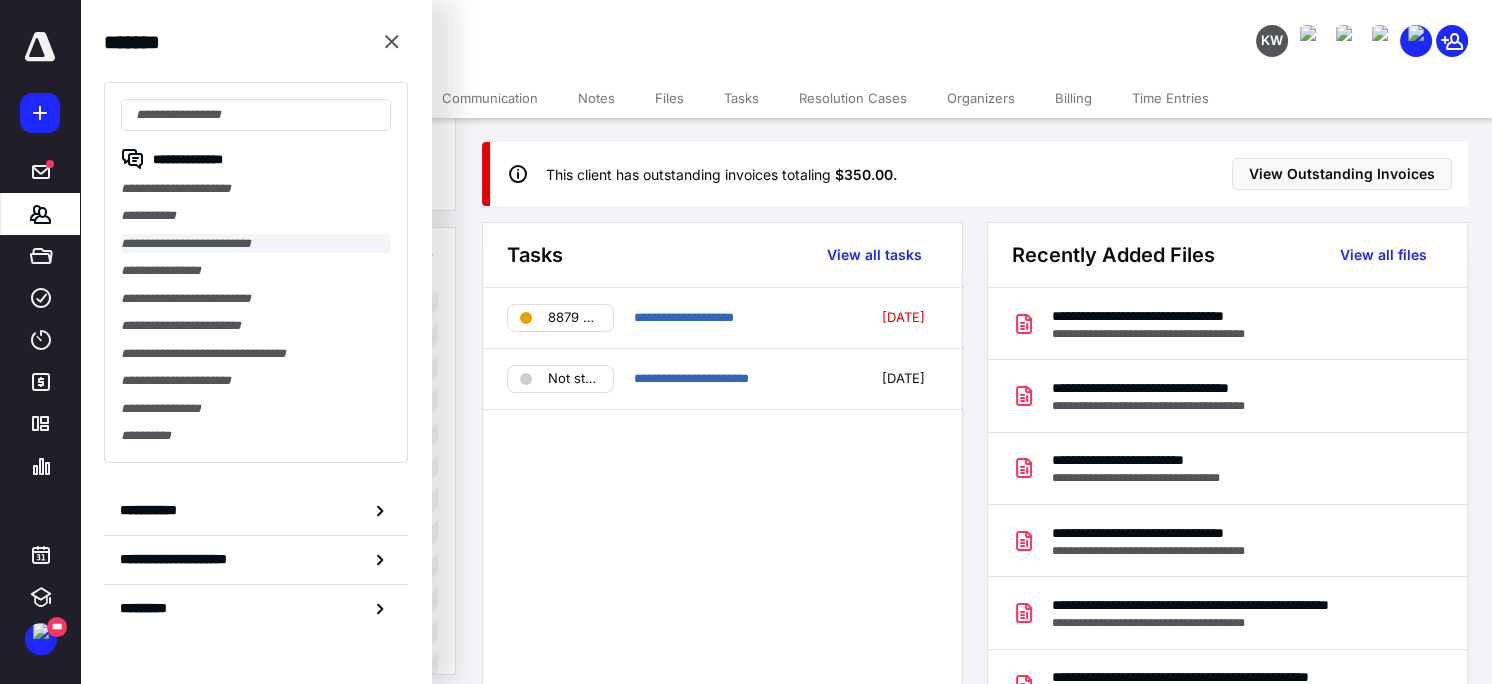click on "**********" at bounding box center [256, 243] 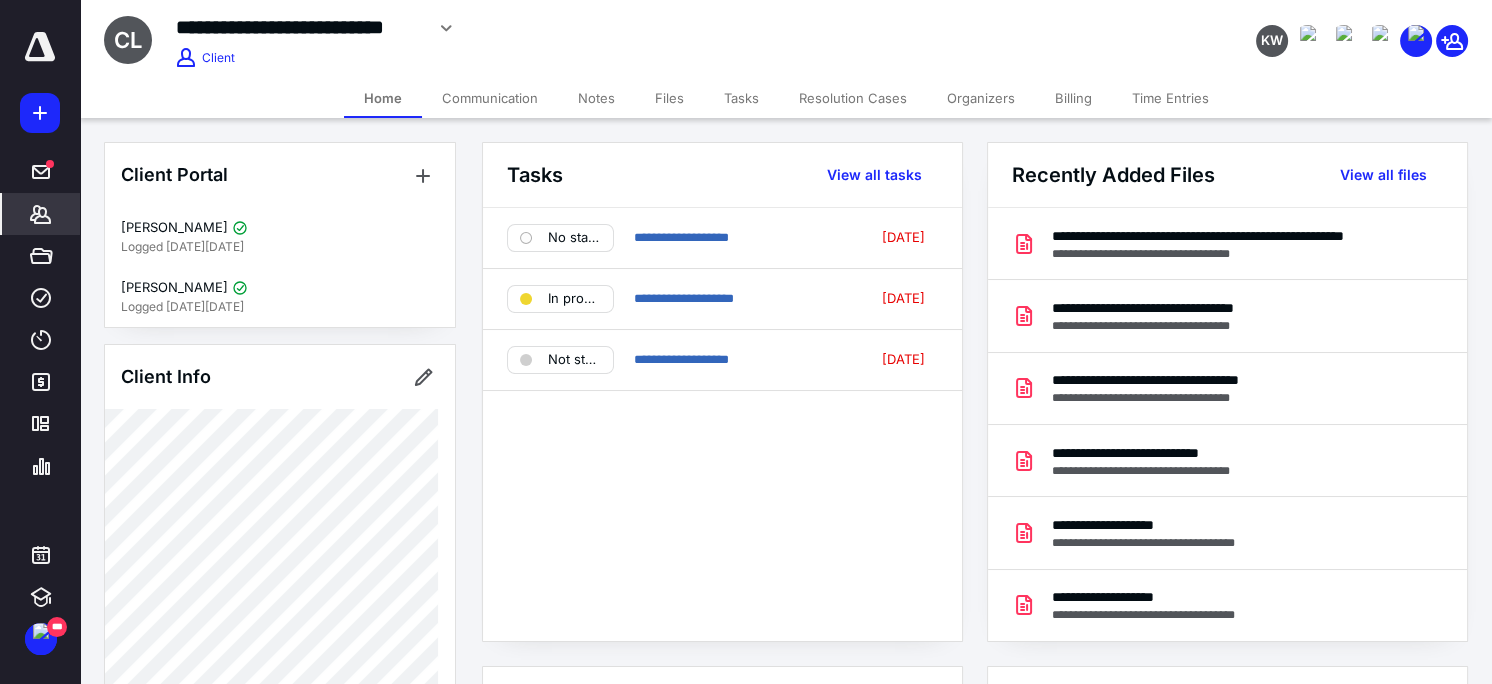 click on "**********" at bounding box center [722, 424] 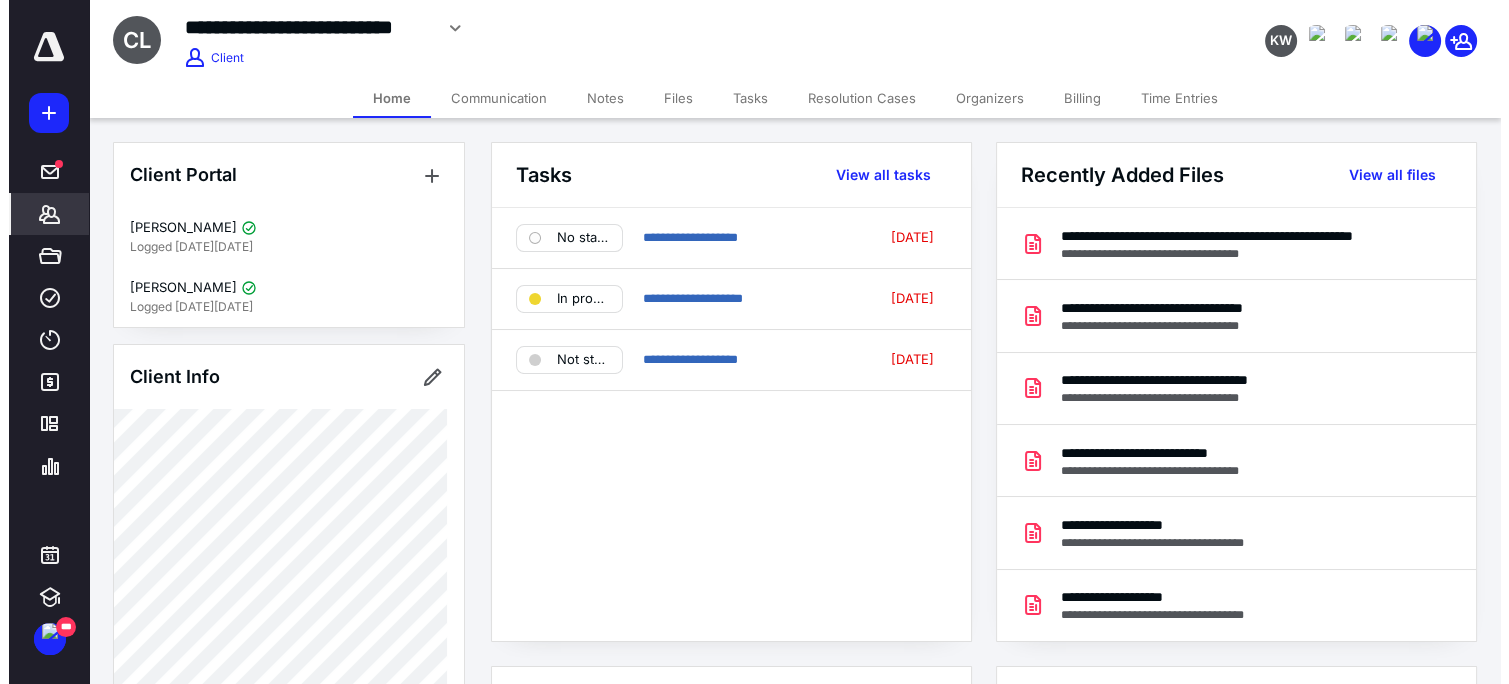 scroll, scrollTop: 134, scrollLeft: 0, axis: vertical 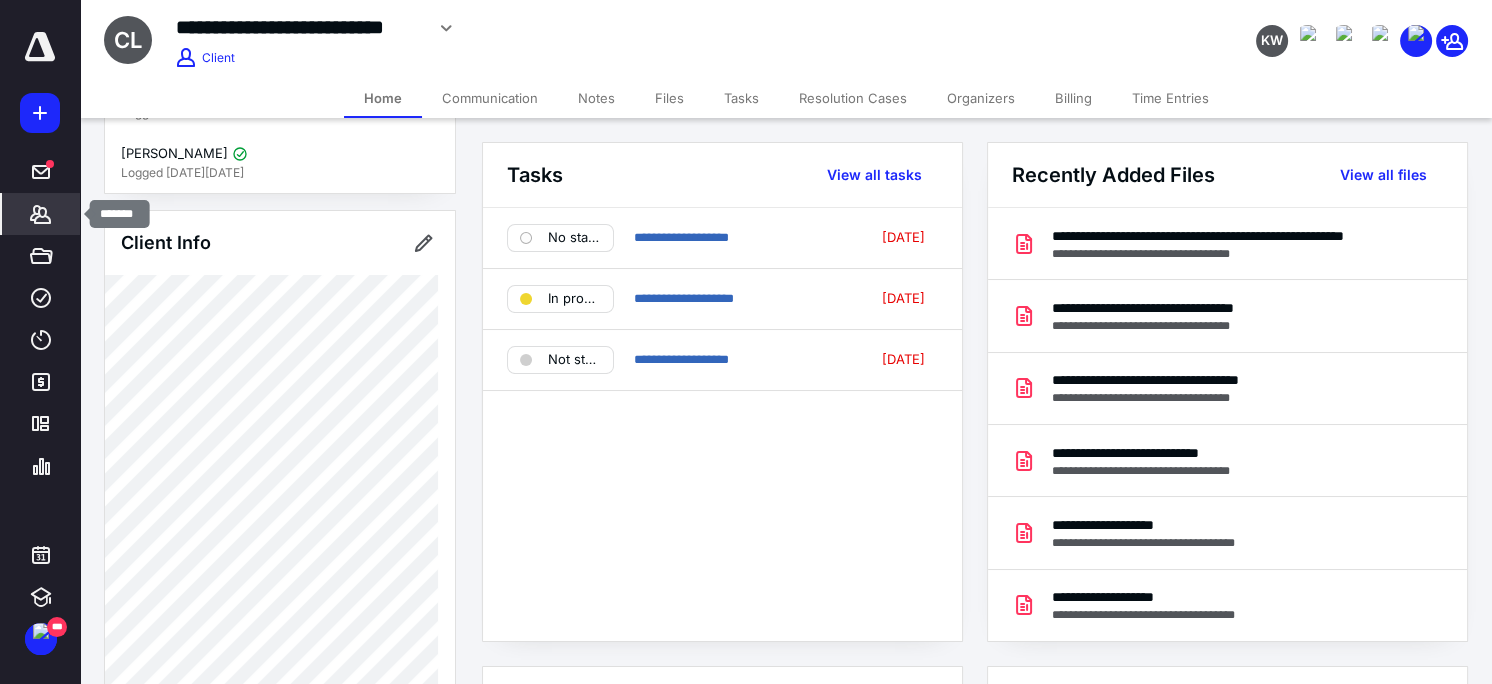 click 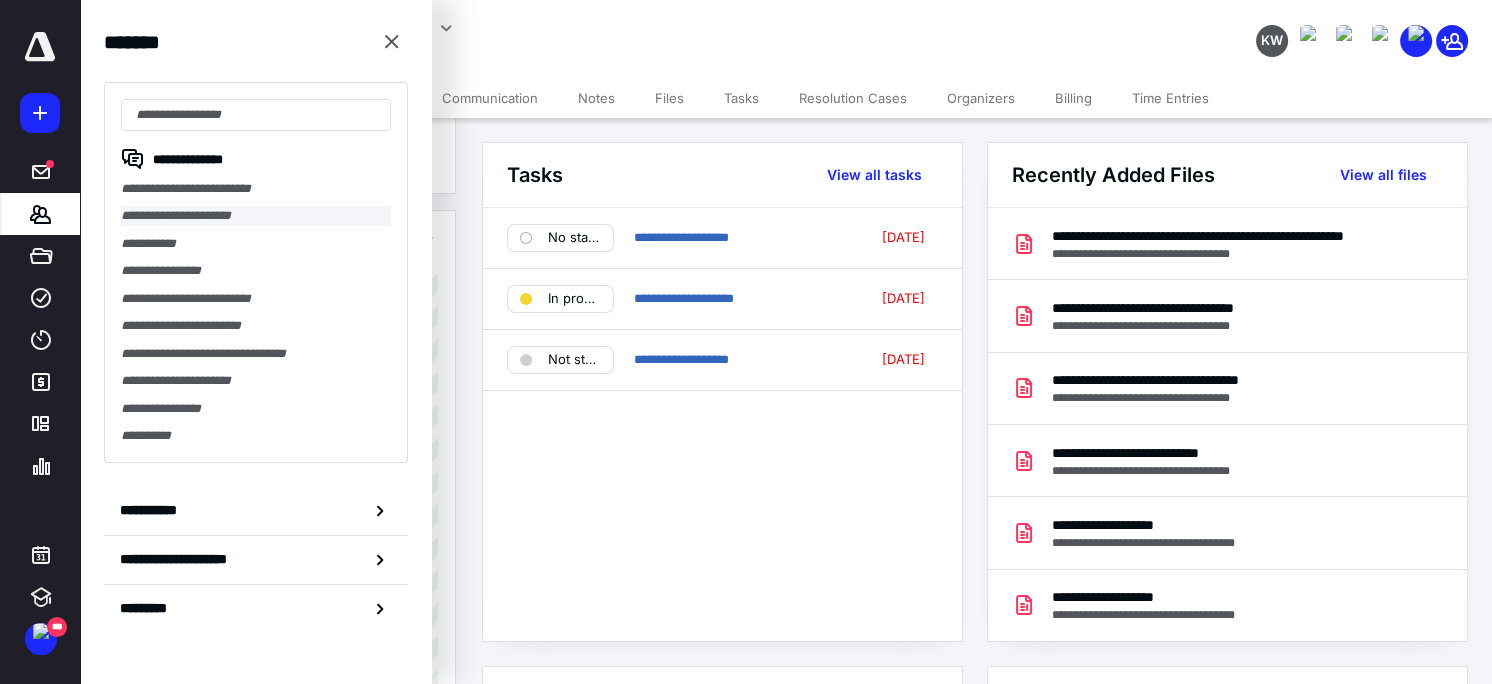 click on "**********" at bounding box center [256, 215] 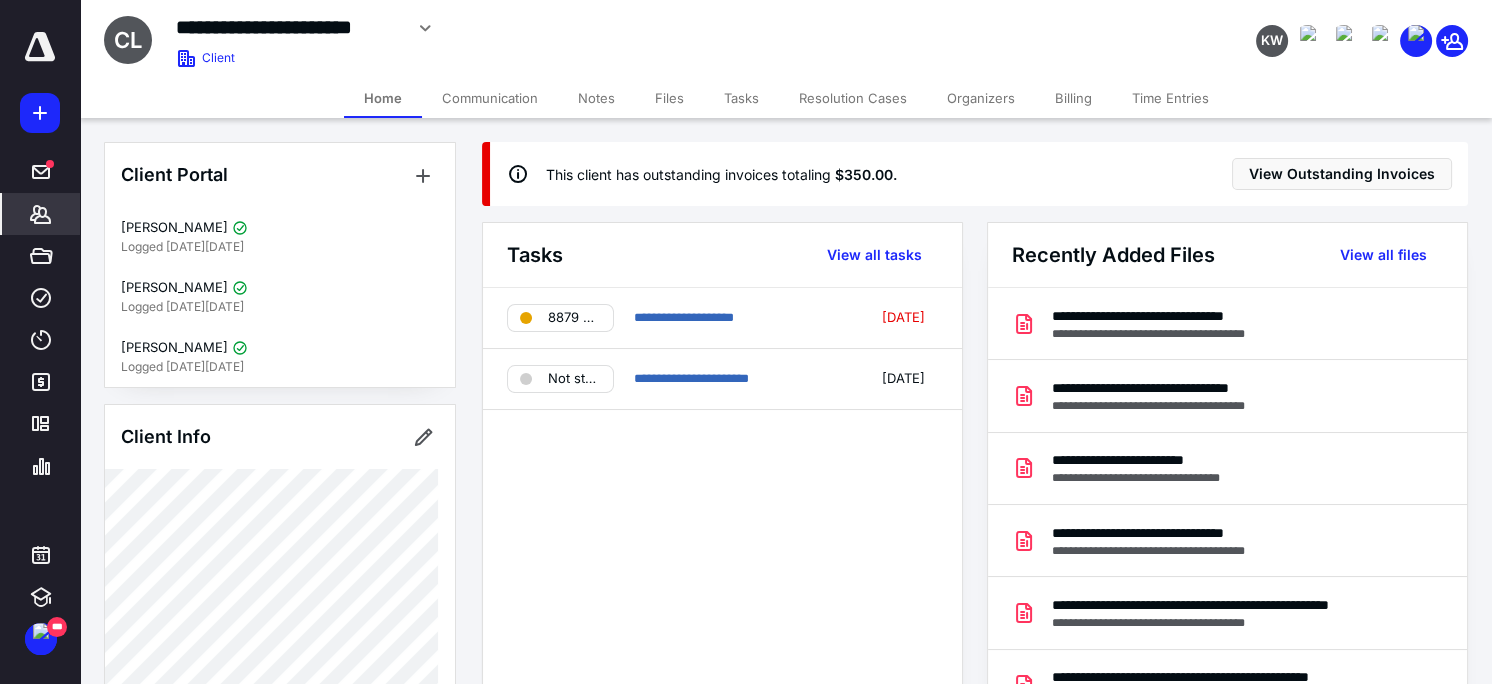 click on "**********" at bounding box center [722, 504] 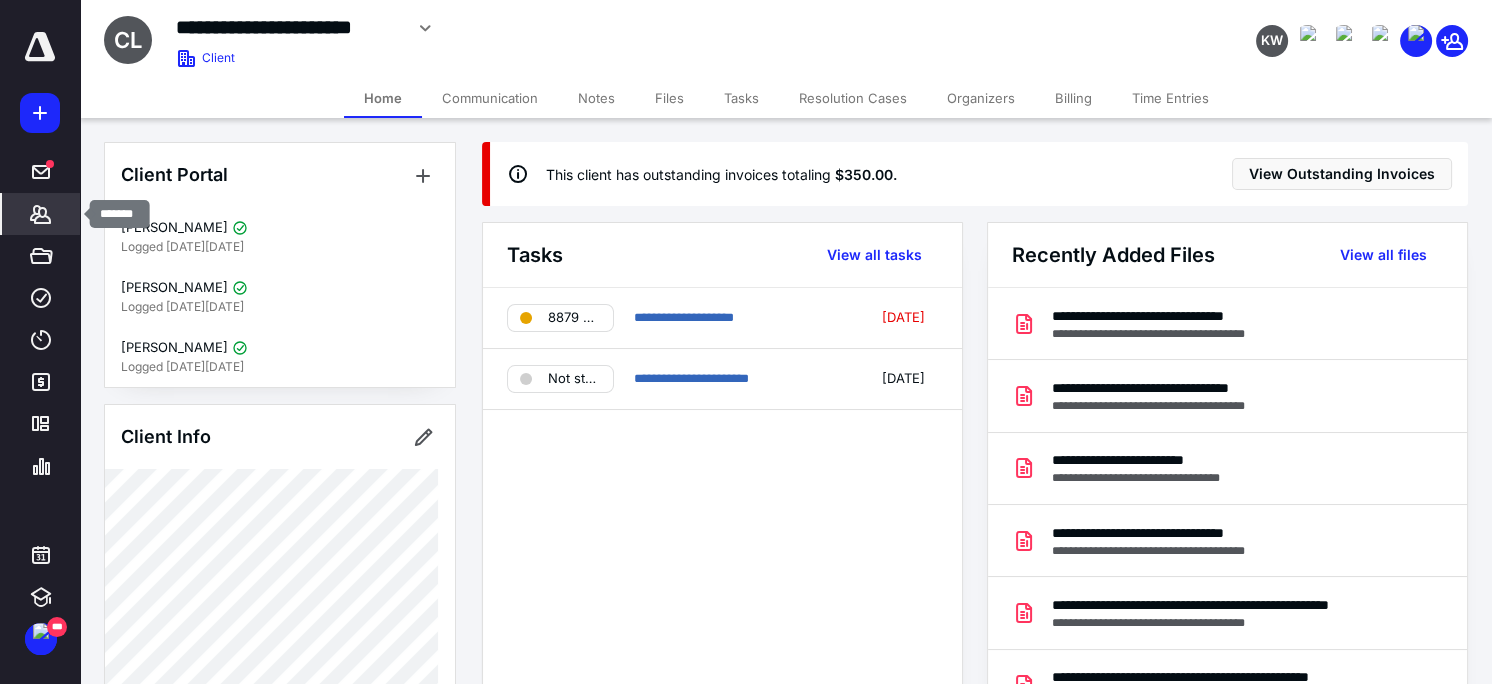 click 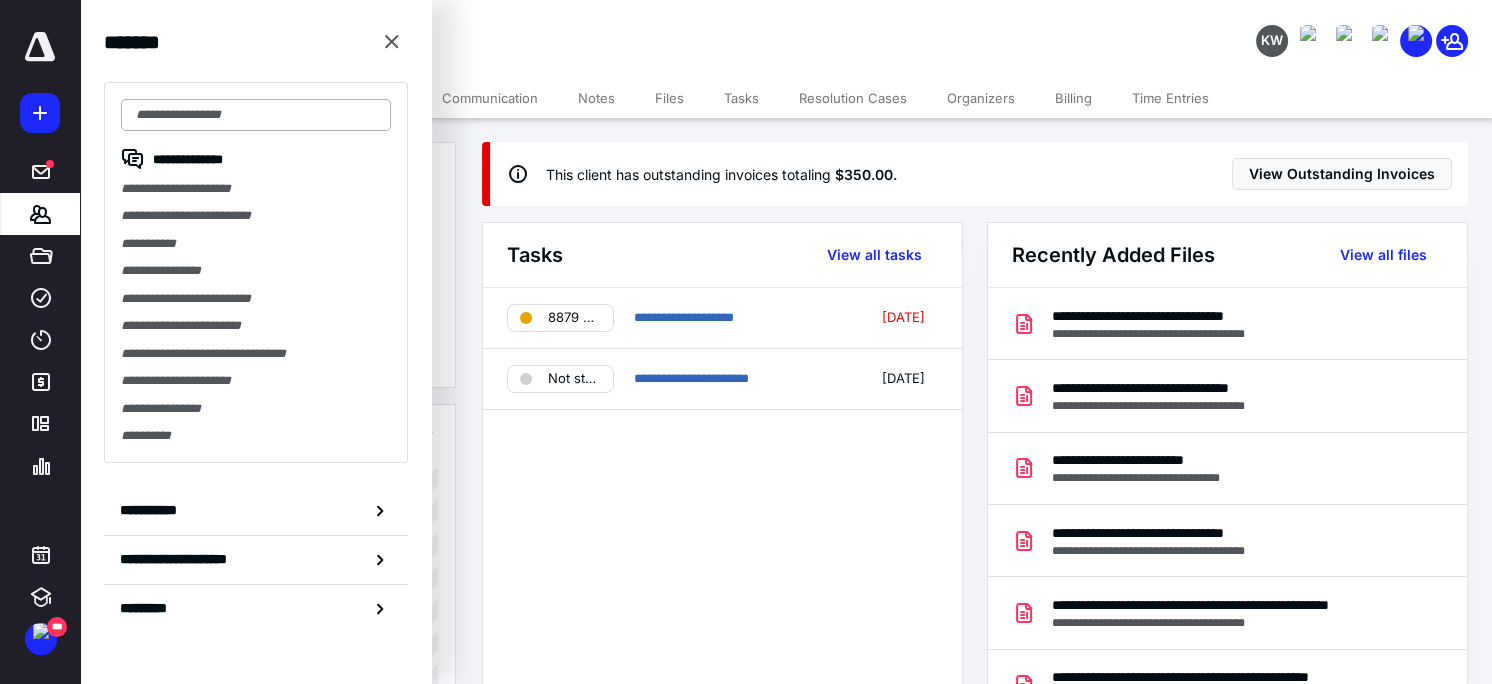 click at bounding box center (256, 115) 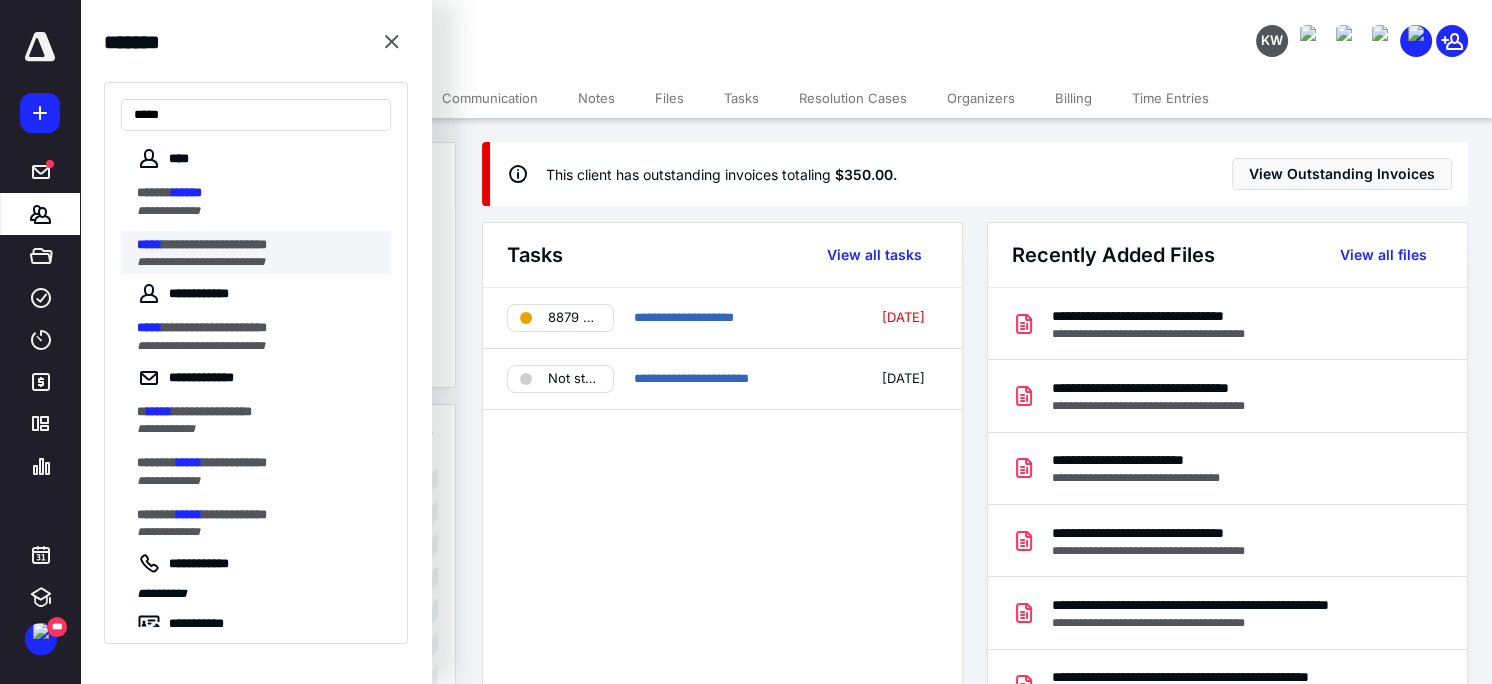 type on "*****" 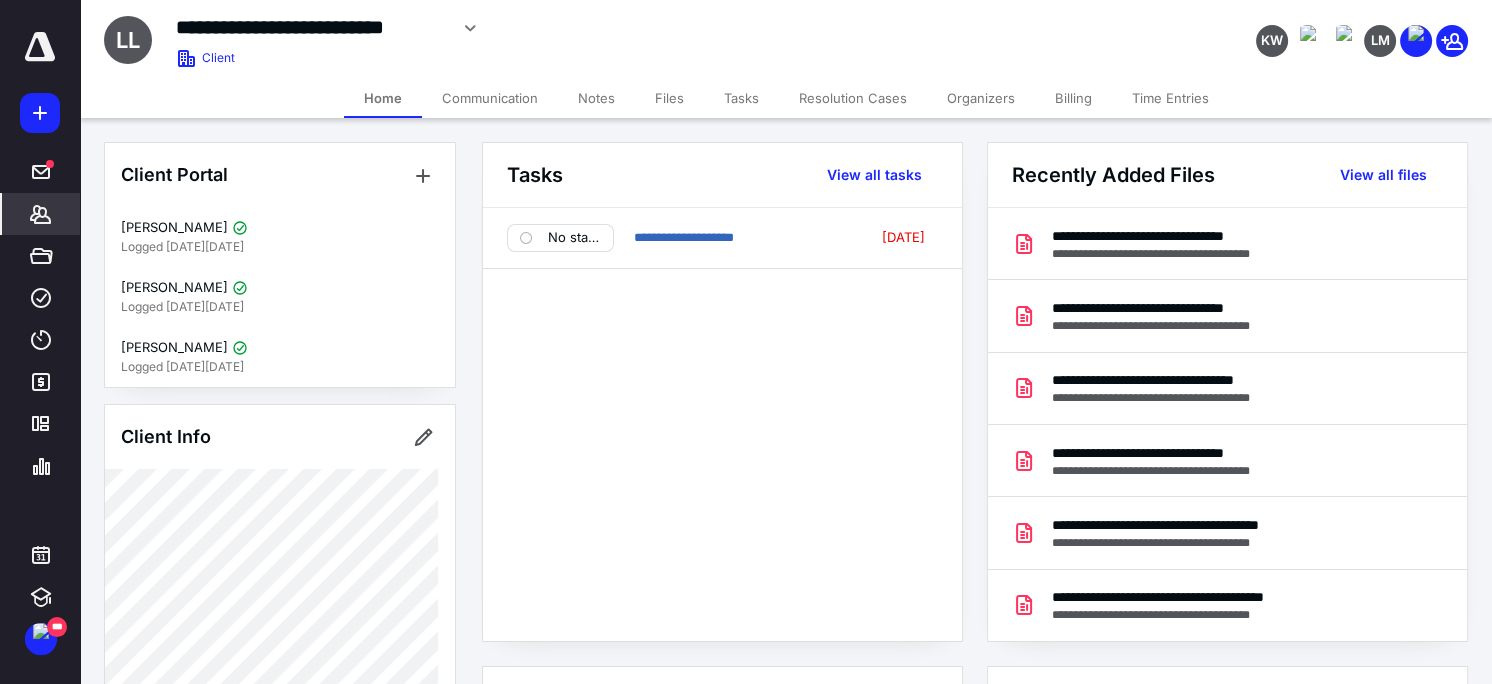 click on "Files" at bounding box center (669, 98) 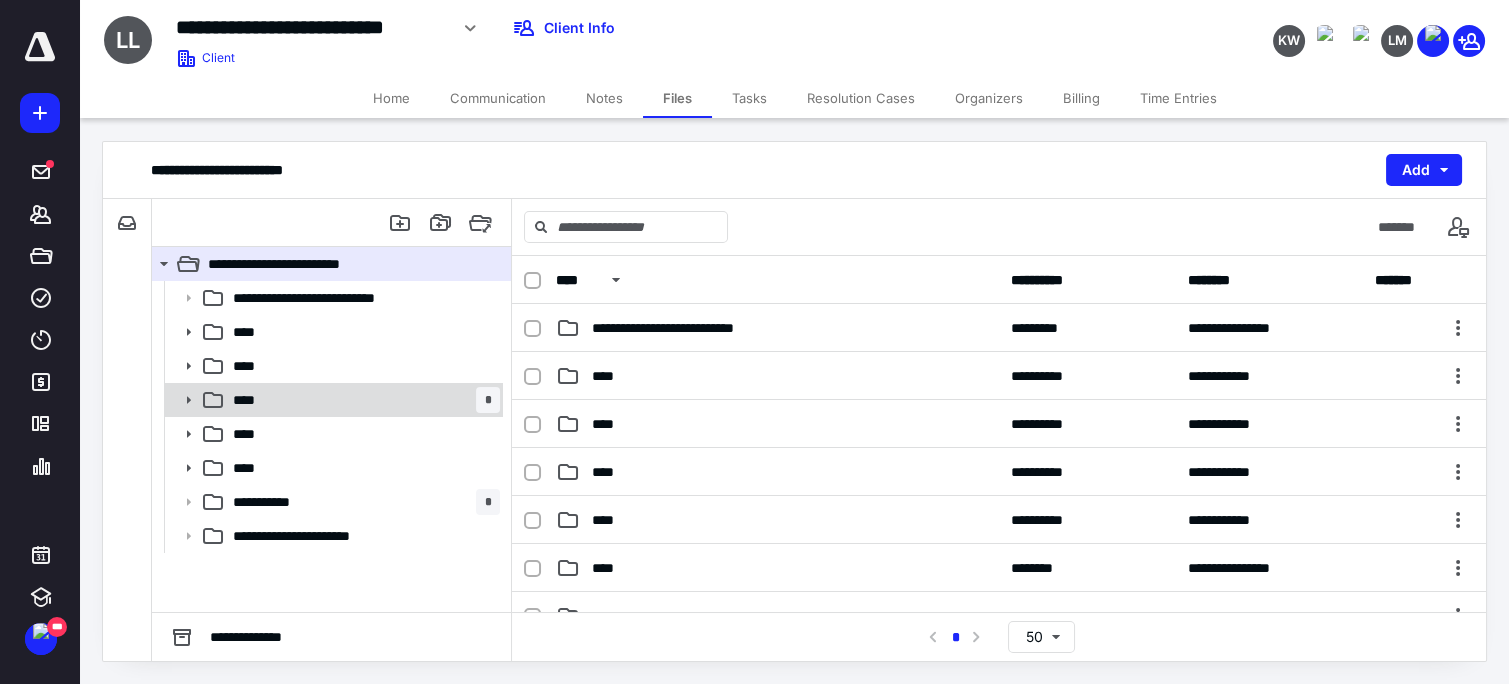 click 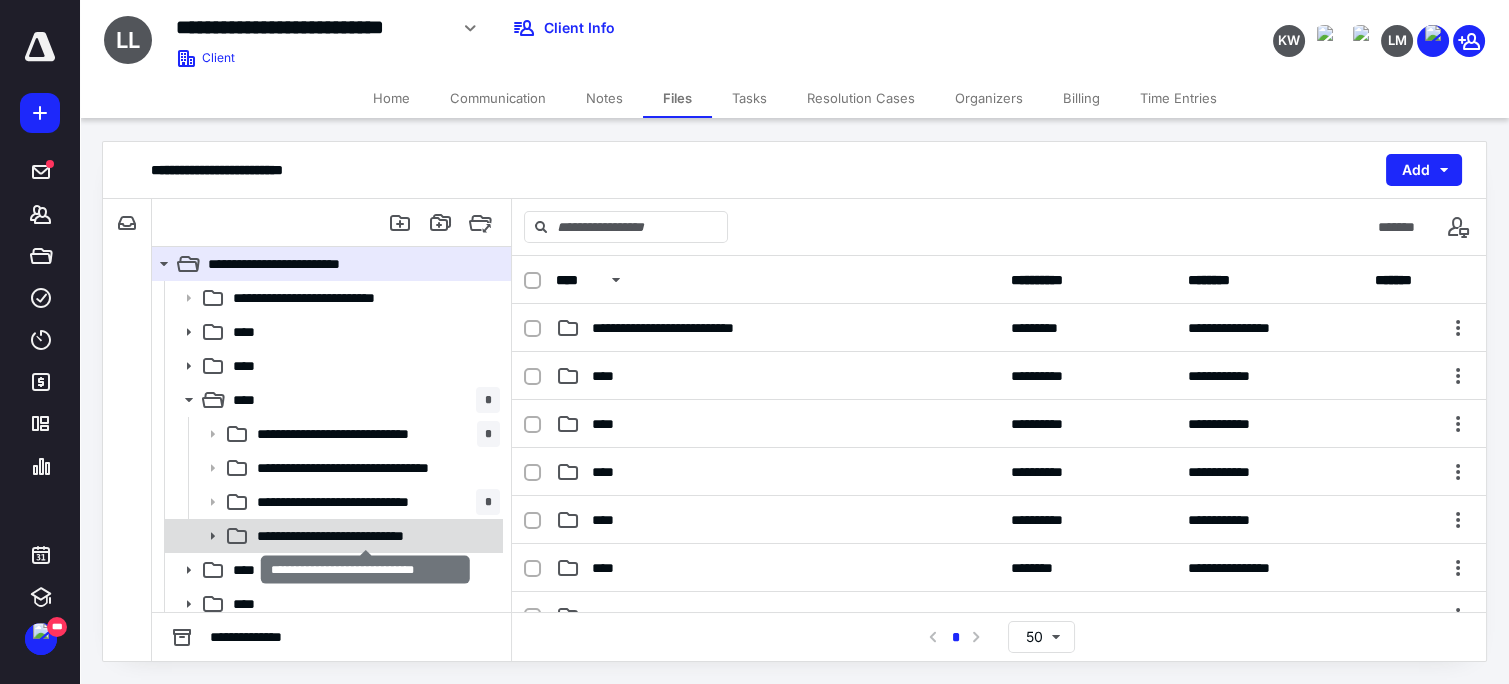 click on "**********" at bounding box center (366, 536) 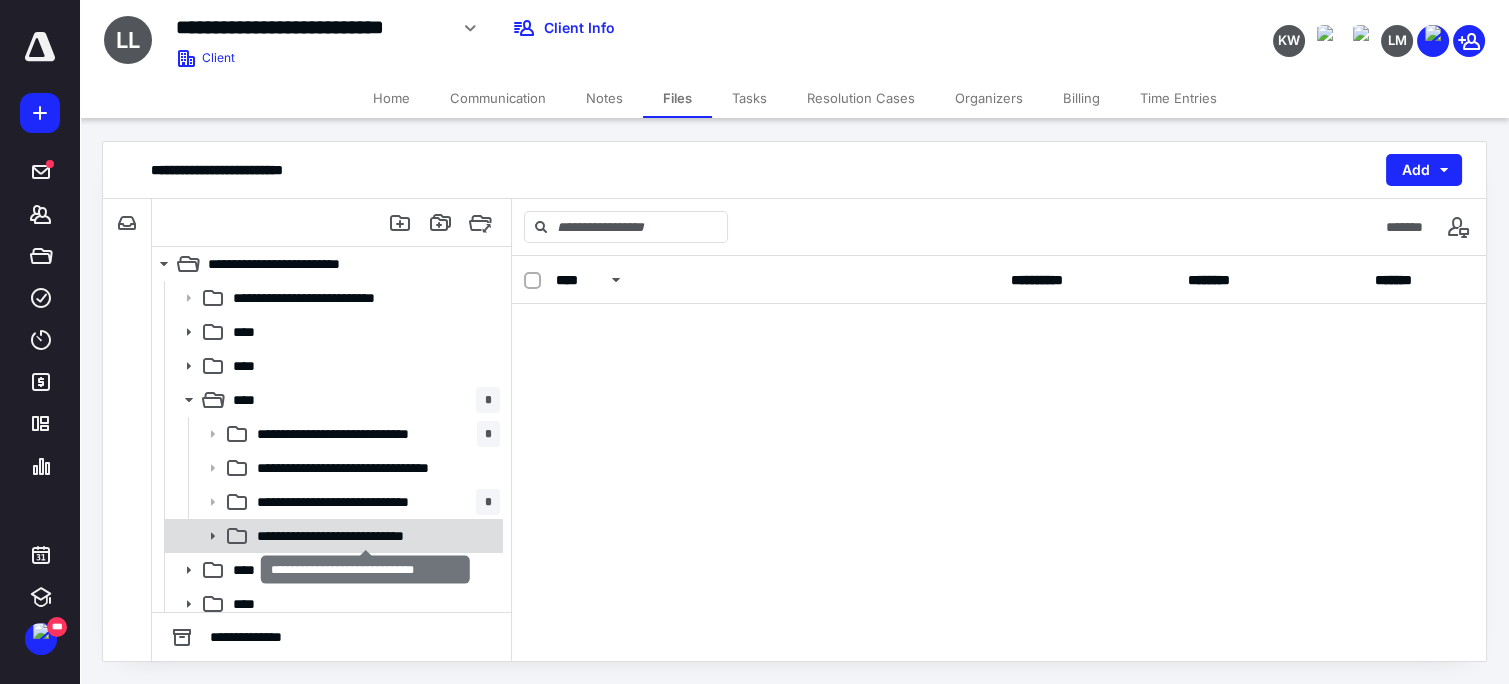 click on "**********" at bounding box center [366, 536] 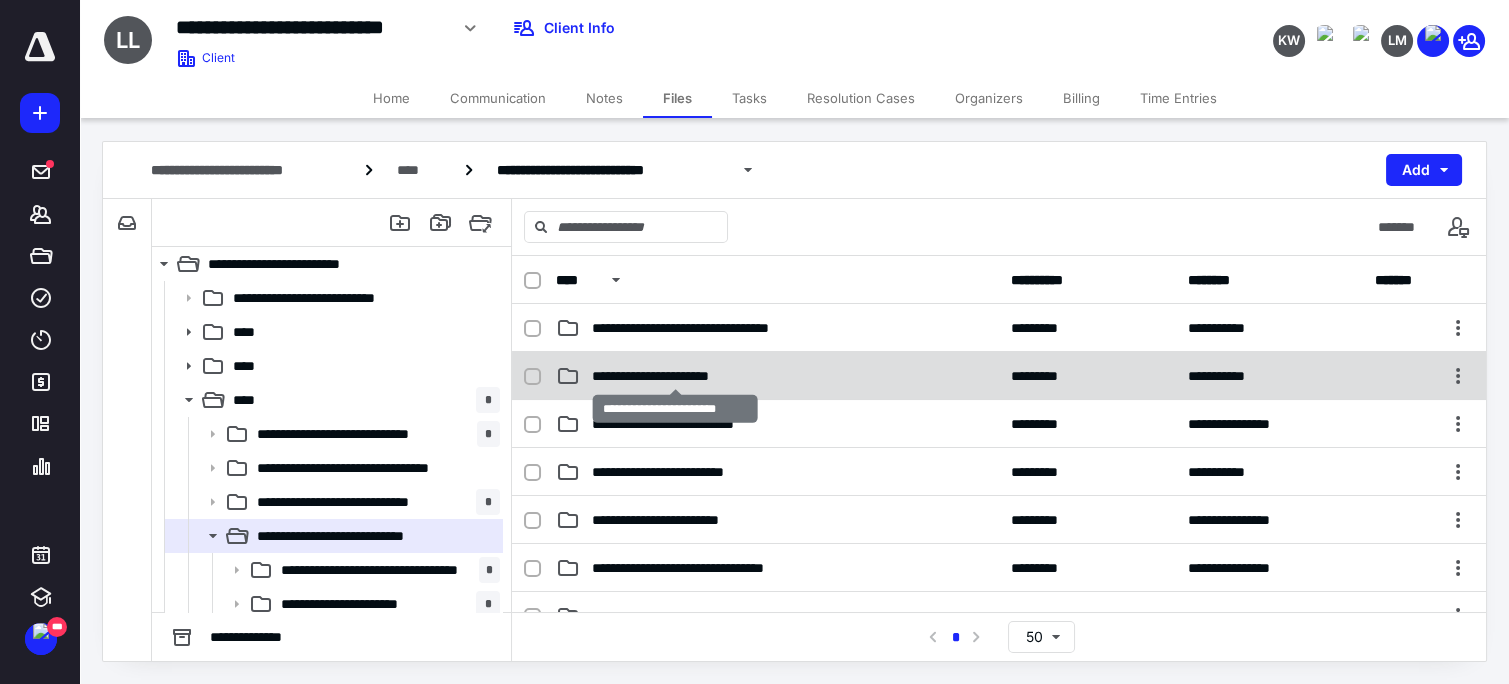 click on "**********" at bounding box center [676, 376] 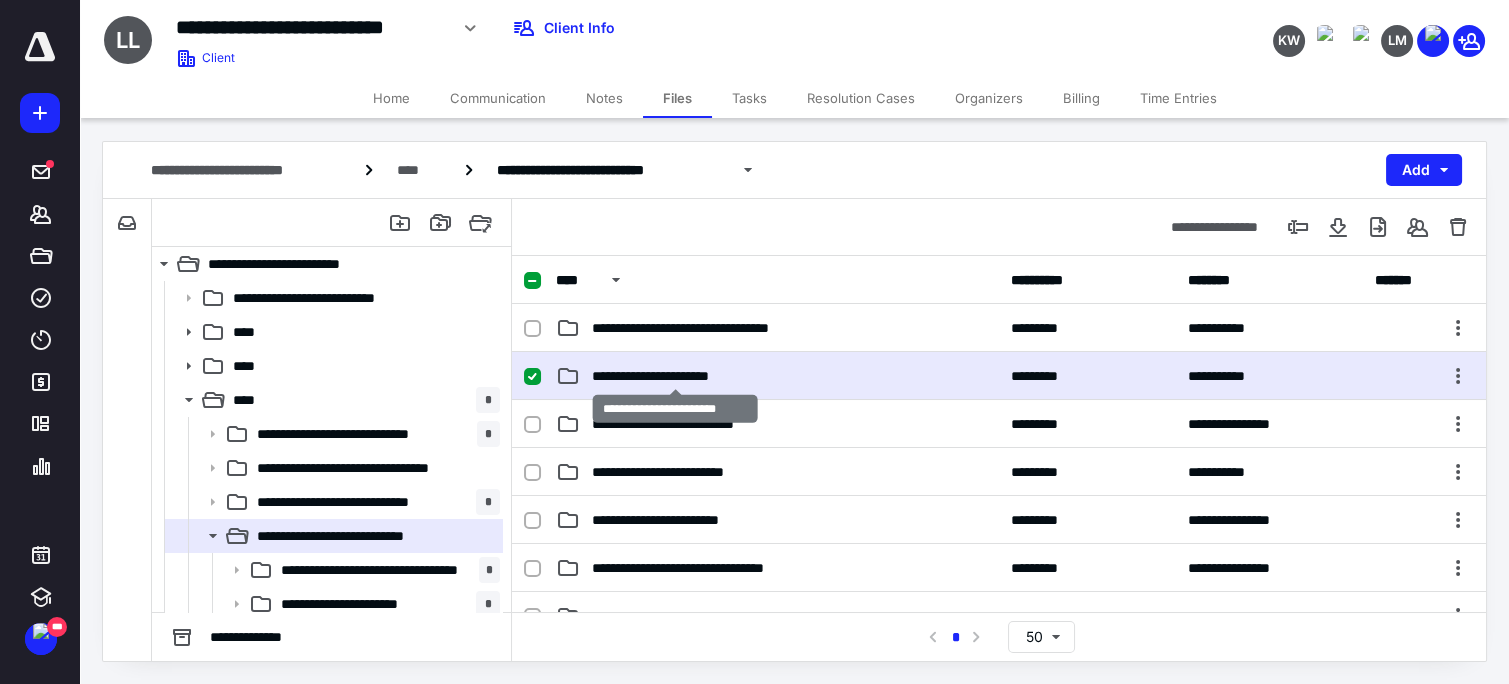 click on "**********" at bounding box center (676, 376) 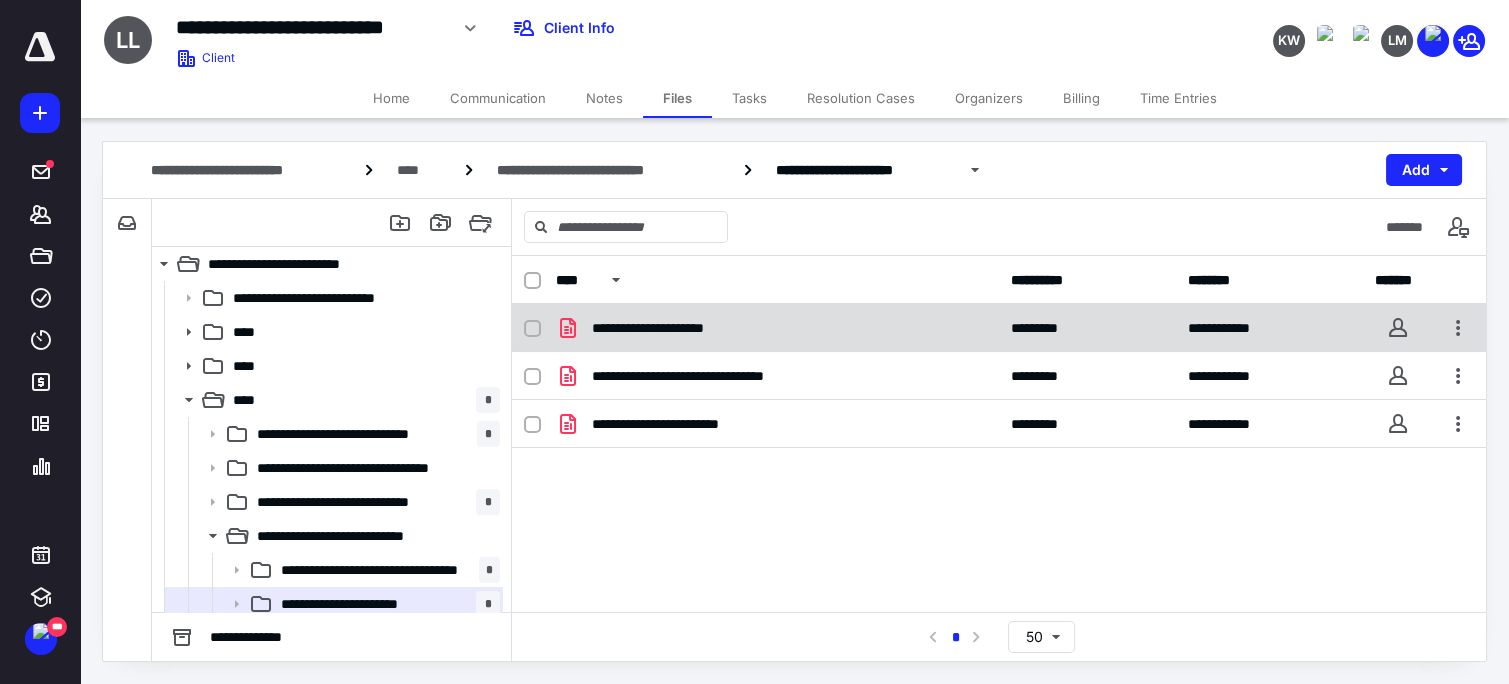 click on "**********" at bounding box center (999, 328) 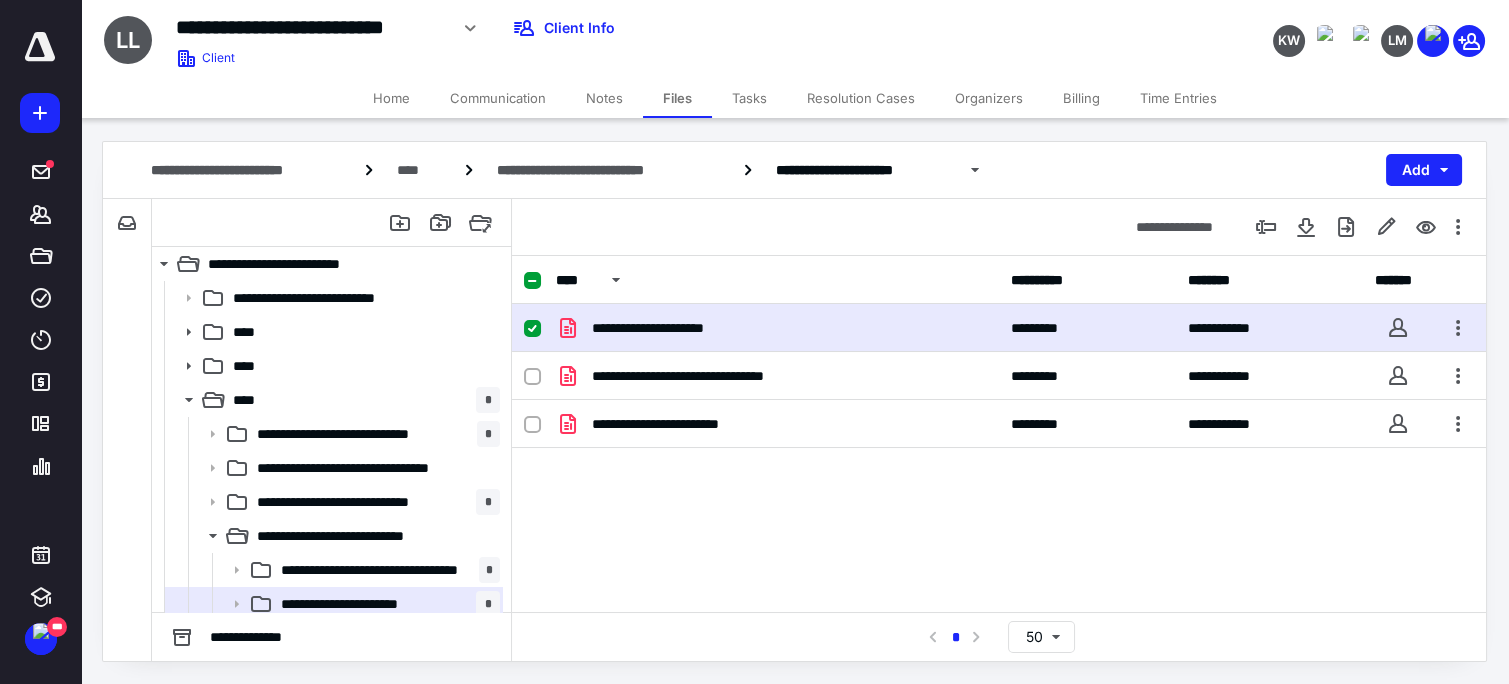 click on "**********" at bounding box center [999, 328] 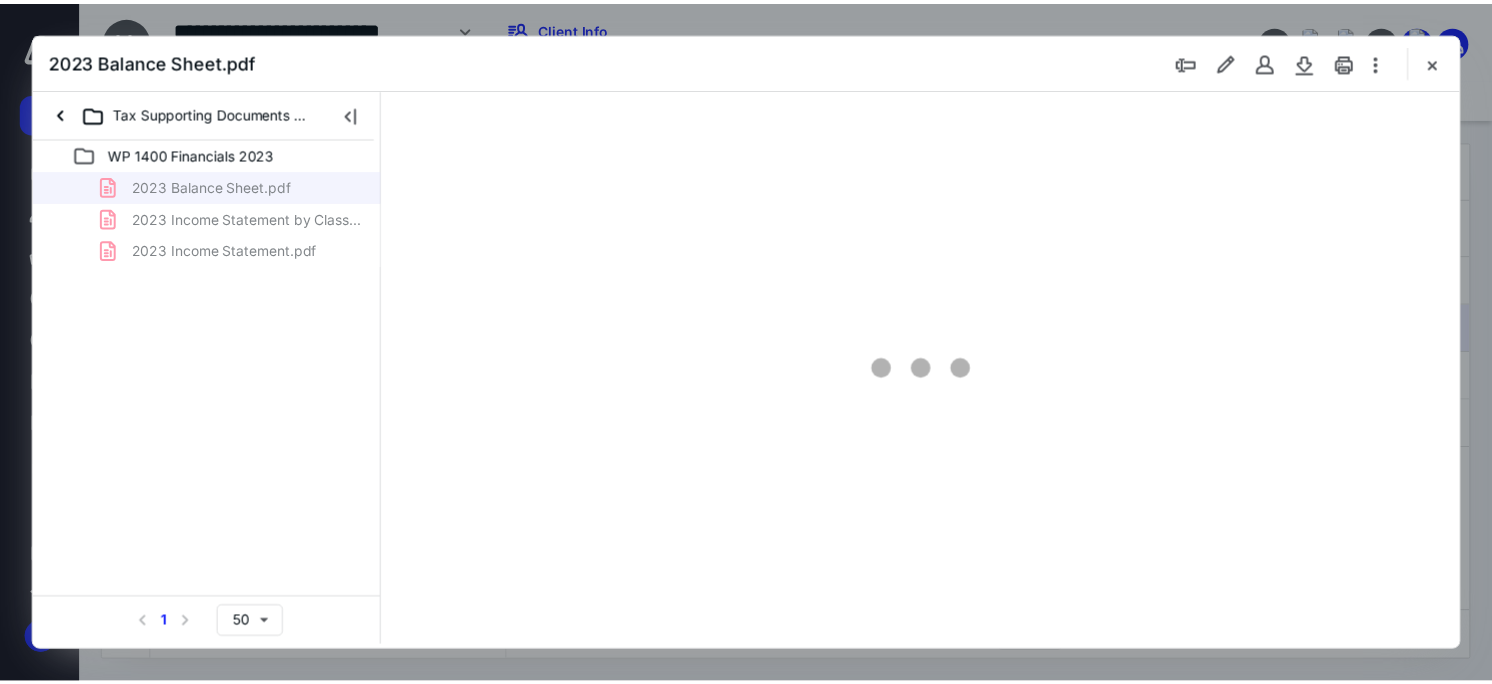 scroll, scrollTop: 0, scrollLeft: 0, axis: both 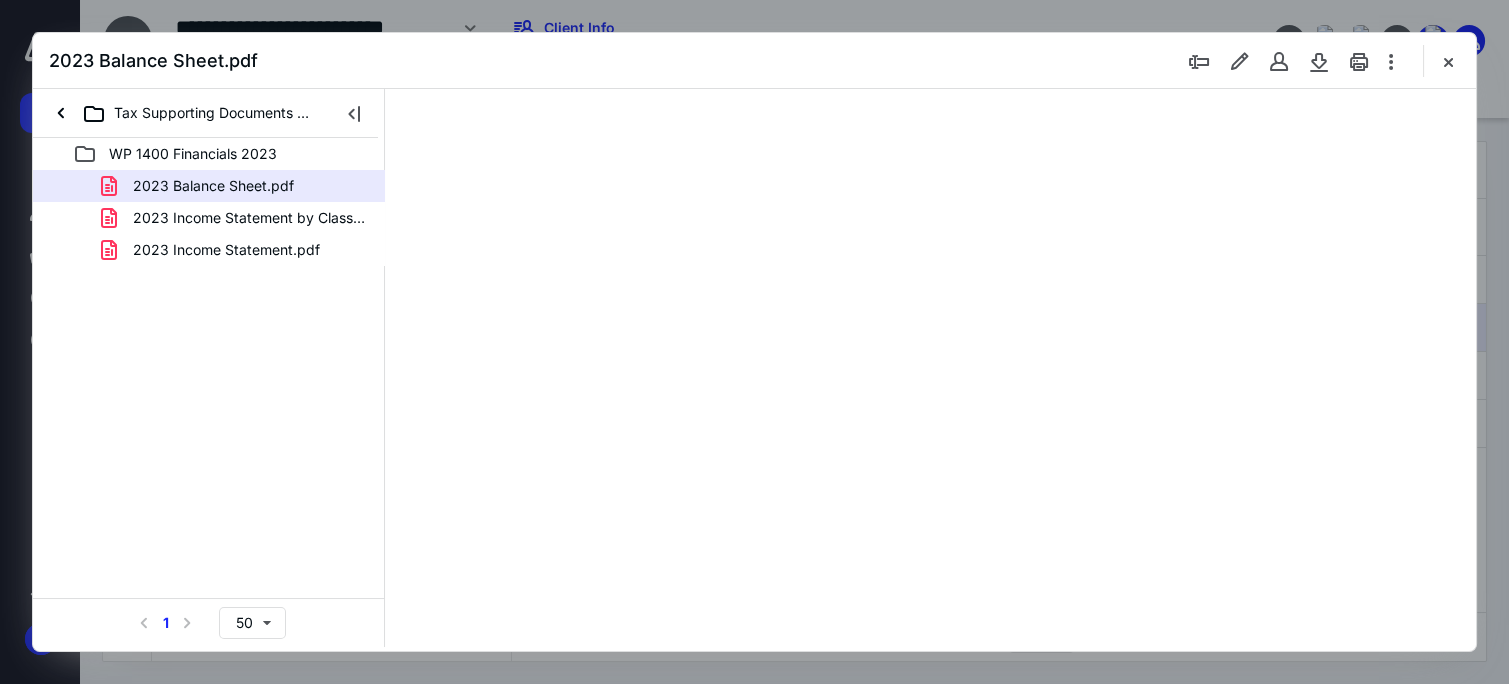 type on "61" 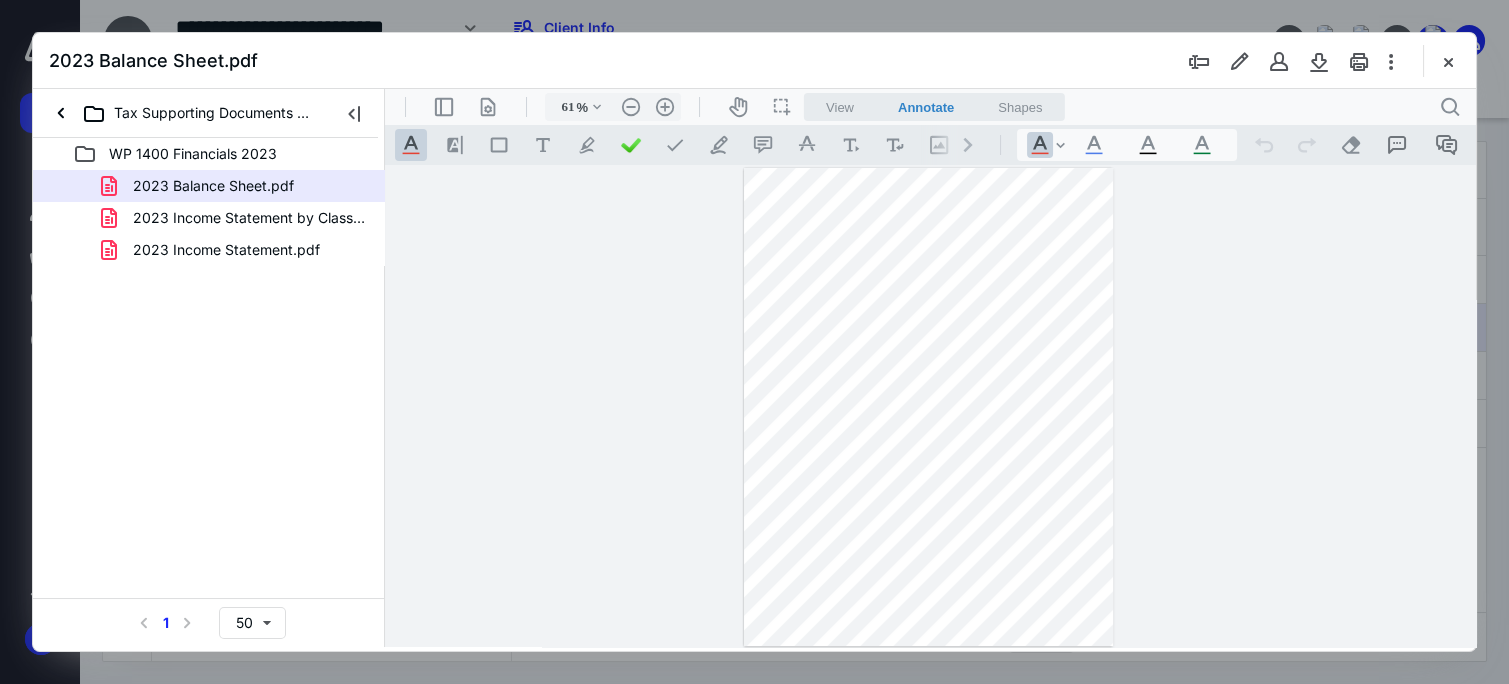 click at bounding box center [928, 407] 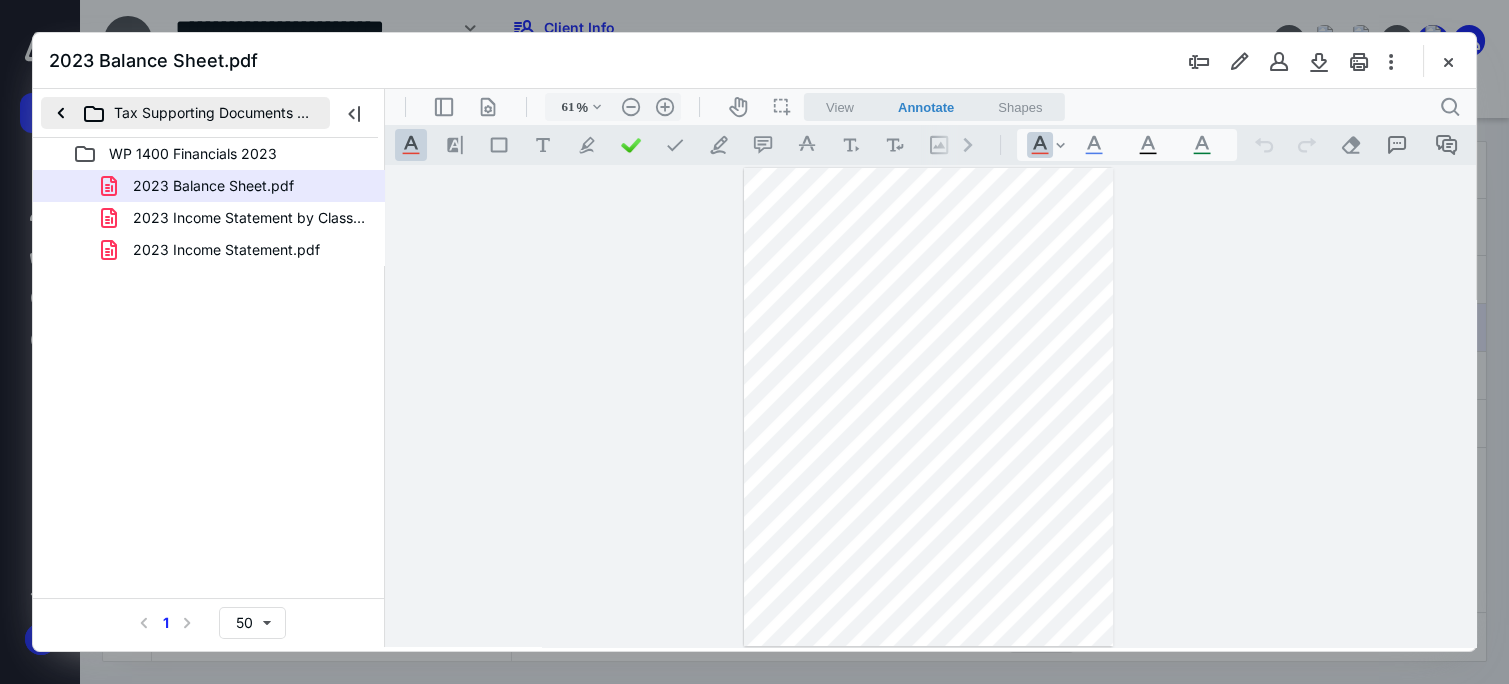 click on "Tax Supporting Documents 2023" at bounding box center [185, 113] 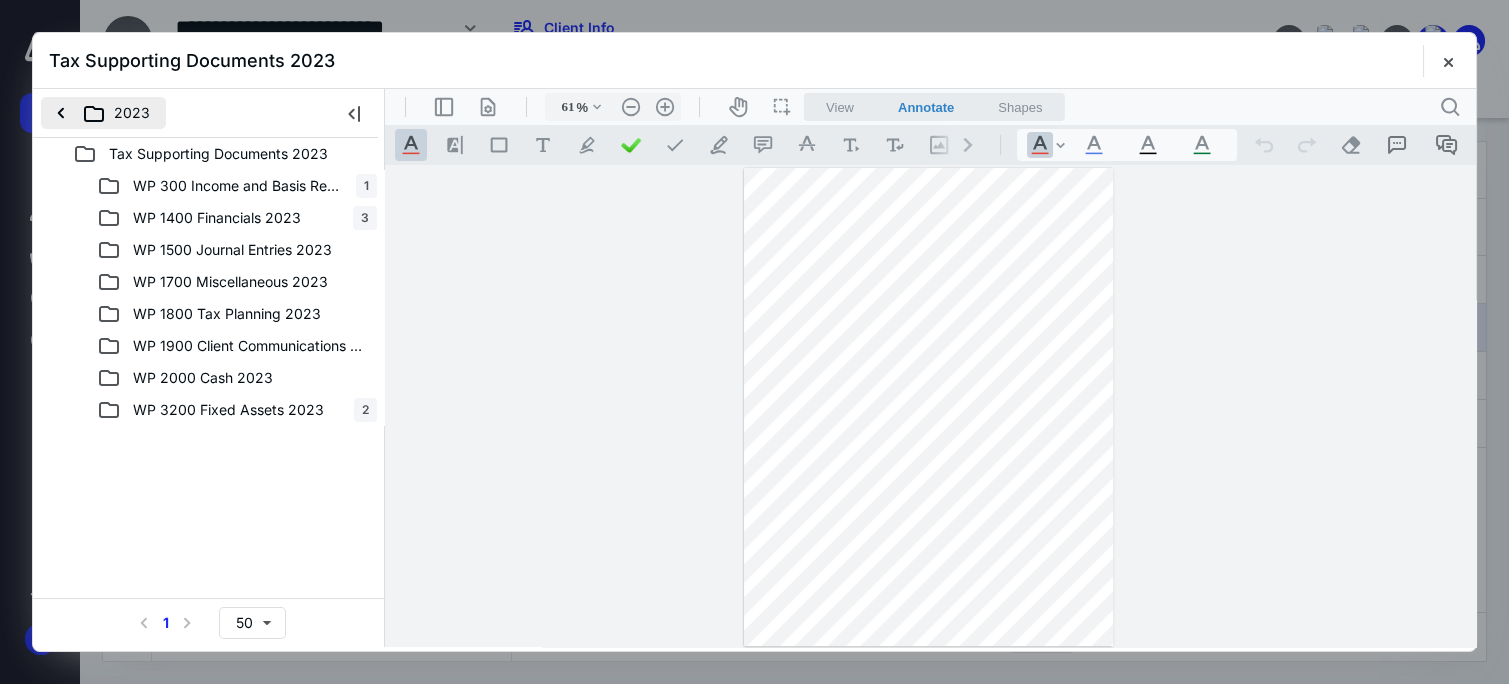 click on "2023" at bounding box center (103, 113) 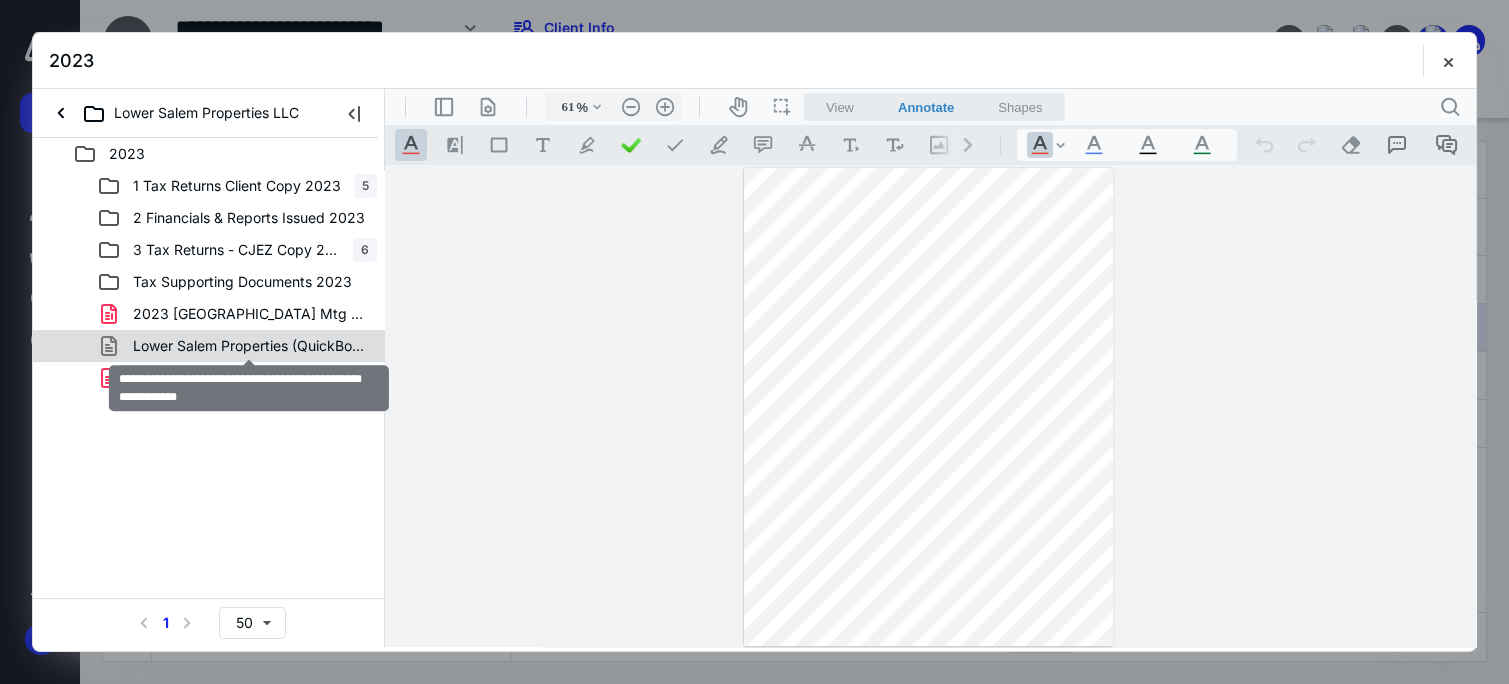click on "Lower Salem Properties (QuickBooks2018 Acct Transfer [DATE].qbx" at bounding box center [249, 346] 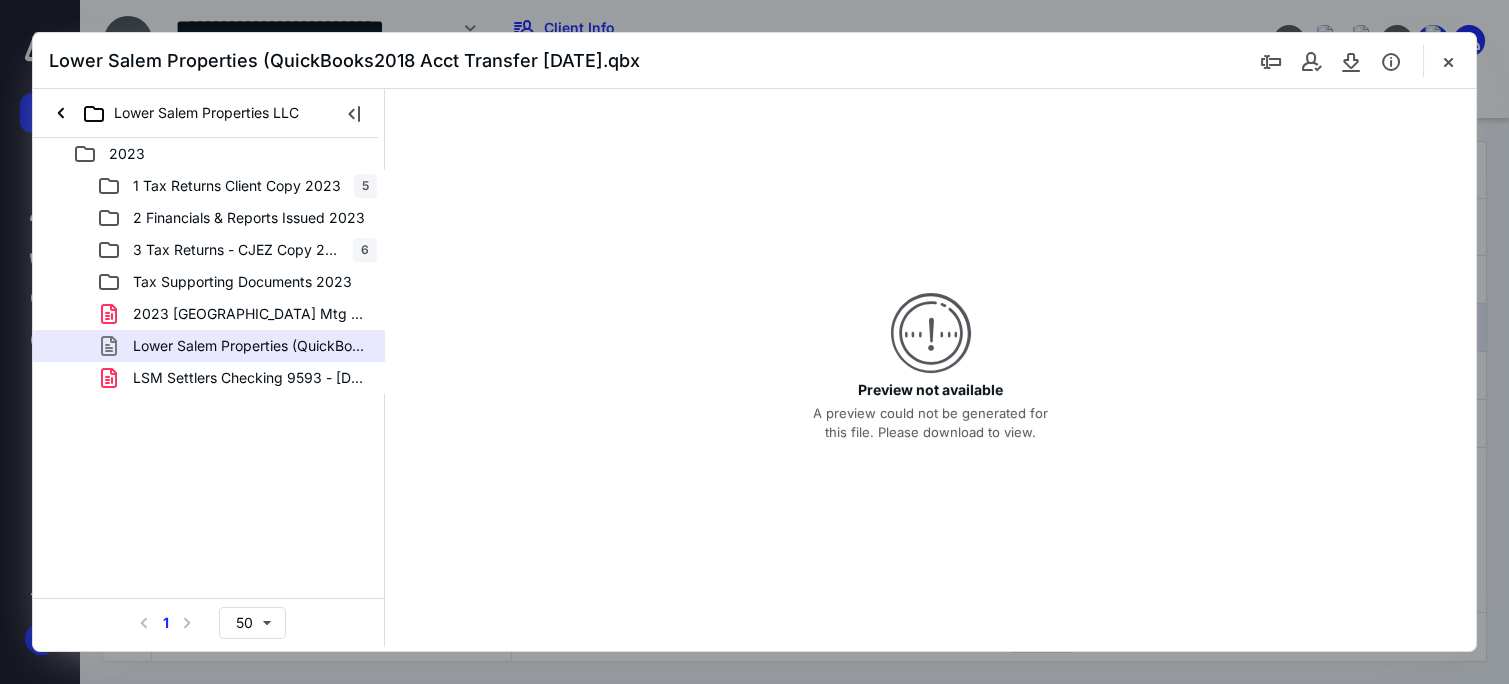click on "2023 1 Tax Returns Client Copy 2023 5 2 Financials & Reports Issued 2023 3 Tax Returns - CJEZ Copy 2023 6 Tax Supporting Documents 2023 2023 [GEOGRAPHIC_DATA] Int.pdf [GEOGRAPHIC_DATA] Properties (QuickBooks2018 Acct Transfer [DATE].qbx LSM Settlers Checking 9593 - [DATE].pdf Select a page number for more results 1 50" at bounding box center [209, 392] 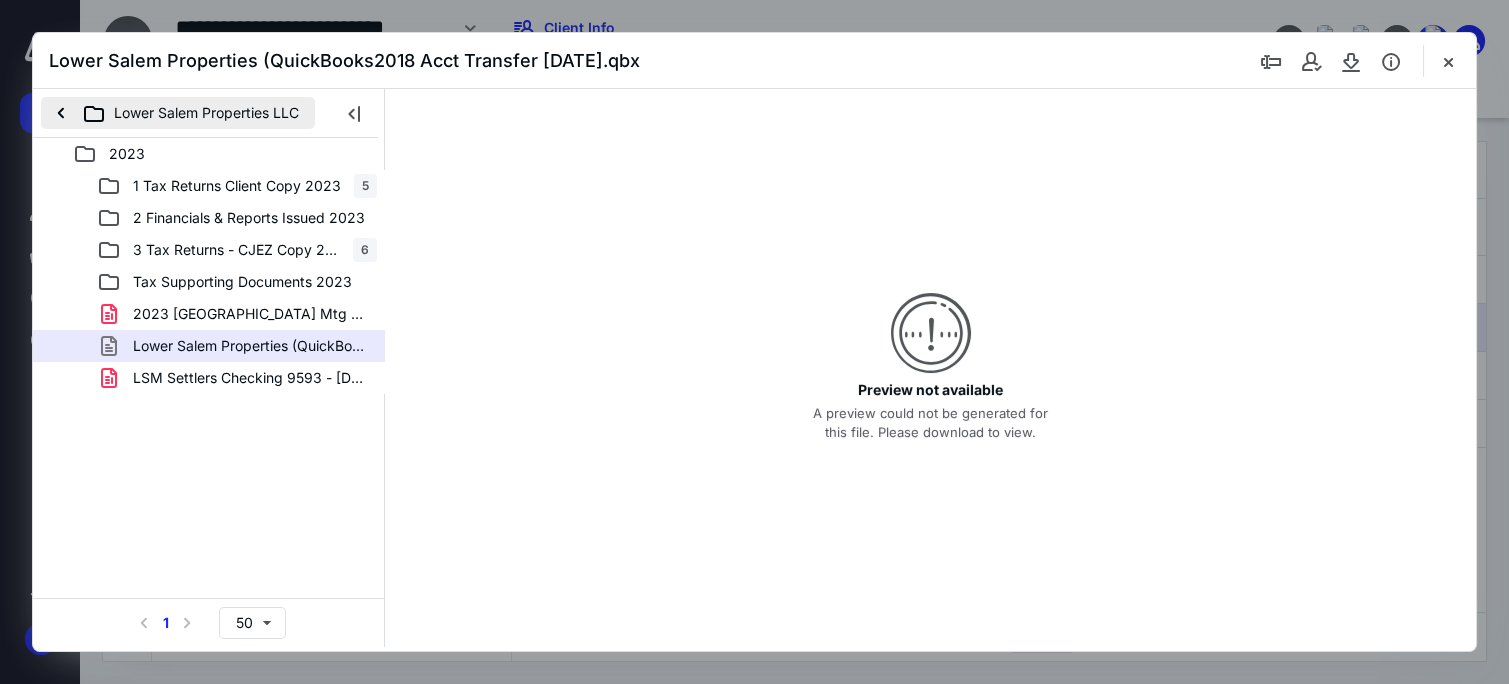 click on "Lower Salem Properties LLC" at bounding box center (178, 113) 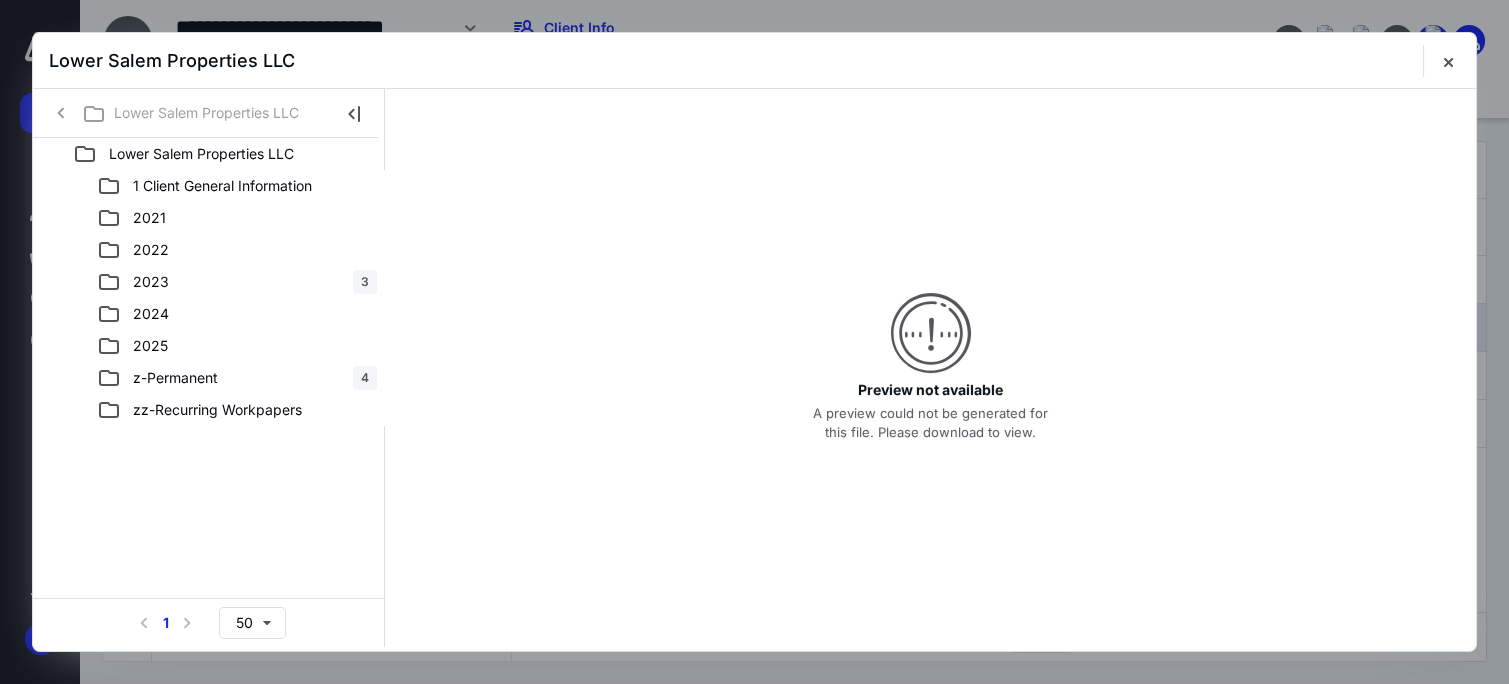 click 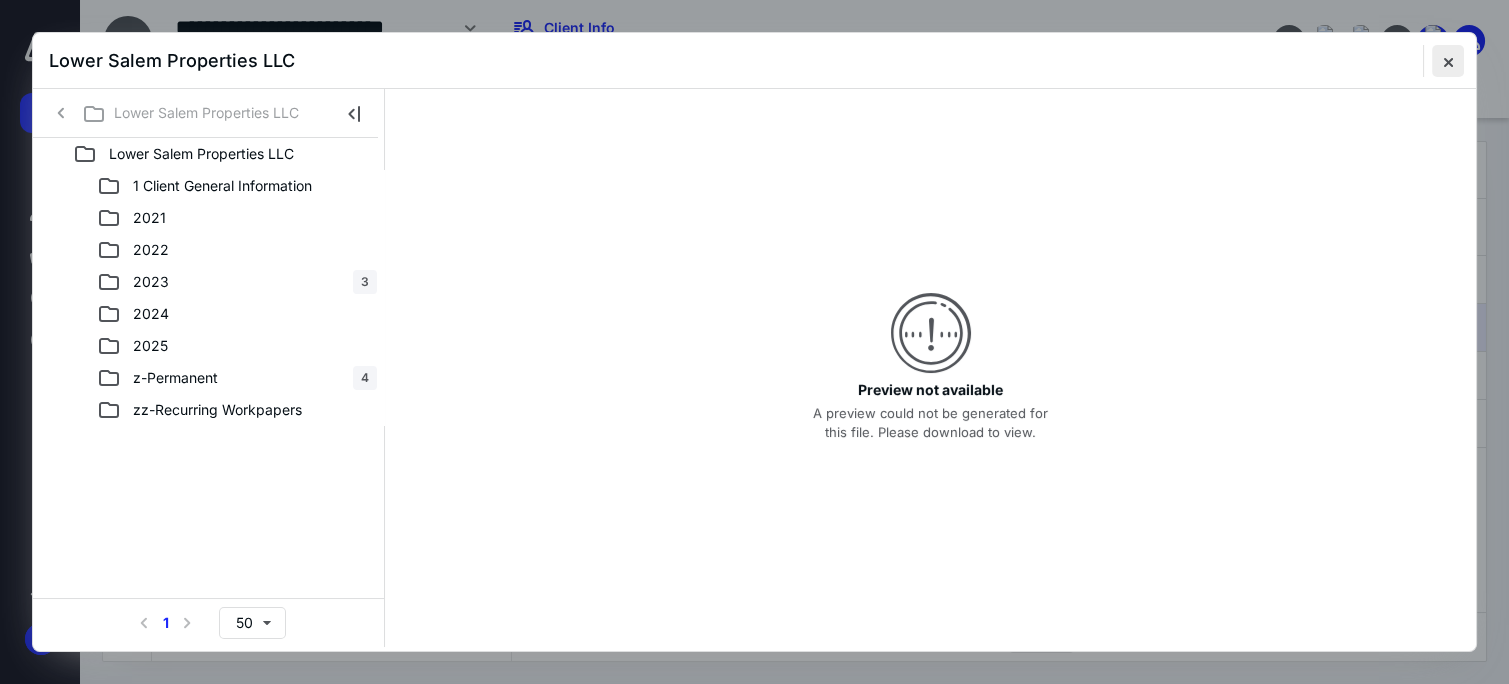 click at bounding box center (1448, 61) 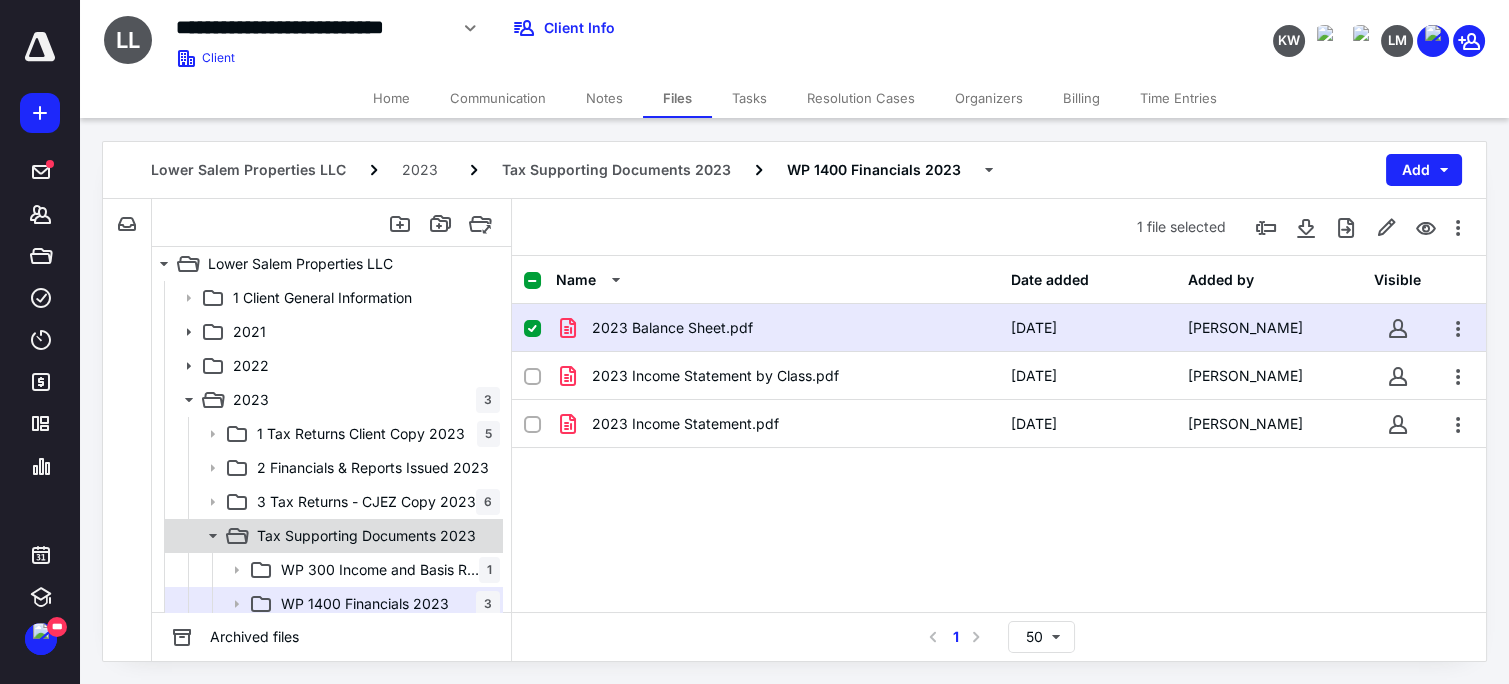 click 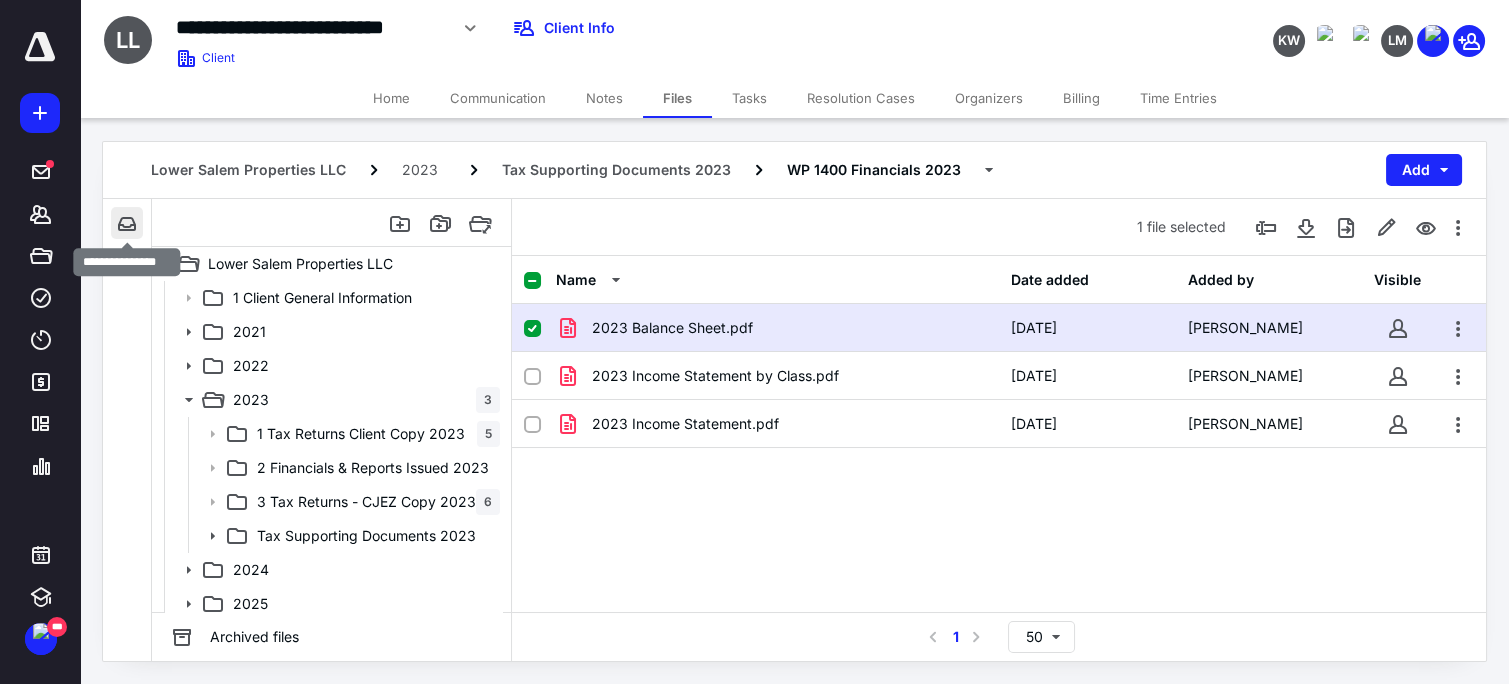 click at bounding box center (127, 223) 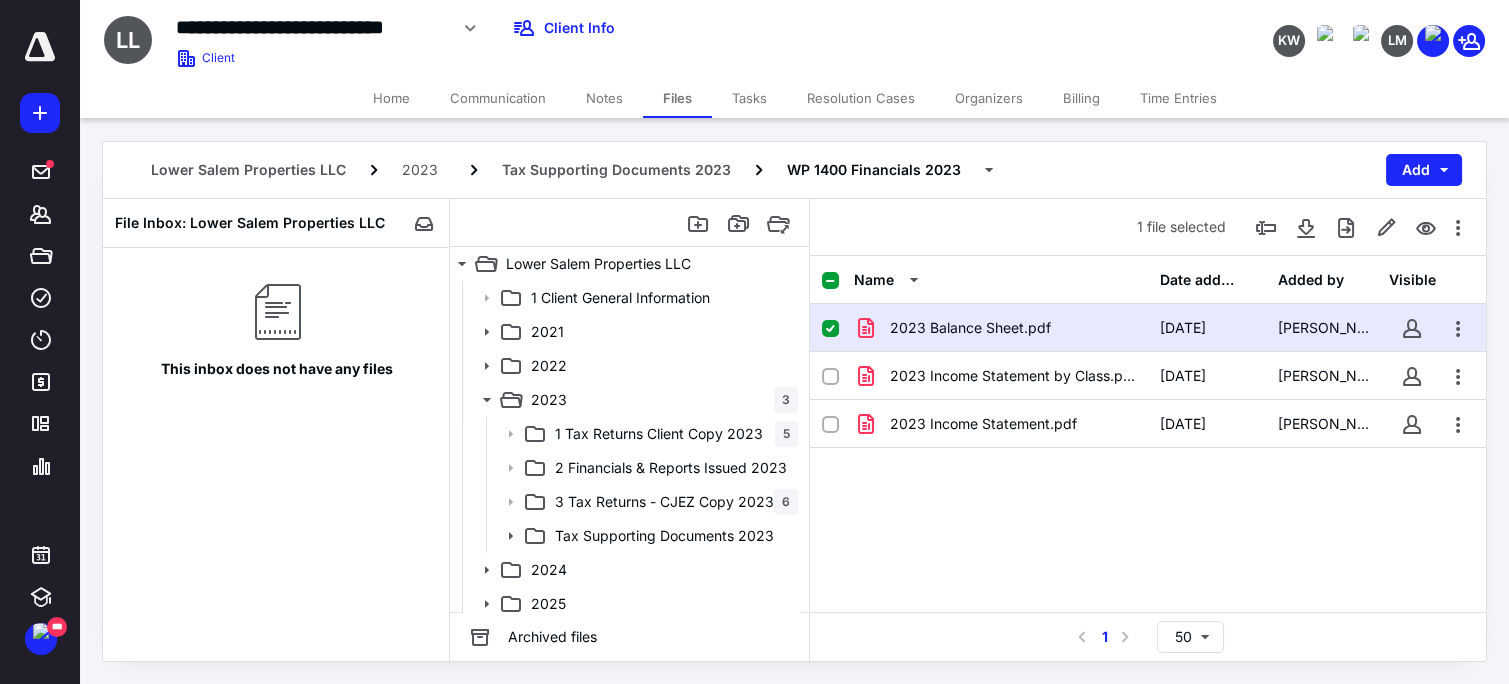 click on "Home" at bounding box center (391, 98) 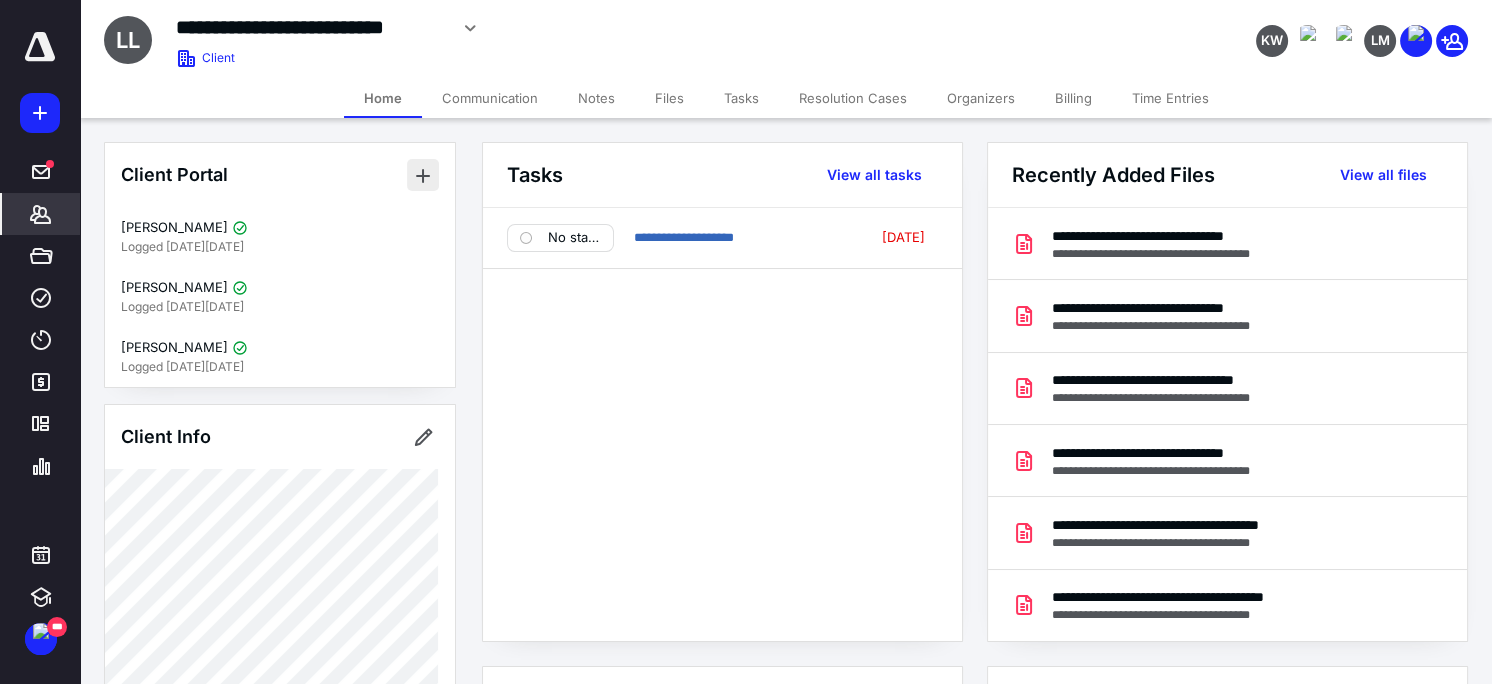 click at bounding box center (423, 175) 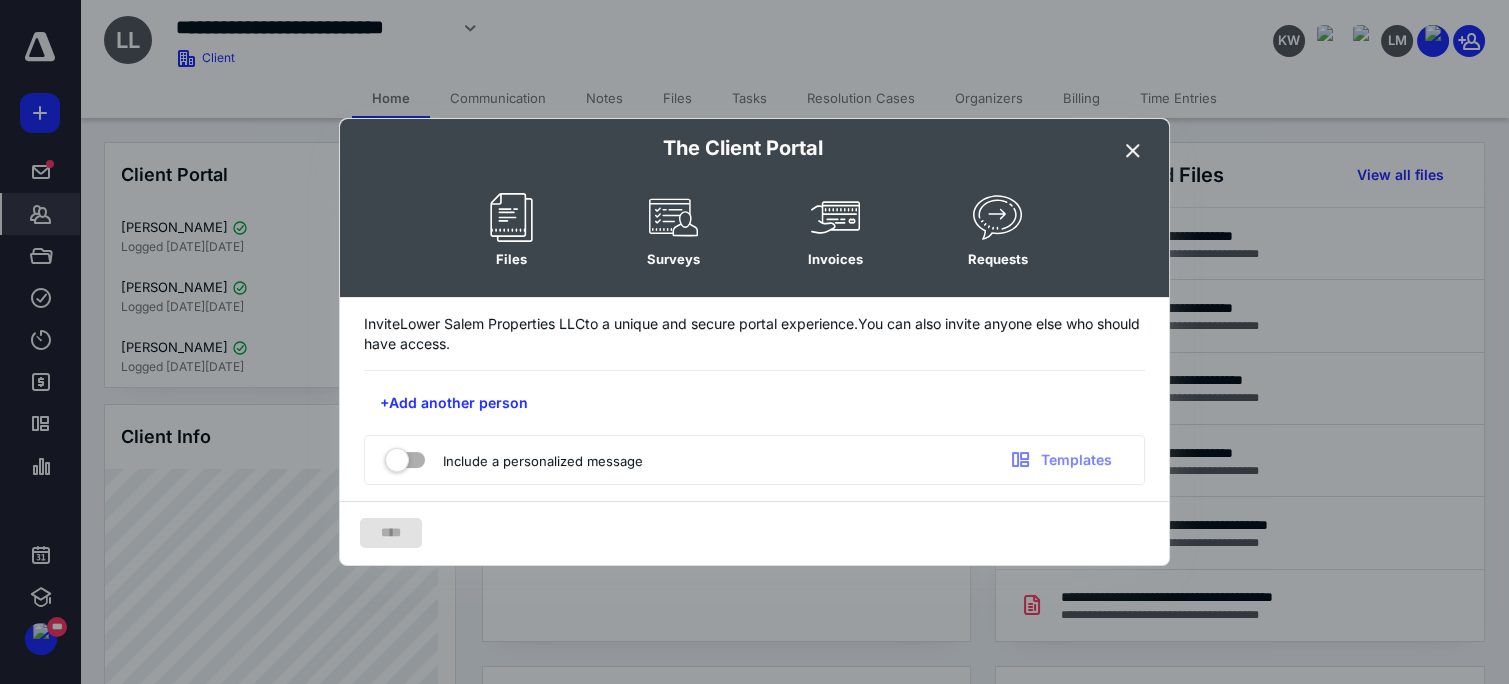click on "The Client Portal" at bounding box center [754, 148] 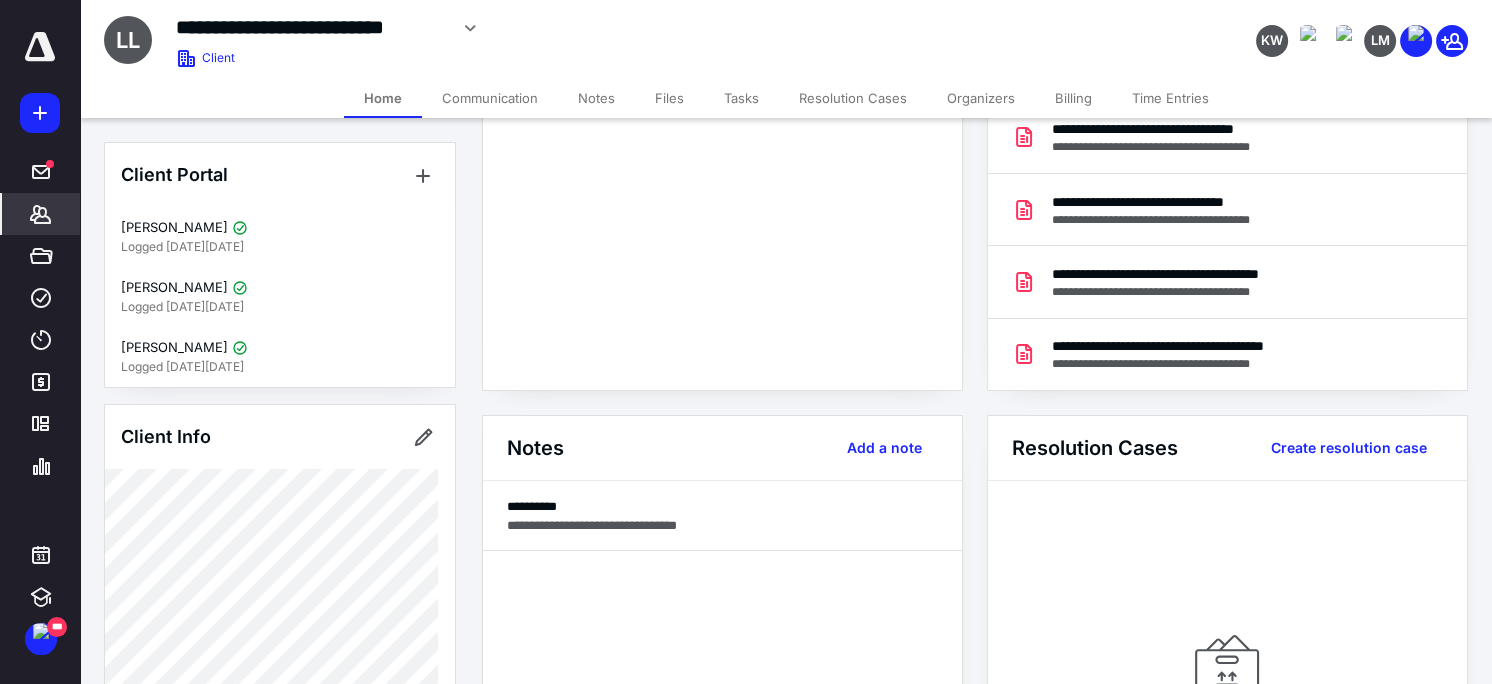 scroll, scrollTop: 281, scrollLeft: 0, axis: vertical 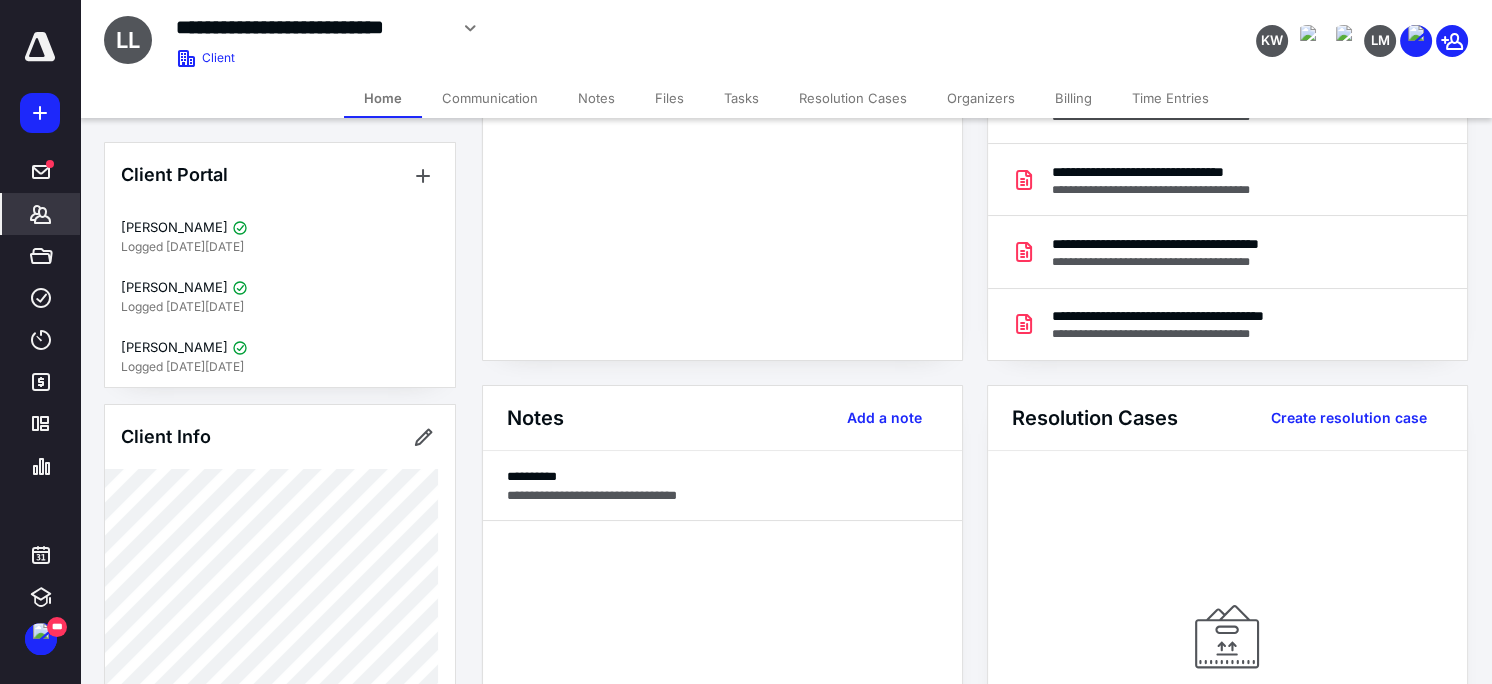 click on "**********" at bounding box center [722, 143] 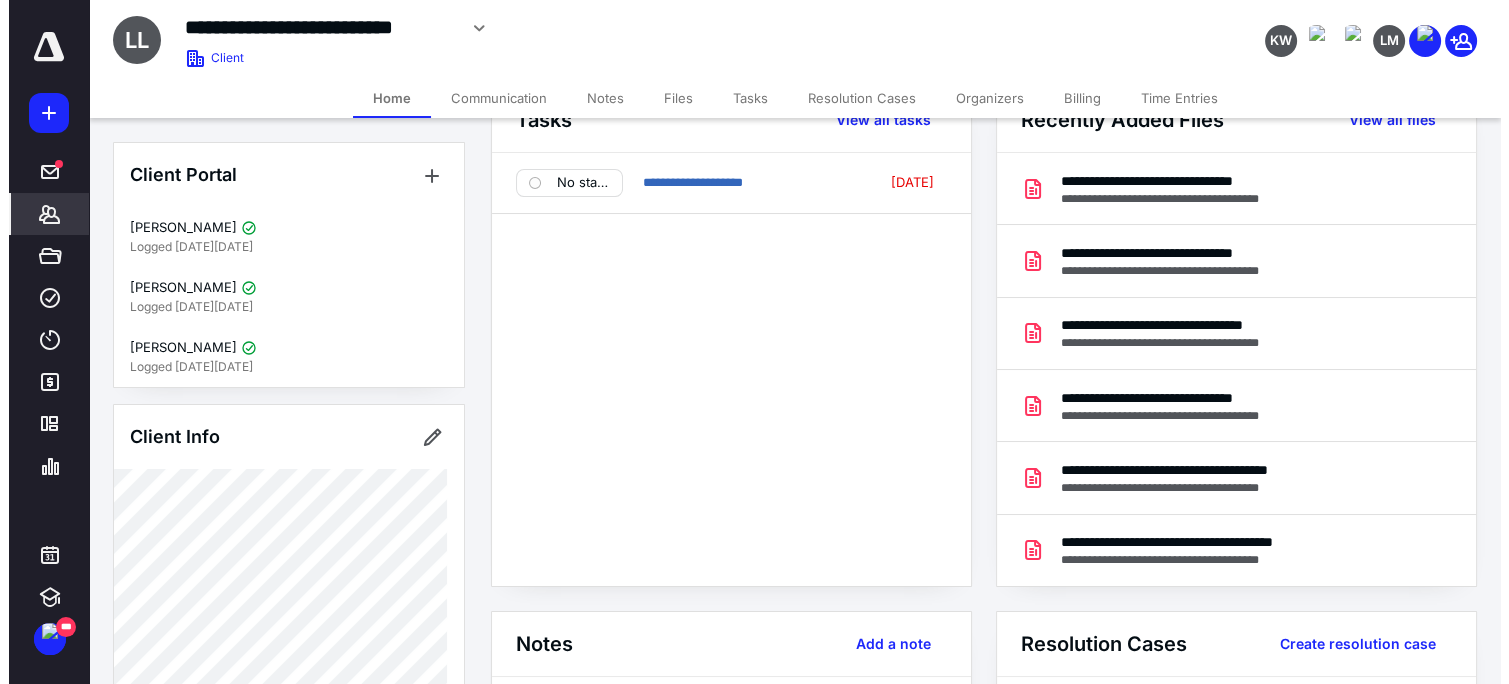 scroll, scrollTop: 0, scrollLeft: 0, axis: both 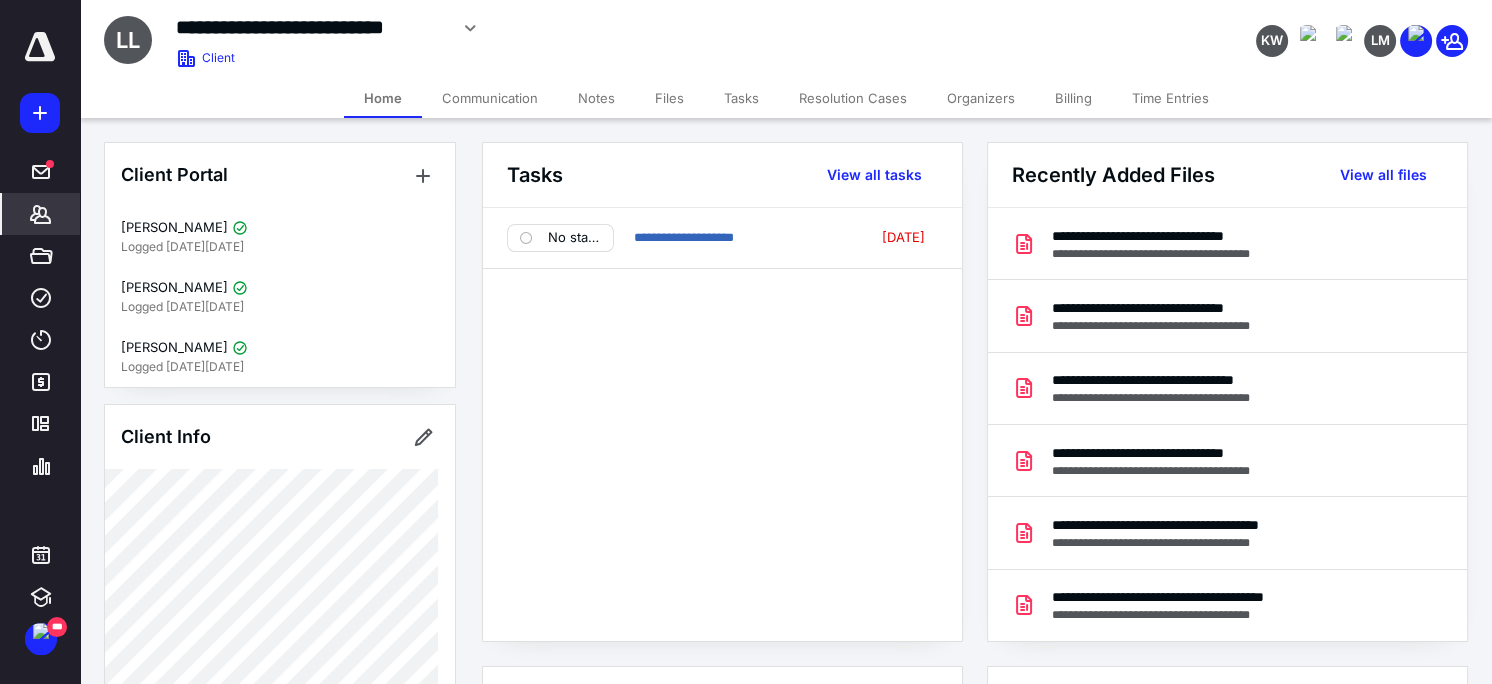 click on "Files" at bounding box center (669, 98) 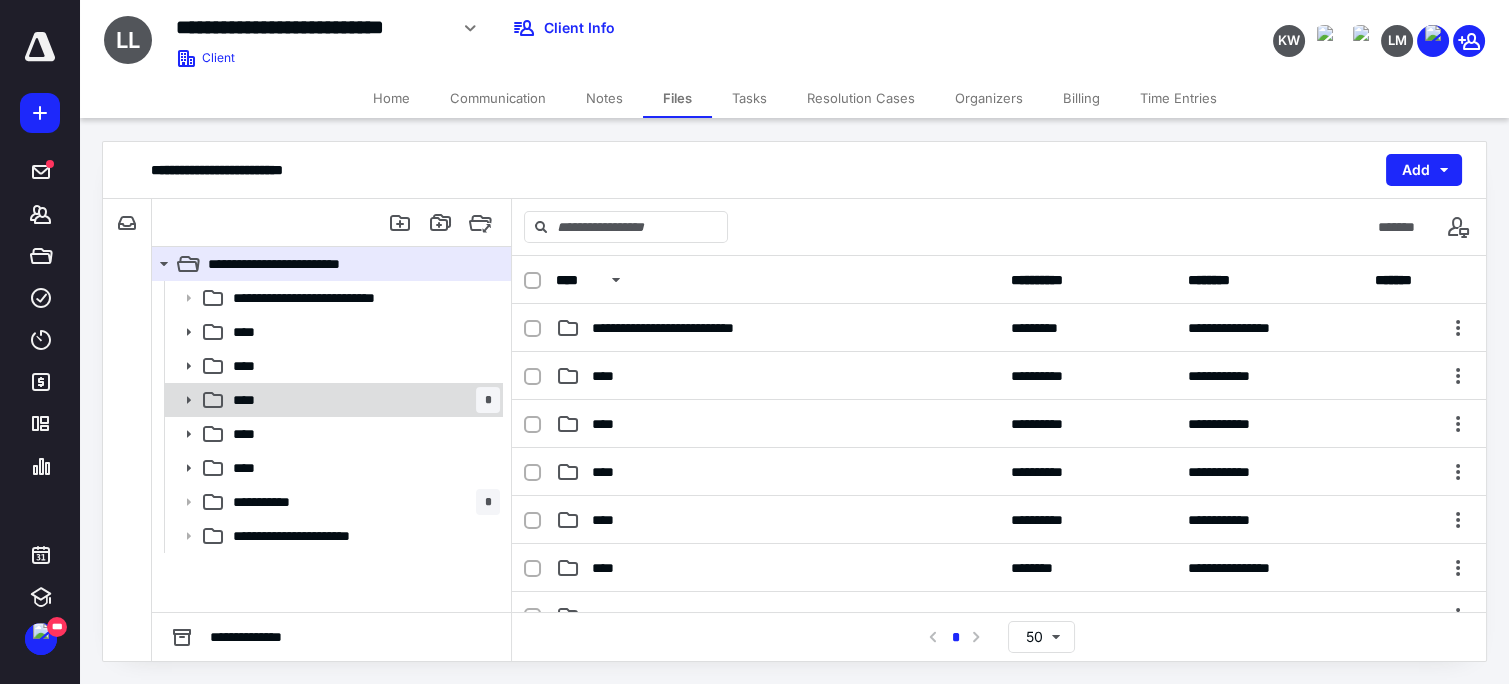 click at bounding box center [182, 400] 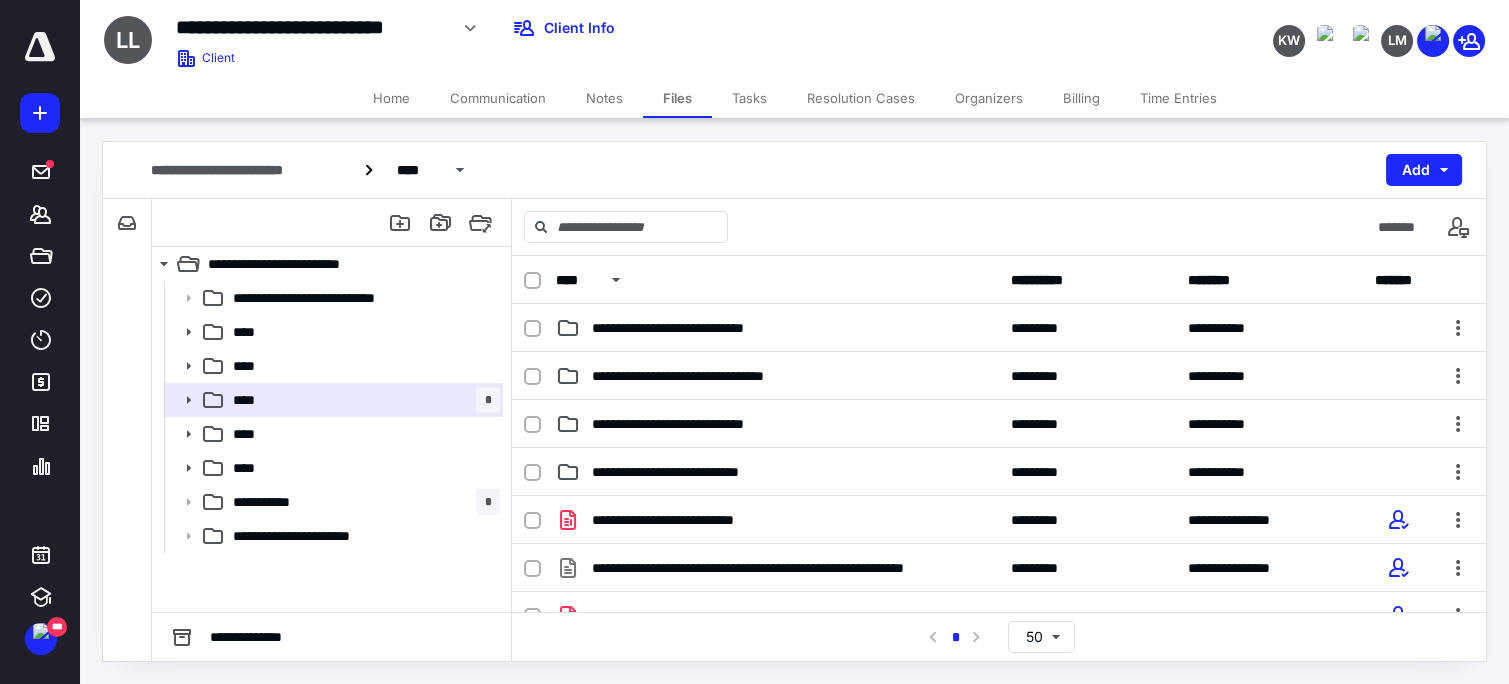 scroll, scrollTop: 46, scrollLeft: 0, axis: vertical 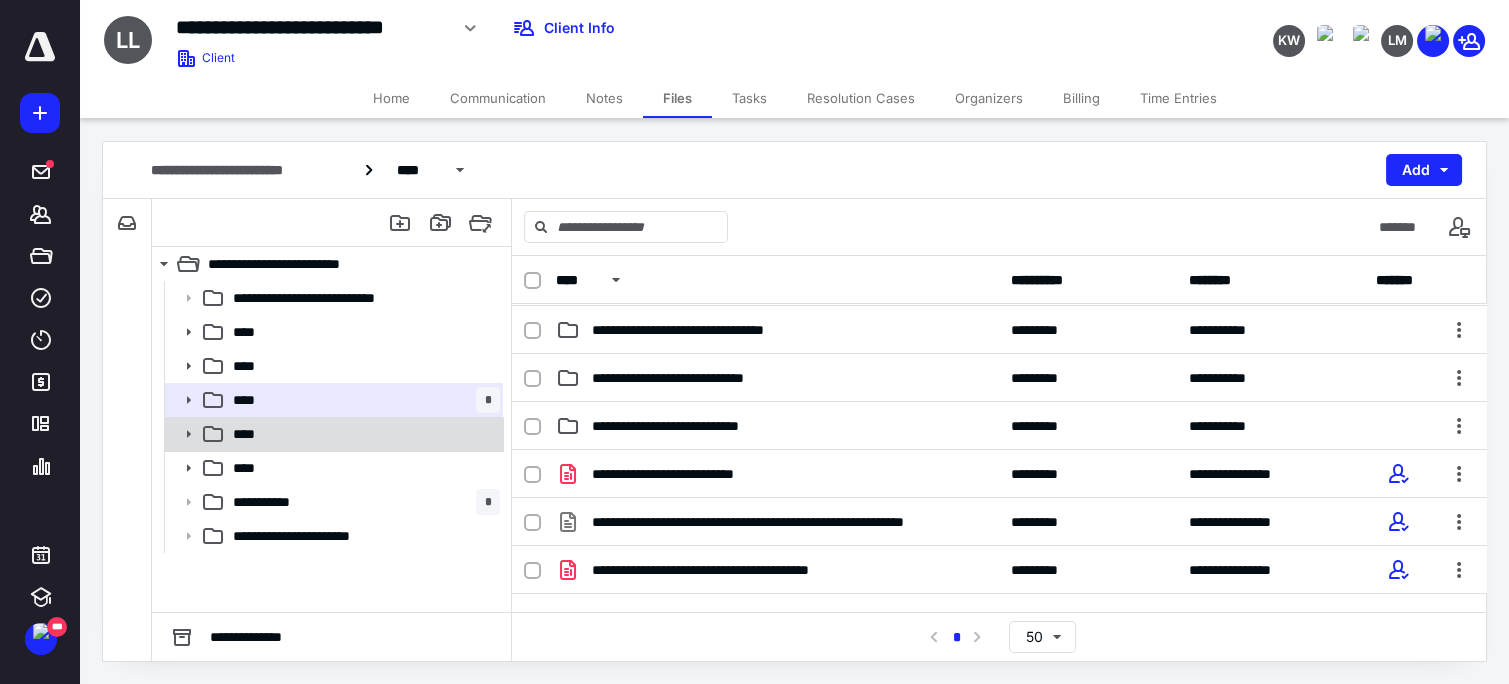 click at bounding box center (182, 434) 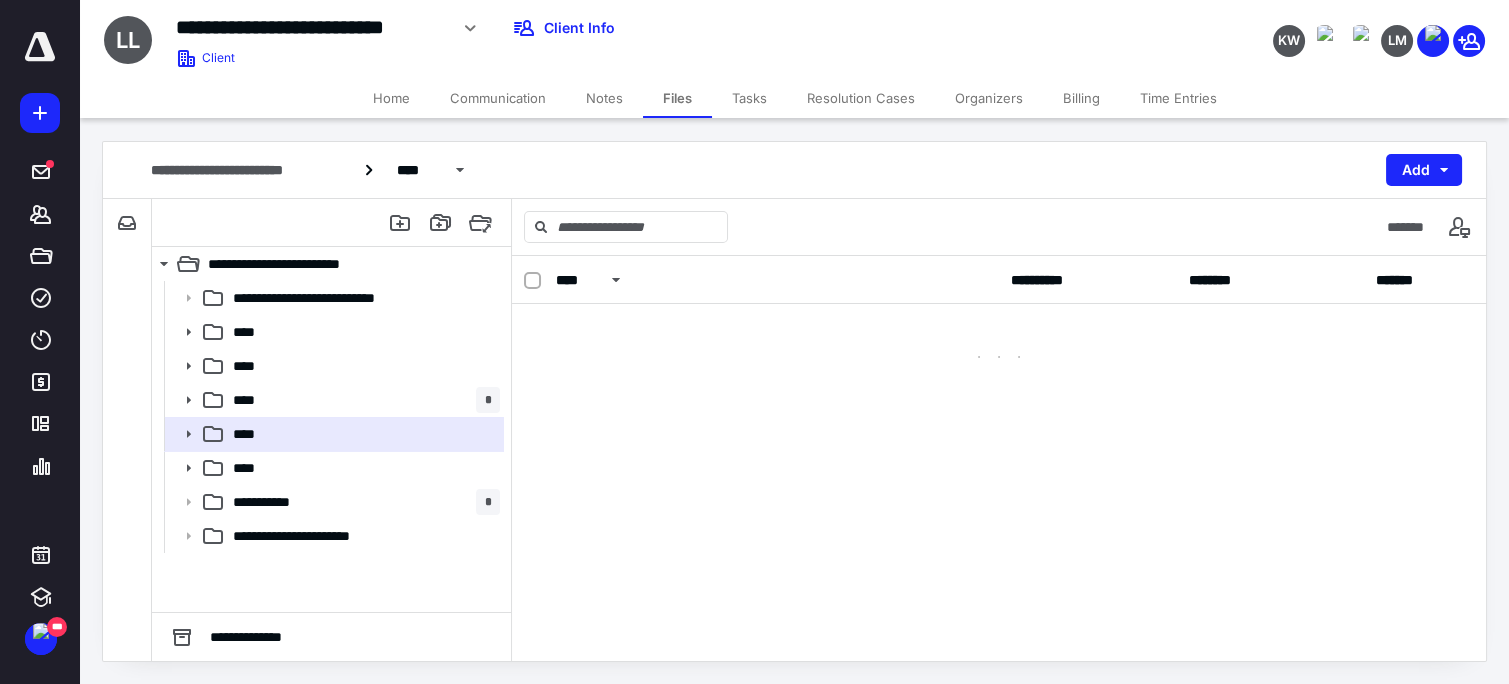 scroll, scrollTop: 0, scrollLeft: 0, axis: both 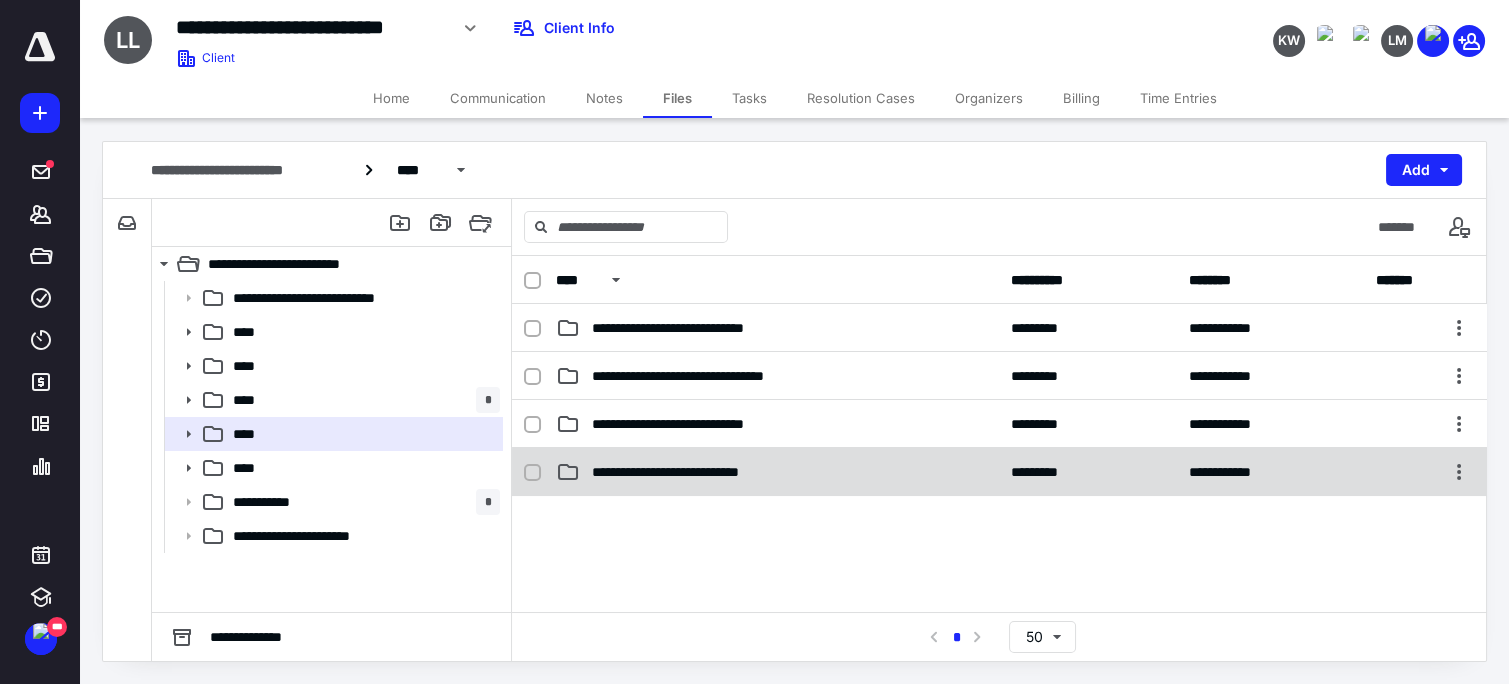 click on "**********" at bounding box center (701, 472) 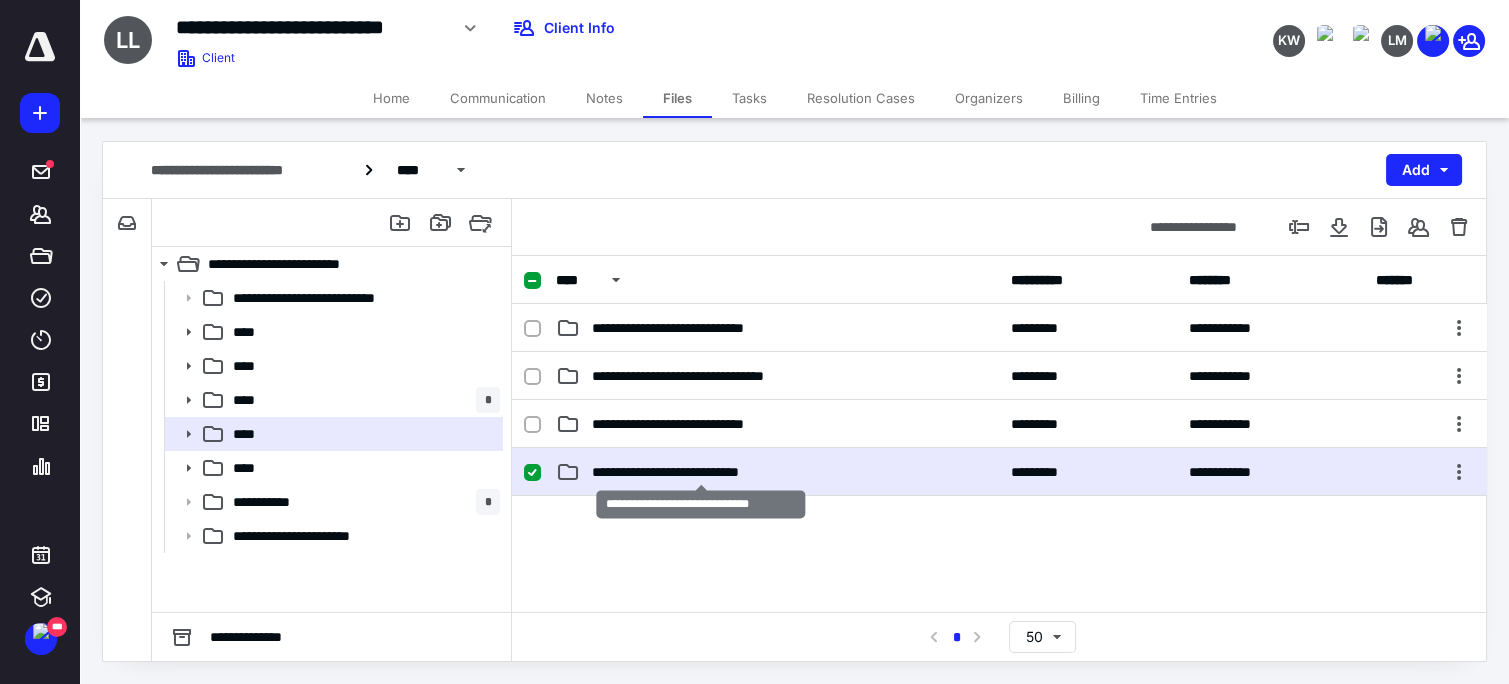click on "**********" at bounding box center (701, 472) 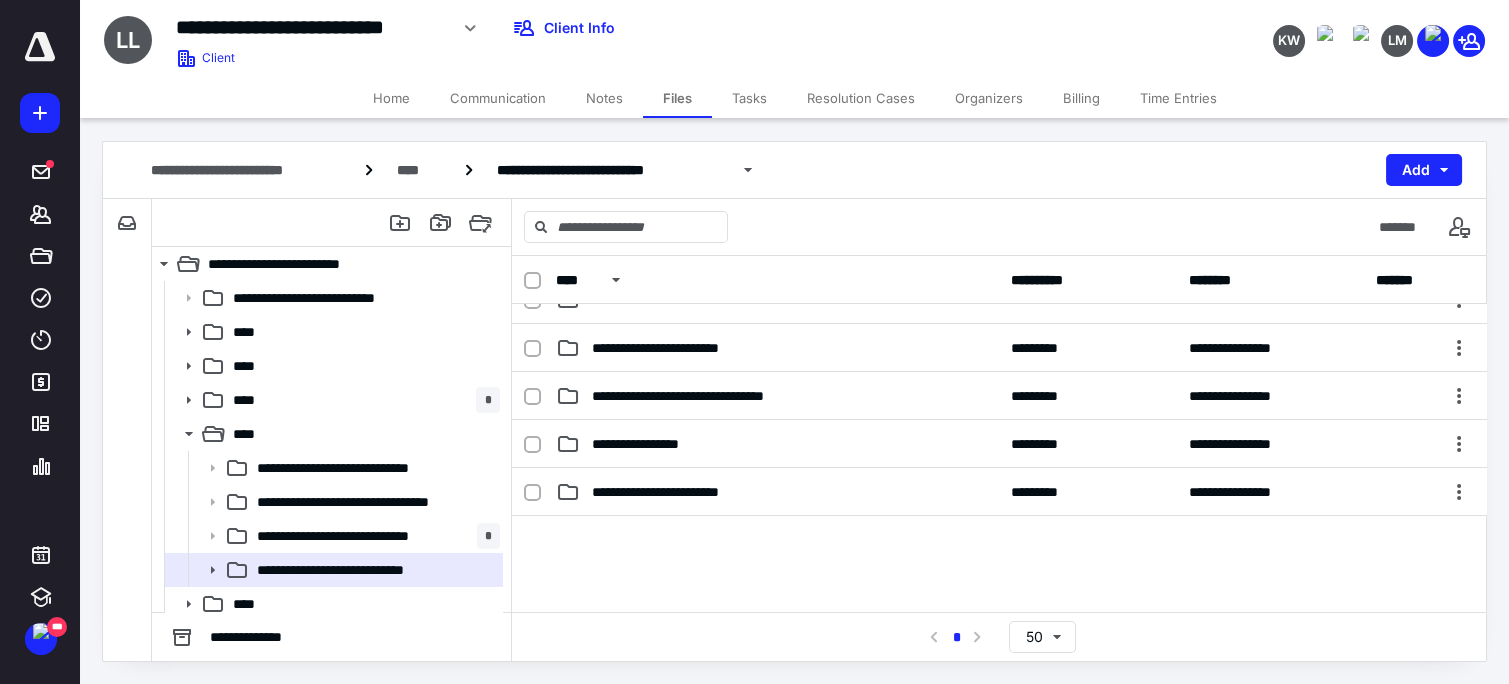 scroll, scrollTop: 0, scrollLeft: 0, axis: both 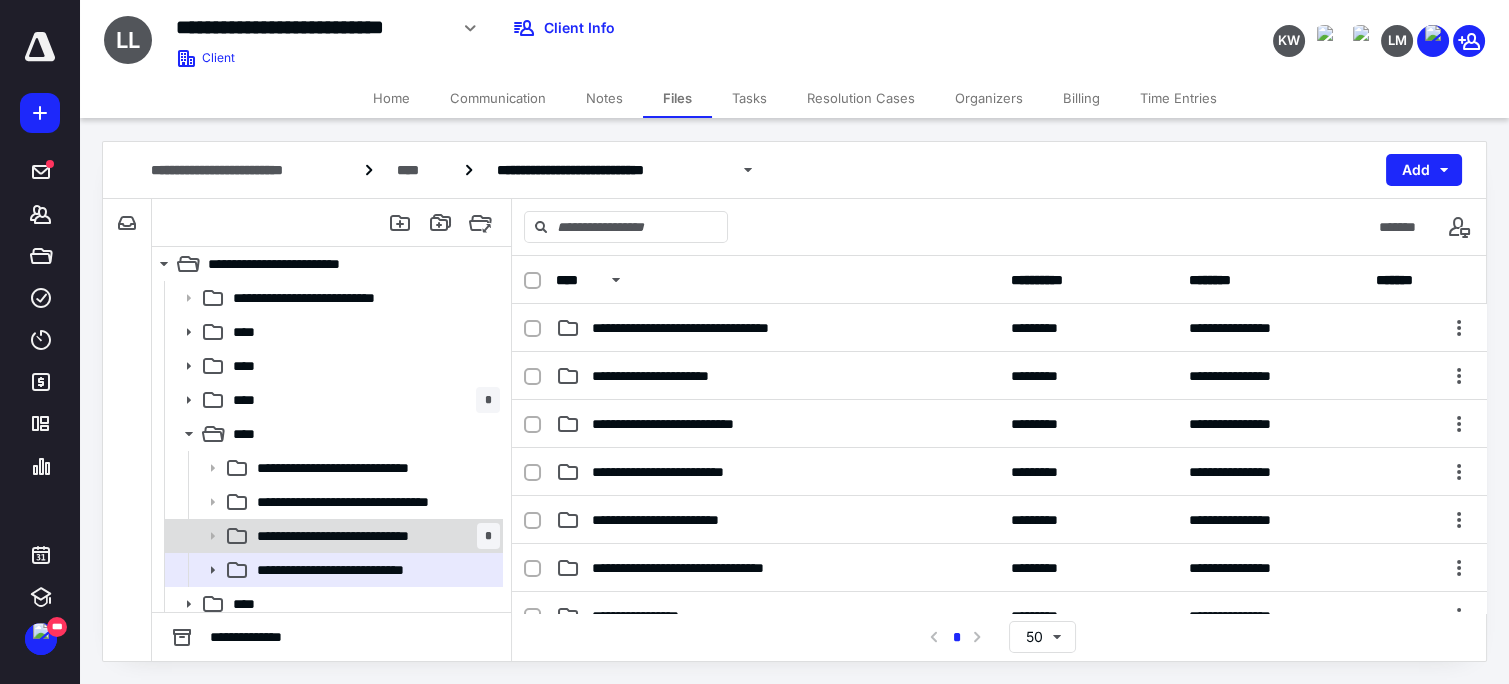 click 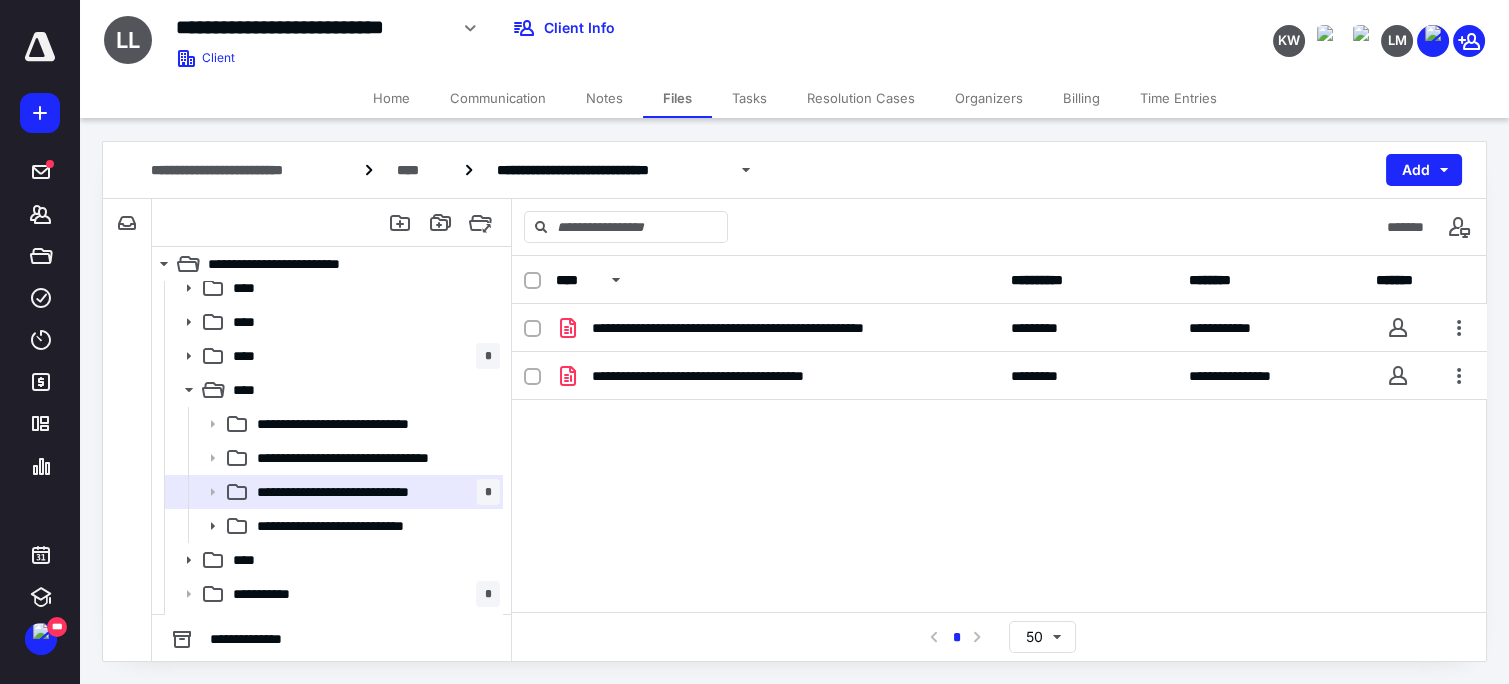 scroll, scrollTop: 75, scrollLeft: 0, axis: vertical 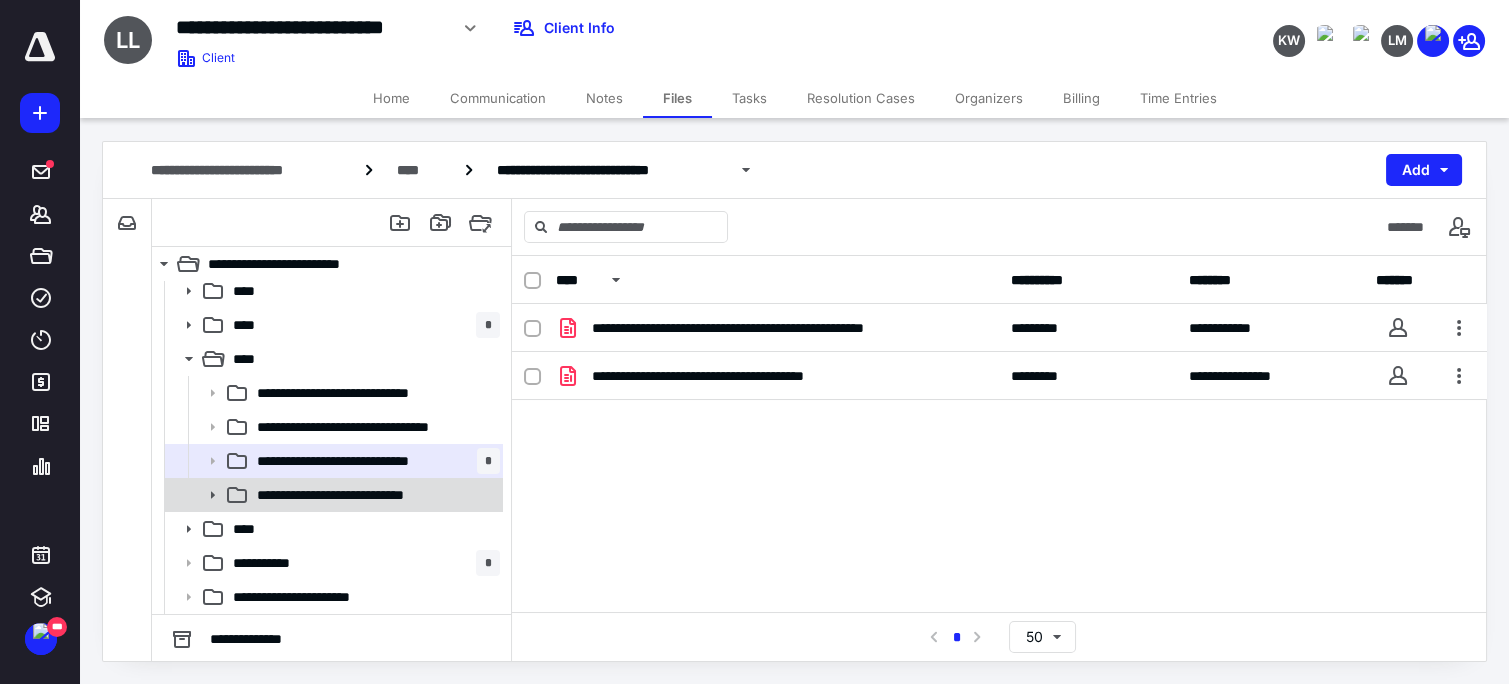 click 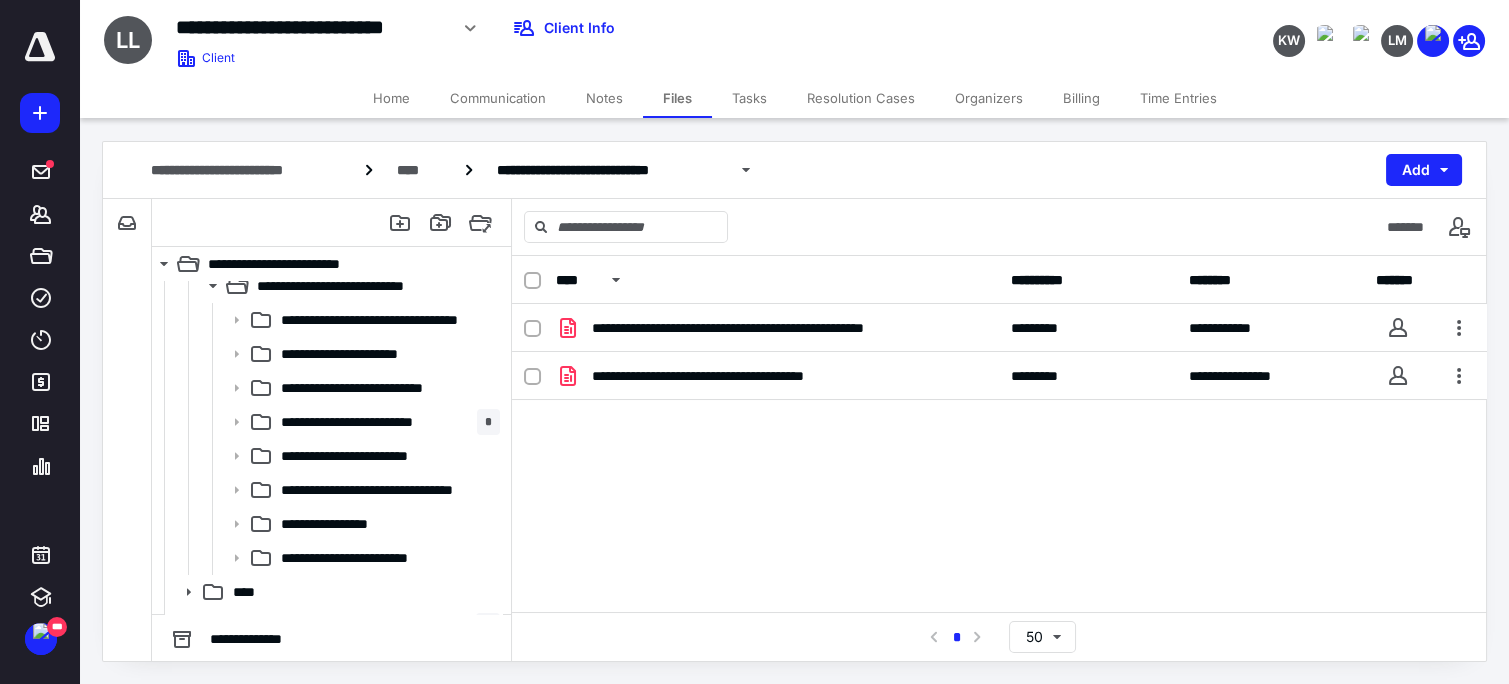 scroll, scrollTop: 288, scrollLeft: 0, axis: vertical 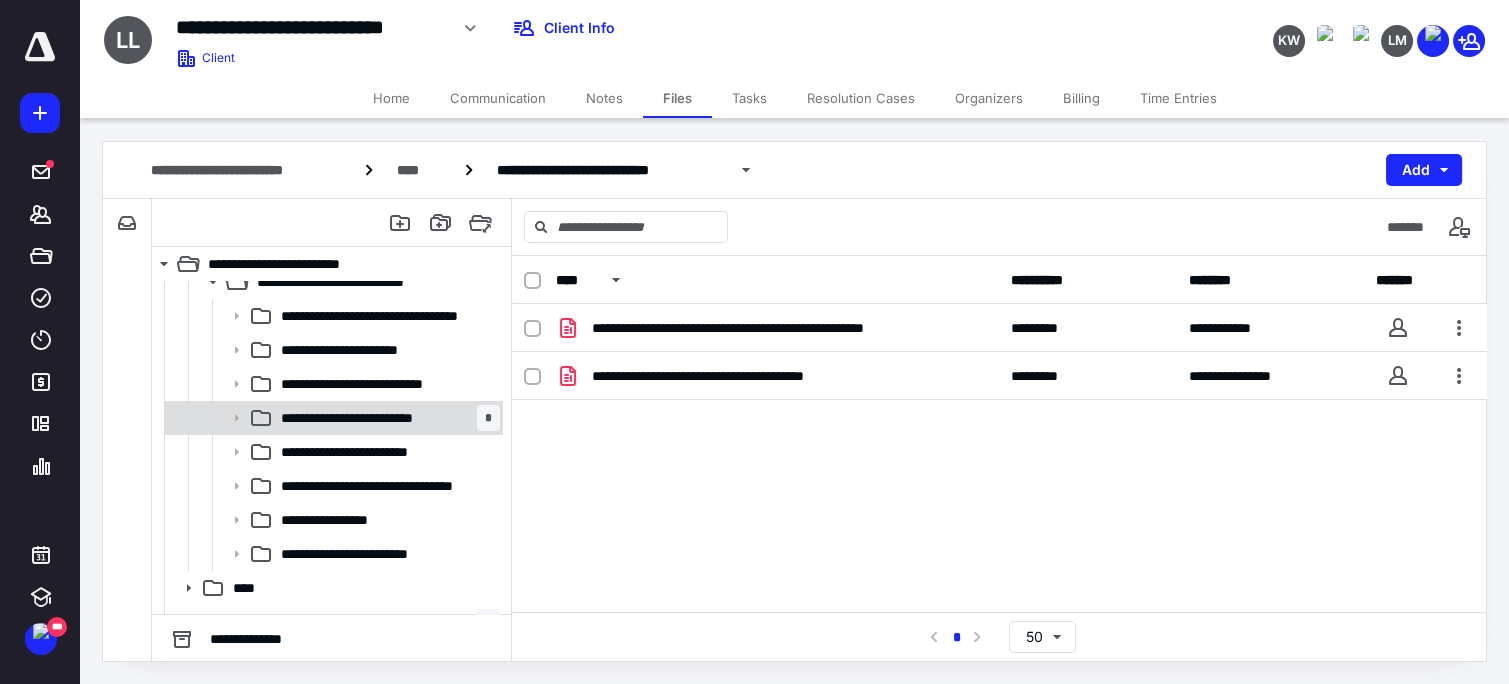 click at bounding box center [230, 418] 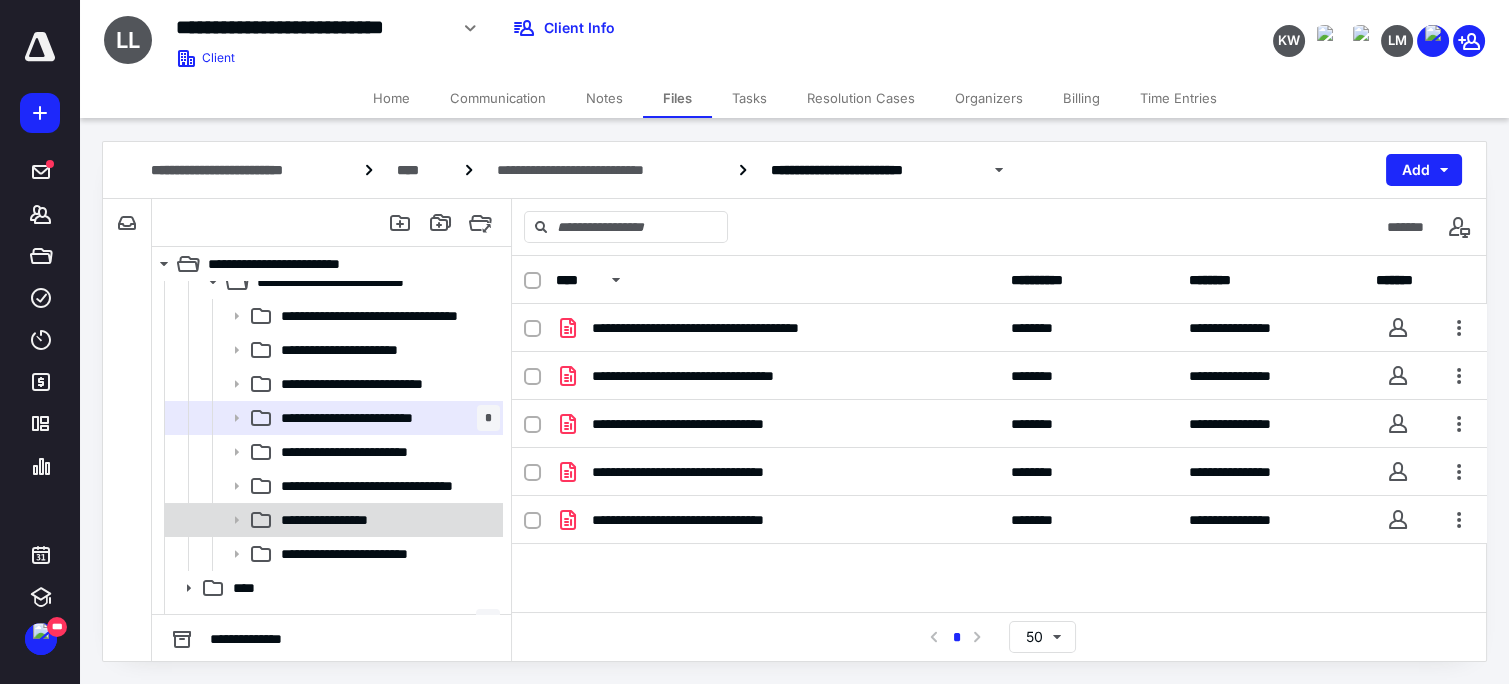 click 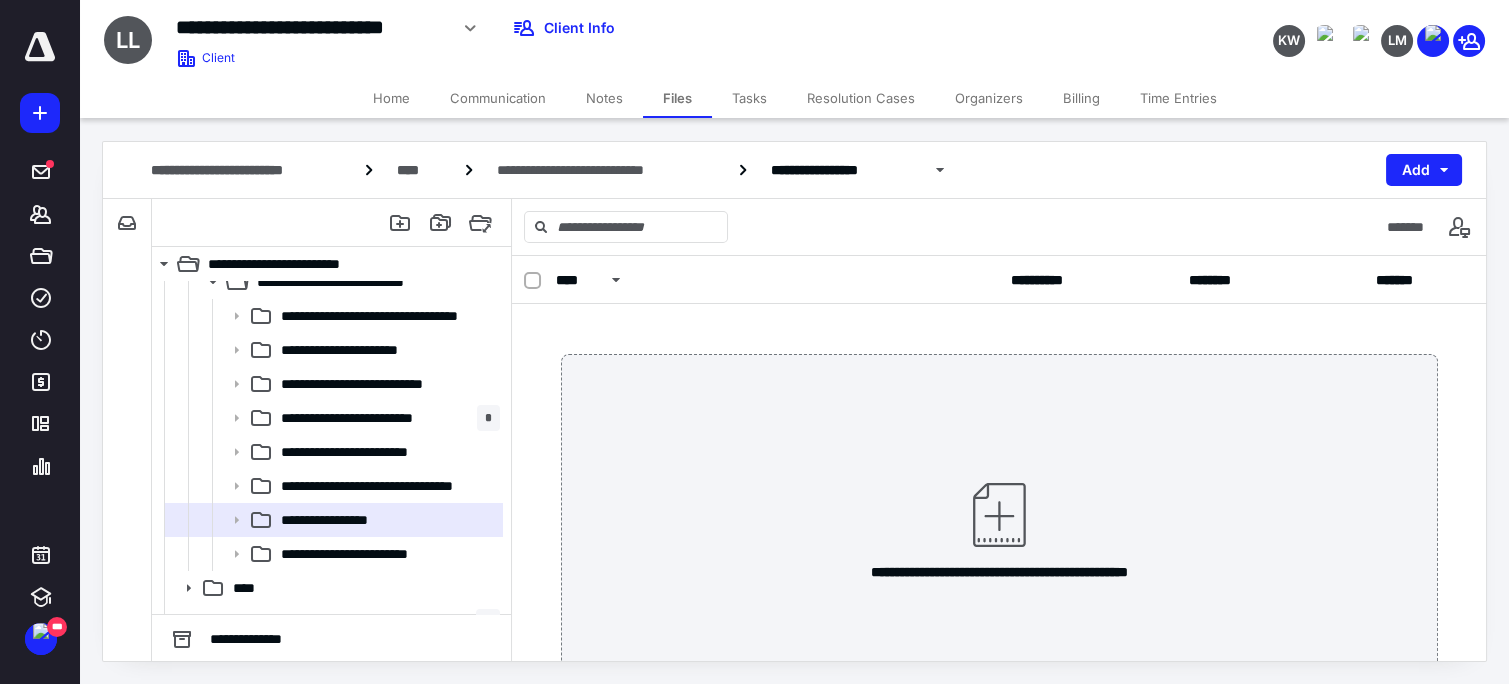 scroll, scrollTop: 0, scrollLeft: 0, axis: both 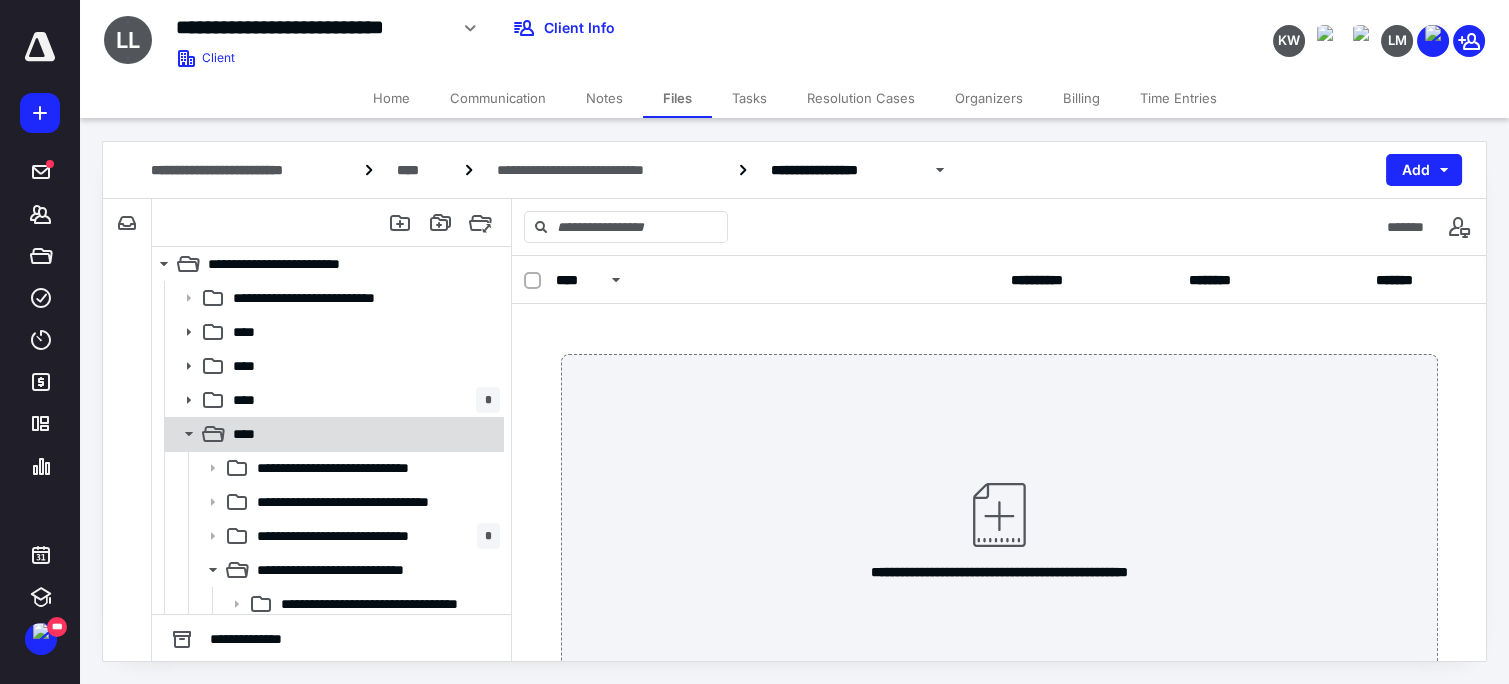 click 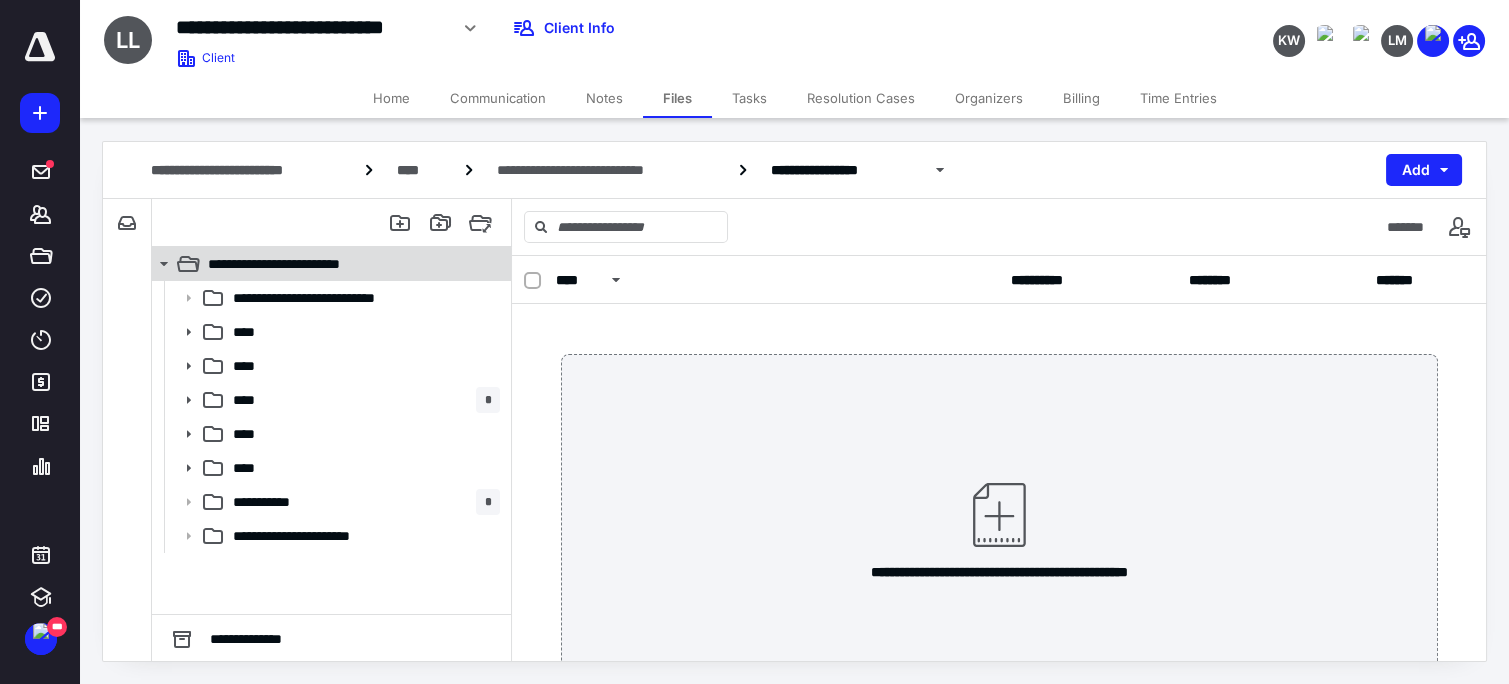 click 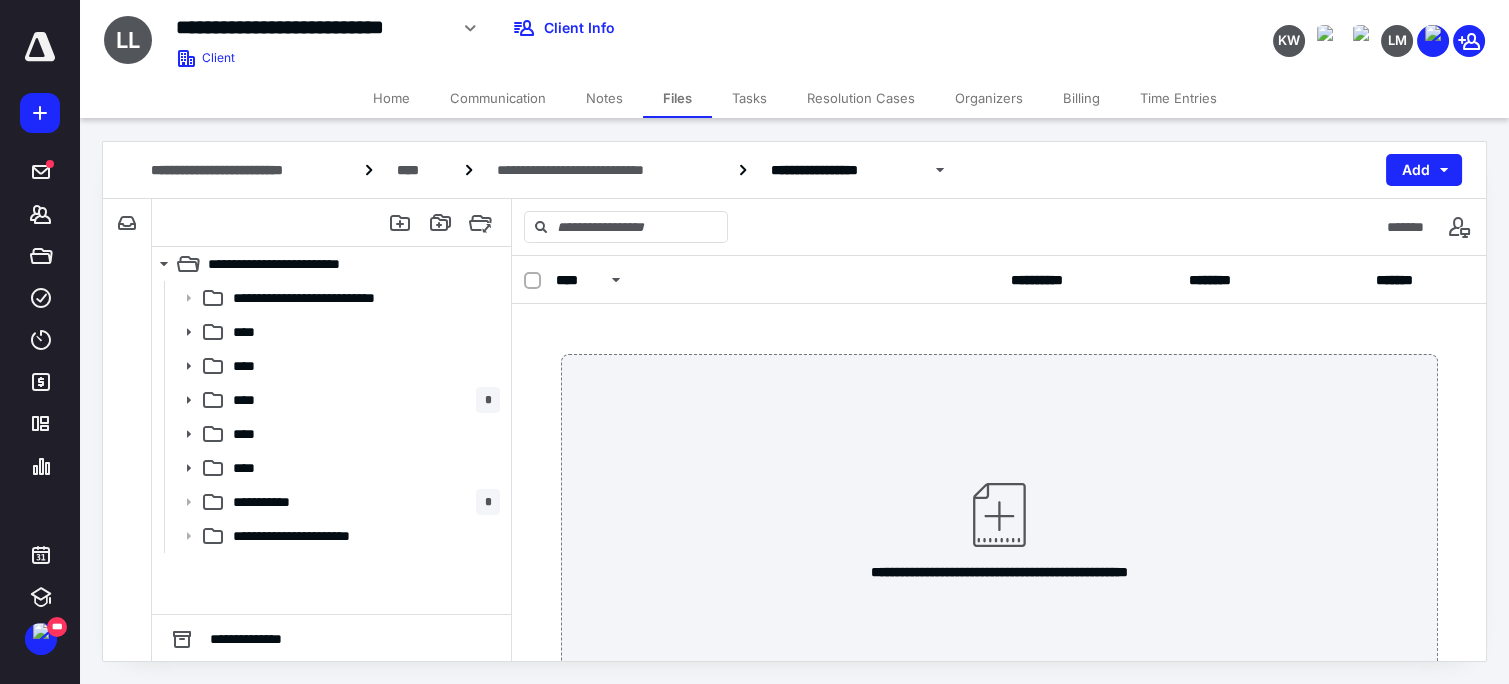 click on "**********" at bounding box center (999, 529) 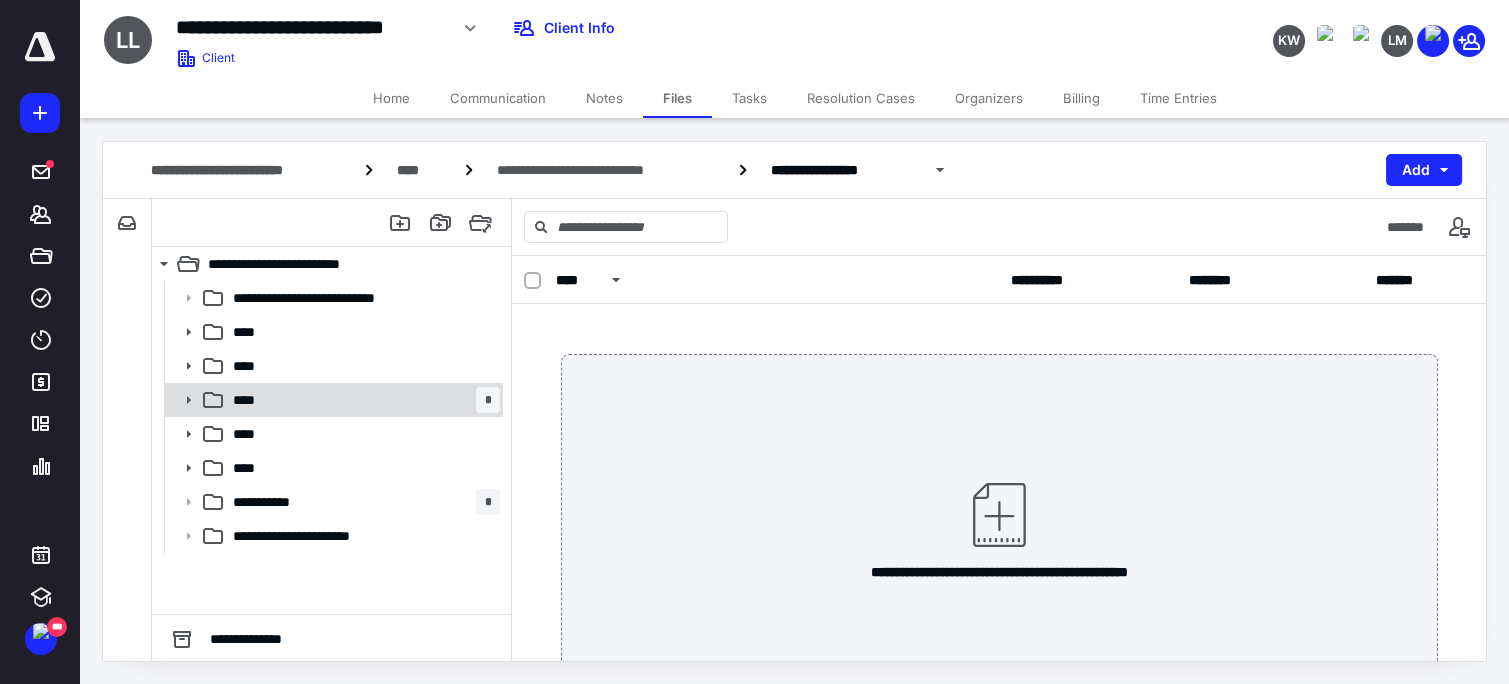 click 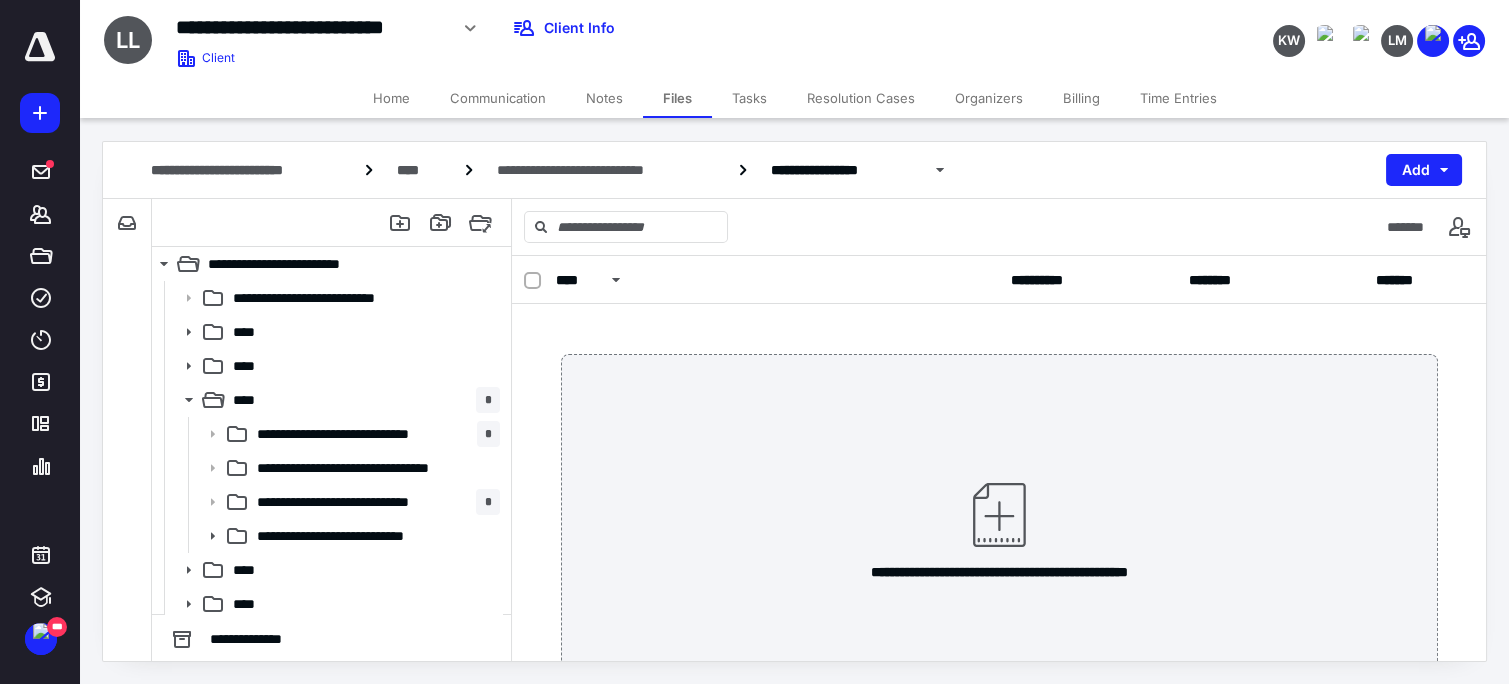 click on "**********" at bounding box center (999, 529) 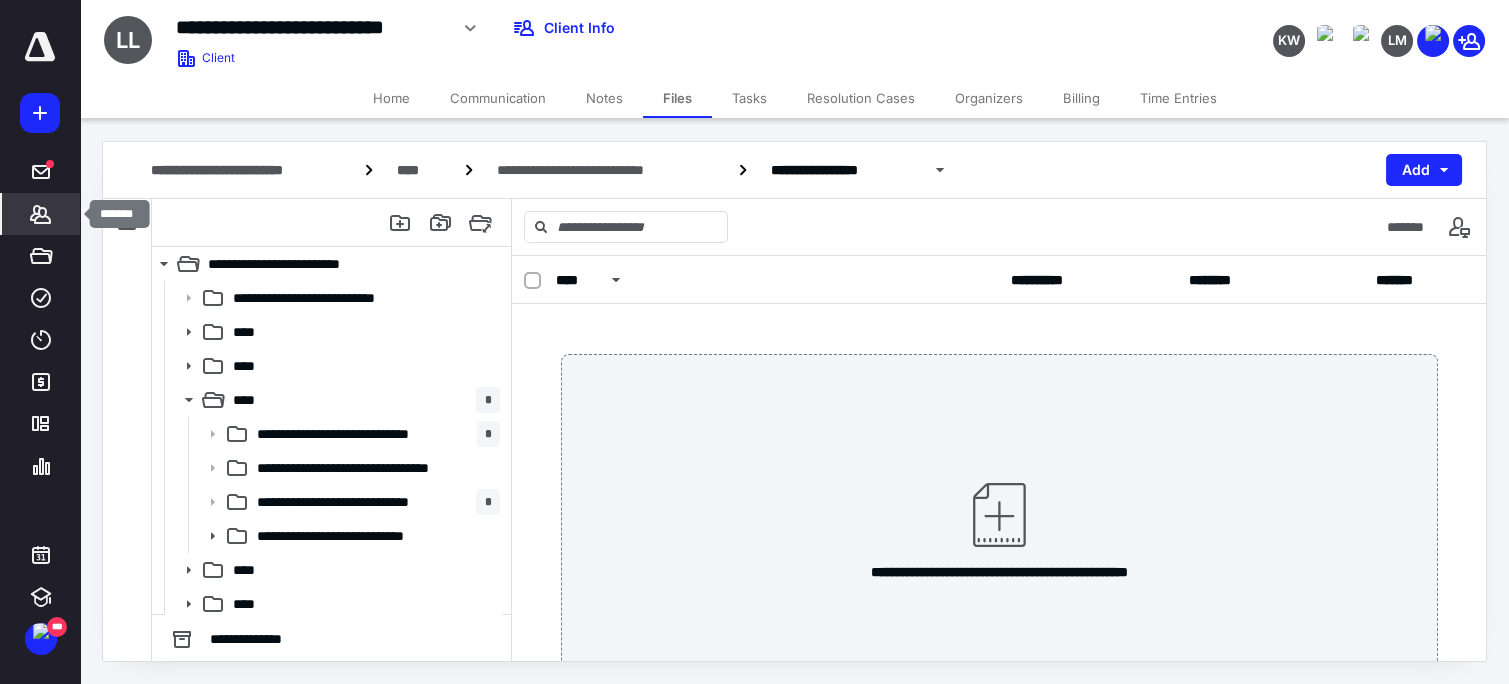 click on "*******" at bounding box center (41, 214) 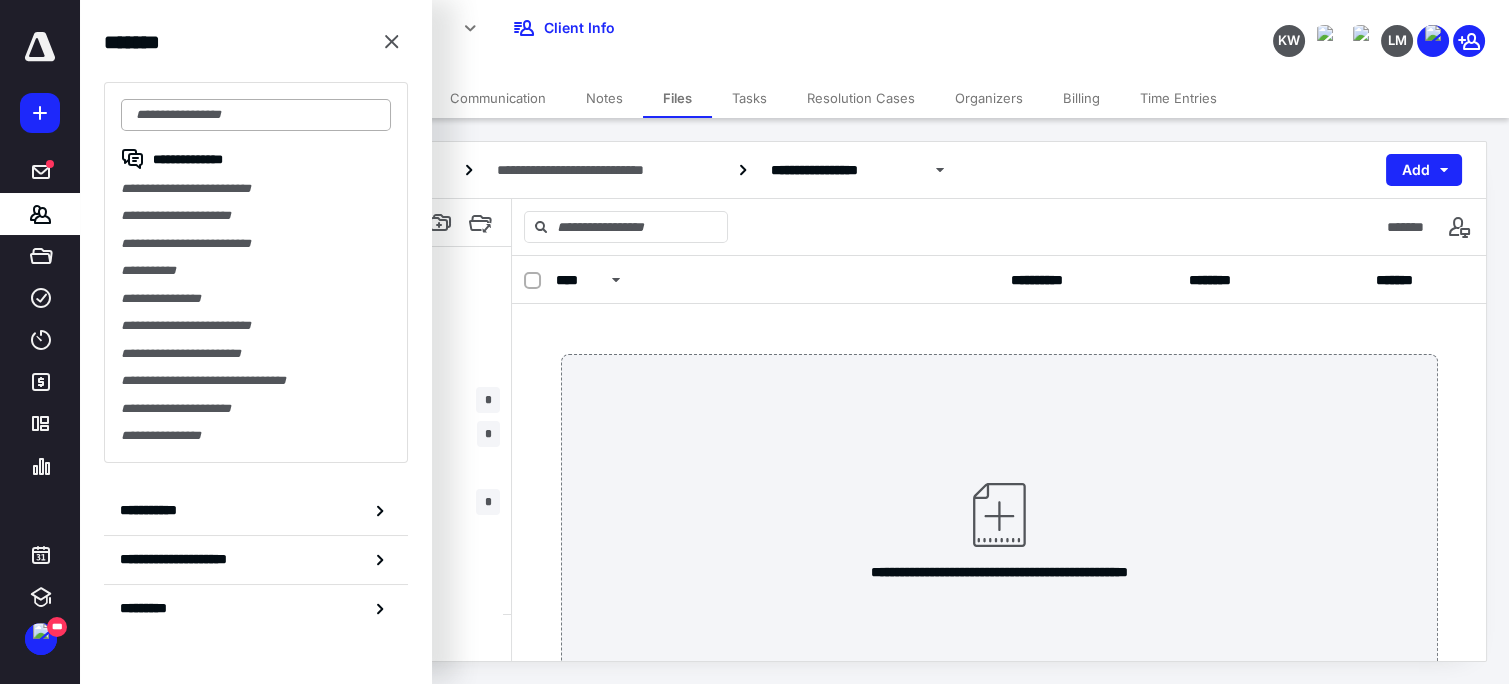 click at bounding box center (256, 115) 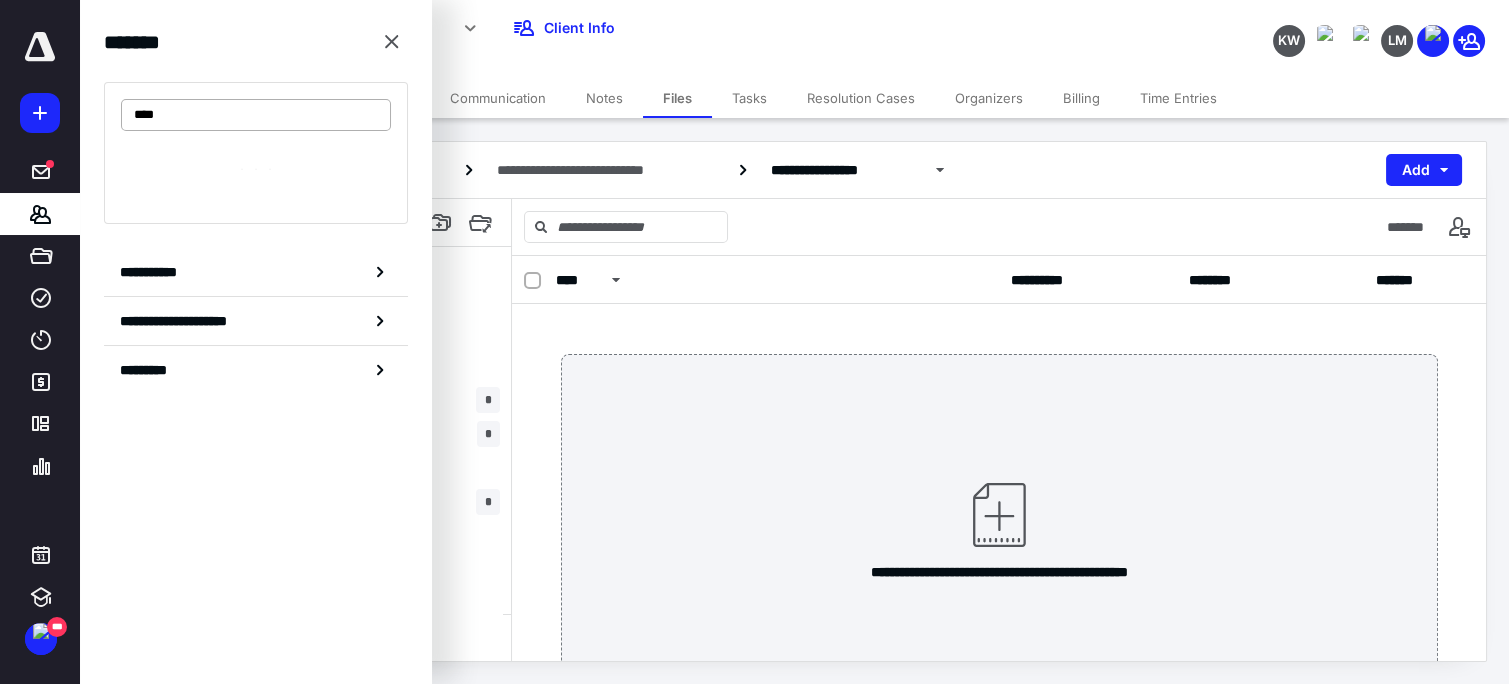 type on "****" 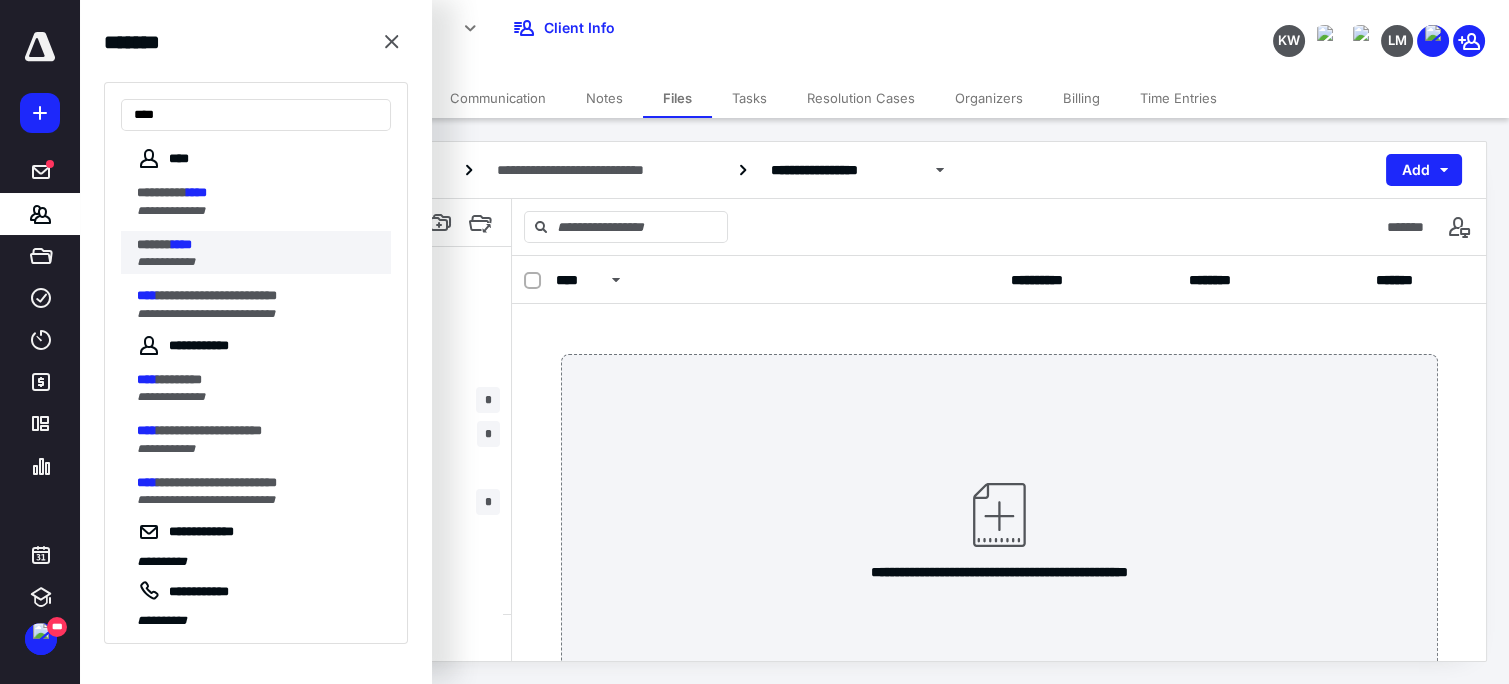click on "******" at bounding box center [154, 244] 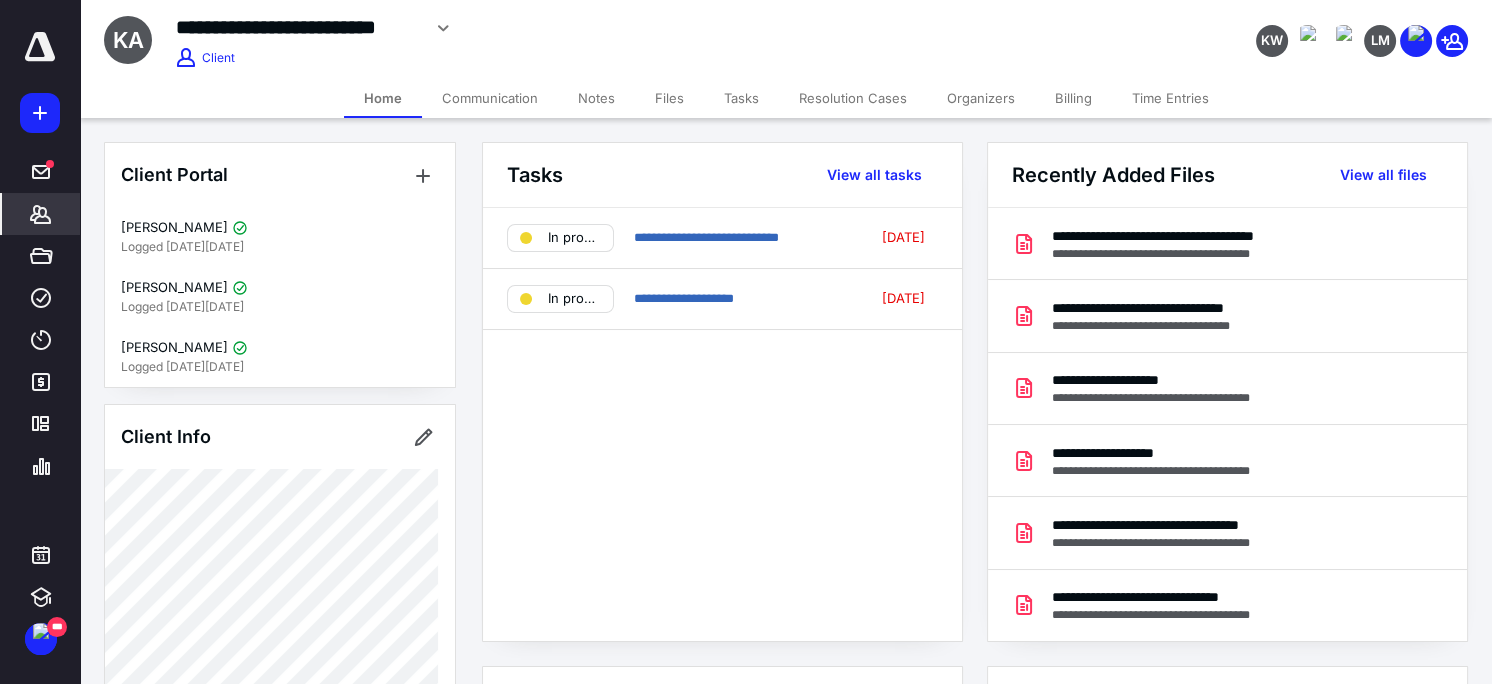 click on "Files" at bounding box center (669, 98) 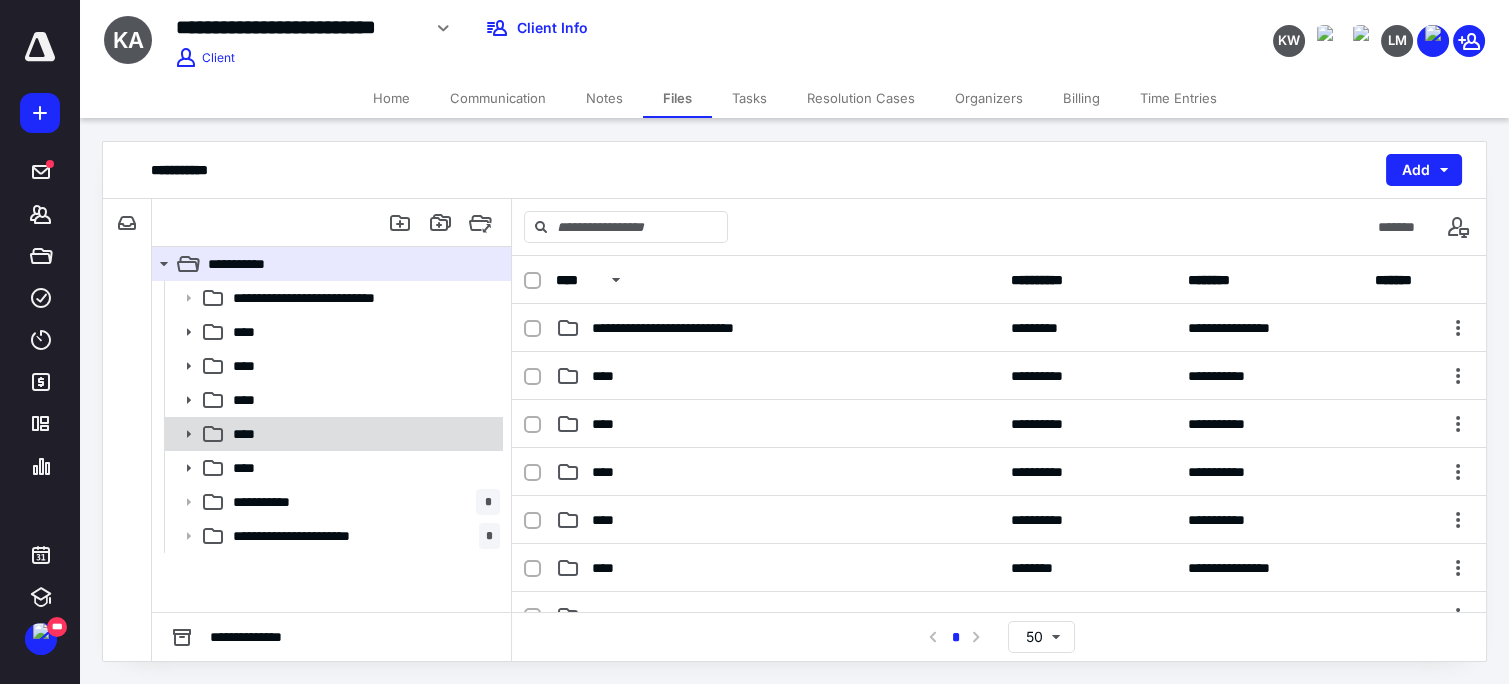 click 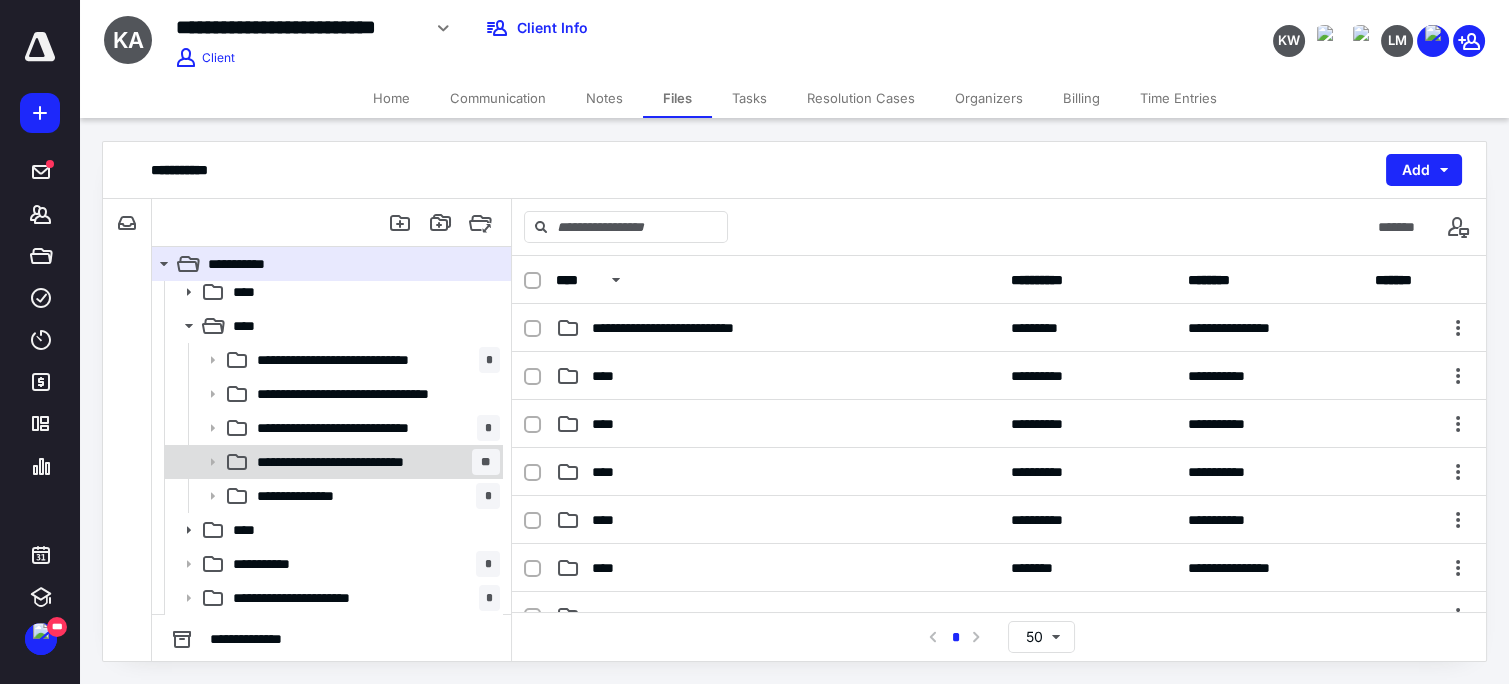 scroll, scrollTop: 109, scrollLeft: 0, axis: vertical 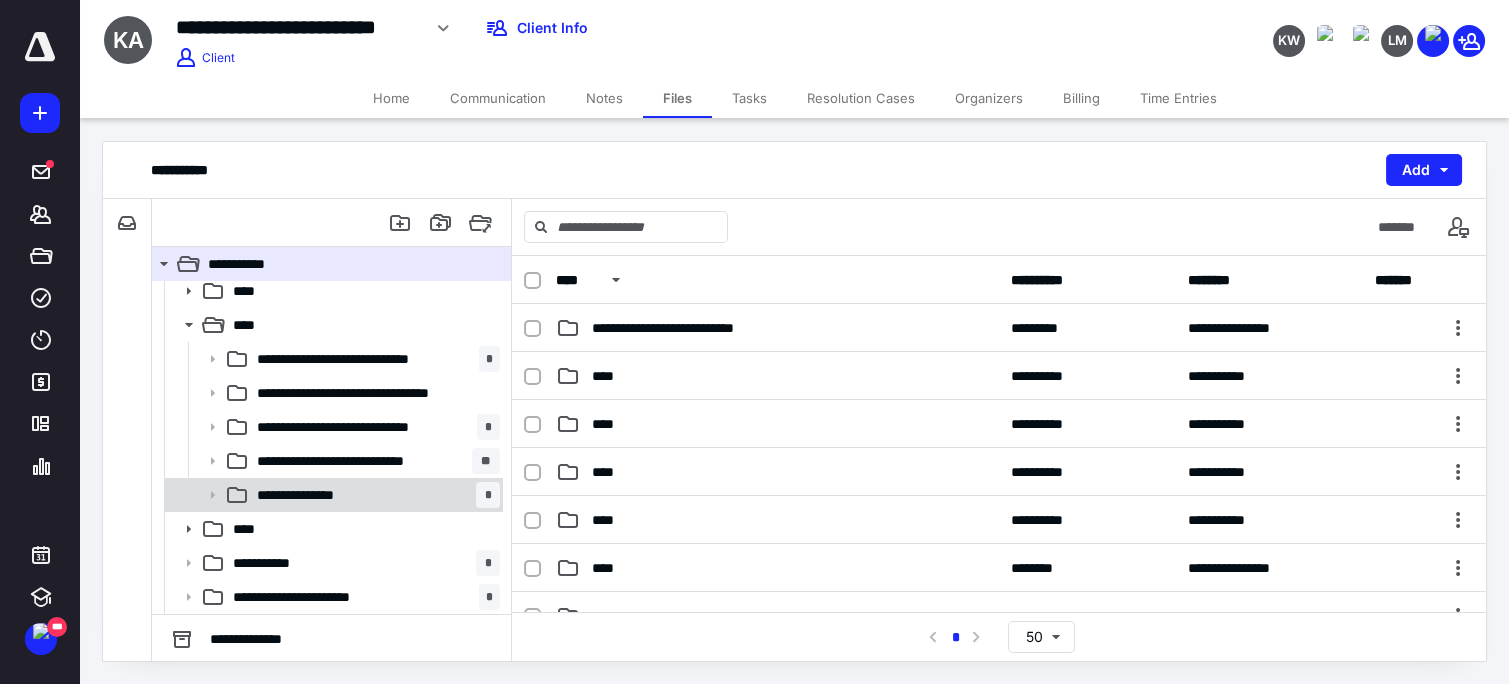 click 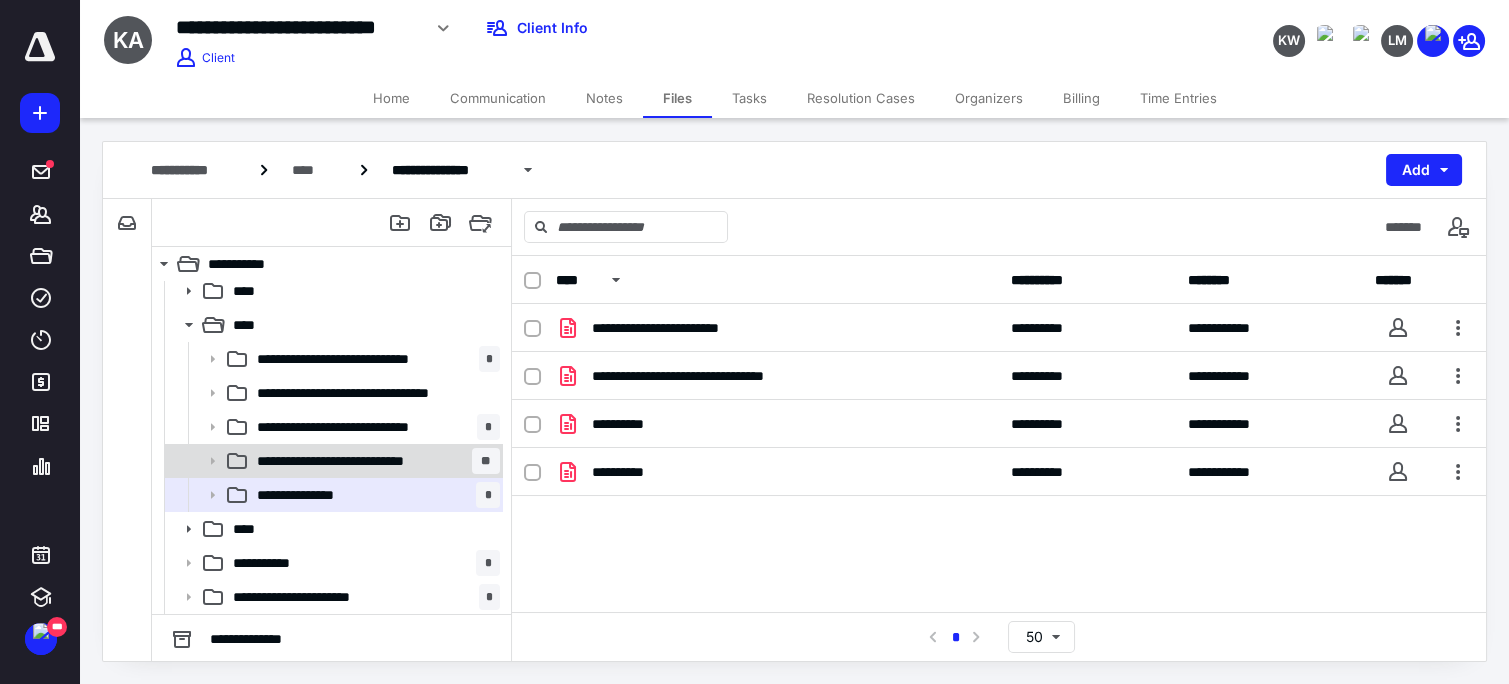 click 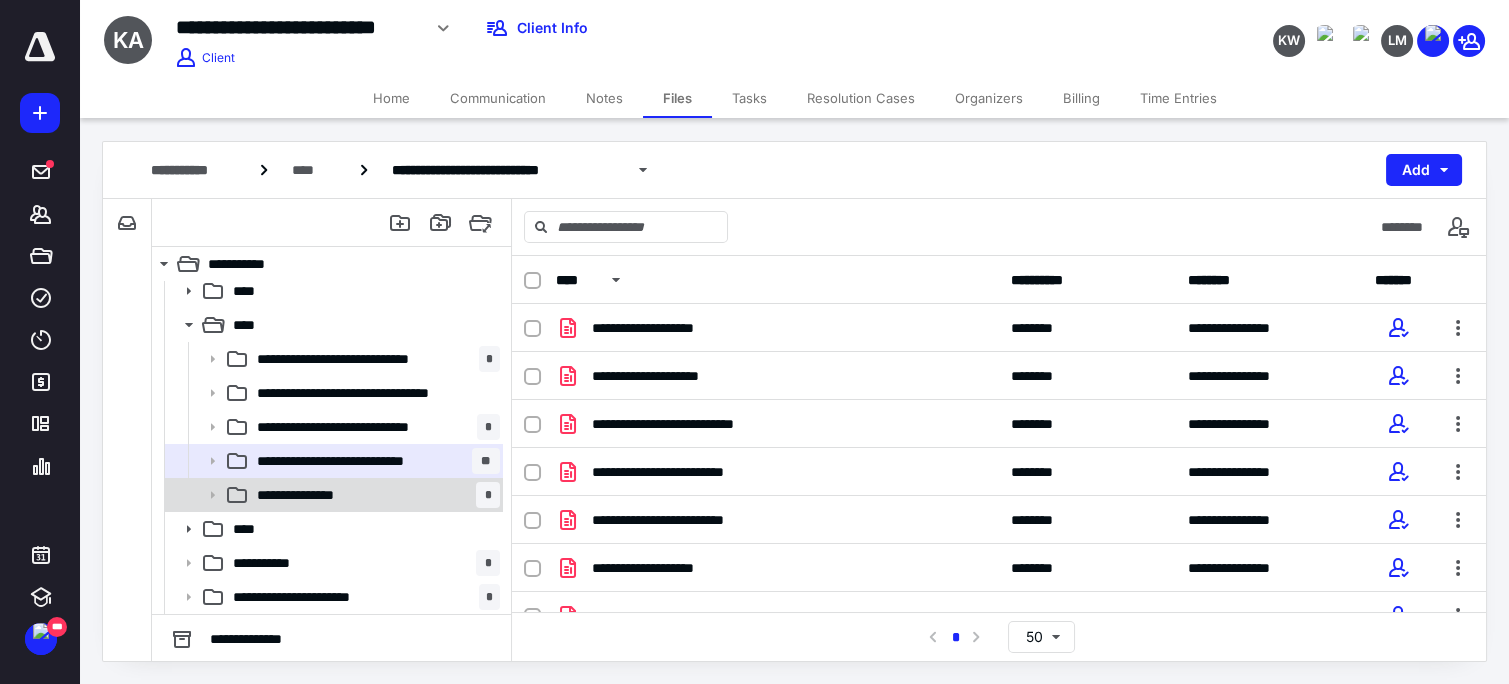 click 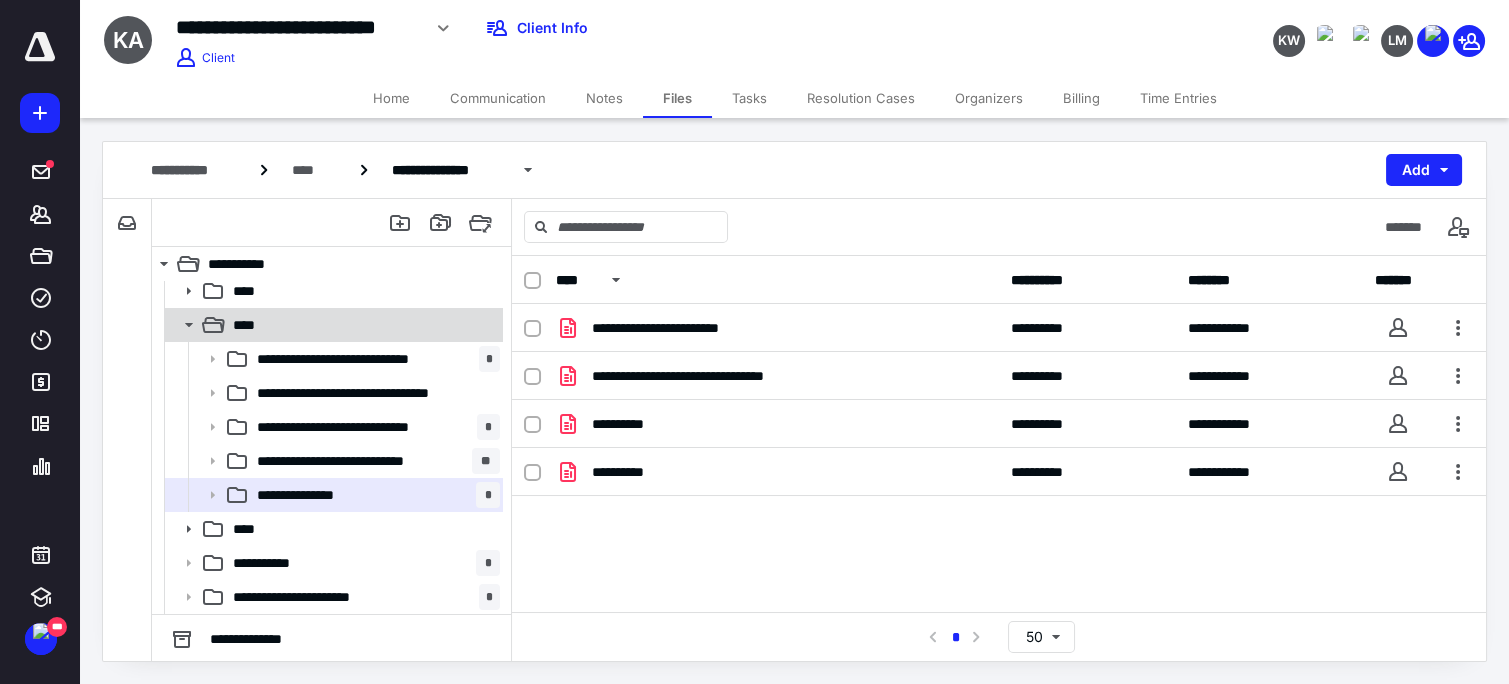 click at bounding box center (182, 325) 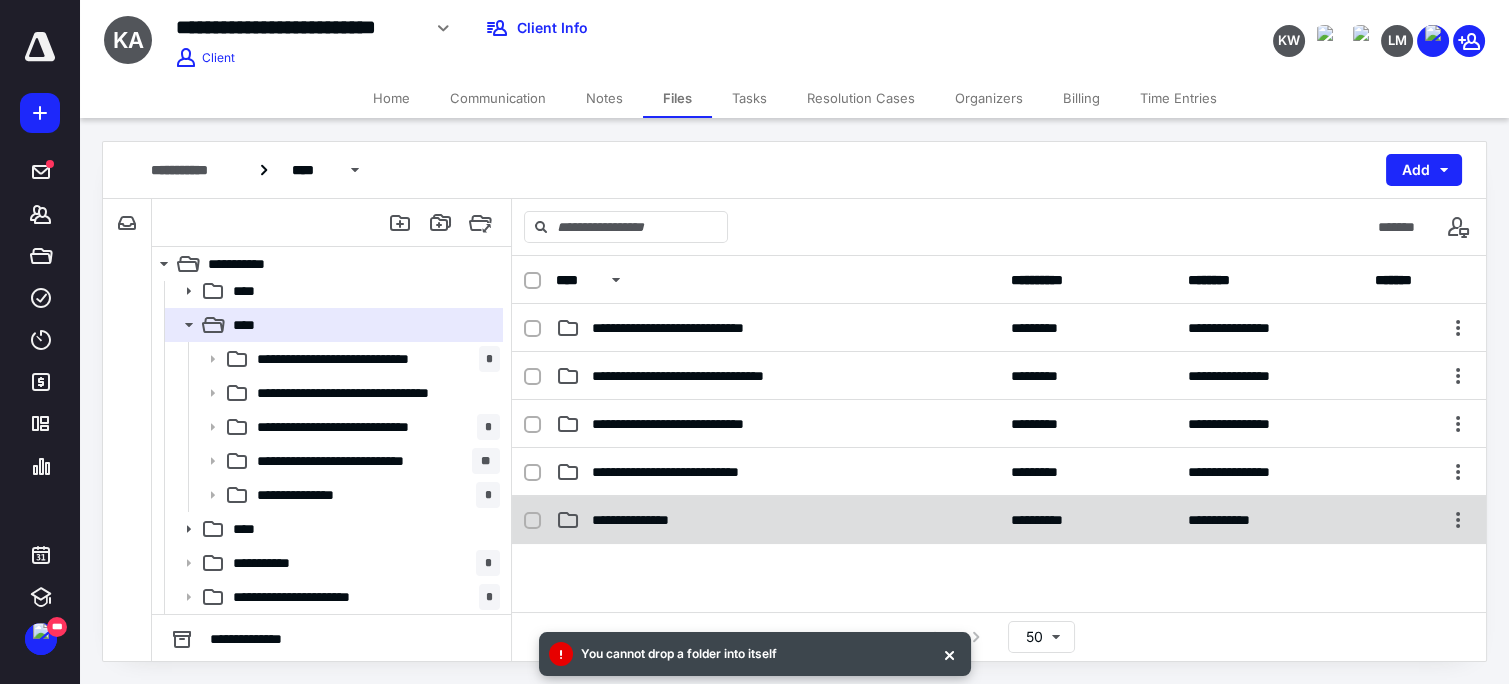 click on "**********" at bounding box center (777, 520) 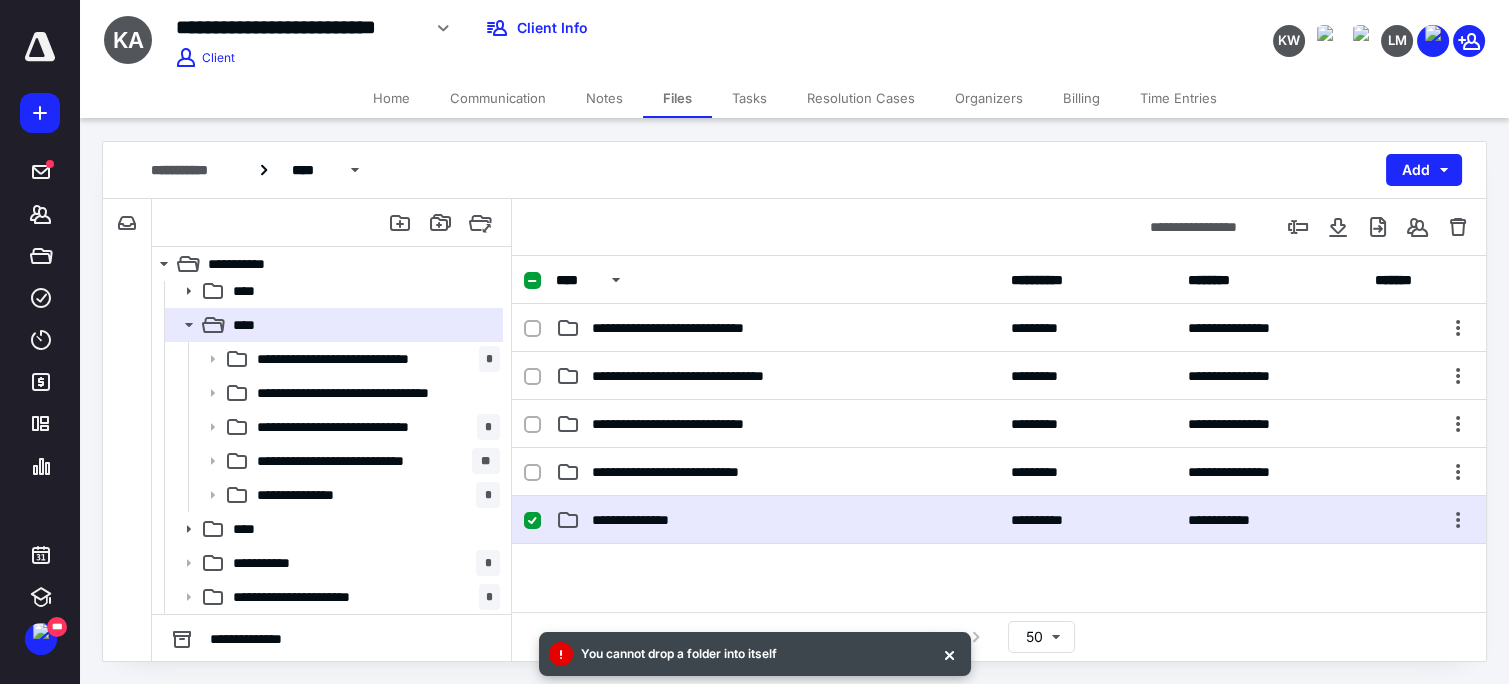 click 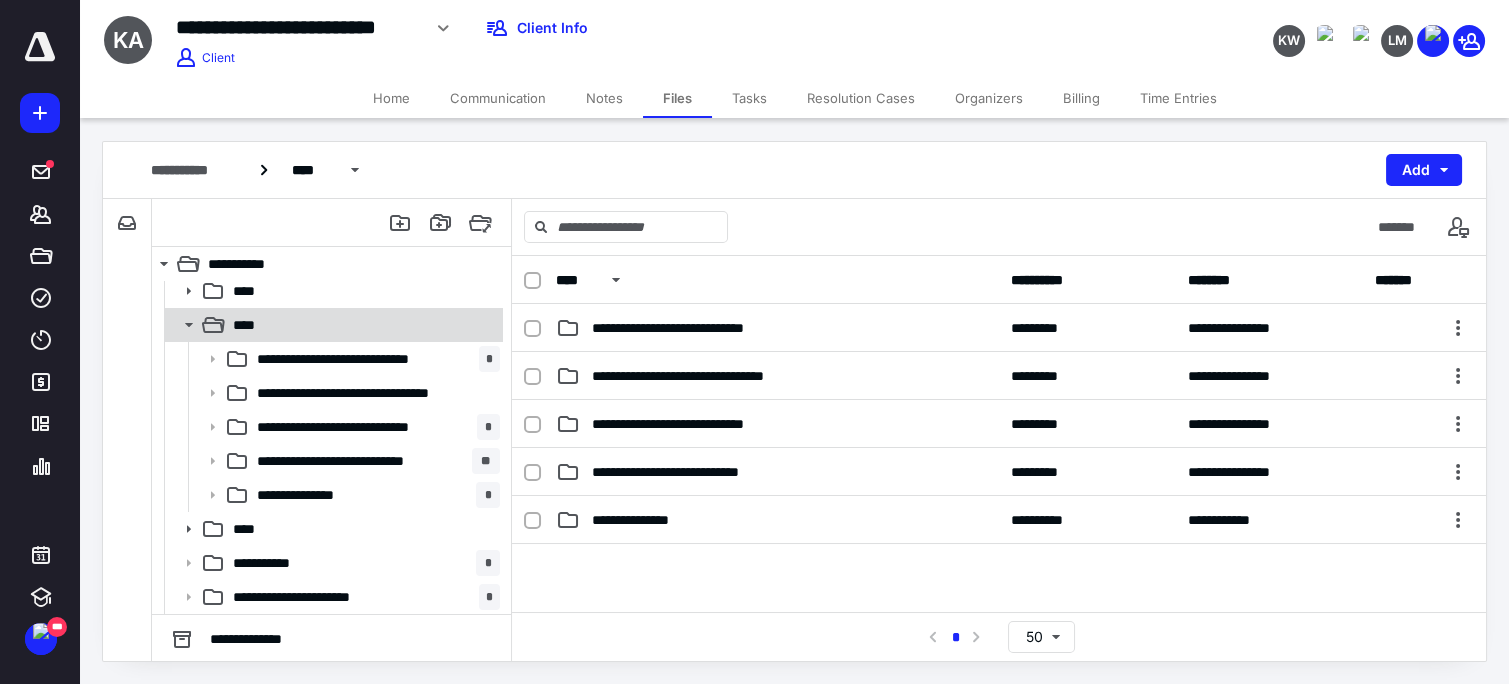 click 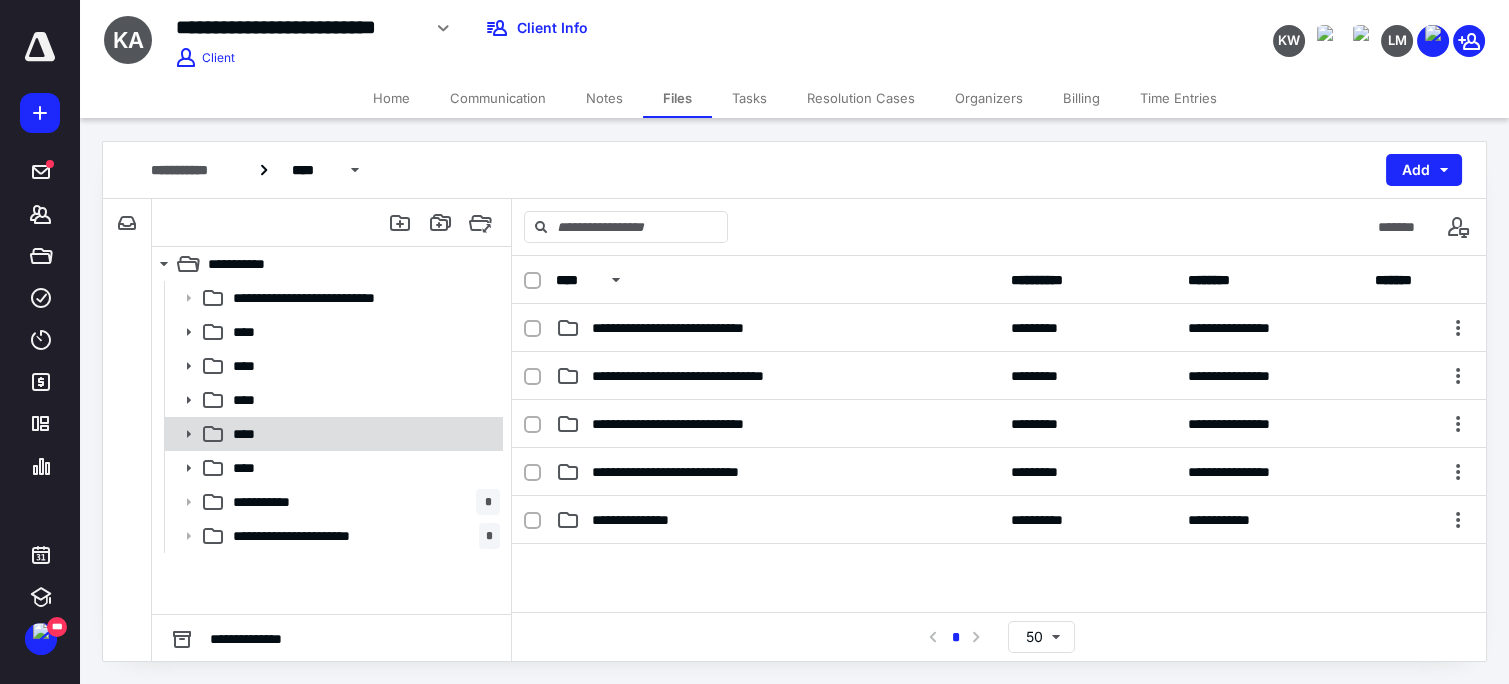 click 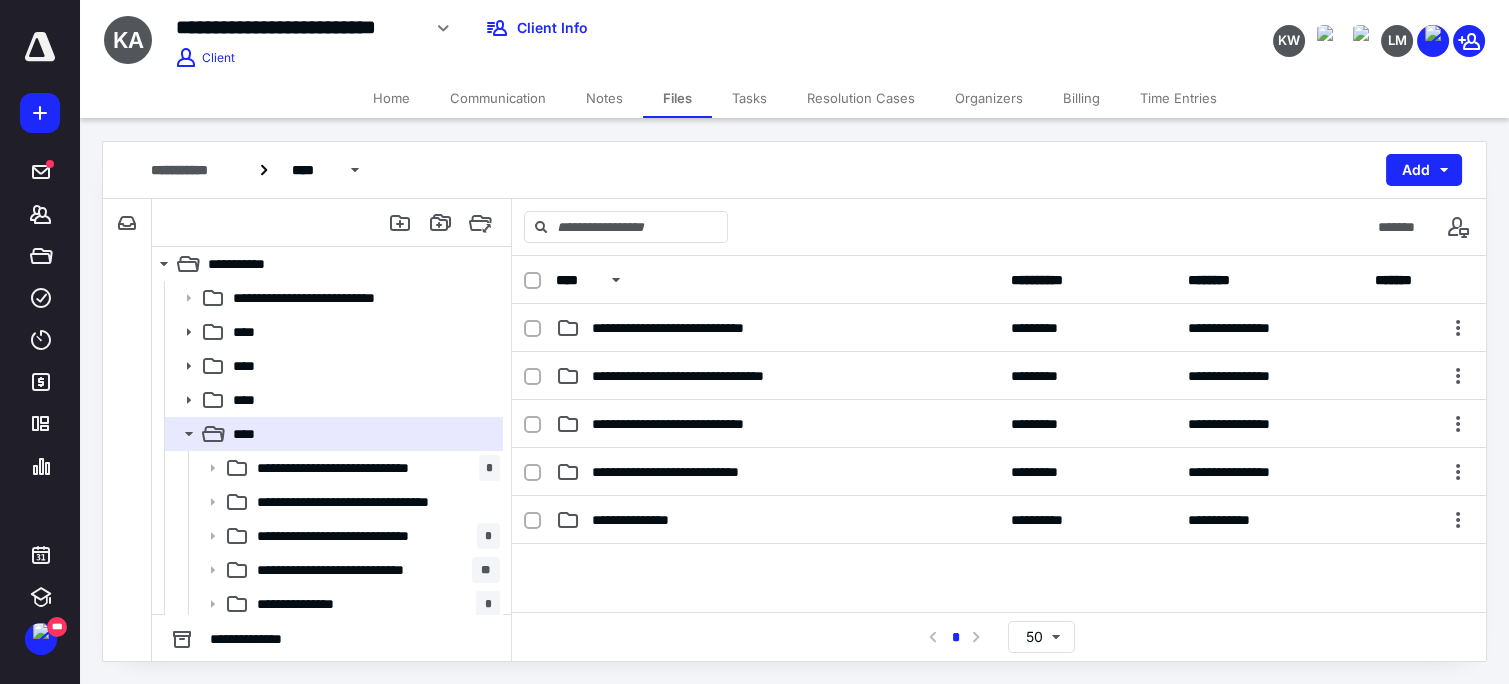 click at bounding box center (999, 694) 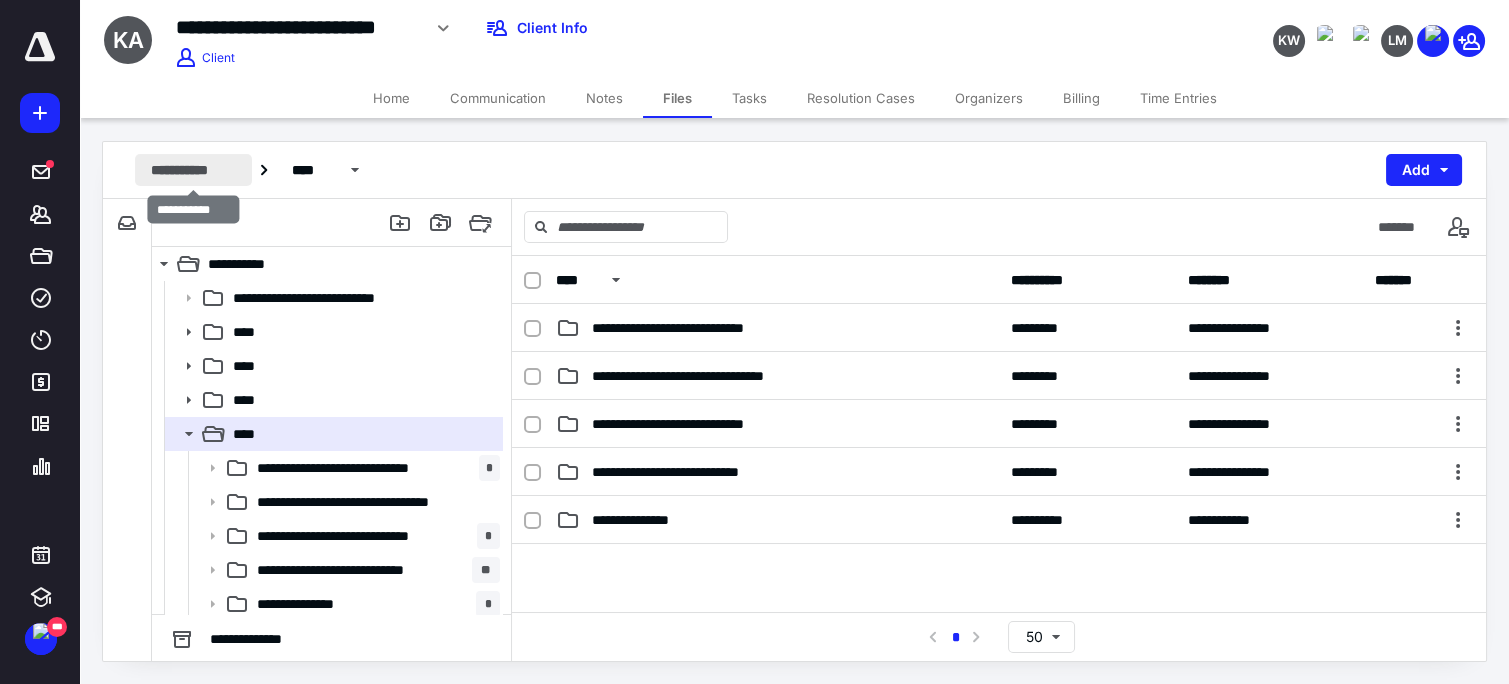 click on "**********" at bounding box center [193, 170] 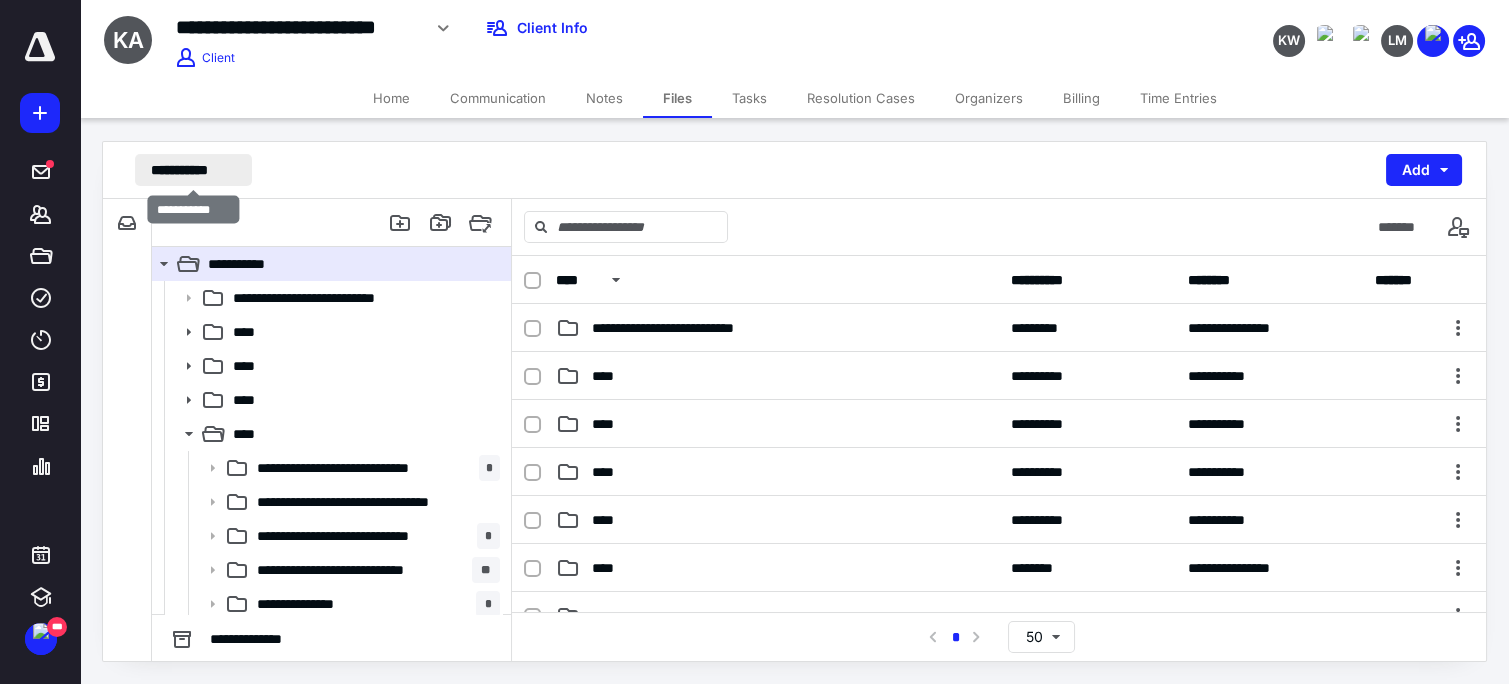 click on "**********" at bounding box center [193, 170] 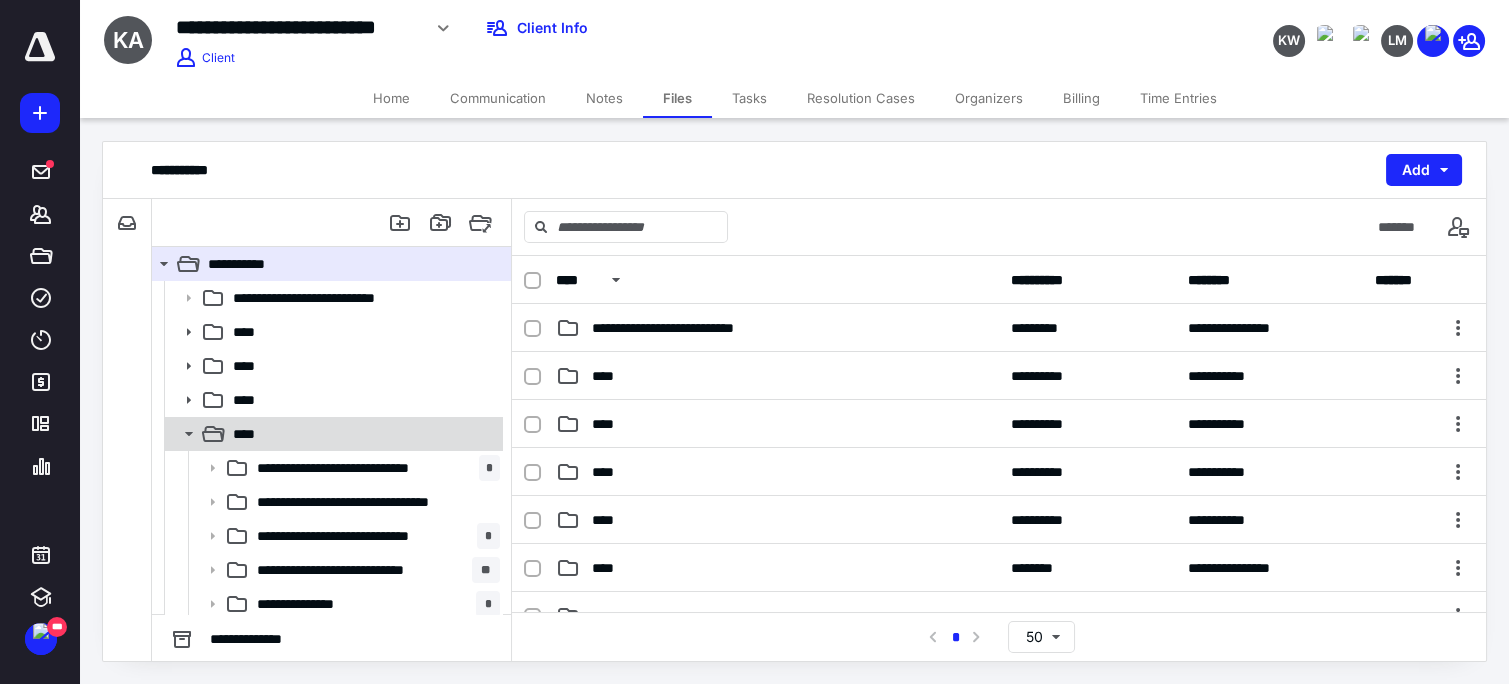 click 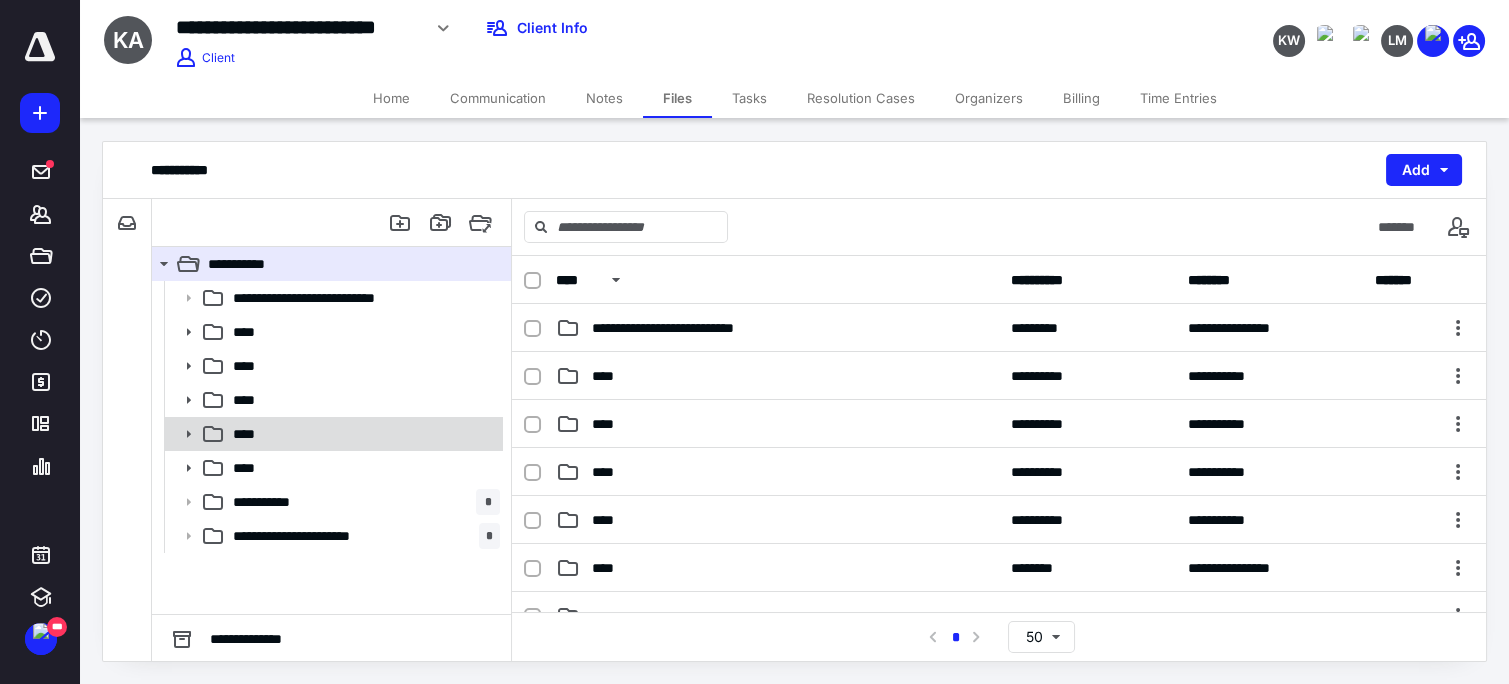 click 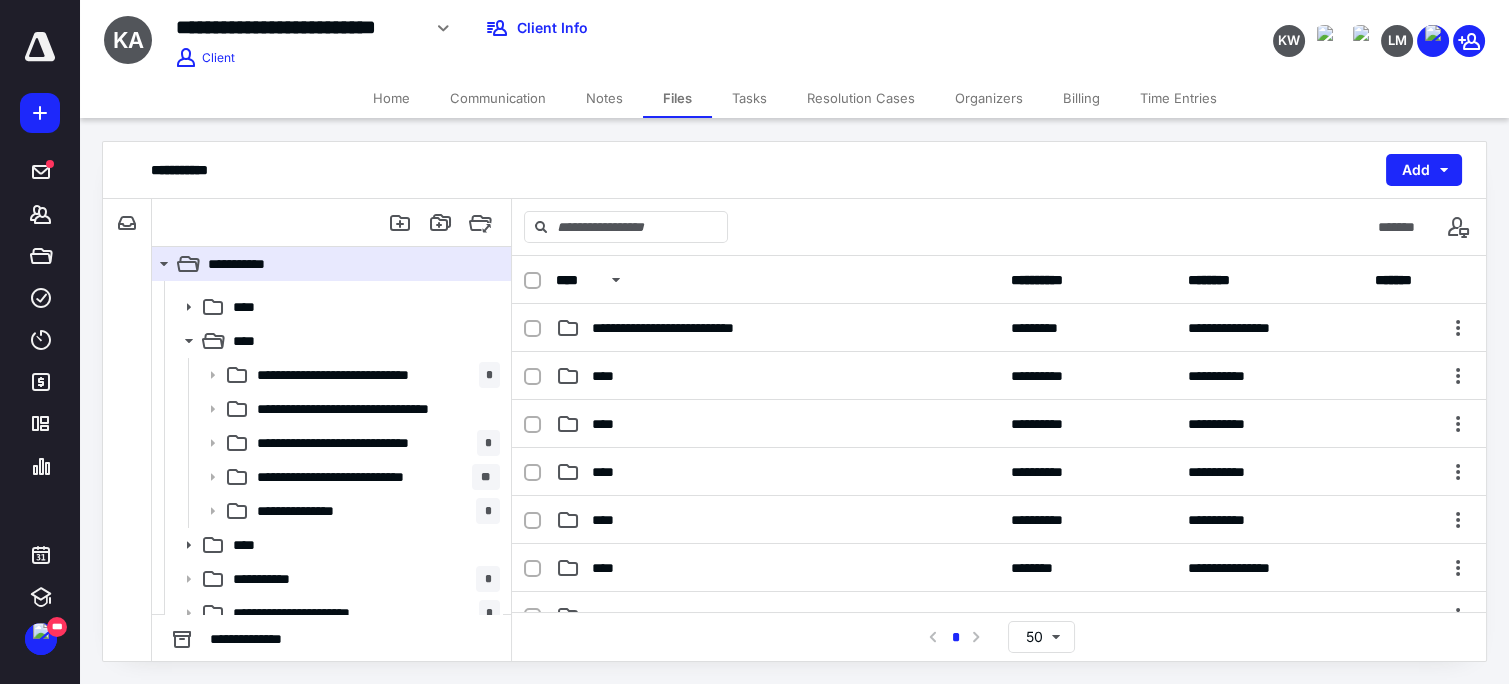 scroll, scrollTop: 109, scrollLeft: 0, axis: vertical 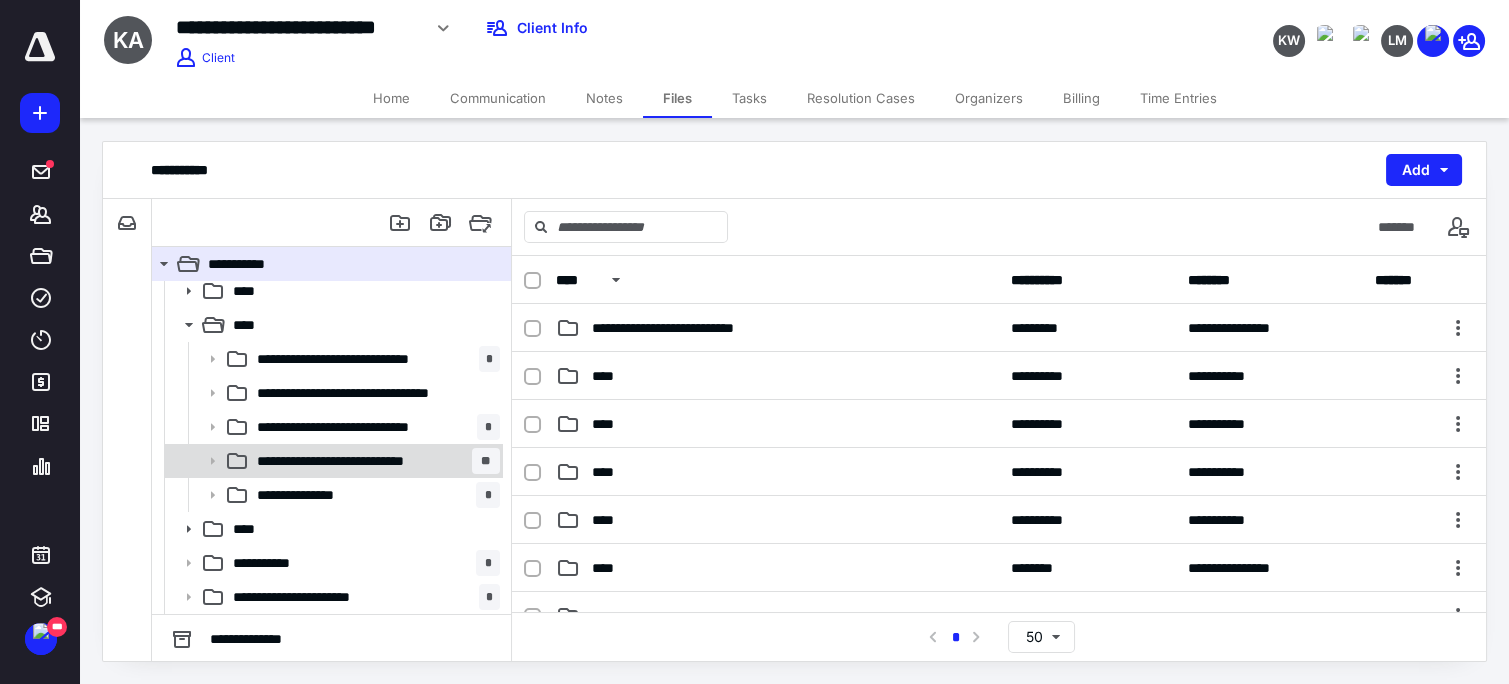 click 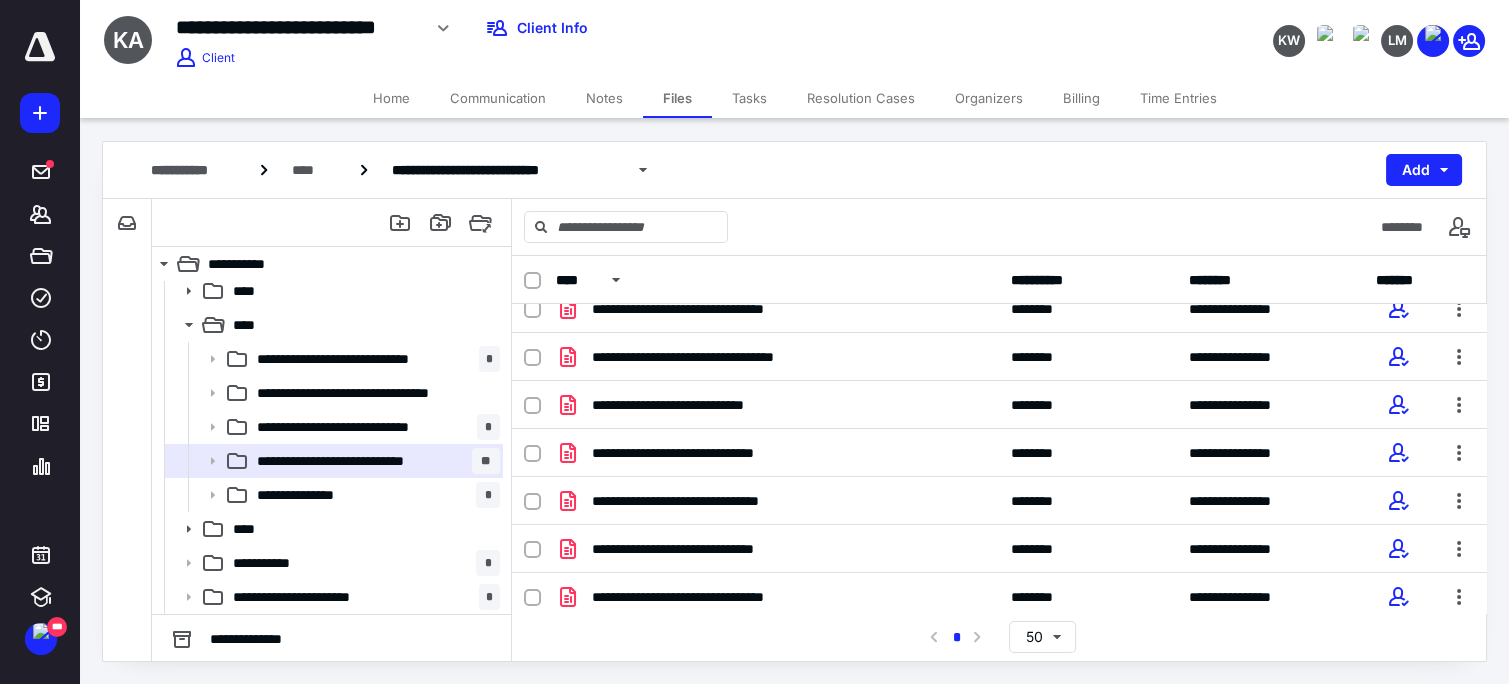 scroll, scrollTop: 405, scrollLeft: 0, axis: vertical 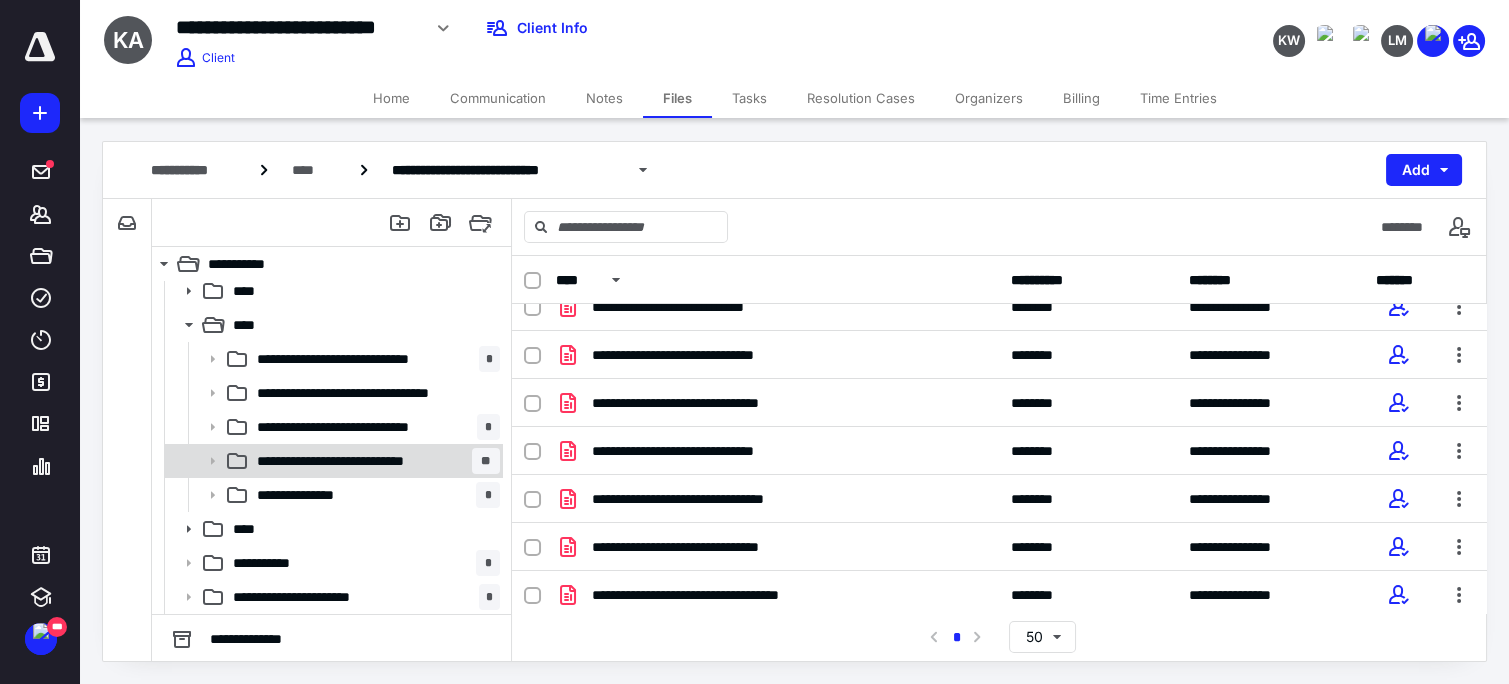 click 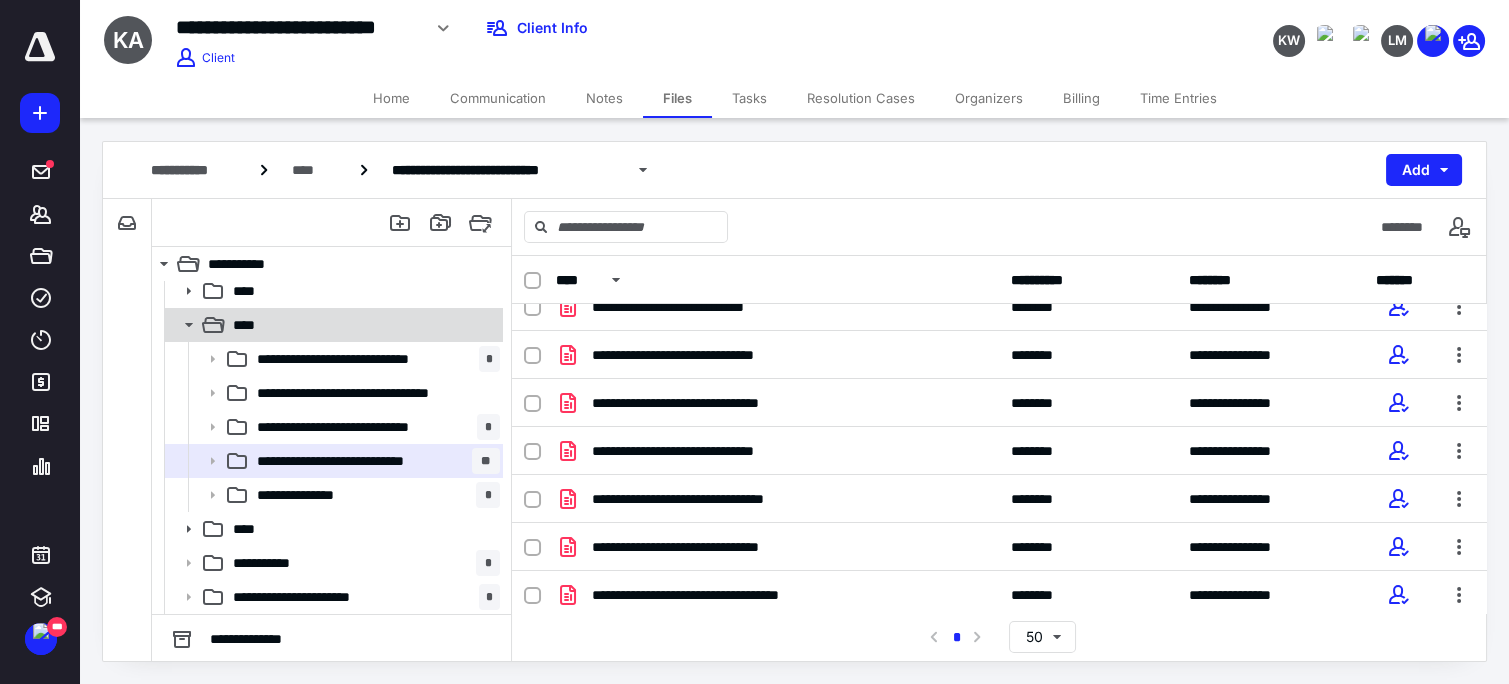 click 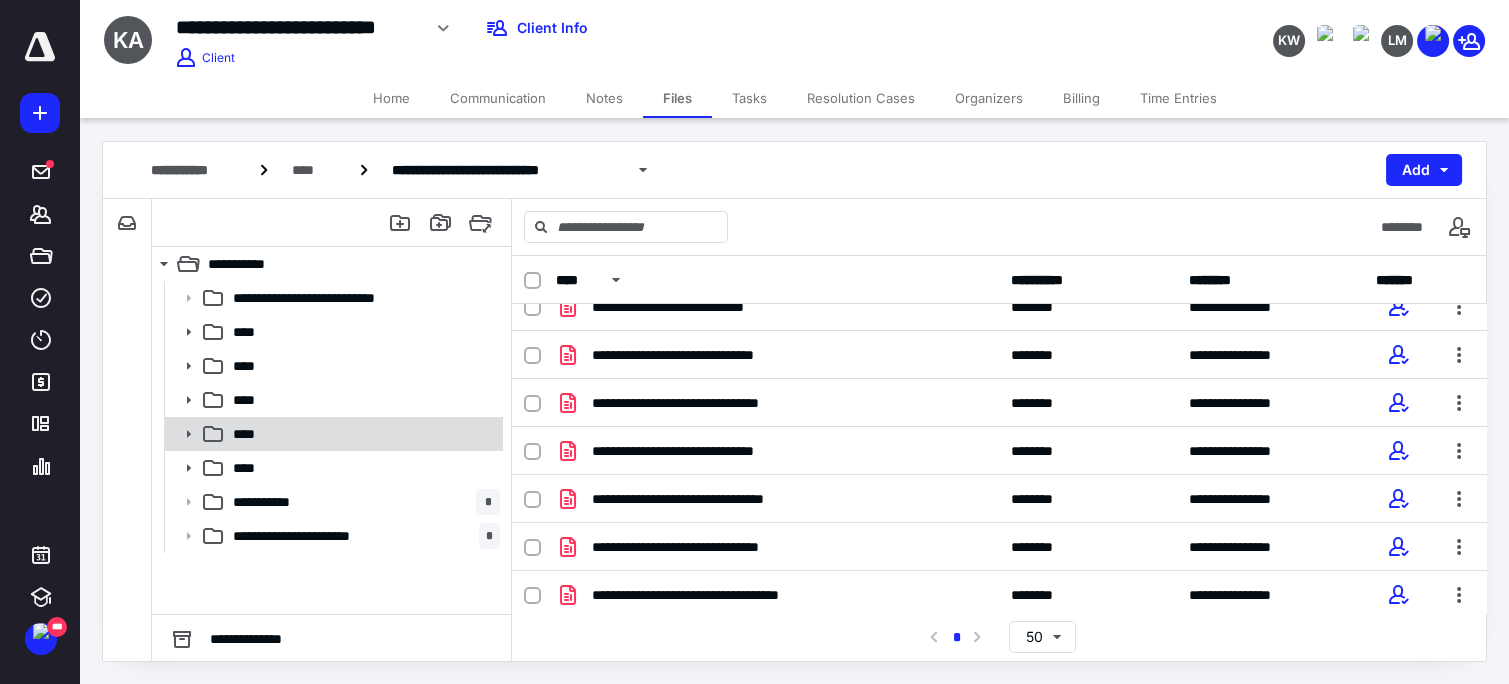 scroll, scrollTop: 0, scrollLeft: 0, axis: both 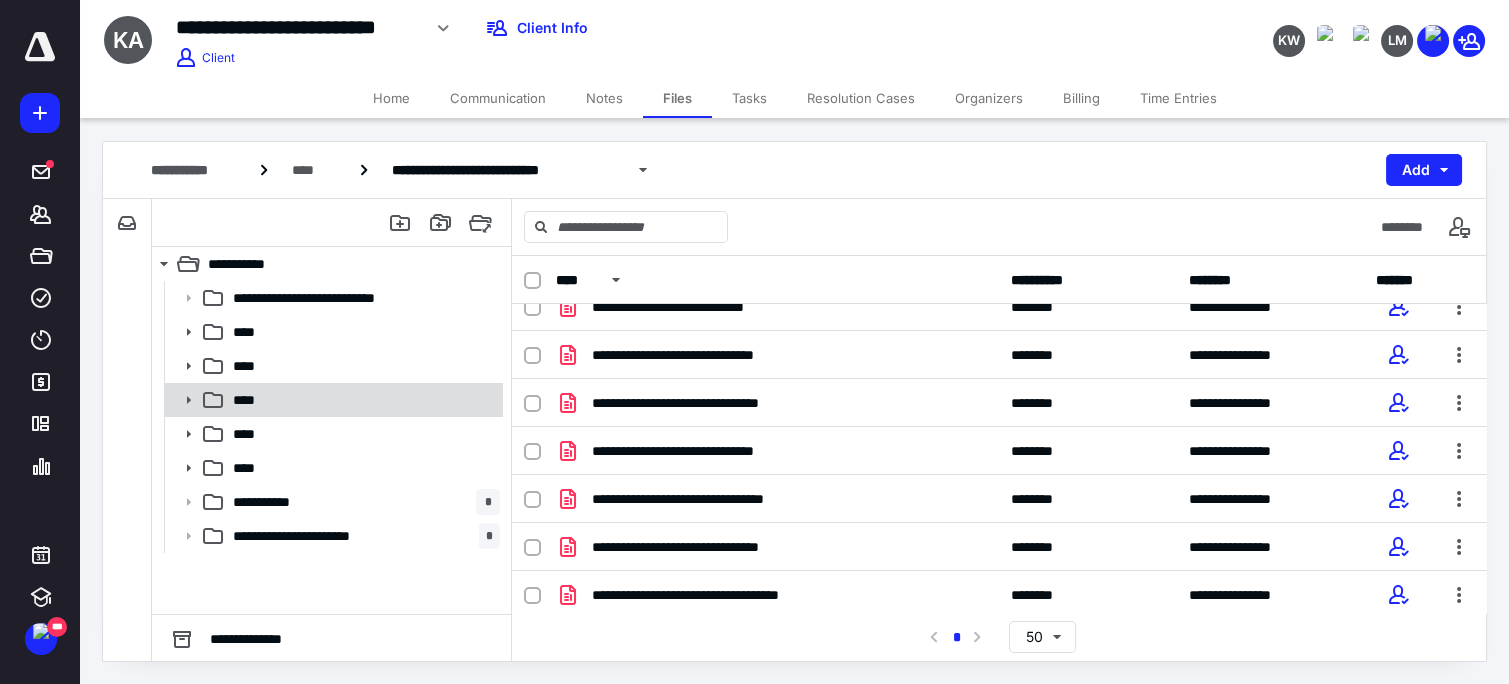 click 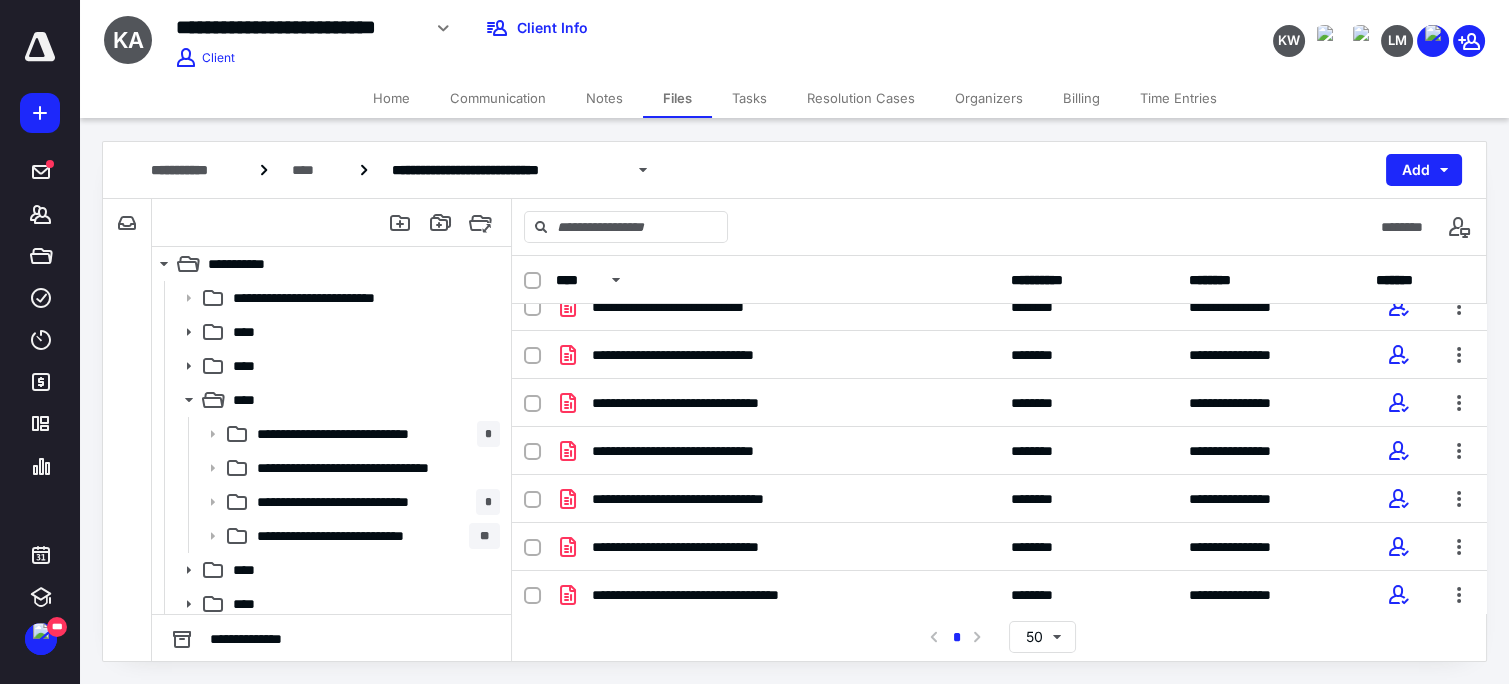 drag, startPoint x: 218, startPoint y: 531, endPoint x: 108, endPoint y: 491, distance: 117.047 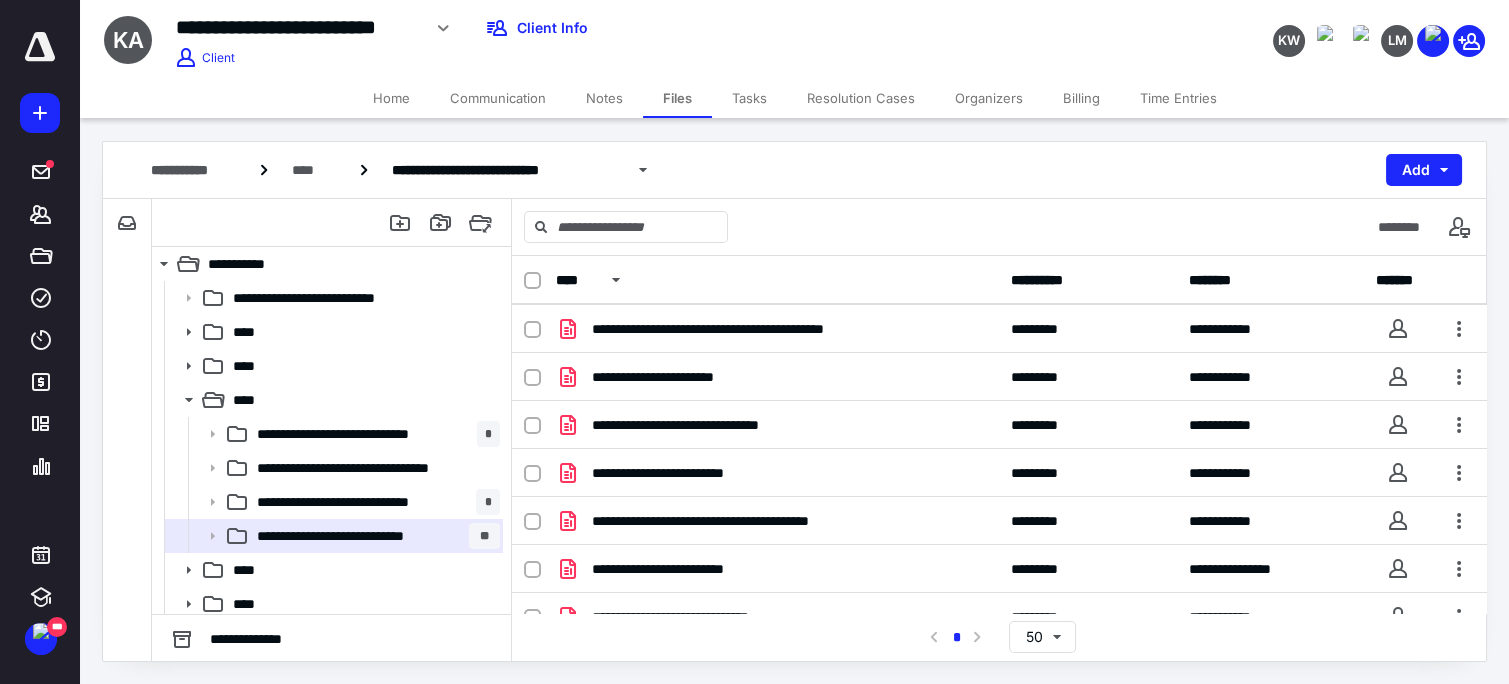scroll, scrollTop: 497, scrollLeft: 0, axis: vertical 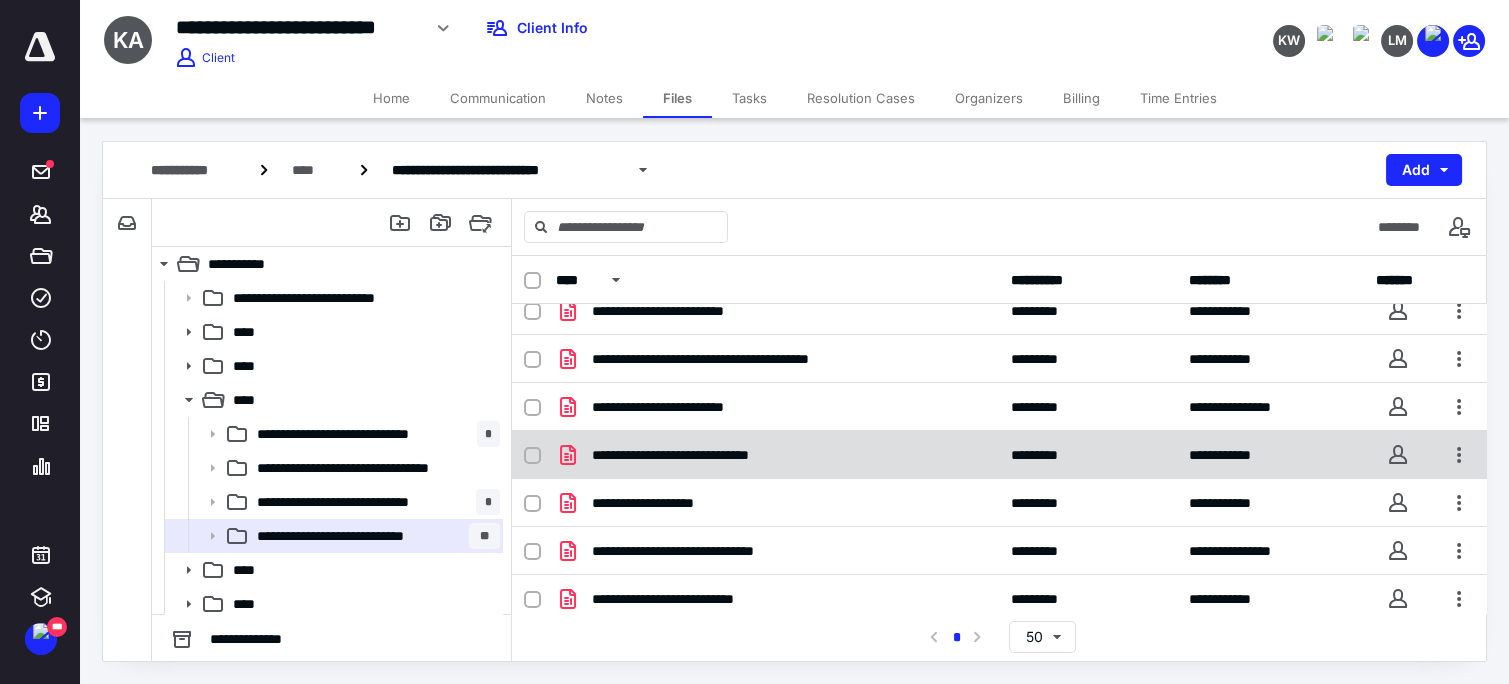 click on "**********" at bounding box center (999, 455) 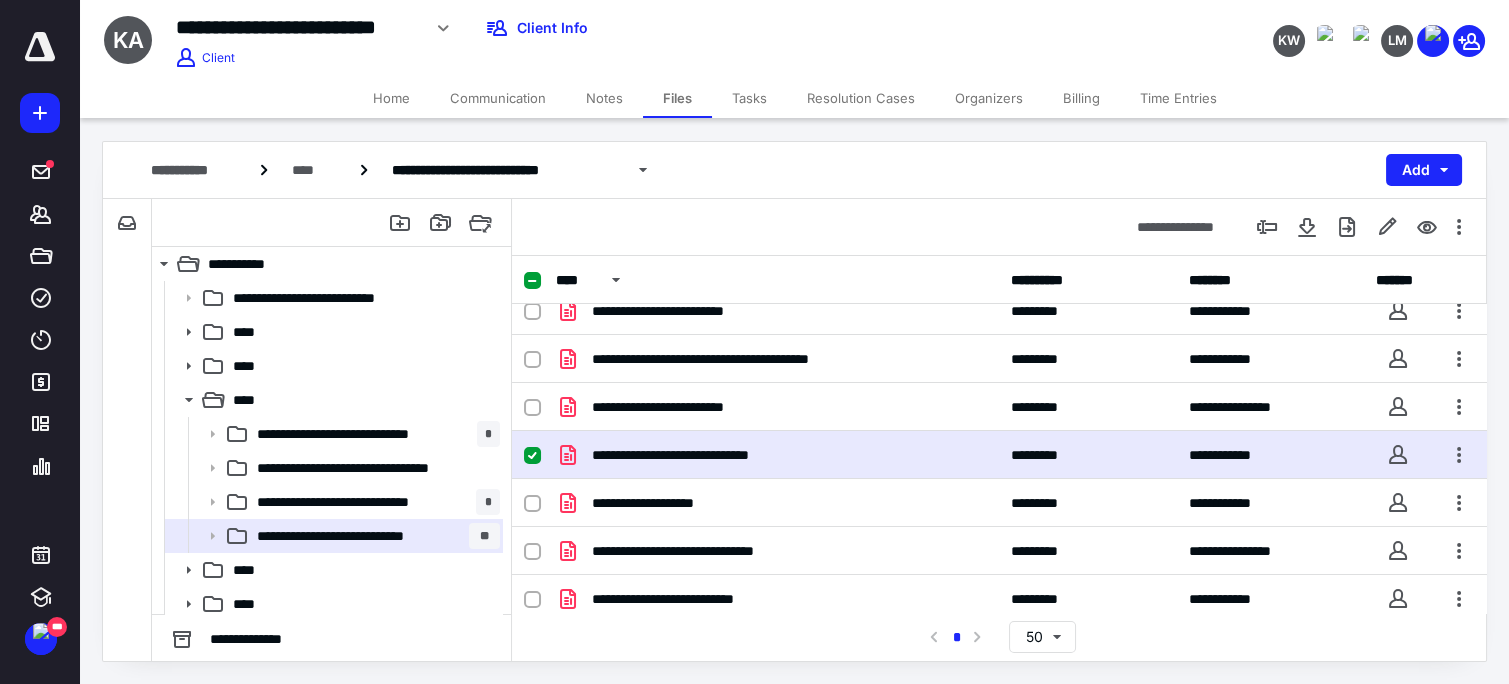 click on "**********" at bounding box center [999, 455] 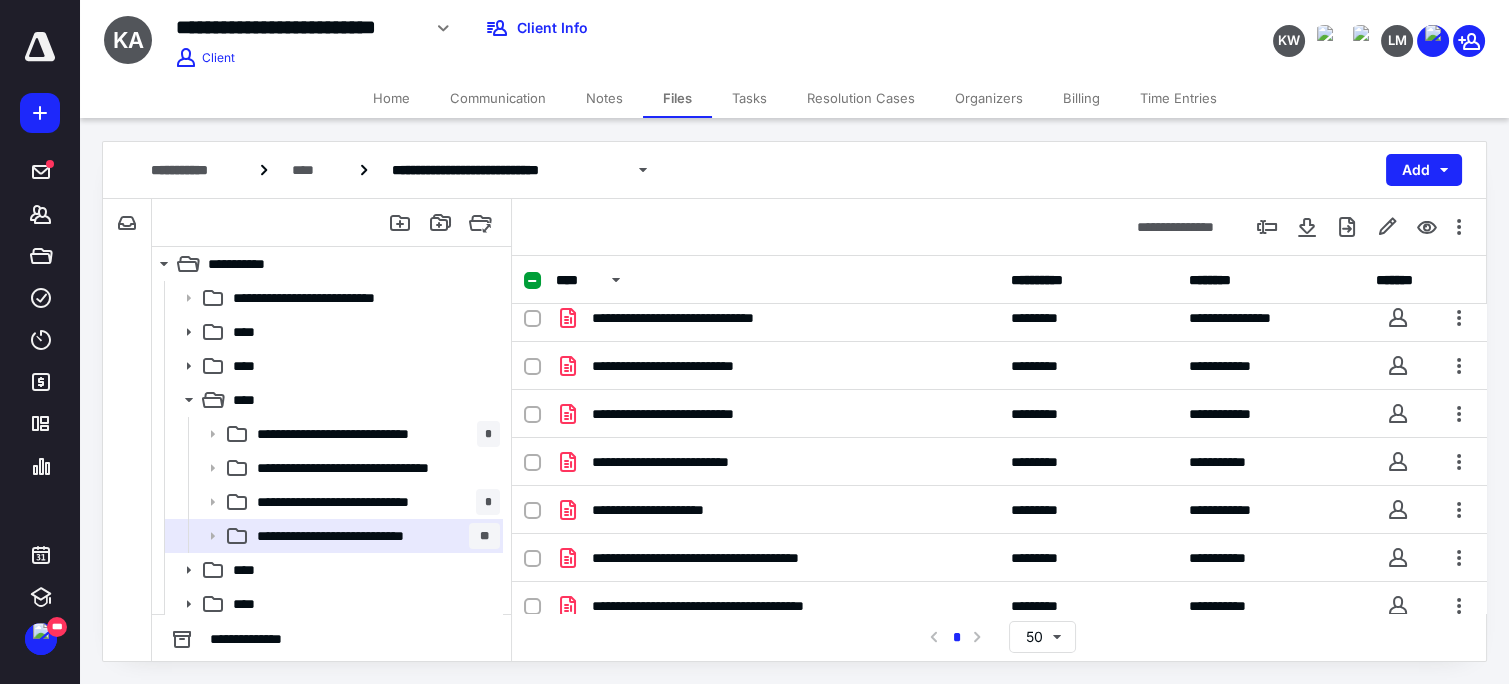 scroll, scrollTop: 835, scrollLeft: 0, axis: vertical 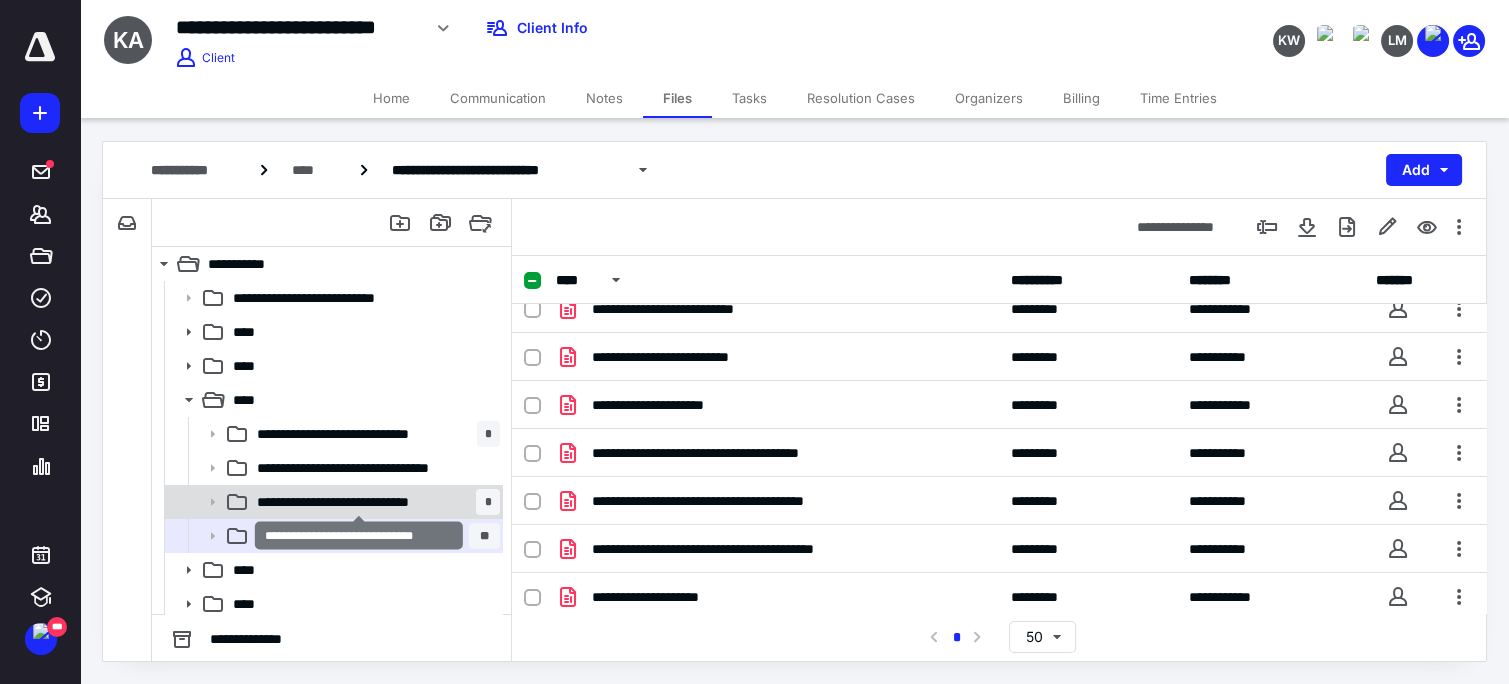 click on "**********" at bounding box center [360, 502] 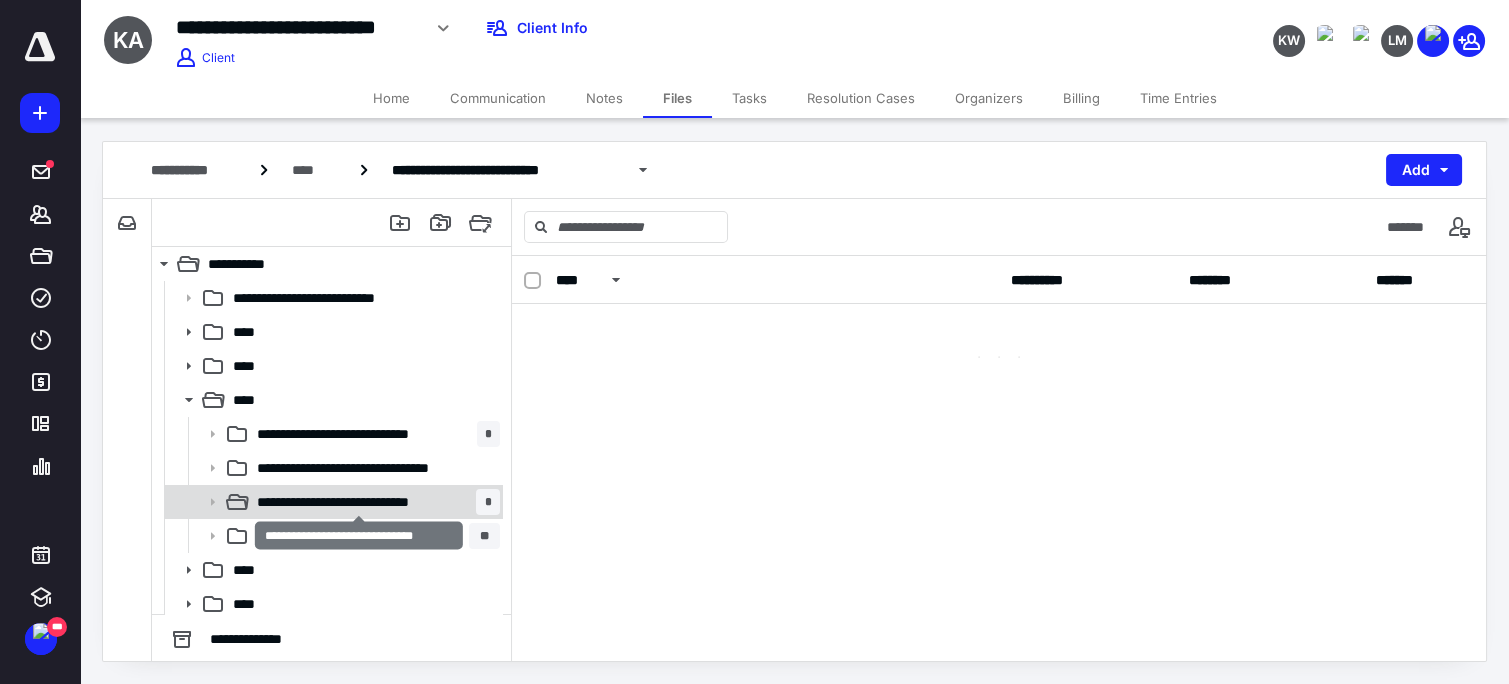 scroll, scrollTop: 0, scrollLeft: 0, axis: both 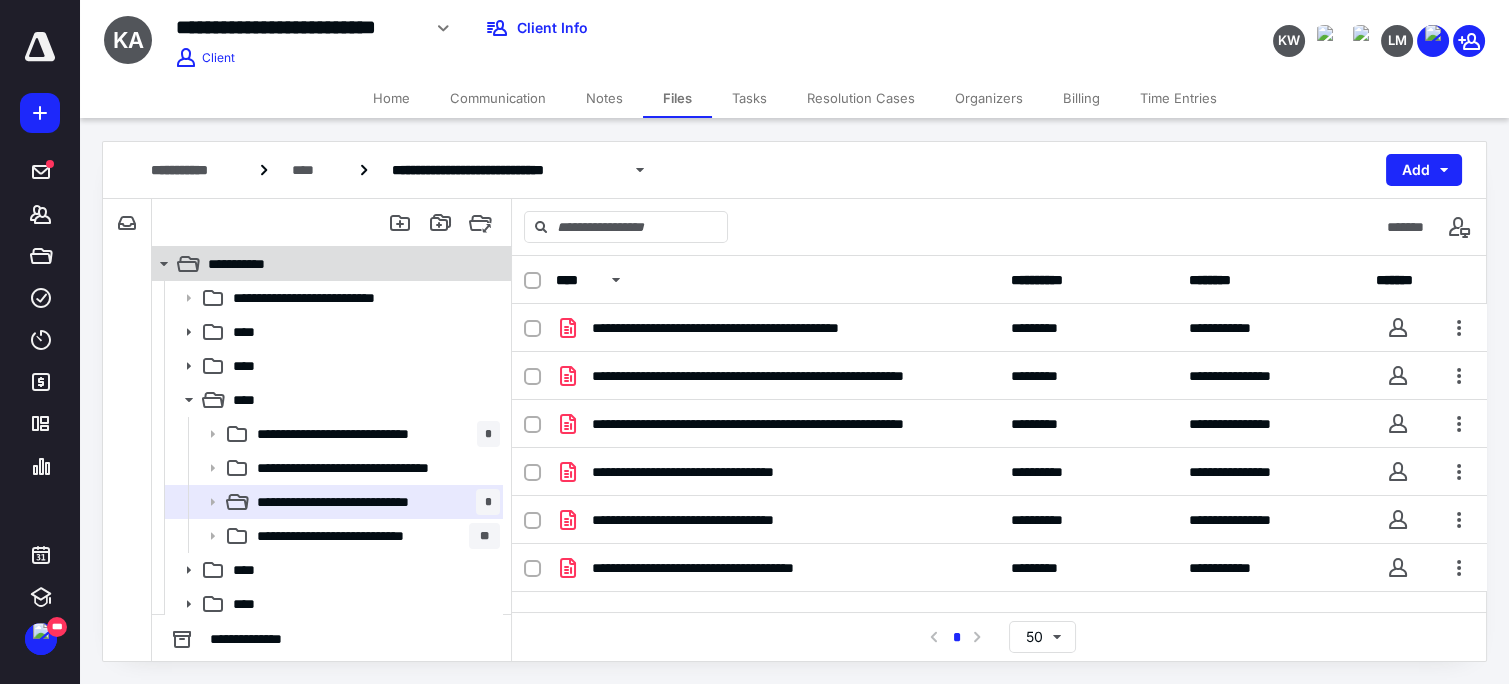 click 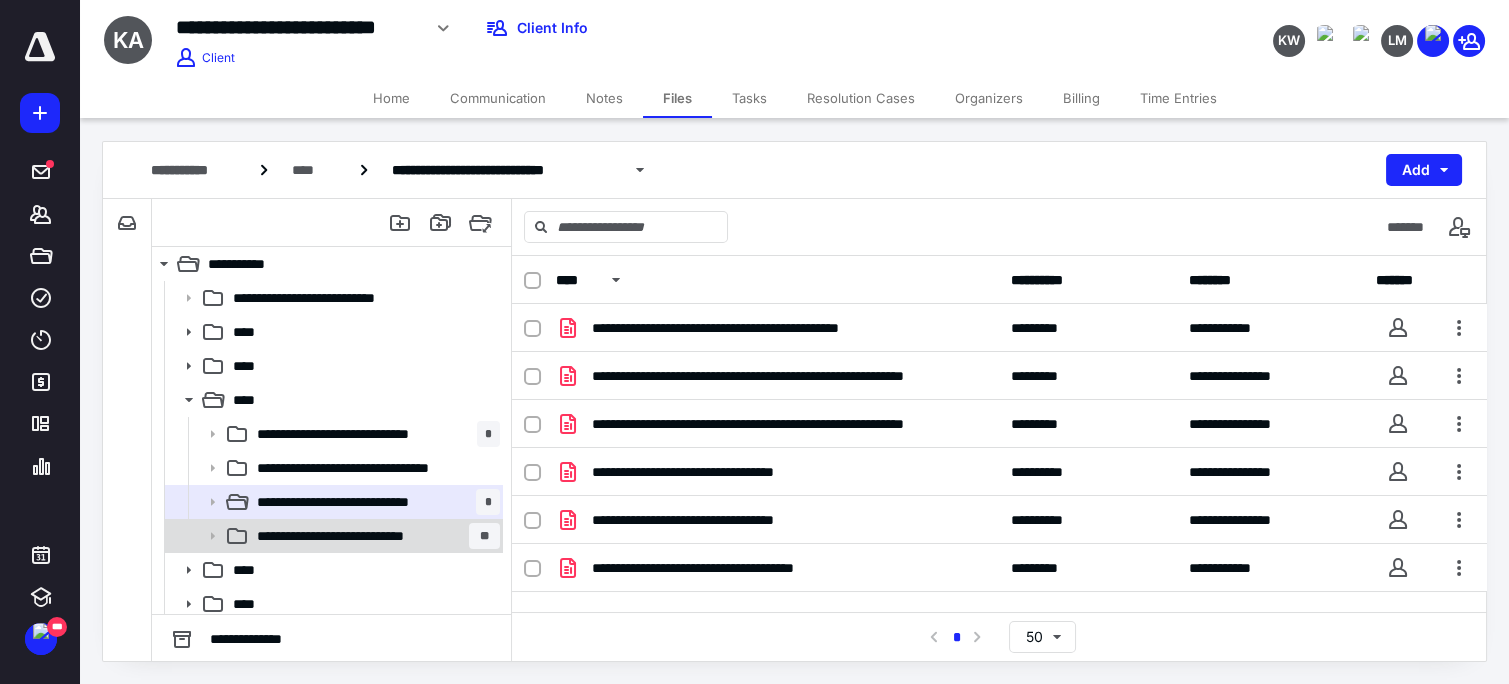 click 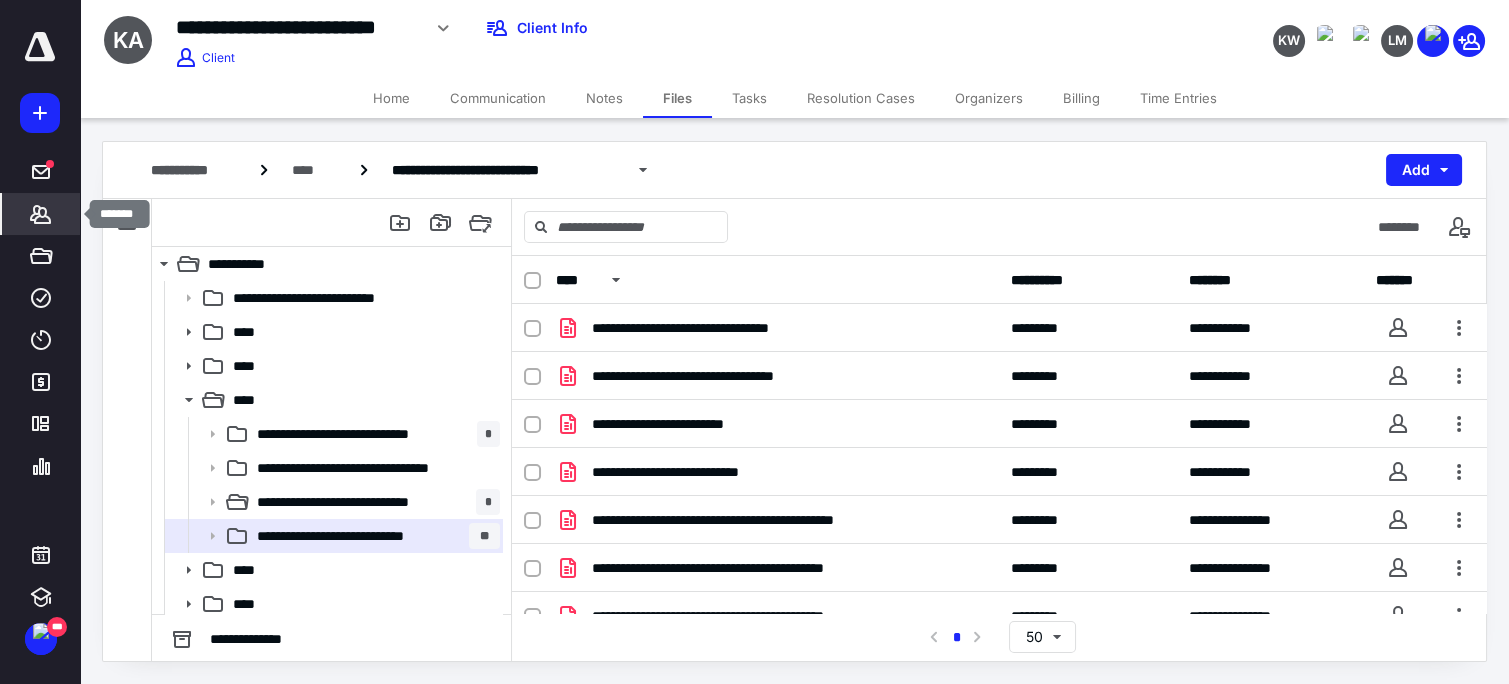 click 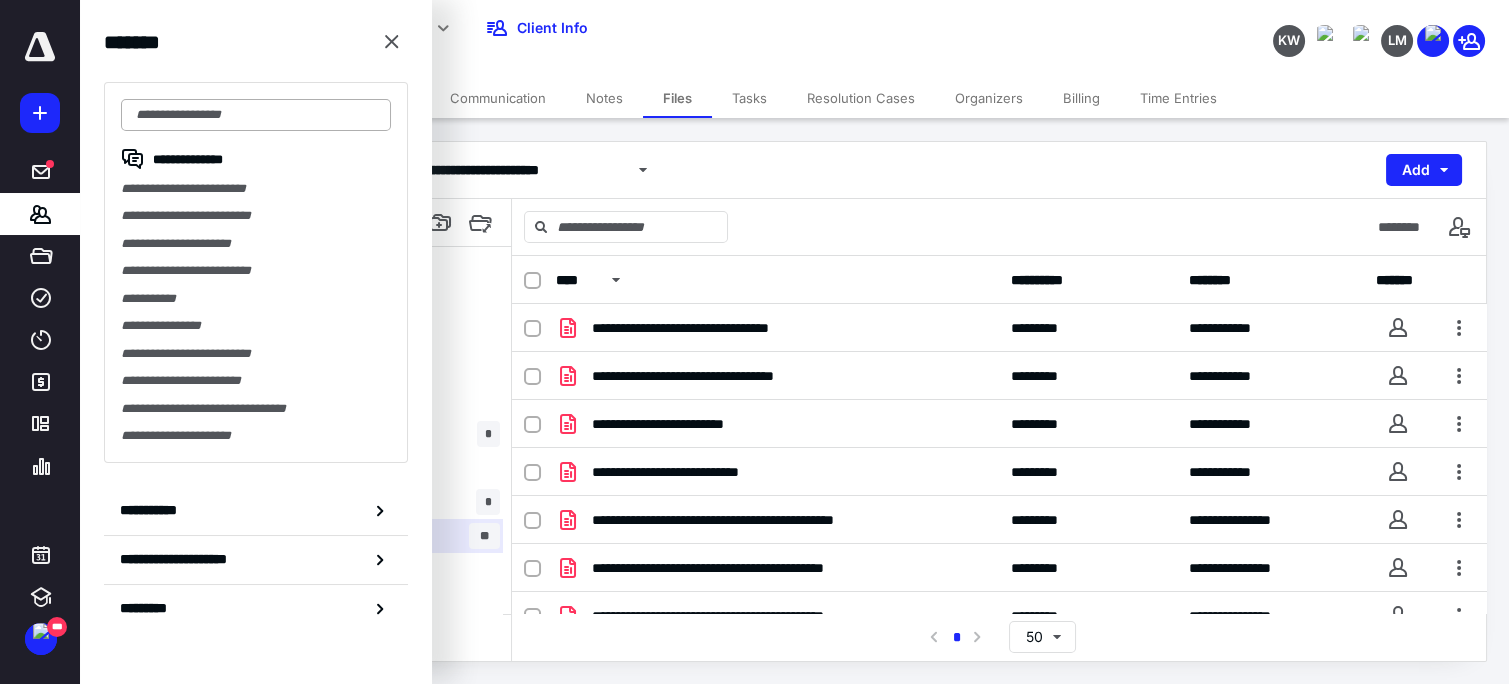 click at bounding box center (256, 115) 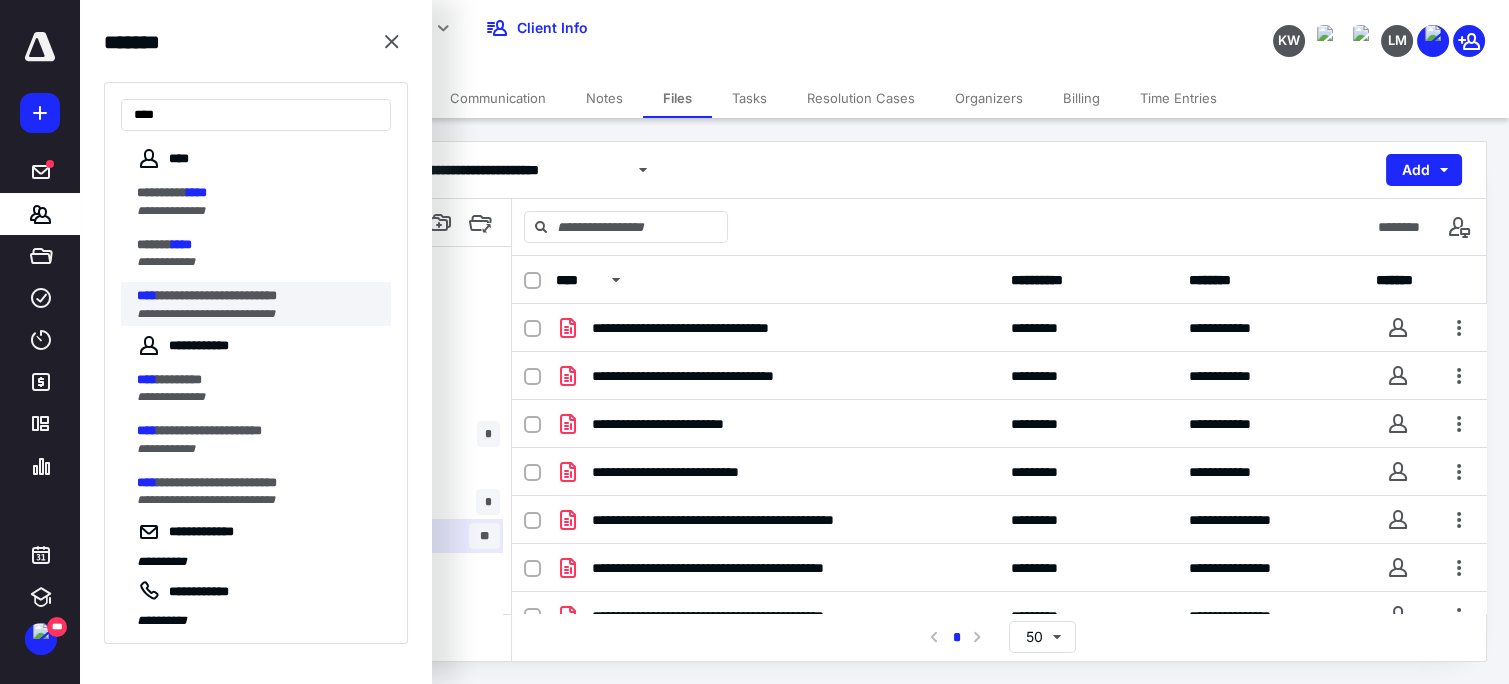 type on "****" 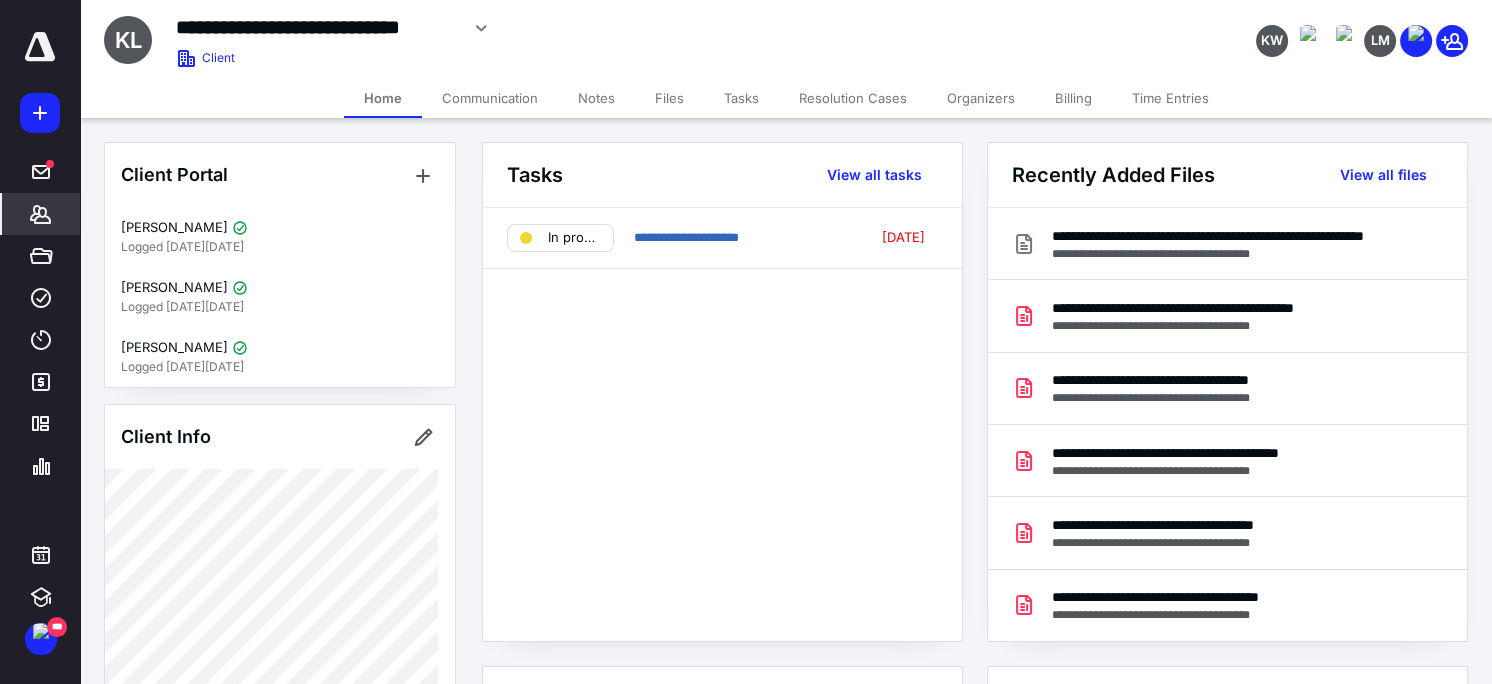 click on "Files" at bounding box center [669, 98] 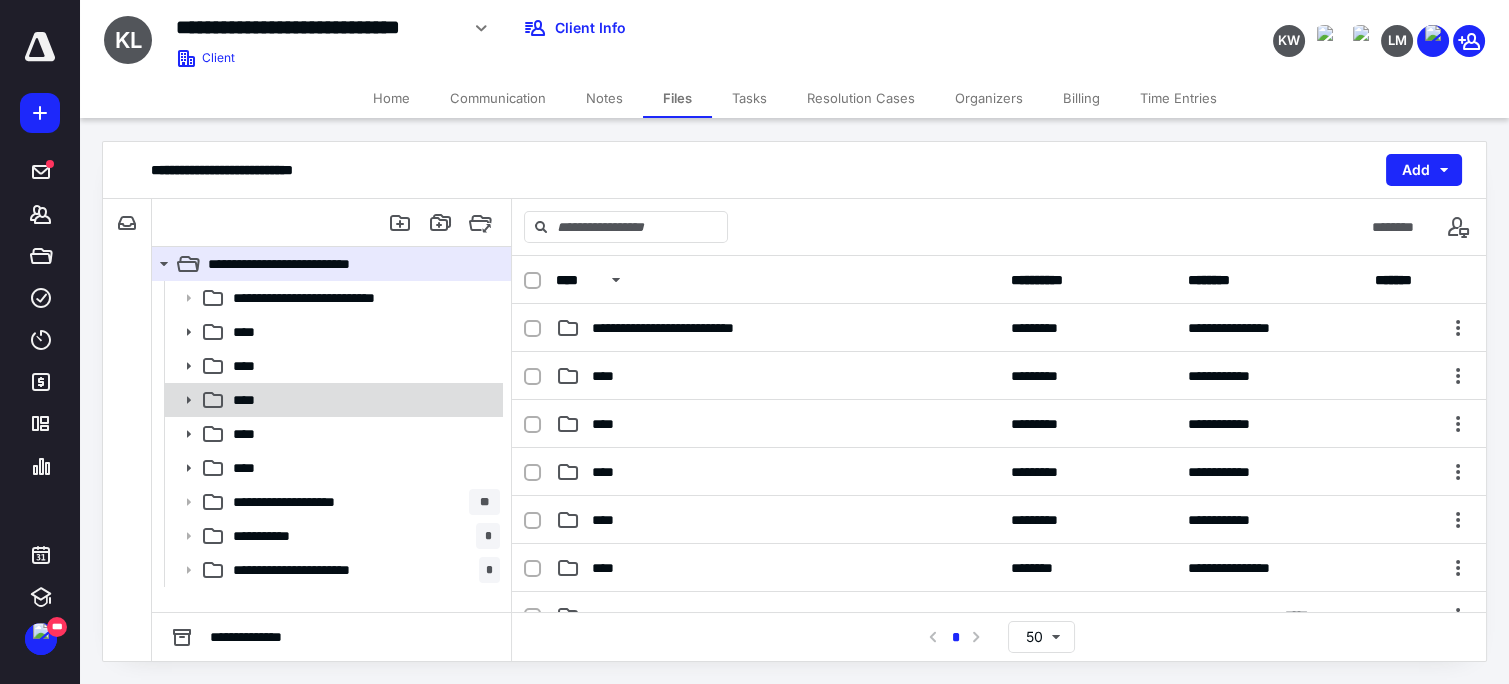 click 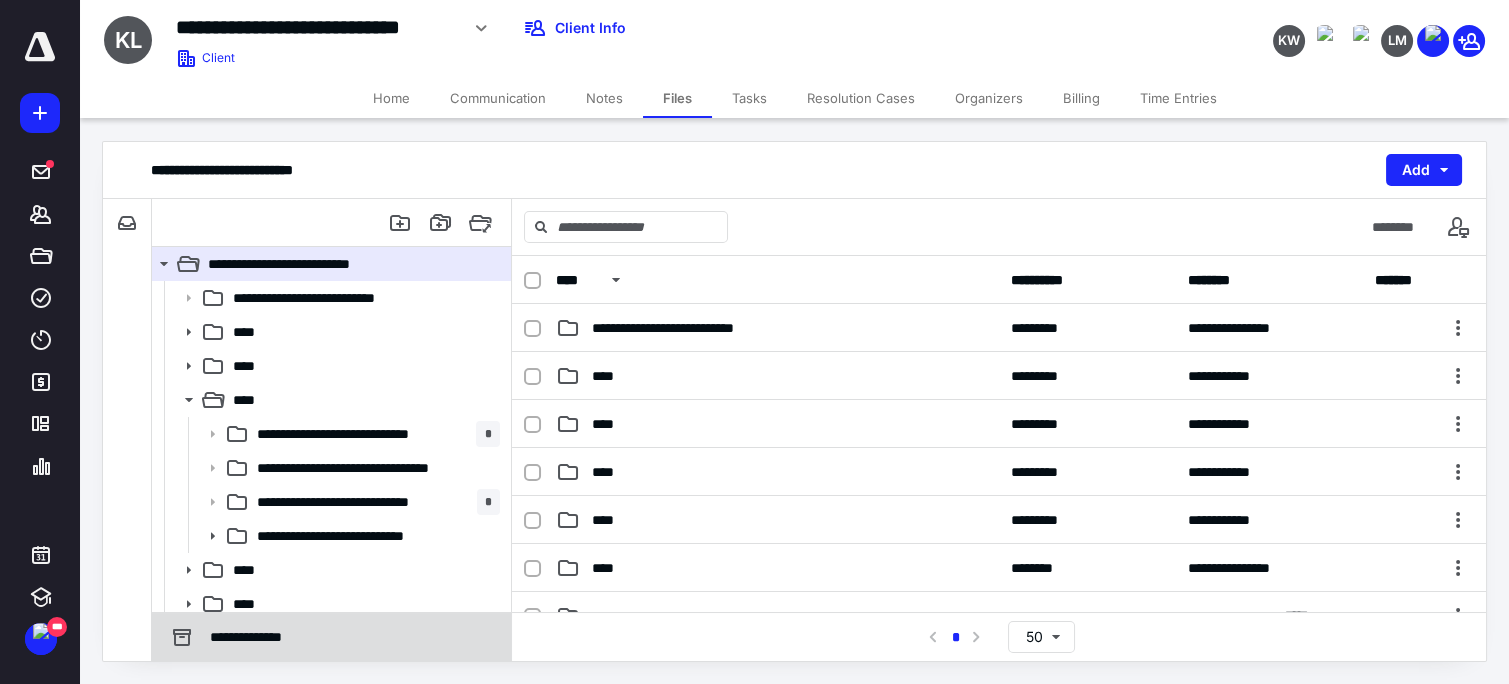 drag, startPoint x: 188, startPoint y: 555, endPoint x: 160, endPoint y: 615, distance: 66.211784 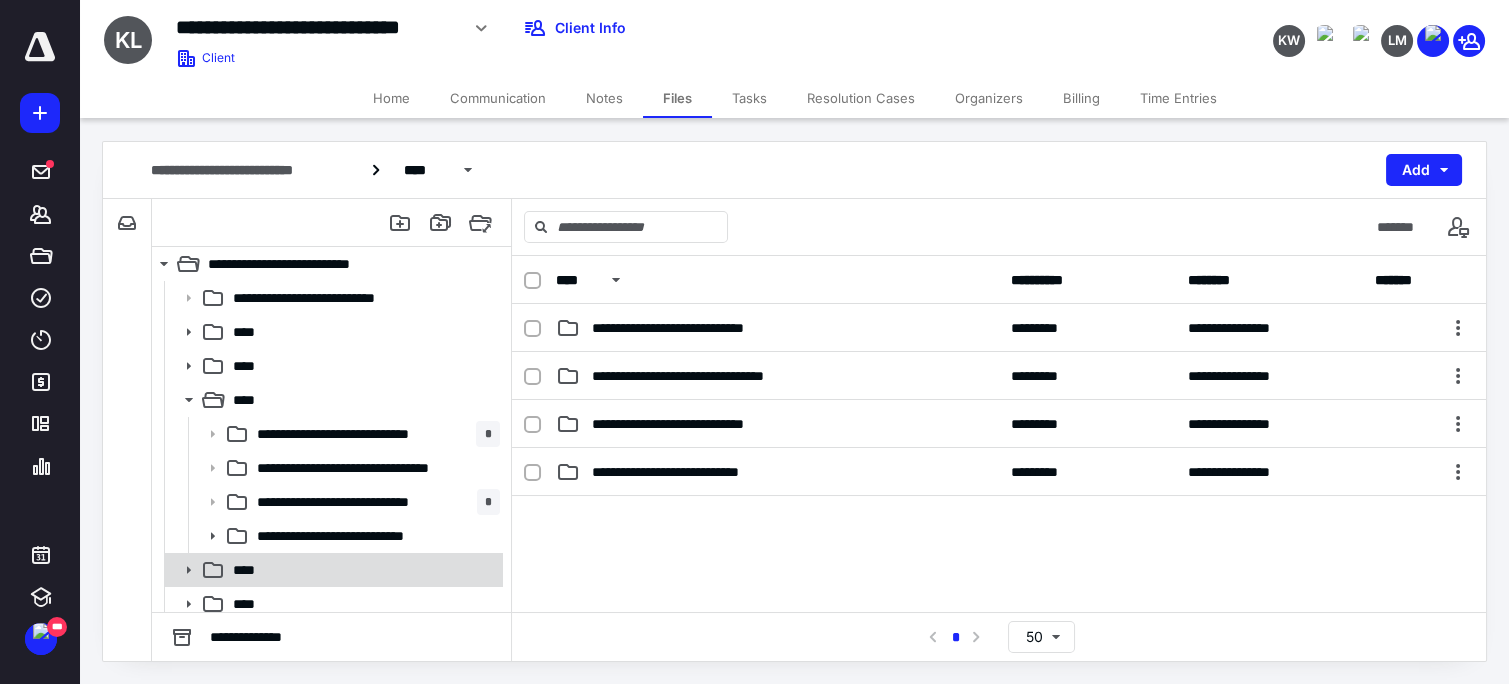 click 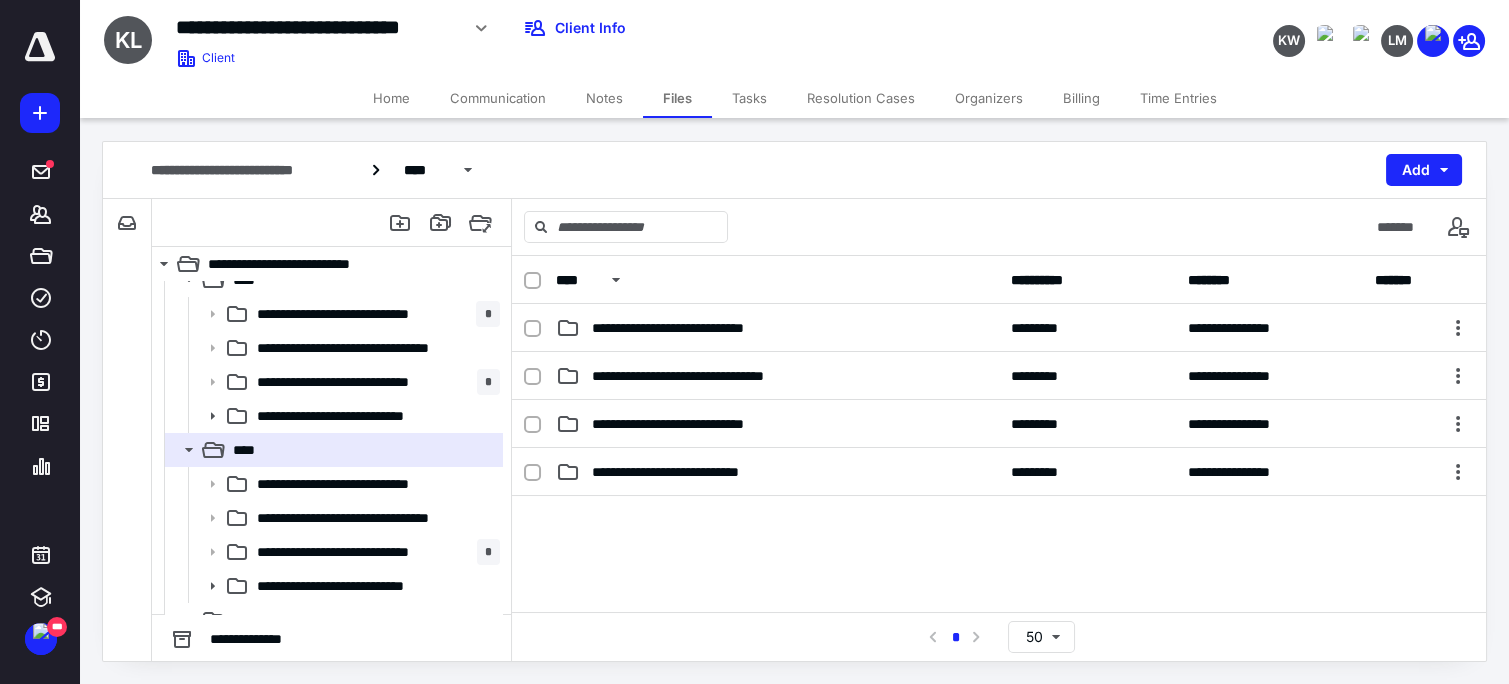 scroll, scrollTop: 182, scrollLeft: 0, axis: vertical 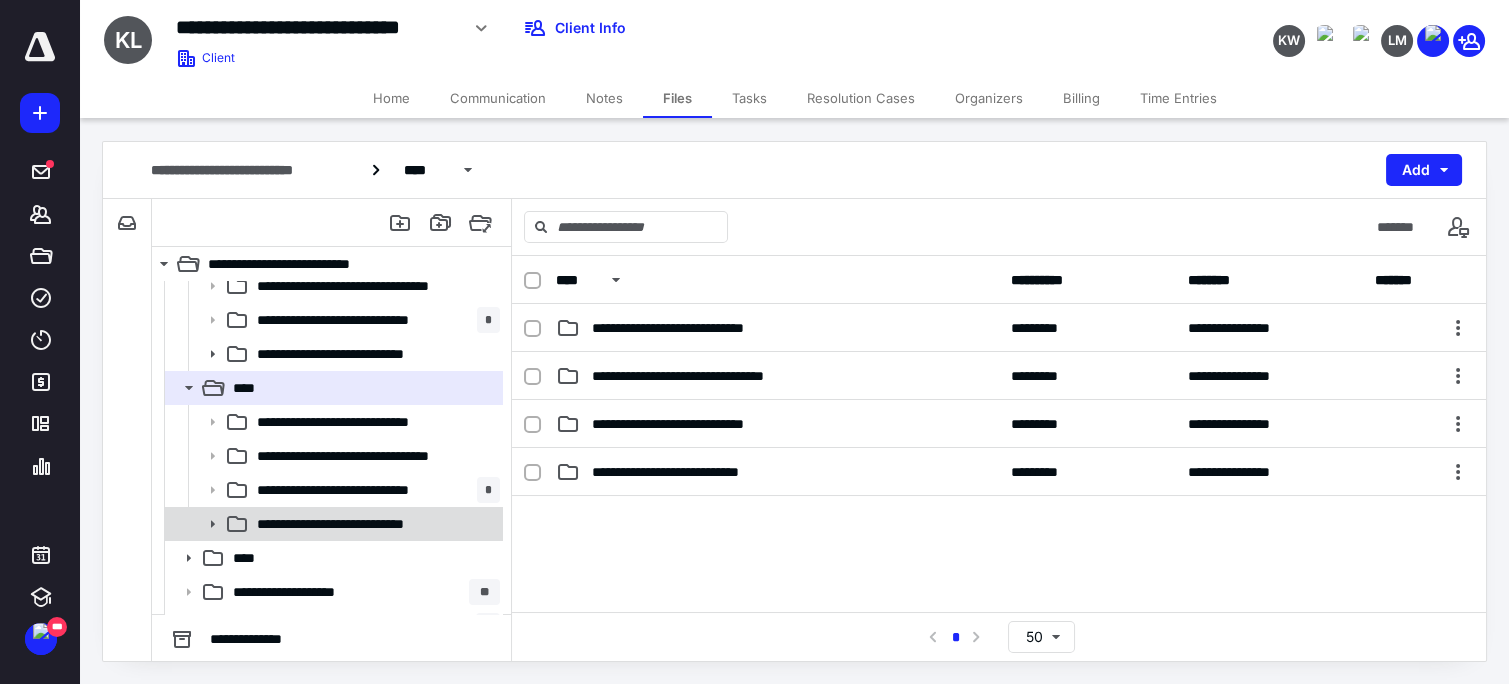 click 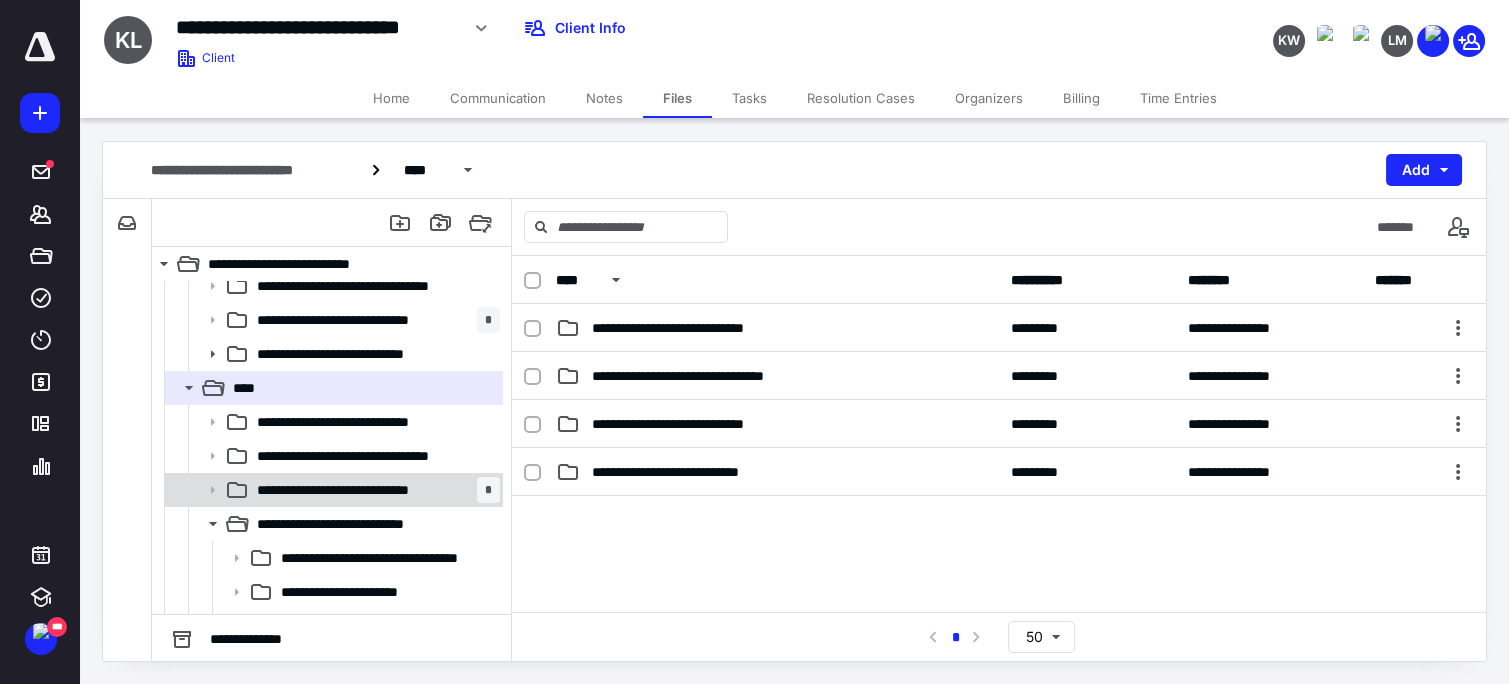 click on "**********" at bounding box center (360, 490) 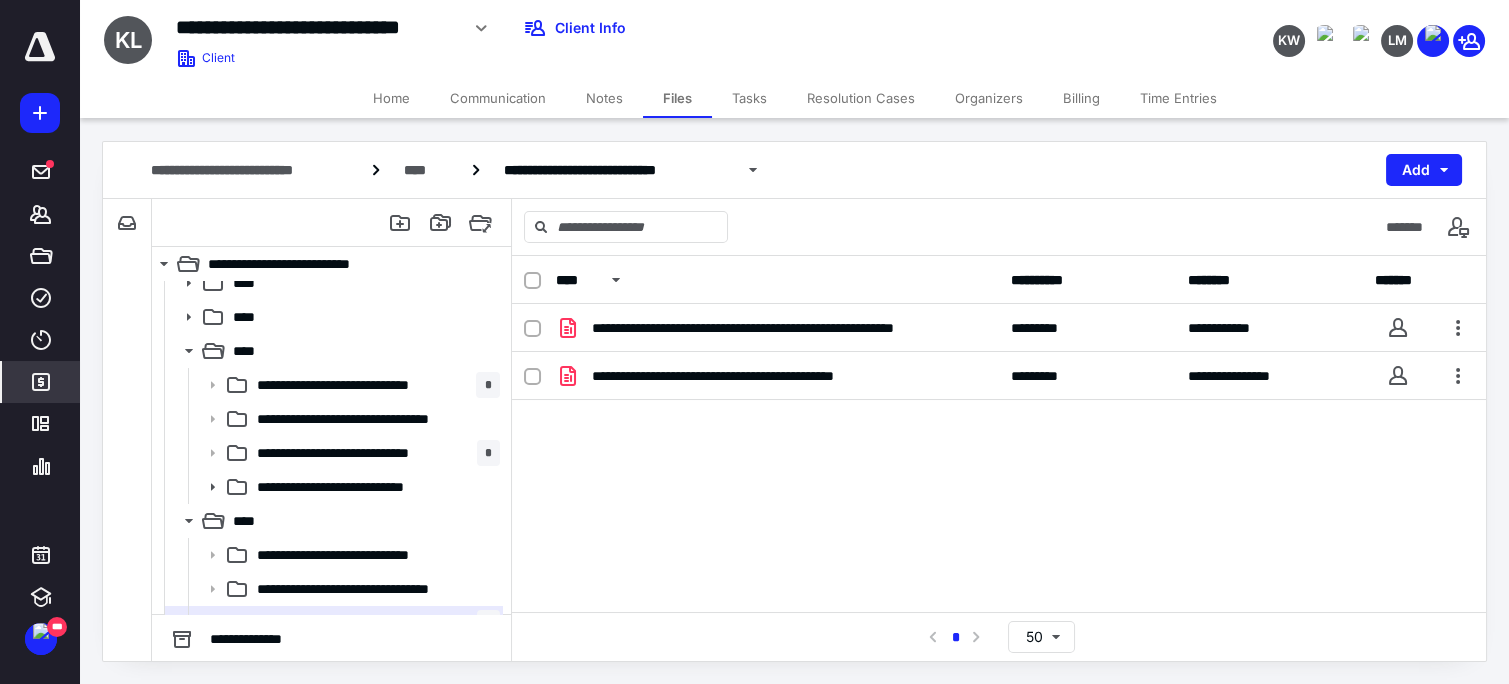 scroll, scrollTop: 48, scrollLeft: 0, axis: vertical 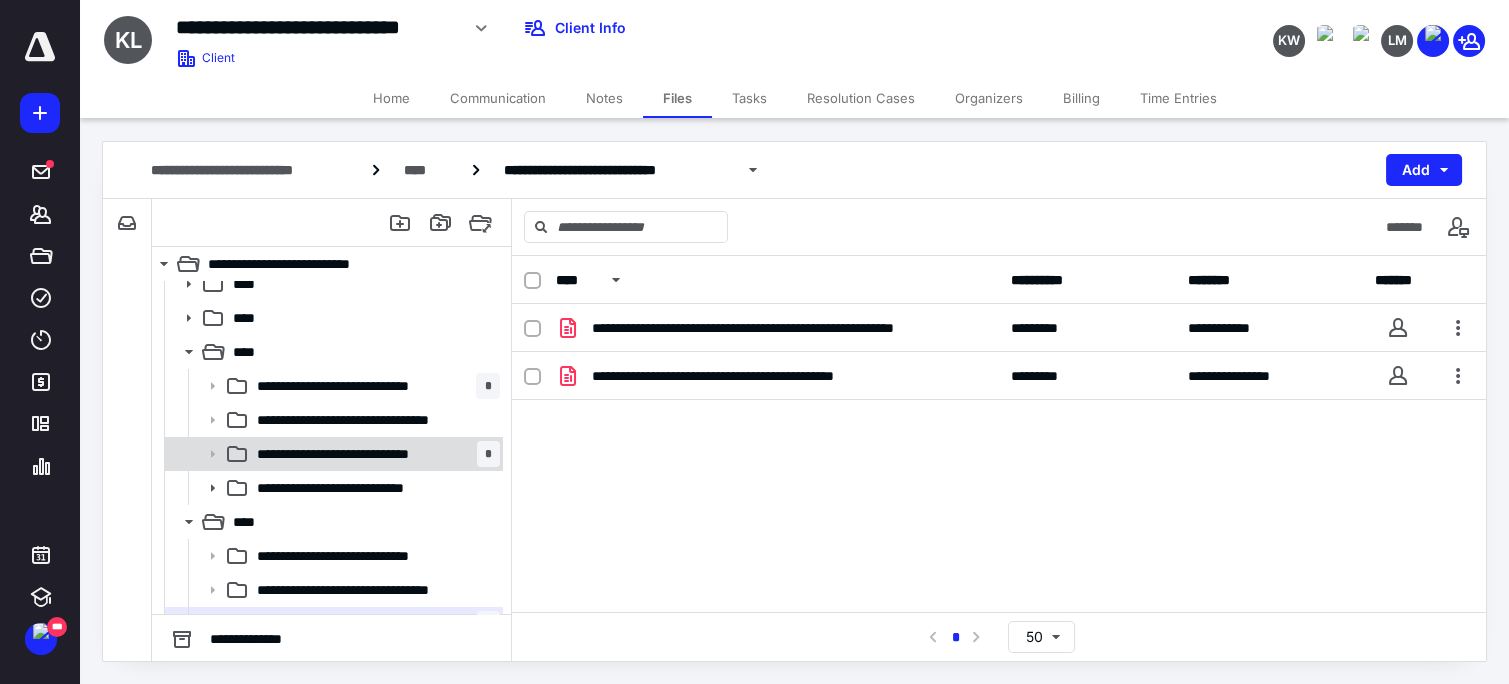 click 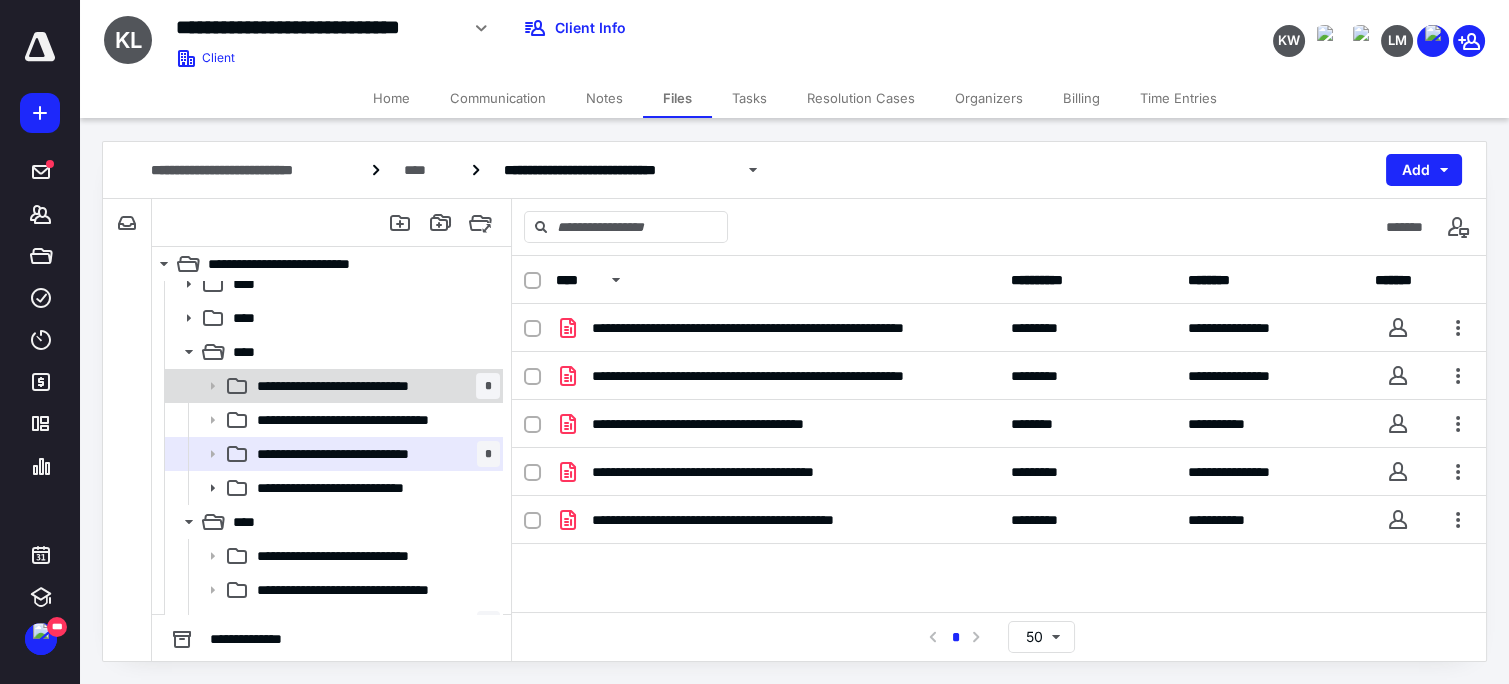 click 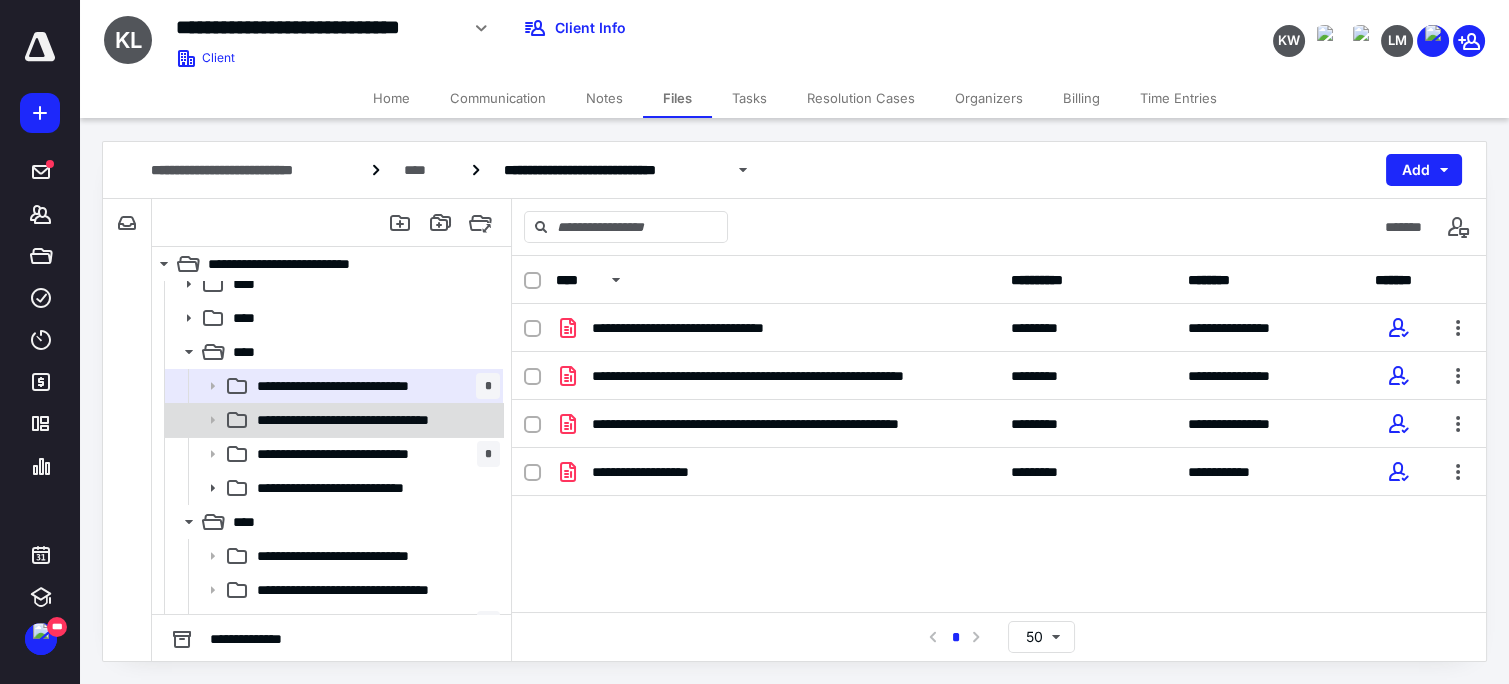 click 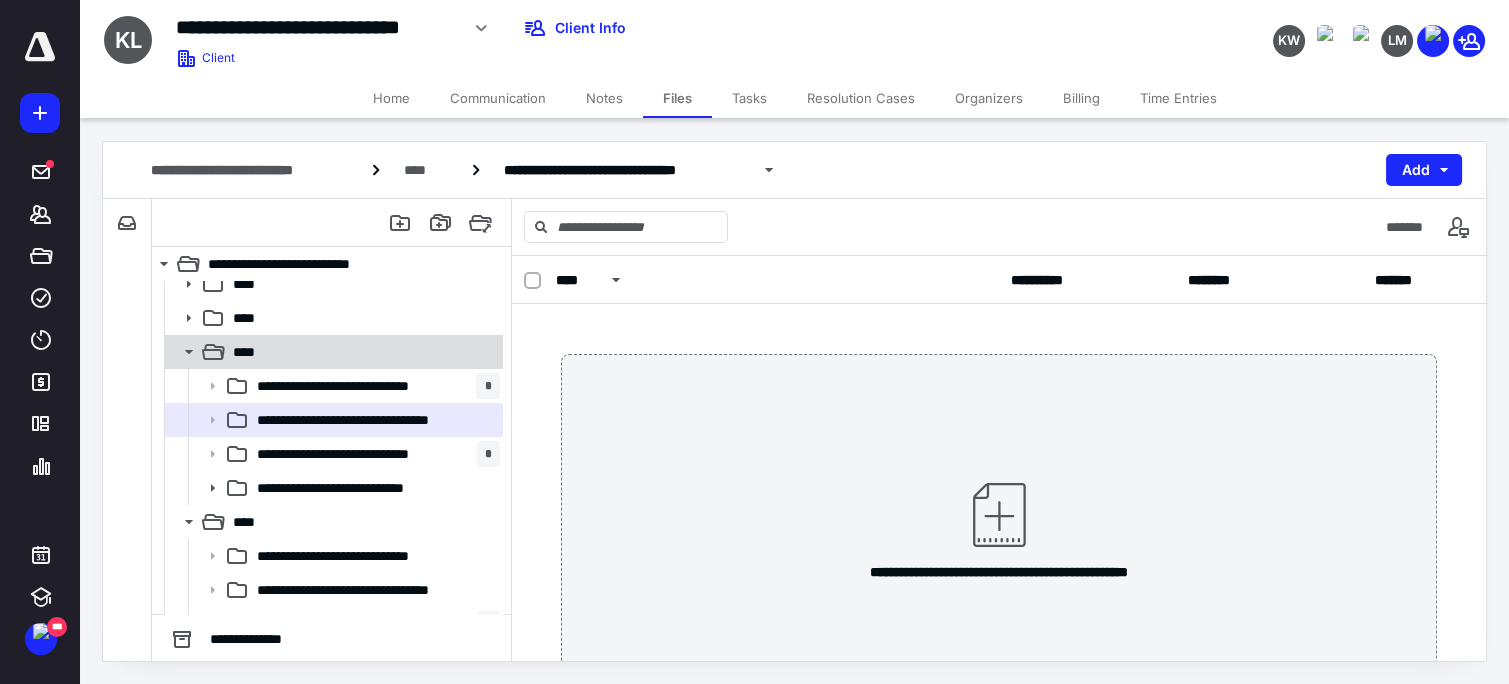 click 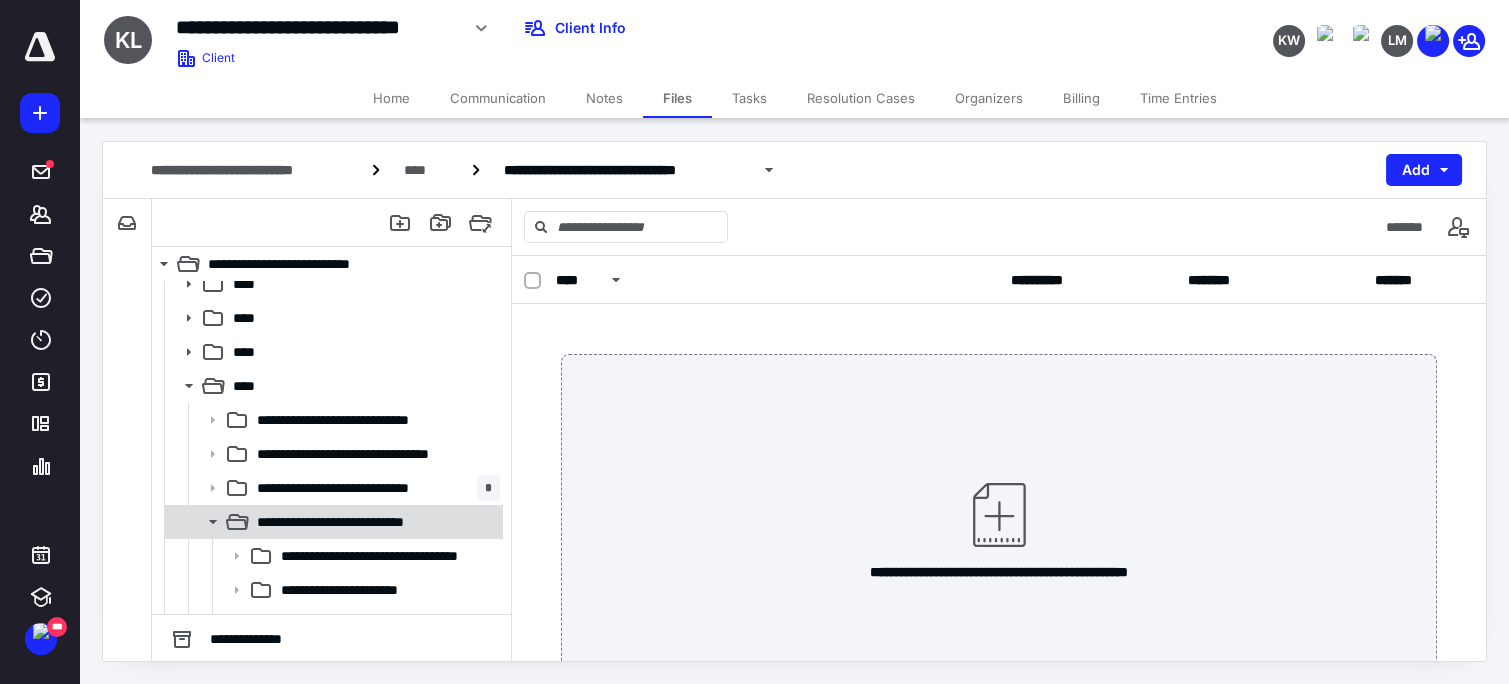 click 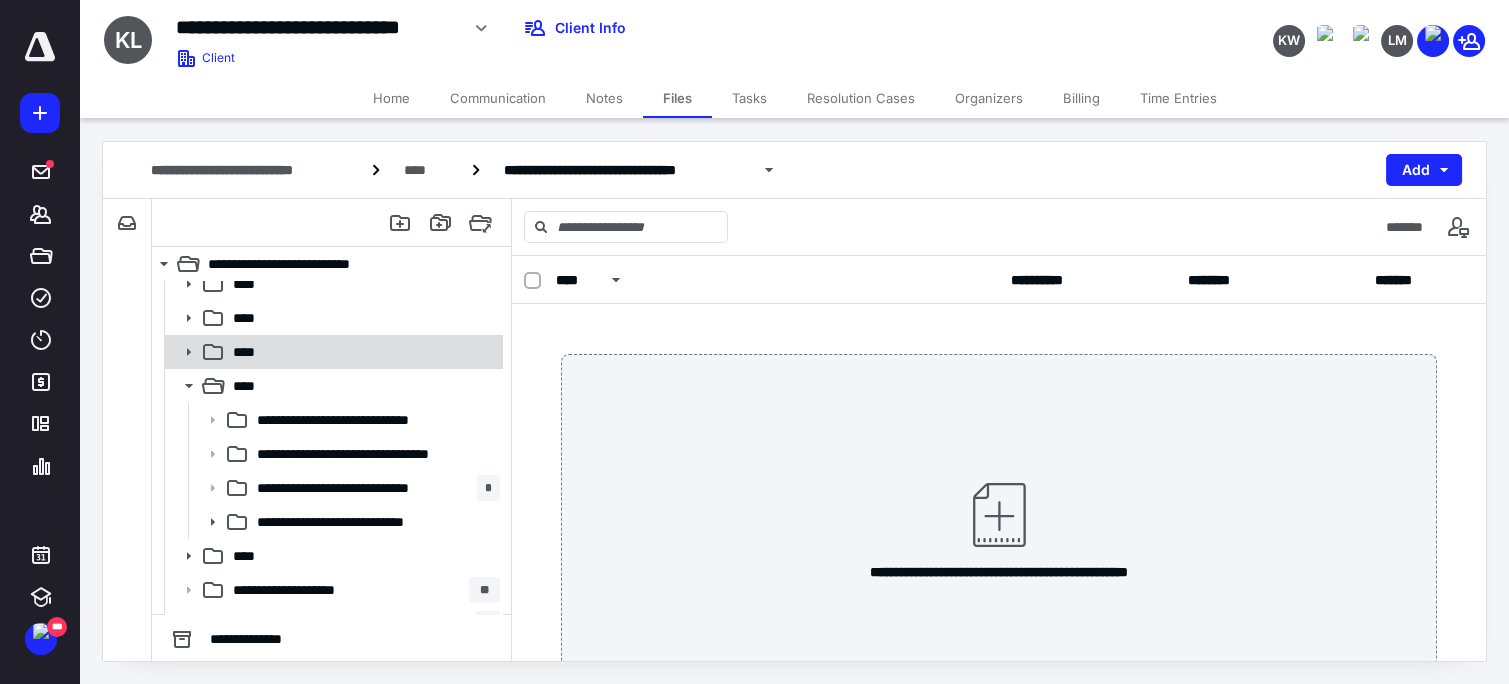 click 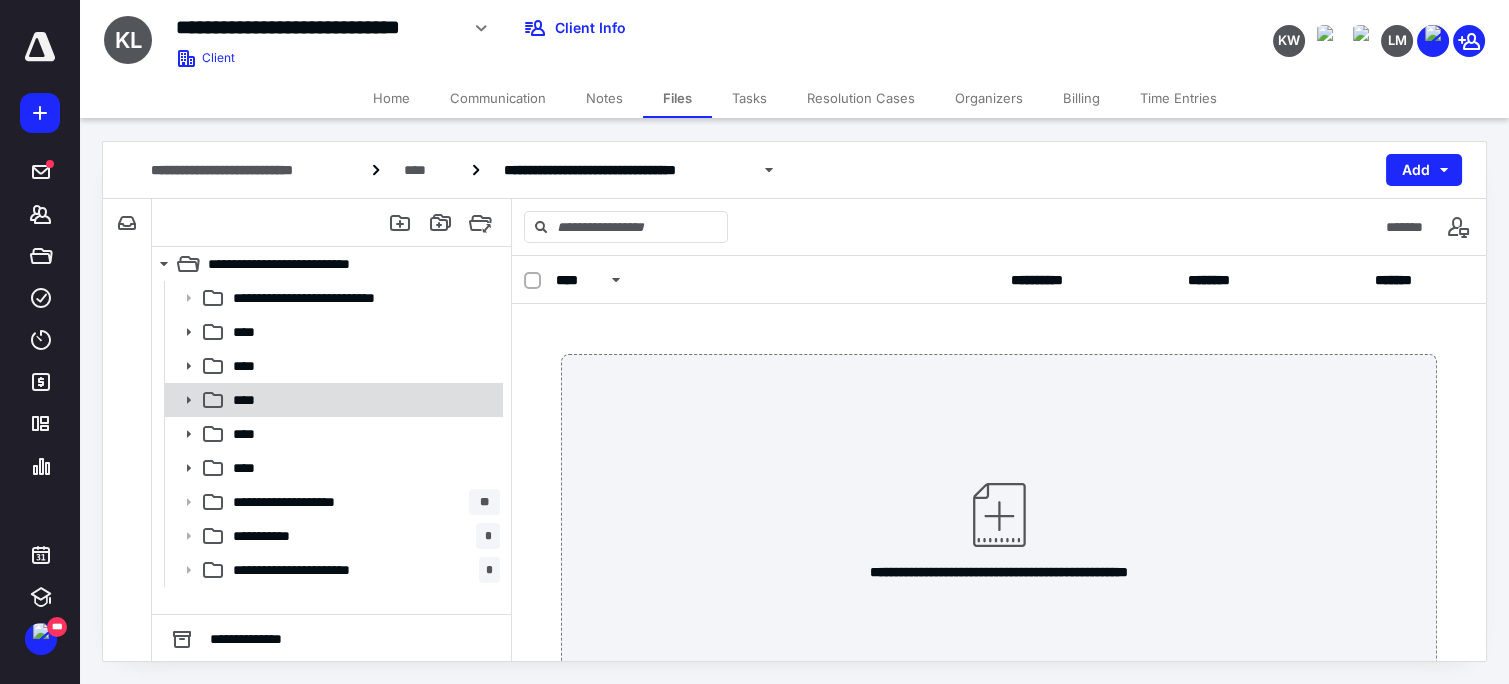 scroll, scrollTop: 0, scrollLeft: 0, axis: both 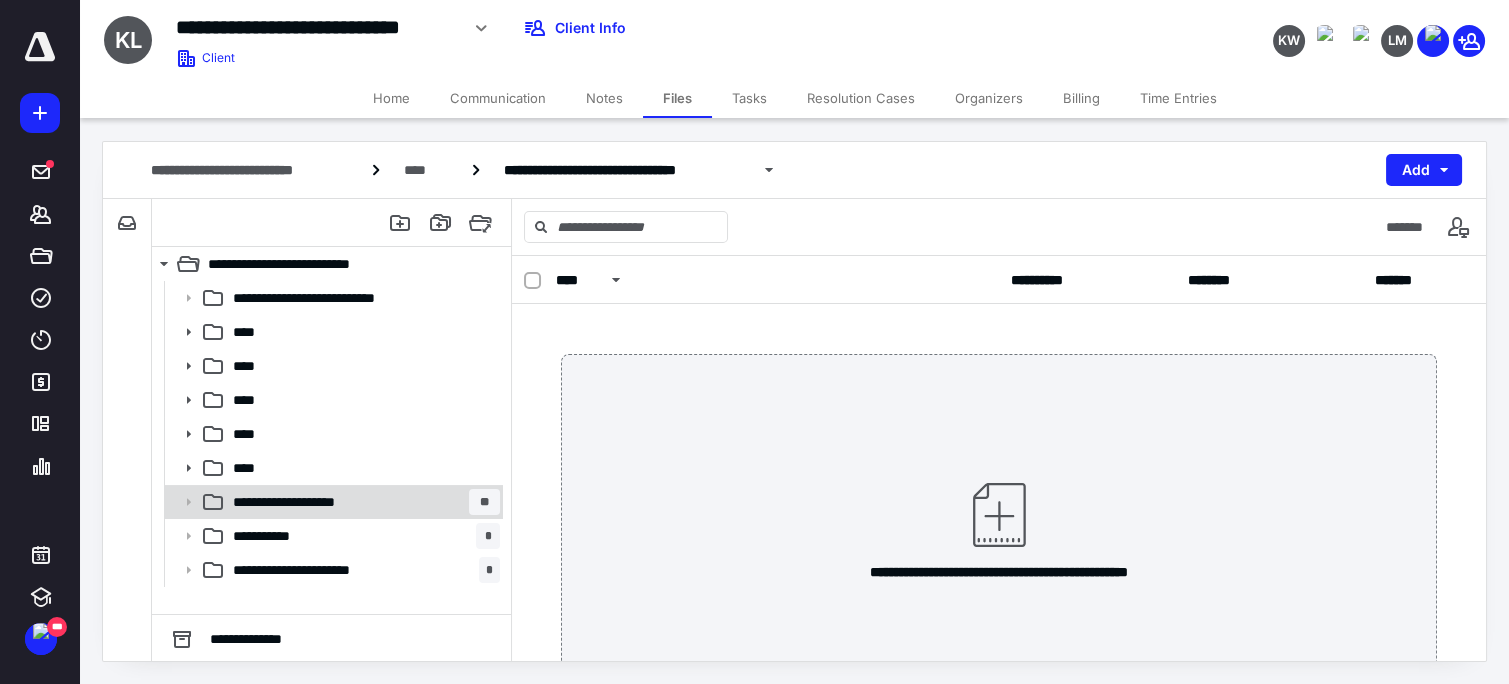 click 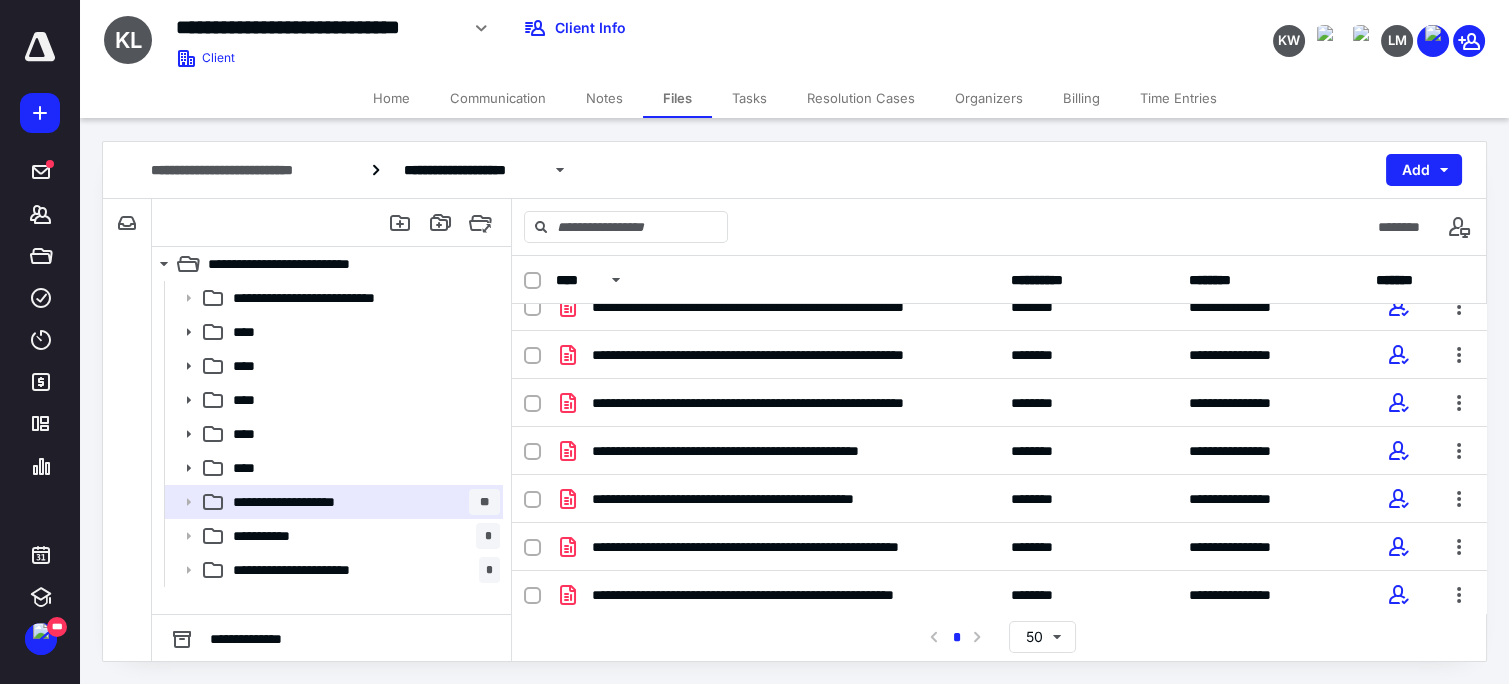 scroll, scrollTop: 0, scrollLeft: 0, axis: both 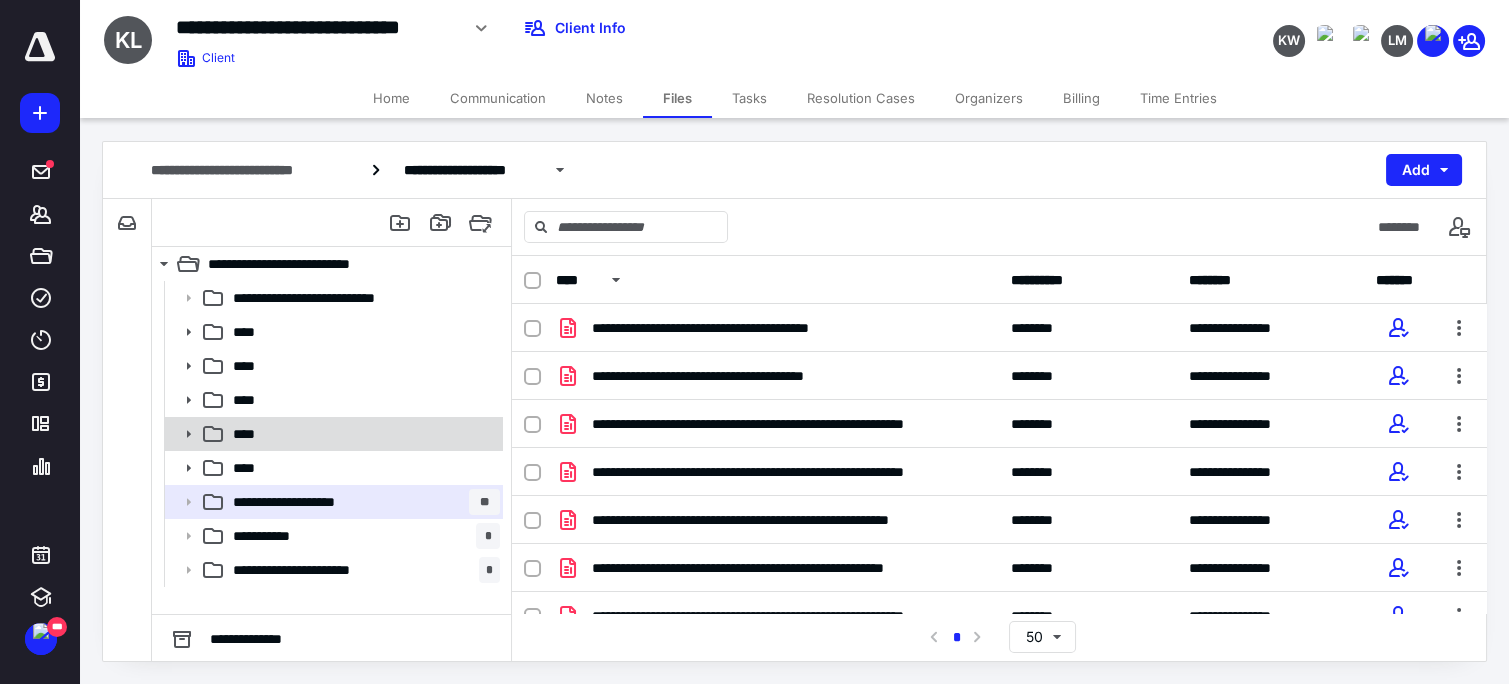 click 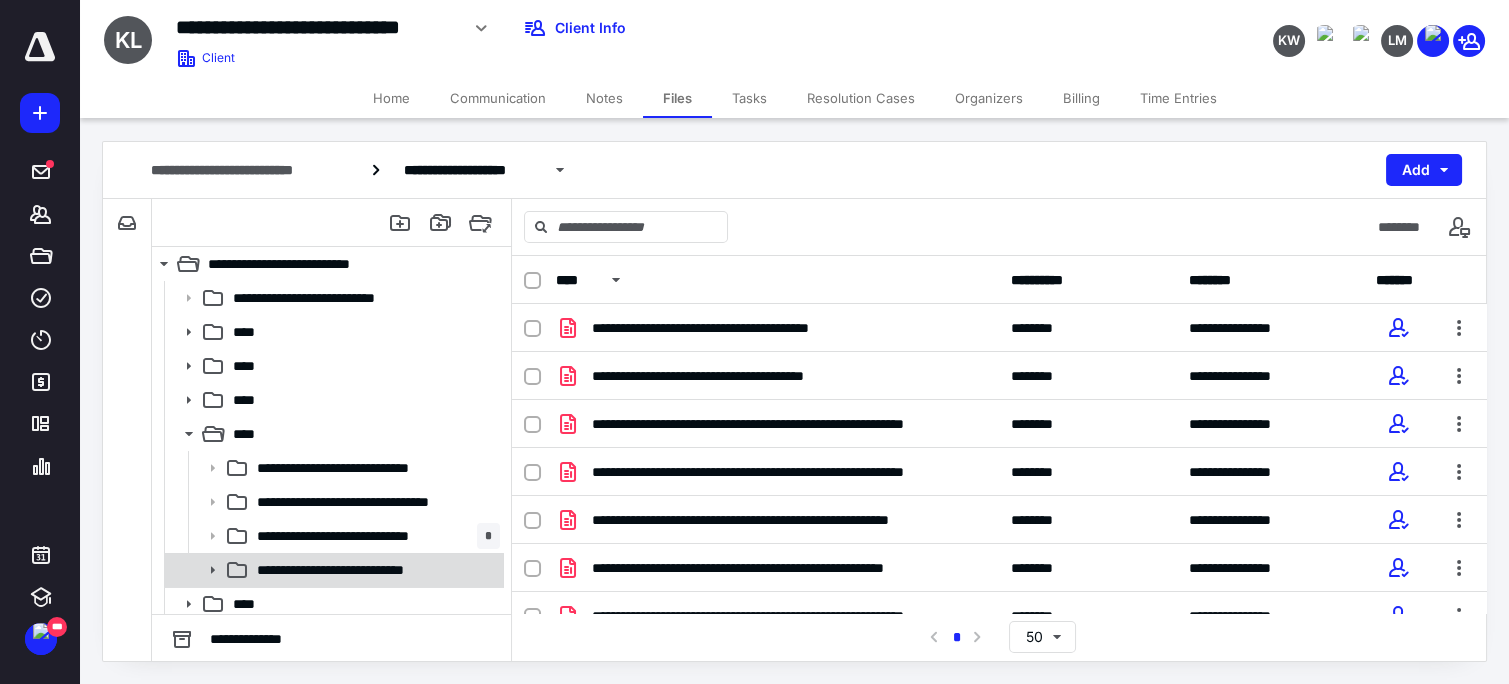 click 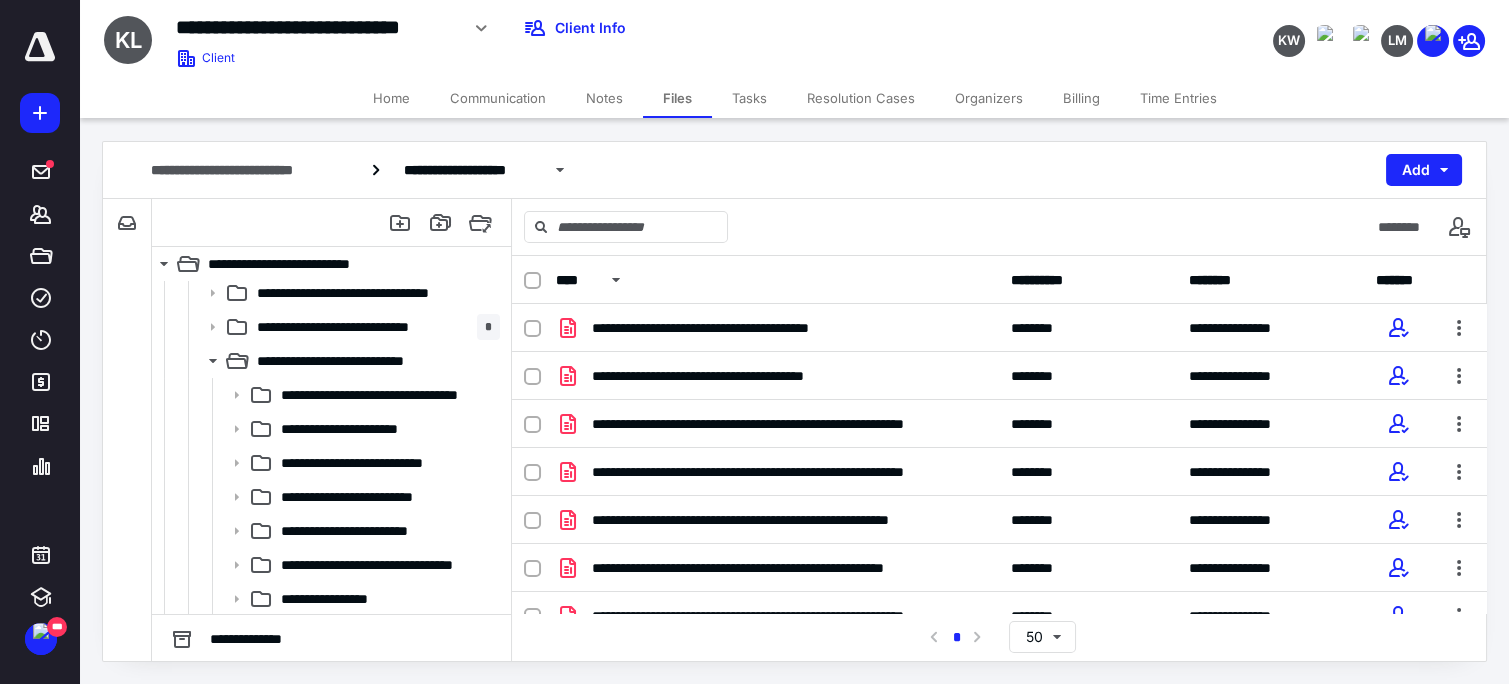 scroll, scrollTop: 266, scrollLeft: 0, axis: vertical 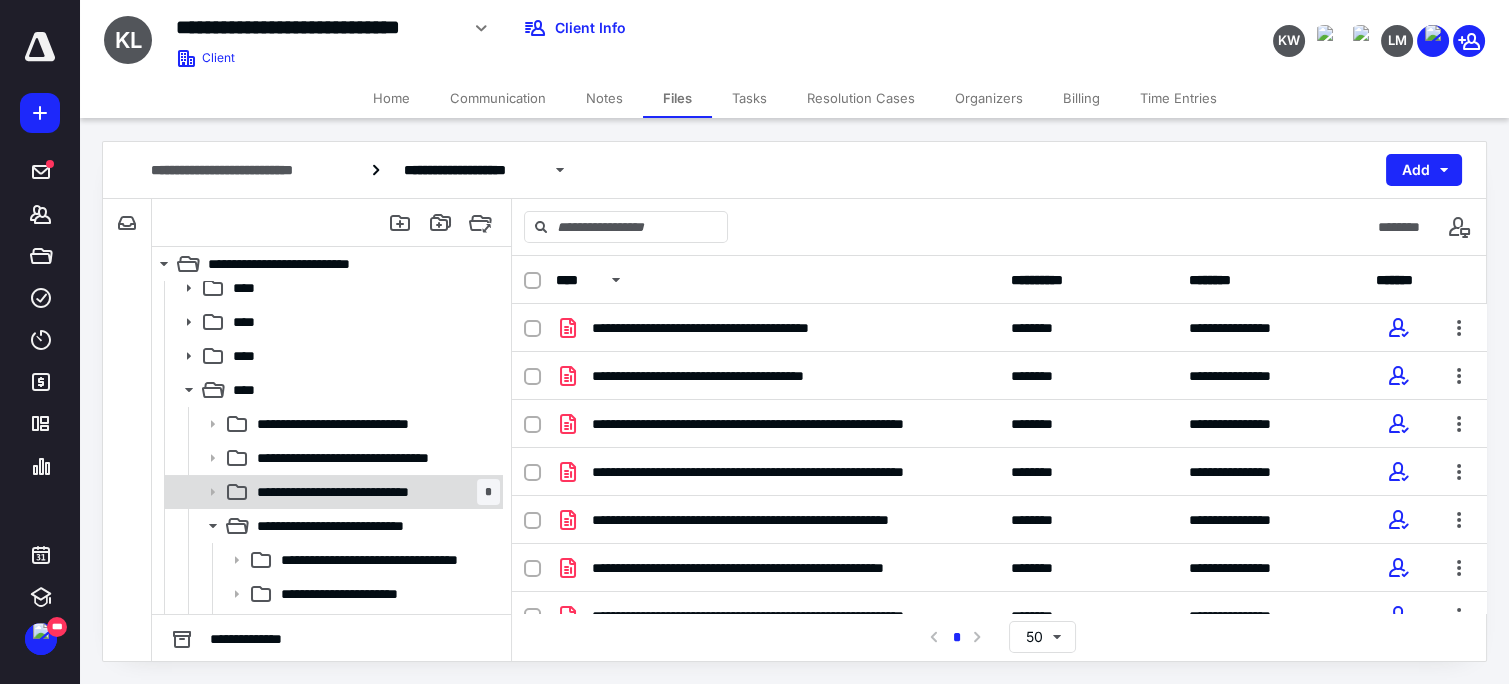 click 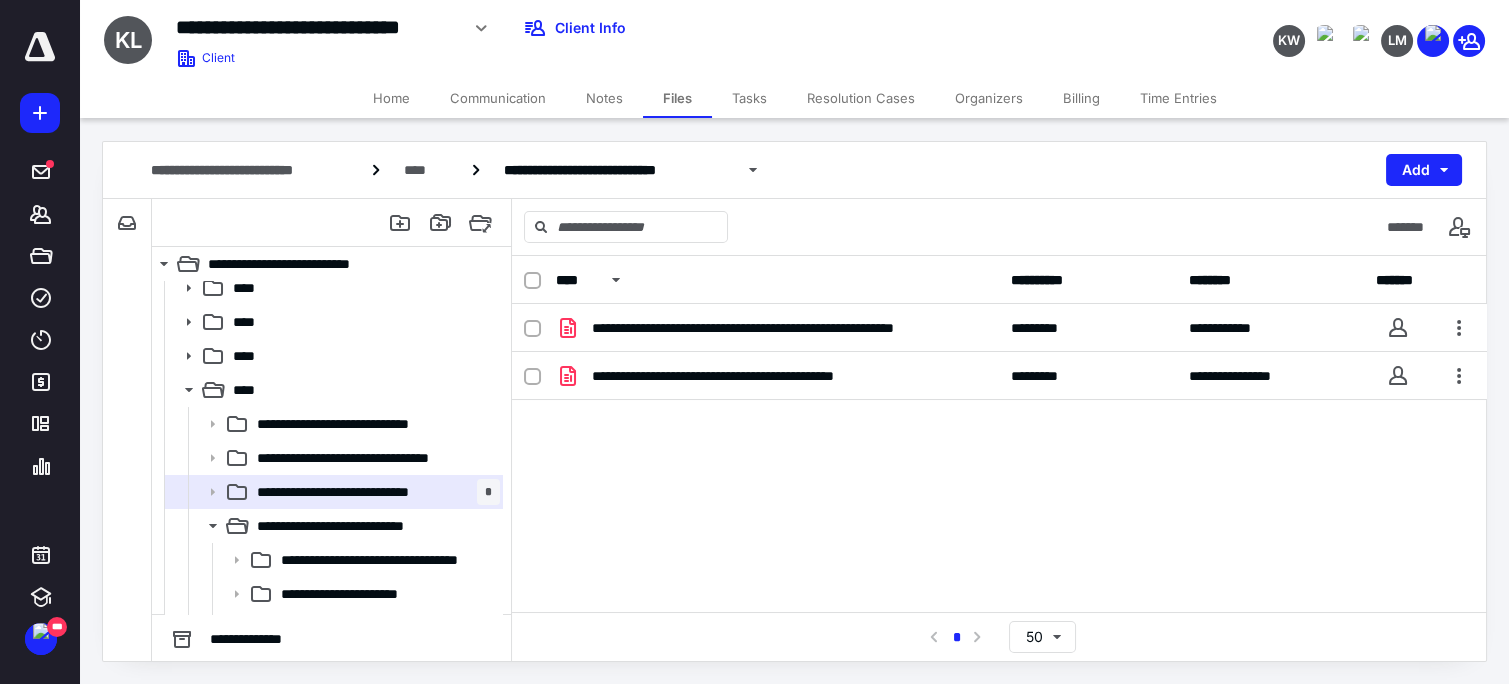 click on "**********" at bounding box center (999, 454) 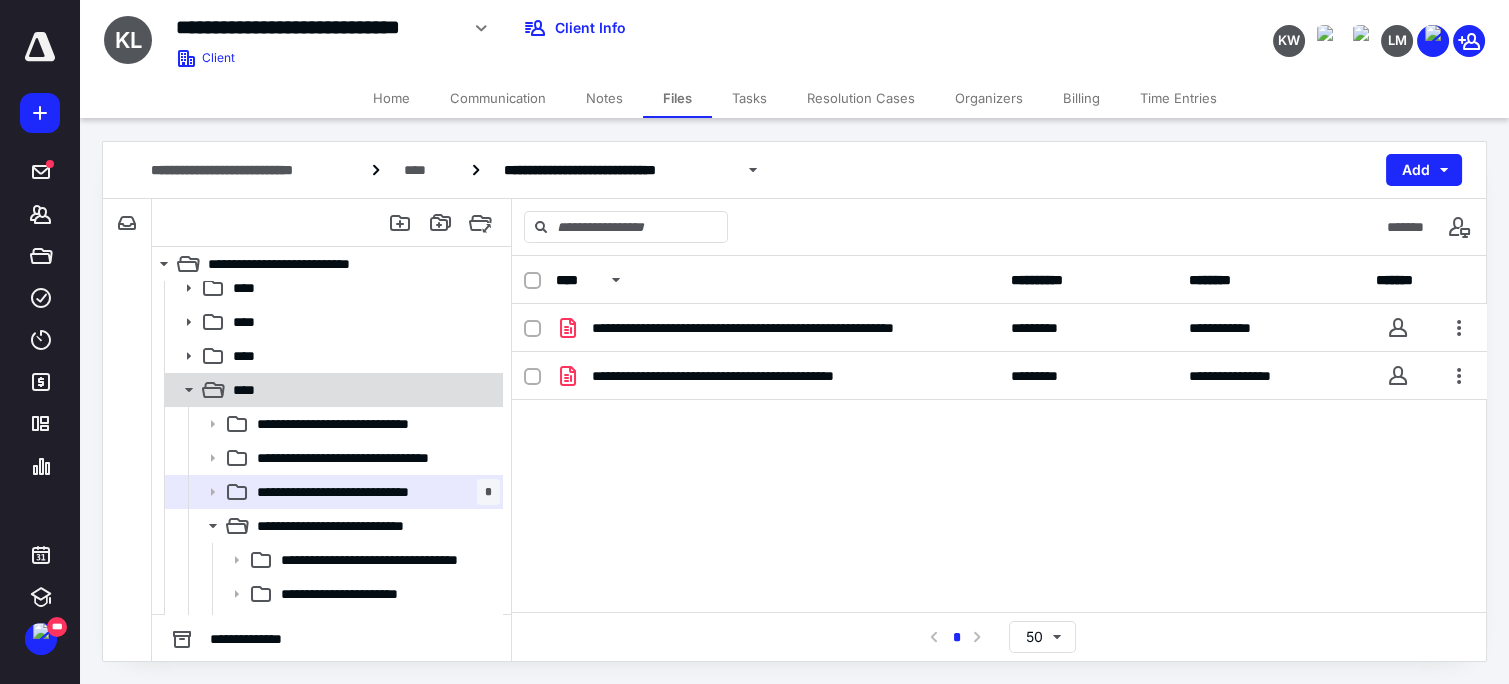 click 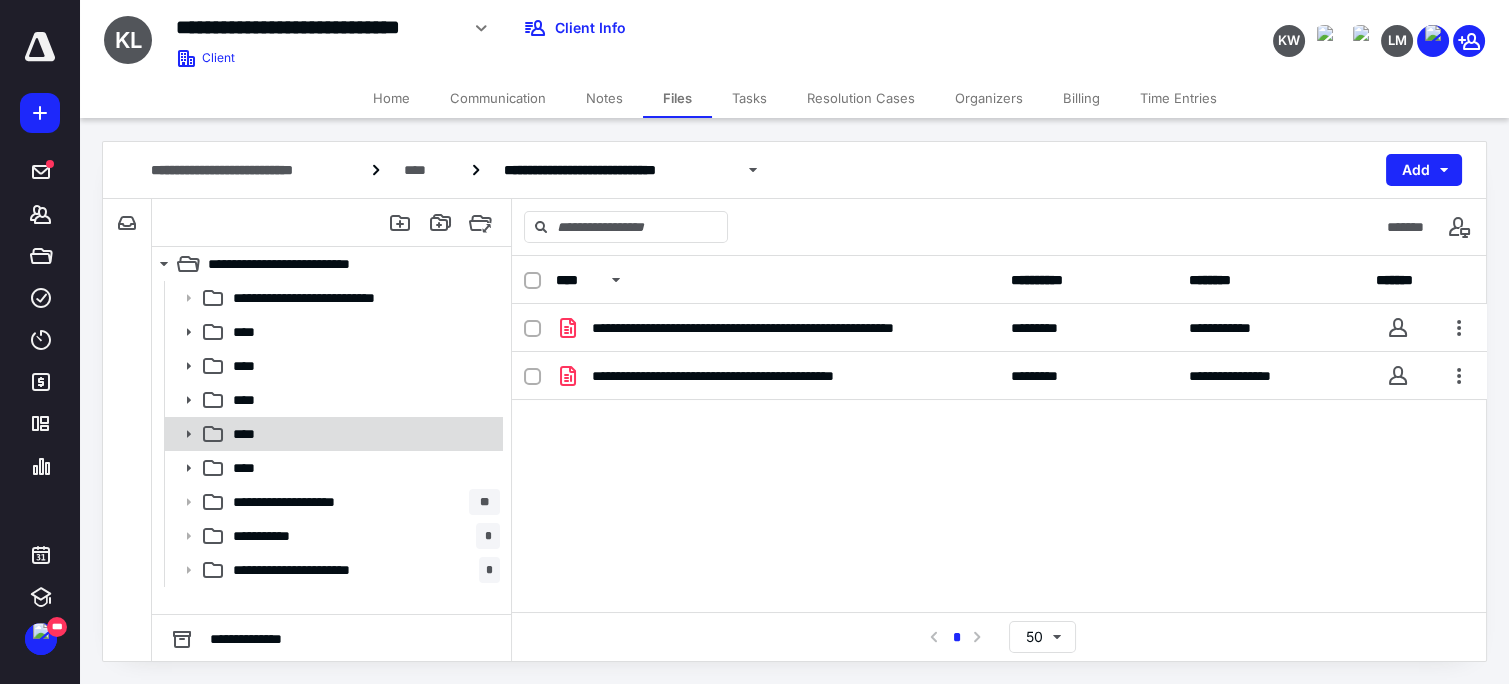 scroll, scrollTop: 0, scrollLeft: 0, axis: both 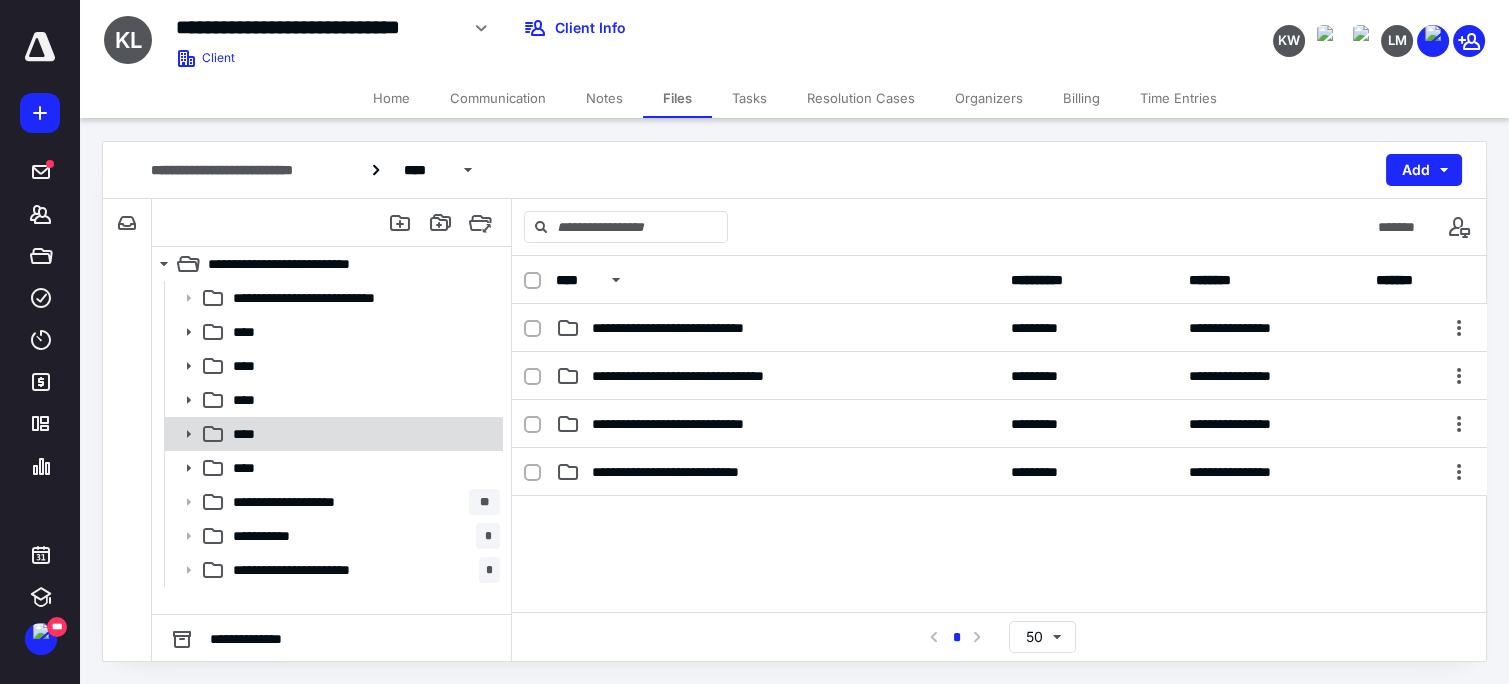 click 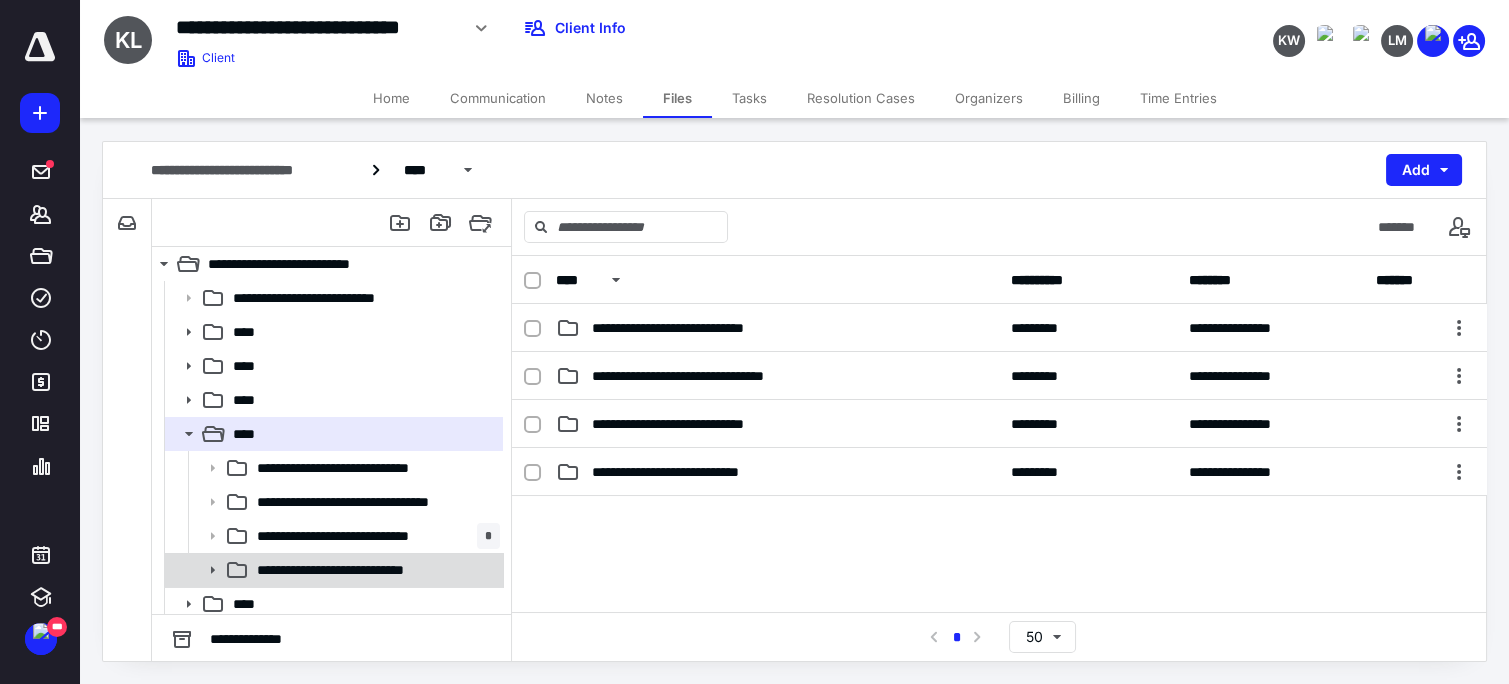 click on "**********" at bounding box center [332, 570] 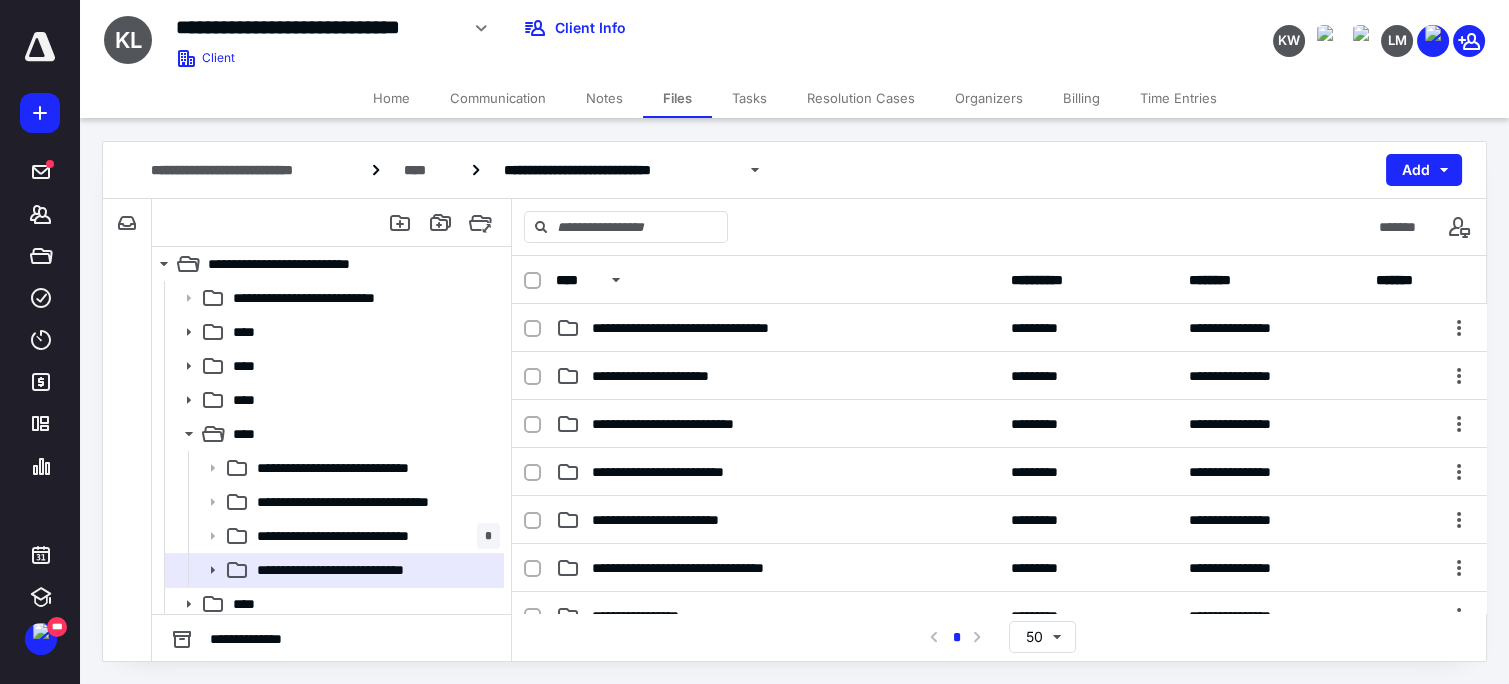 scroll, scrollTop: 3, scrollLeft: 0, axis: vertical 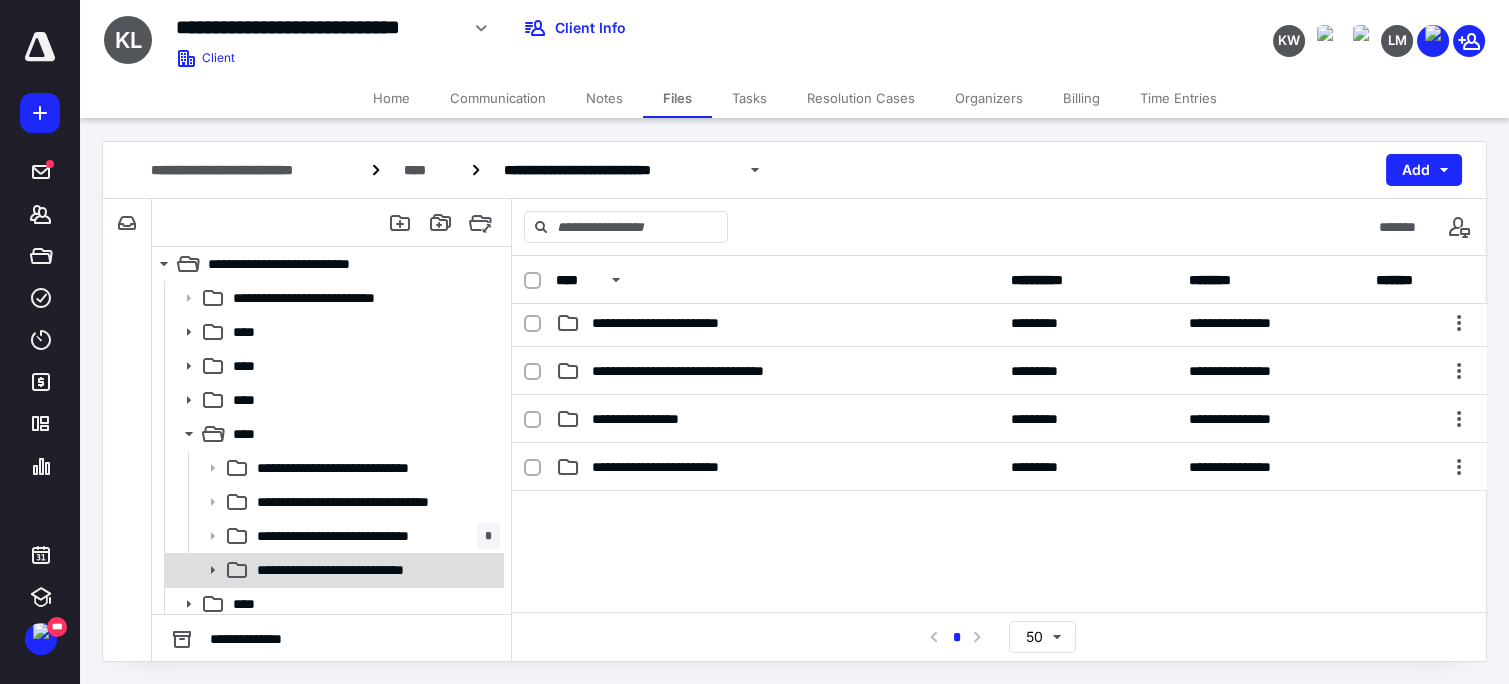 click 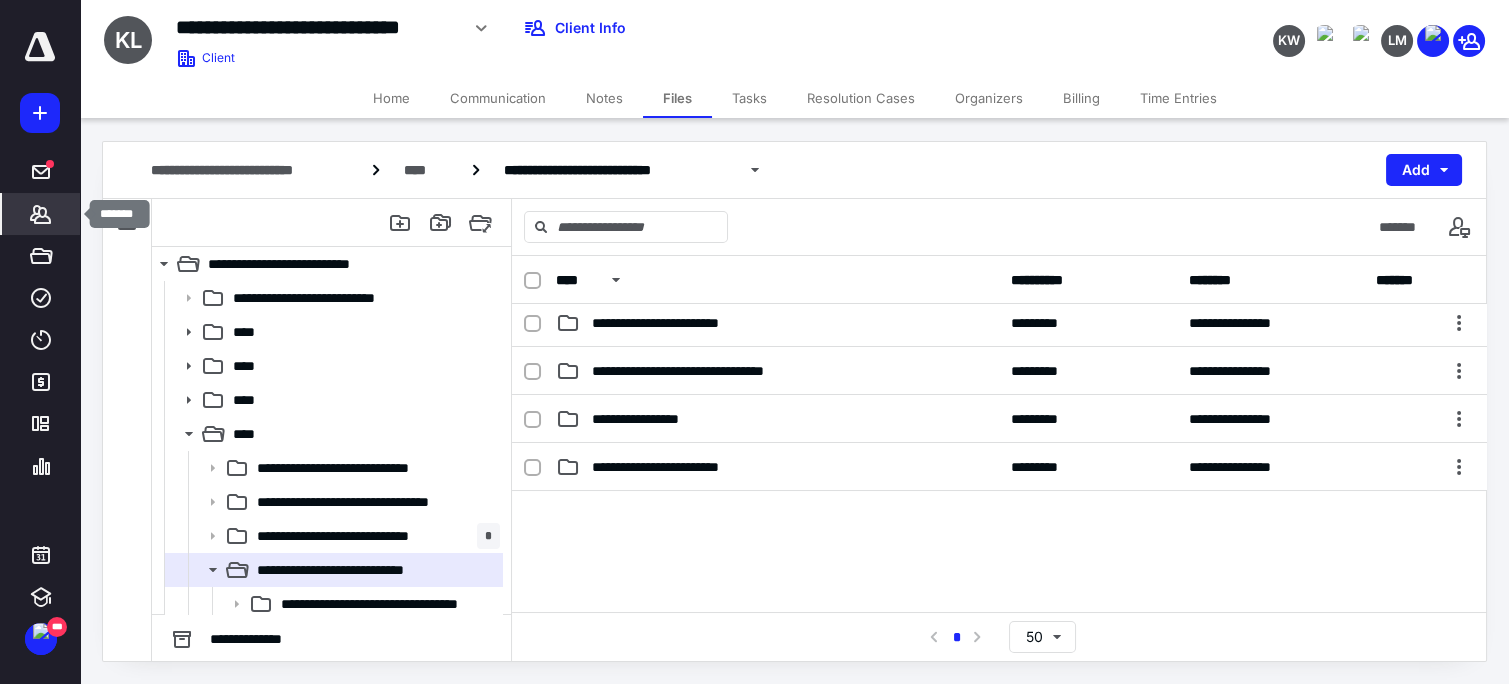 click 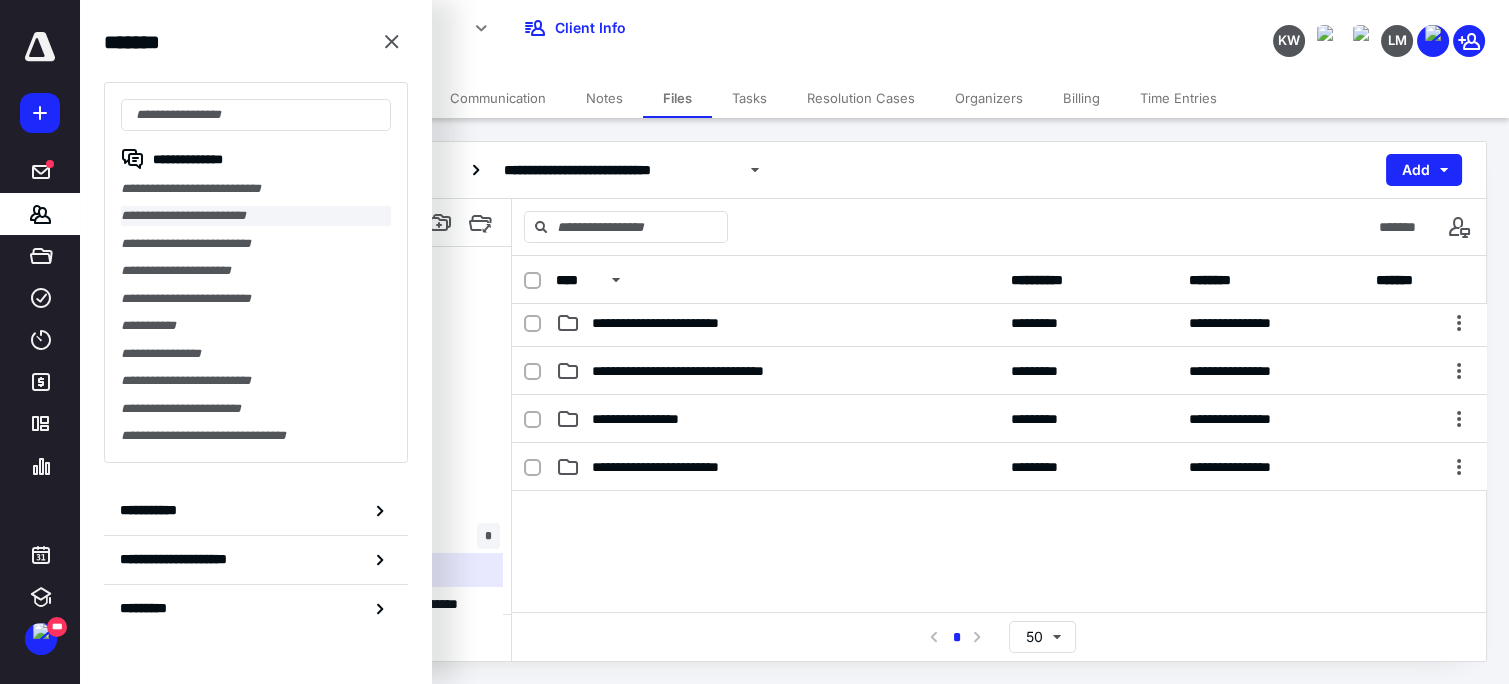 click on "**********" at bounding box center (256, 215) 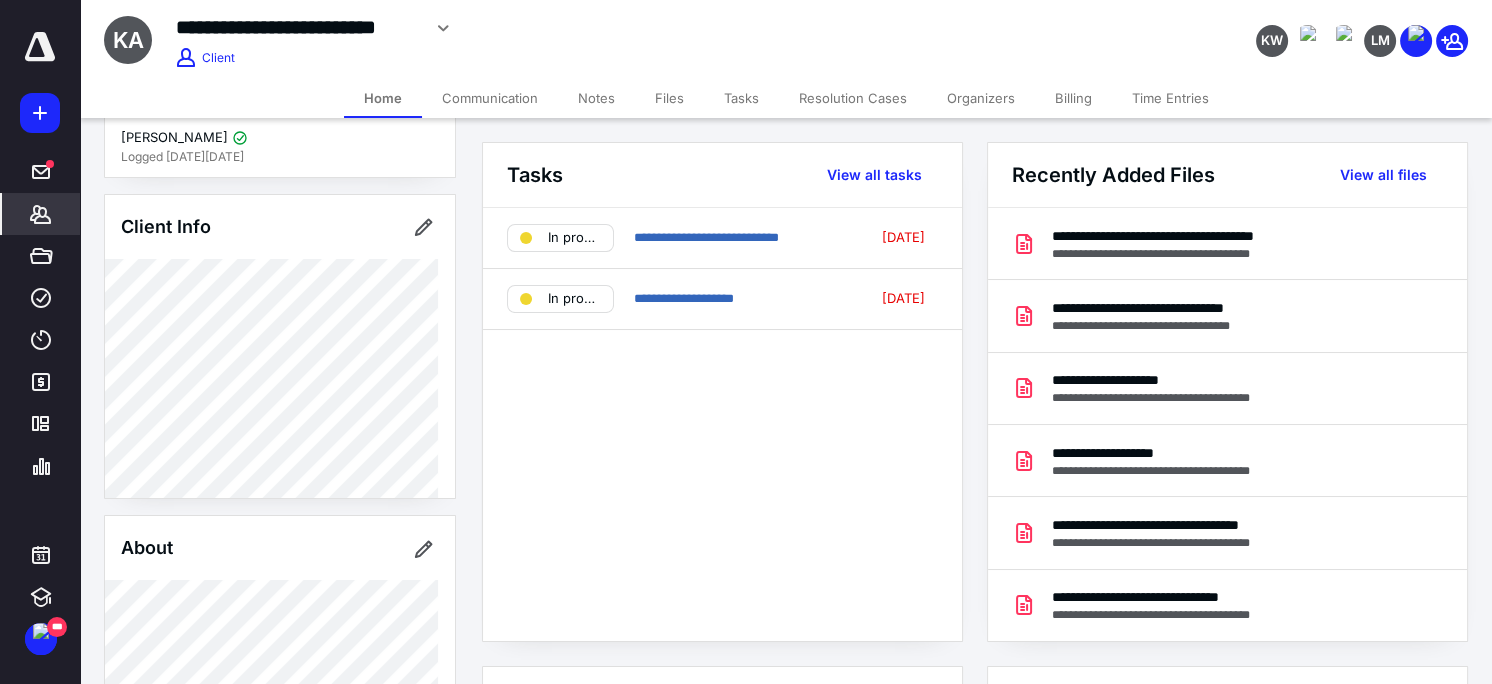 scroll, scrollTop: 213, scrollLeft: 0, axis: vertical 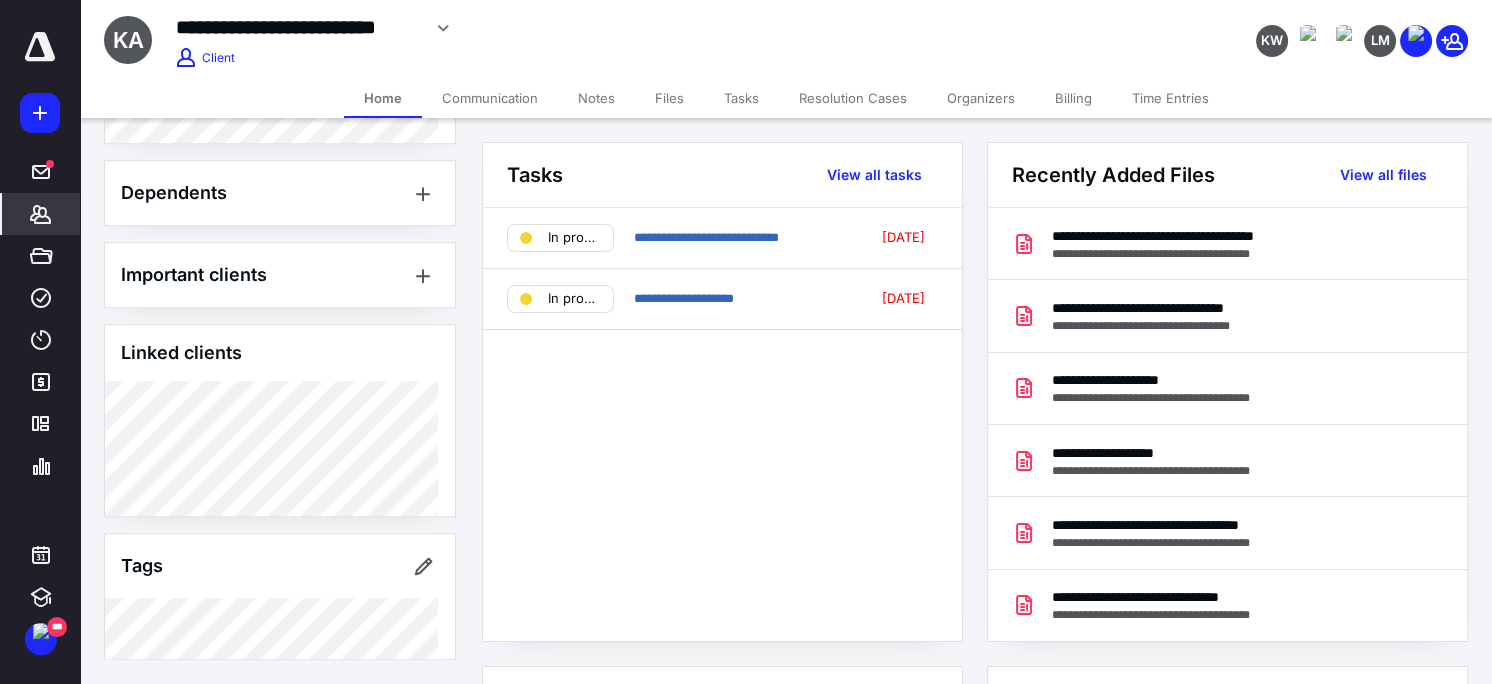 click on "**********" at bounding box center [722, 424] 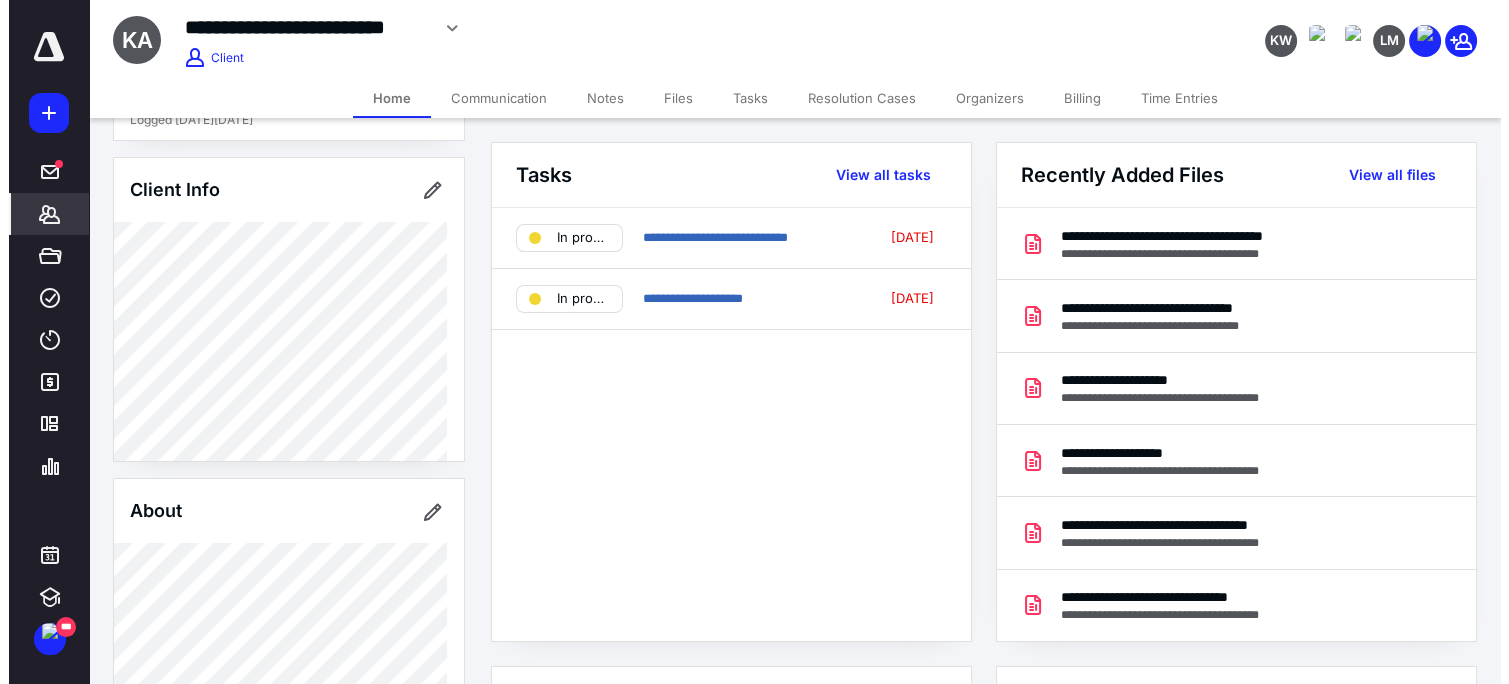 scroll, scrollTop: 0, scrollLeft: 0, axis: both 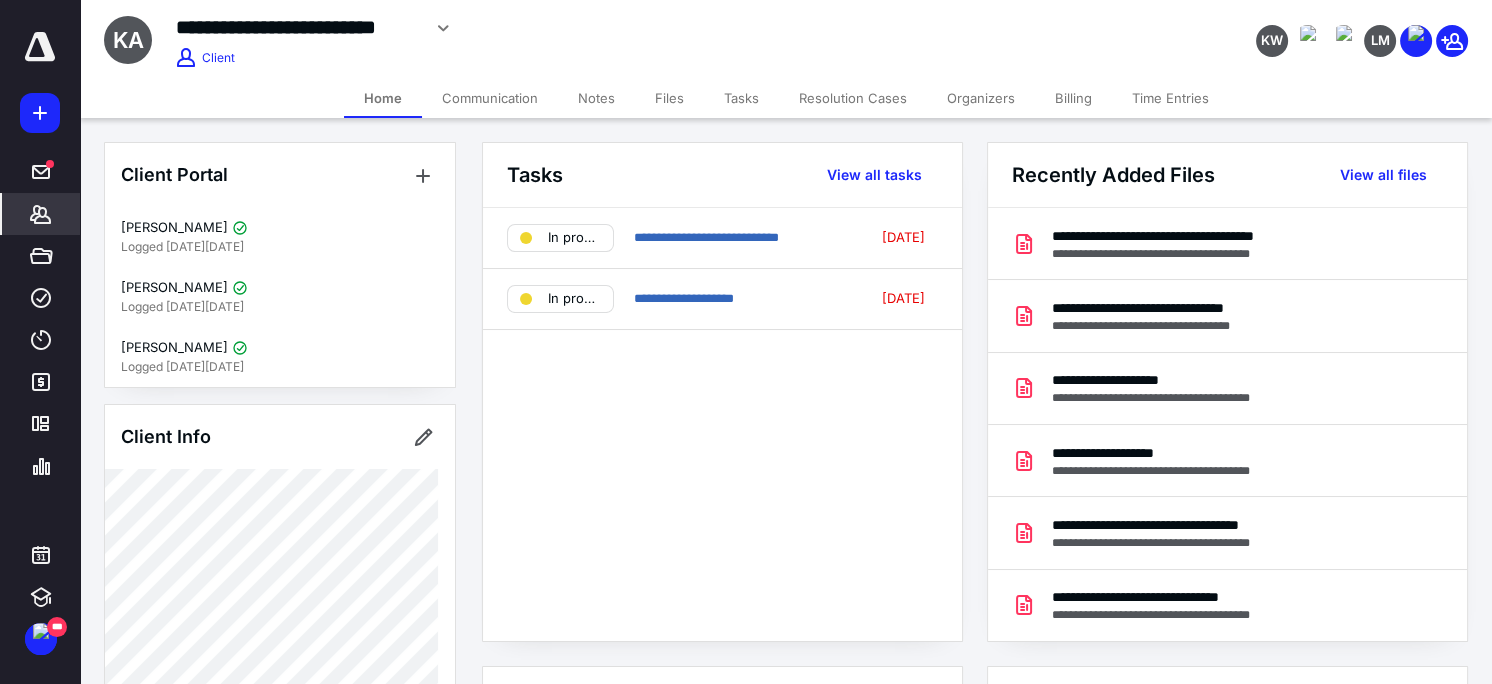 click on "Files" at bounding box center (669, 98) 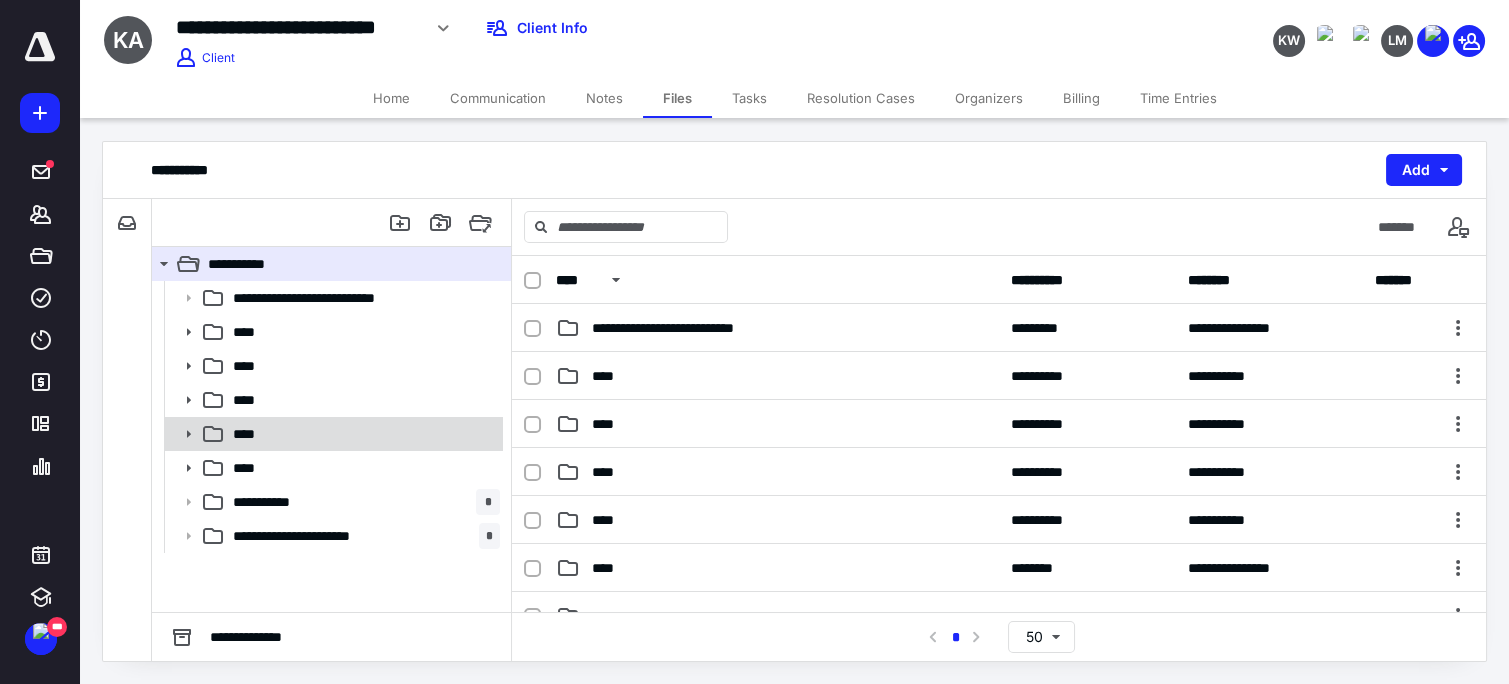 click 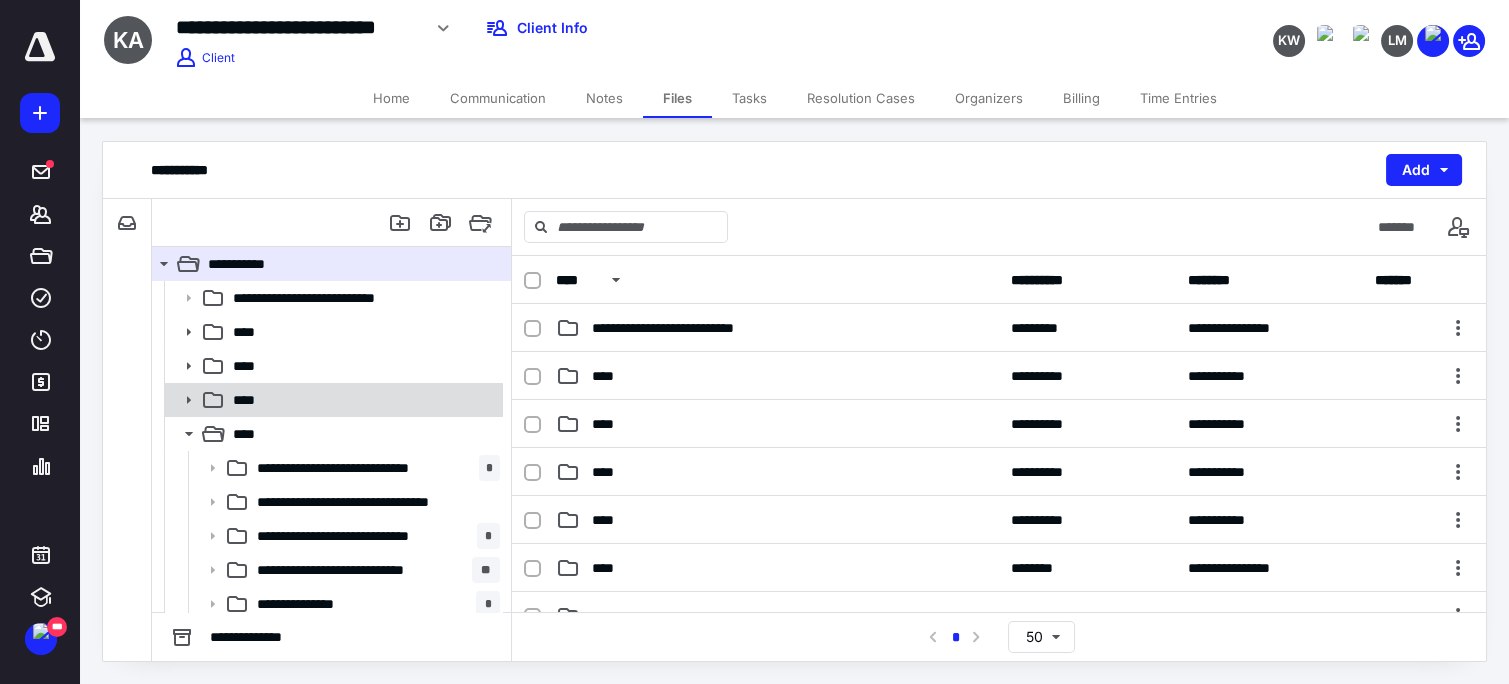 click 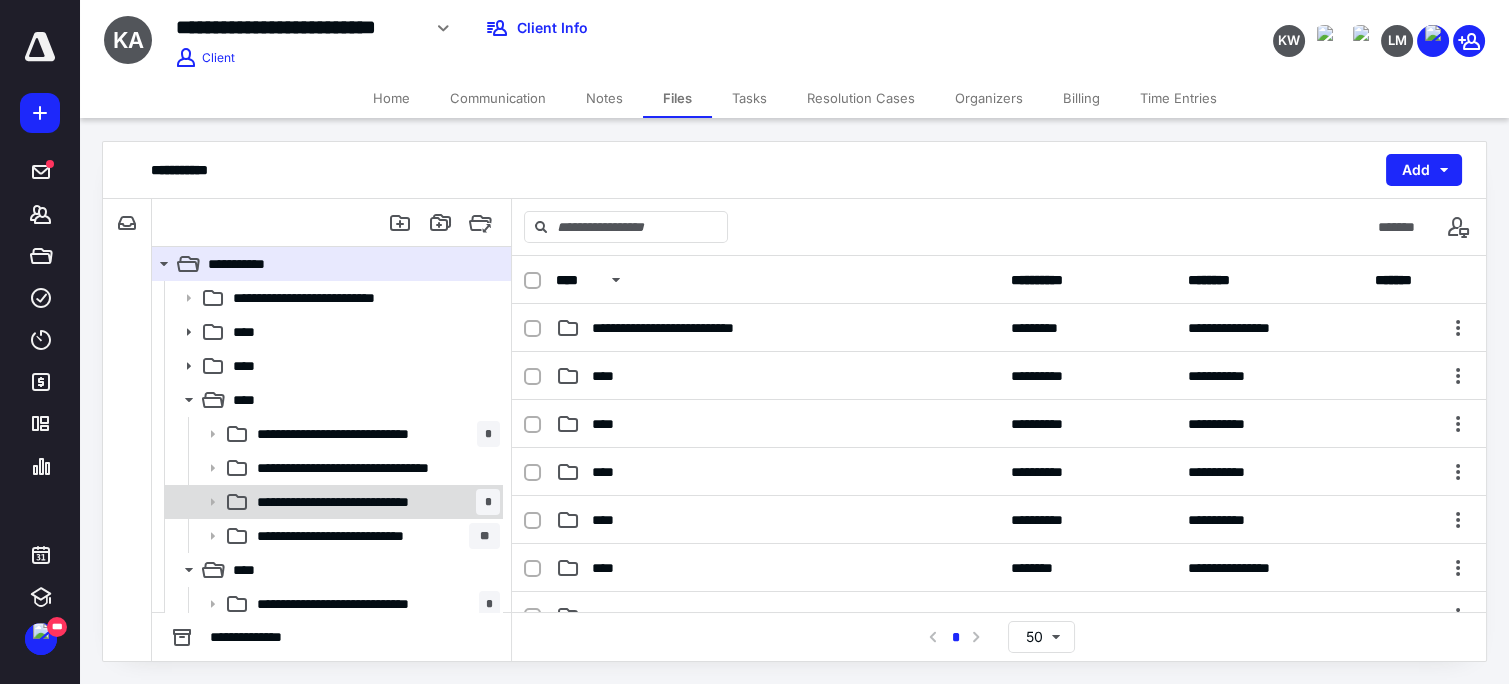 click 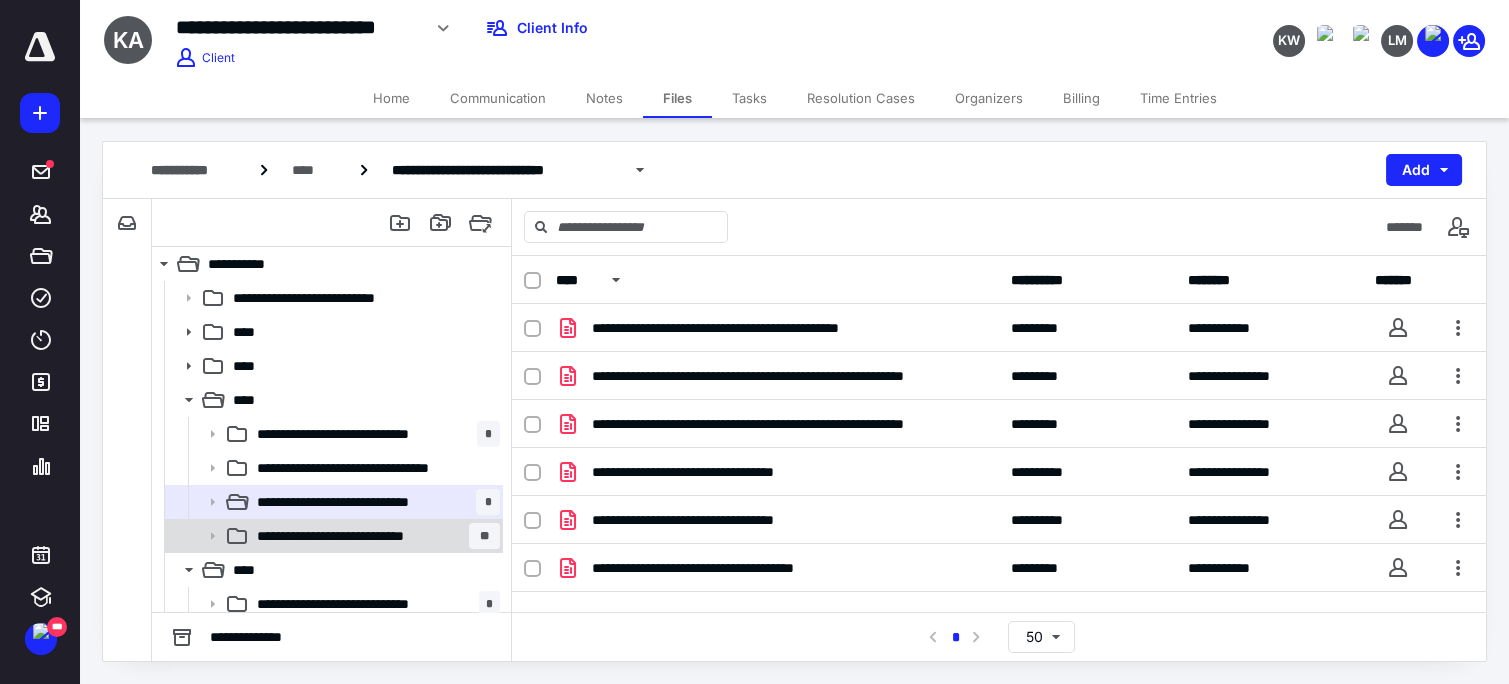 drag, startPoint x: 211, startPoint y: 528, endPoint x: 171, endPoint y: 519, distance: 41 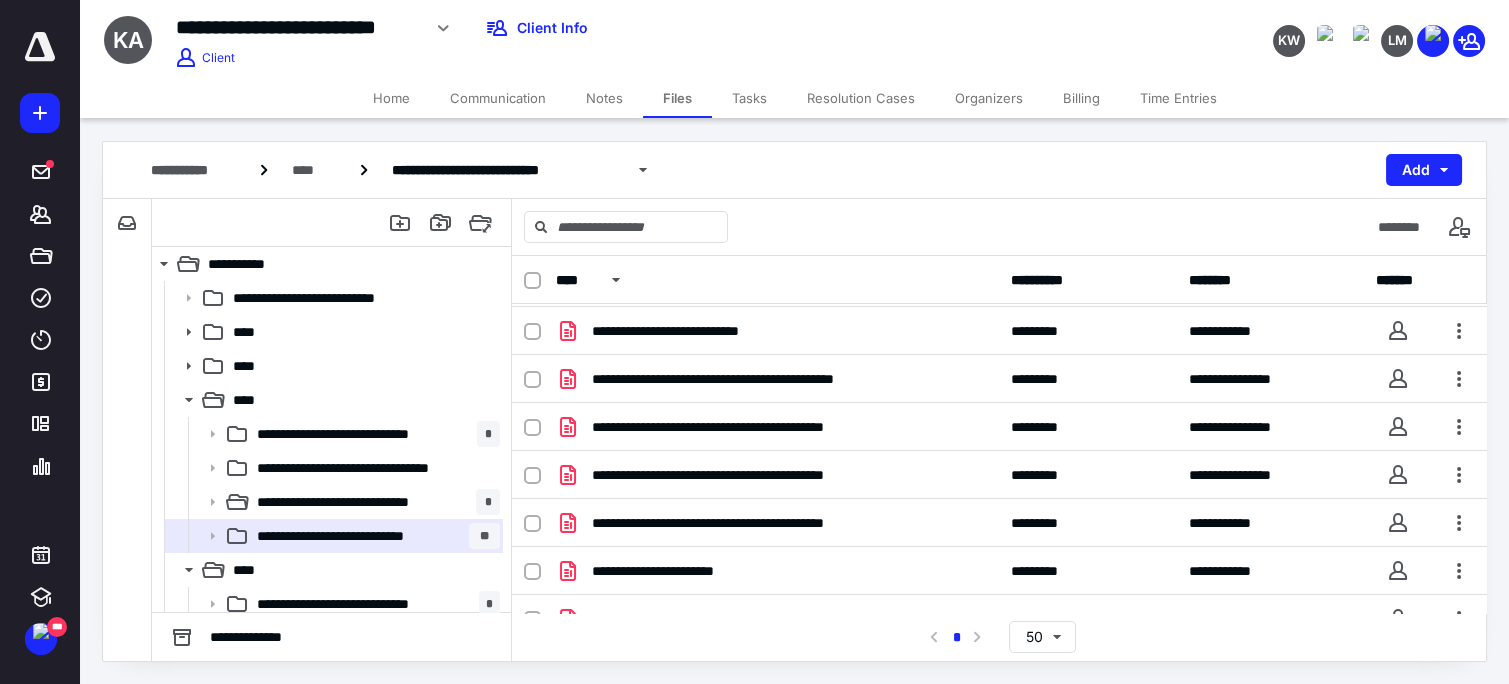 scroll, scrollTop: 148, scrollLeft: 0, axis: vertical 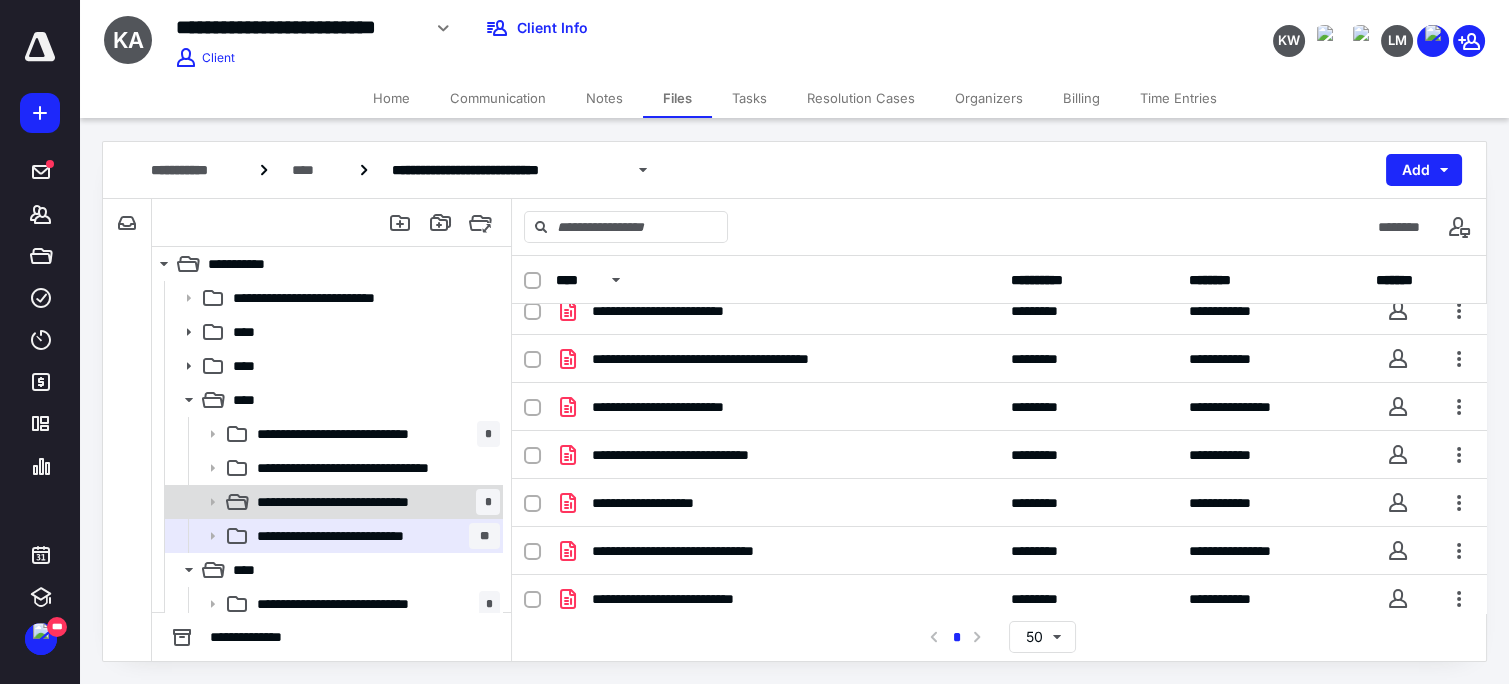 click on "**********" at bounding box center [374, 502] 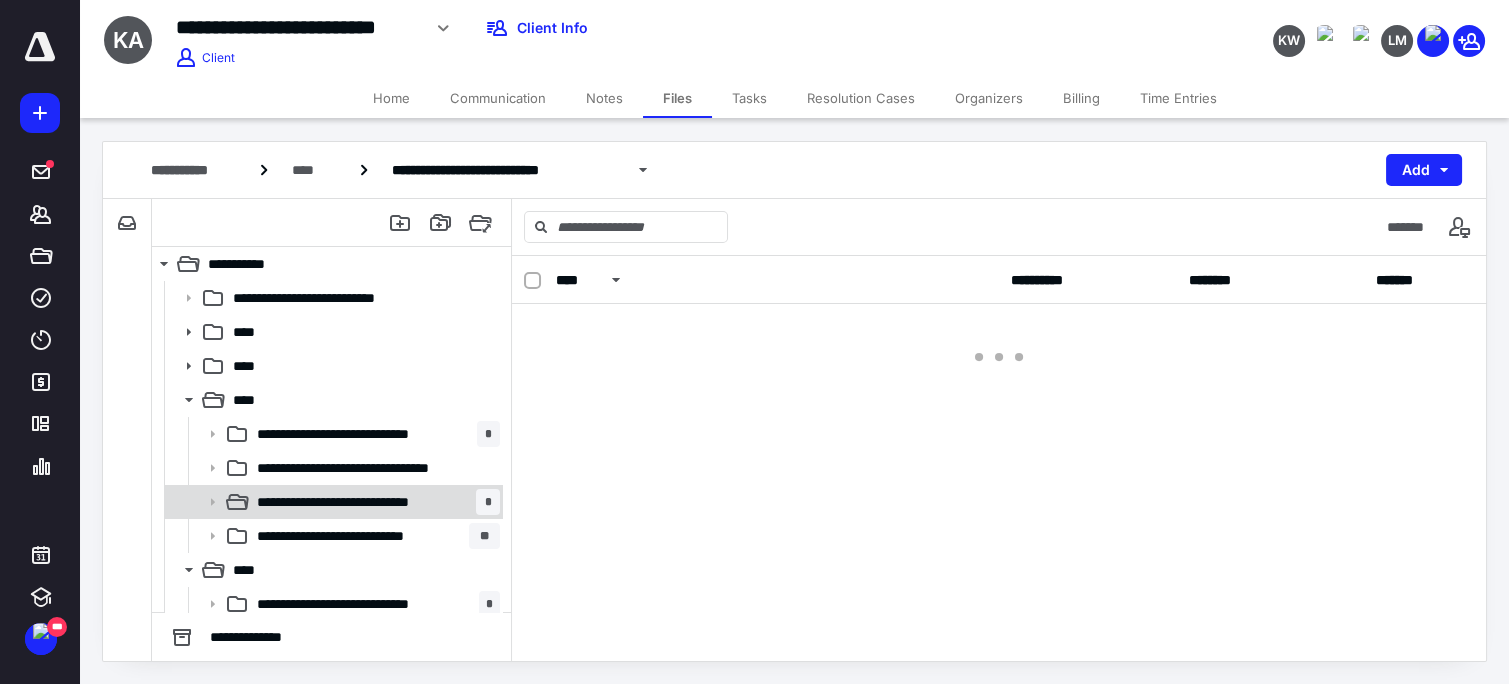 click on "**********" at bounding box center (374, 502) 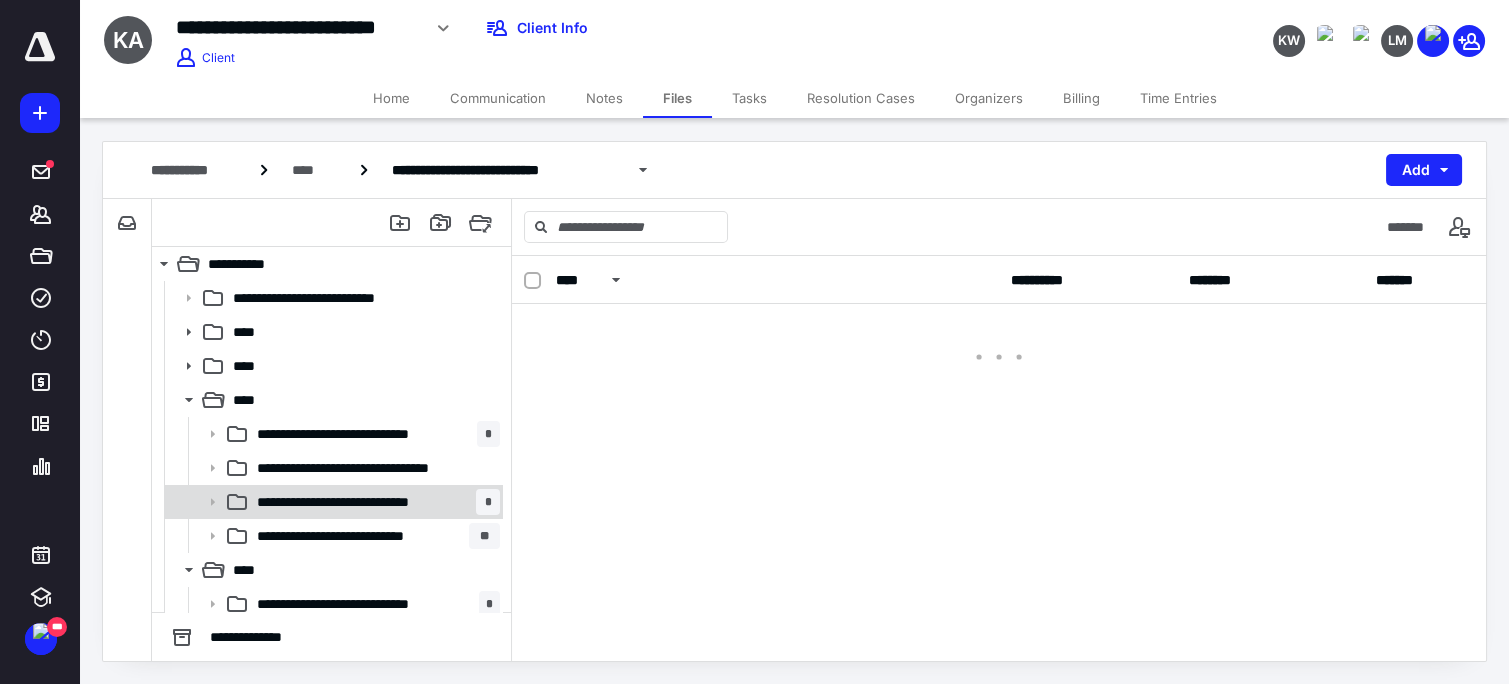 scroll, scrollTop: 0, scrollLeft: 0, axis: both 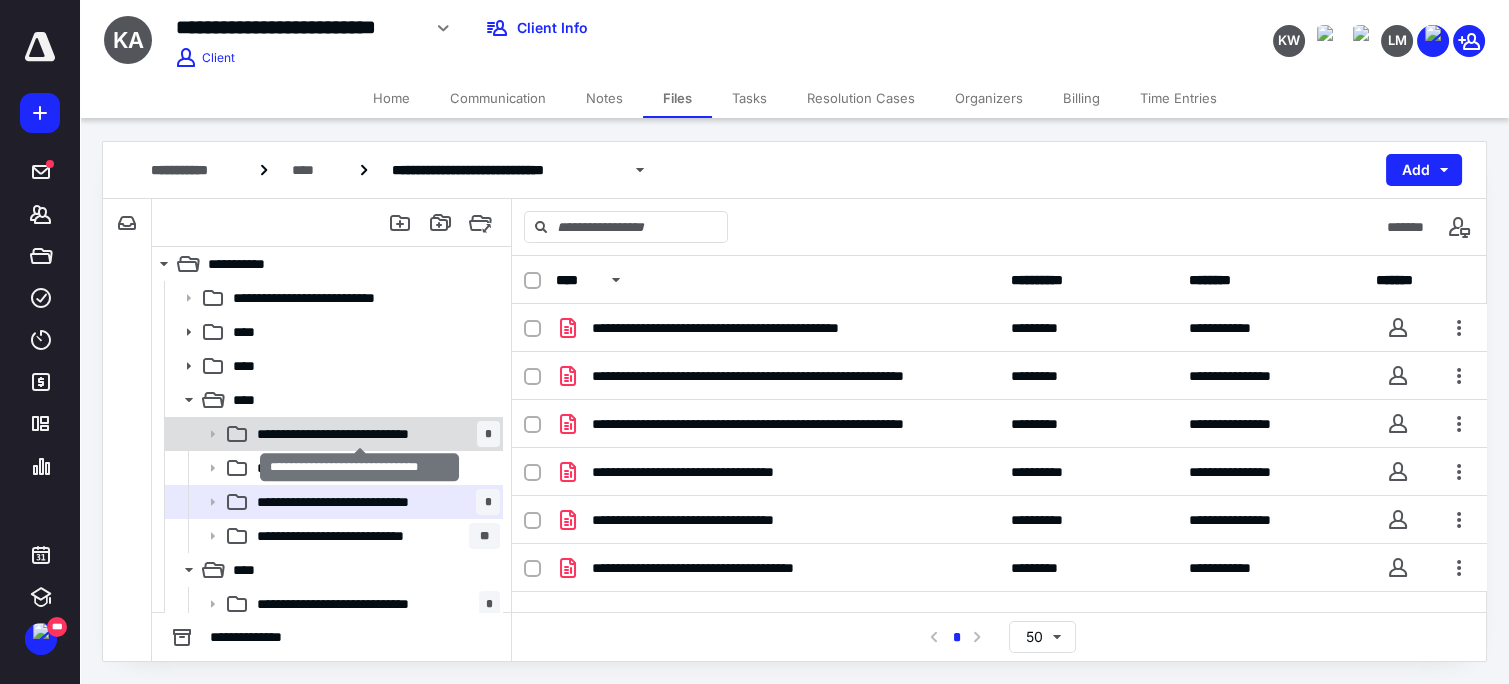 click on "**********" at bounding box center [360, 434] 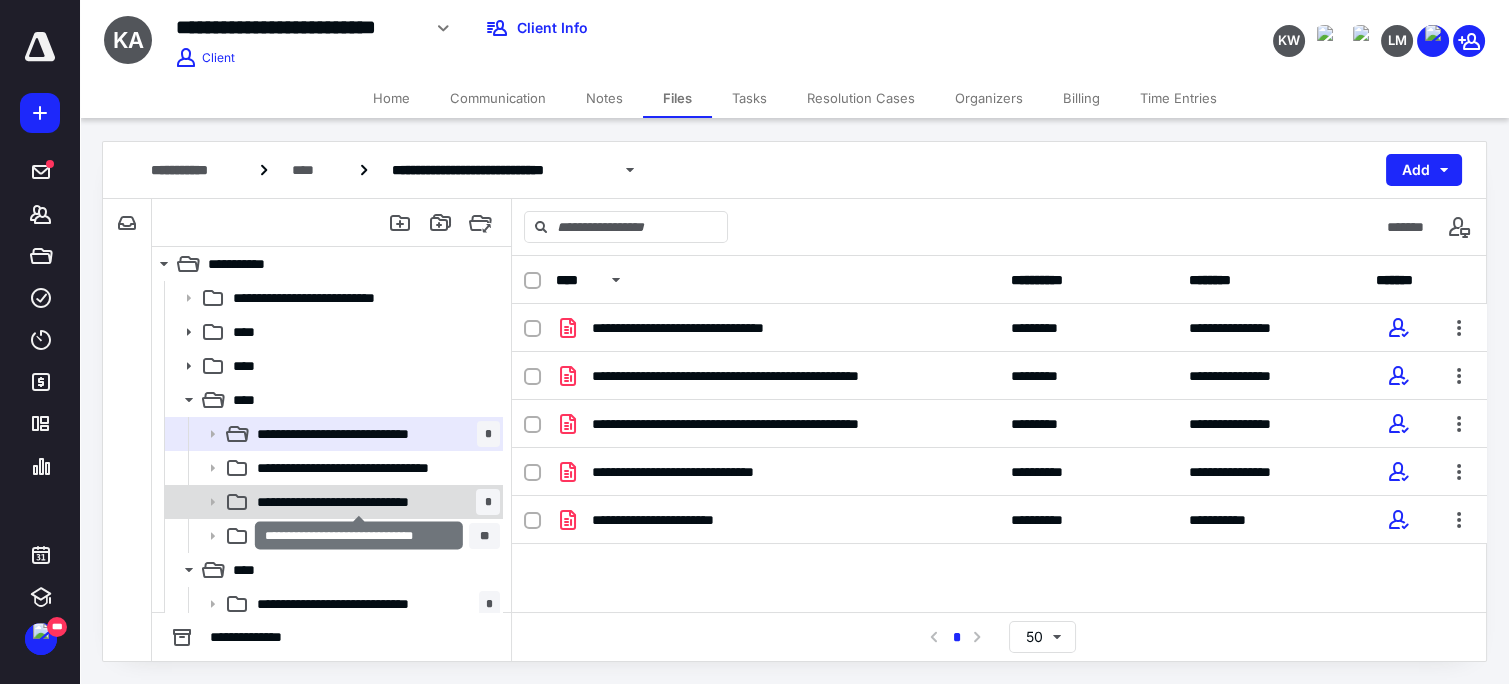 click on "**********" at bounding box center (360, 502) 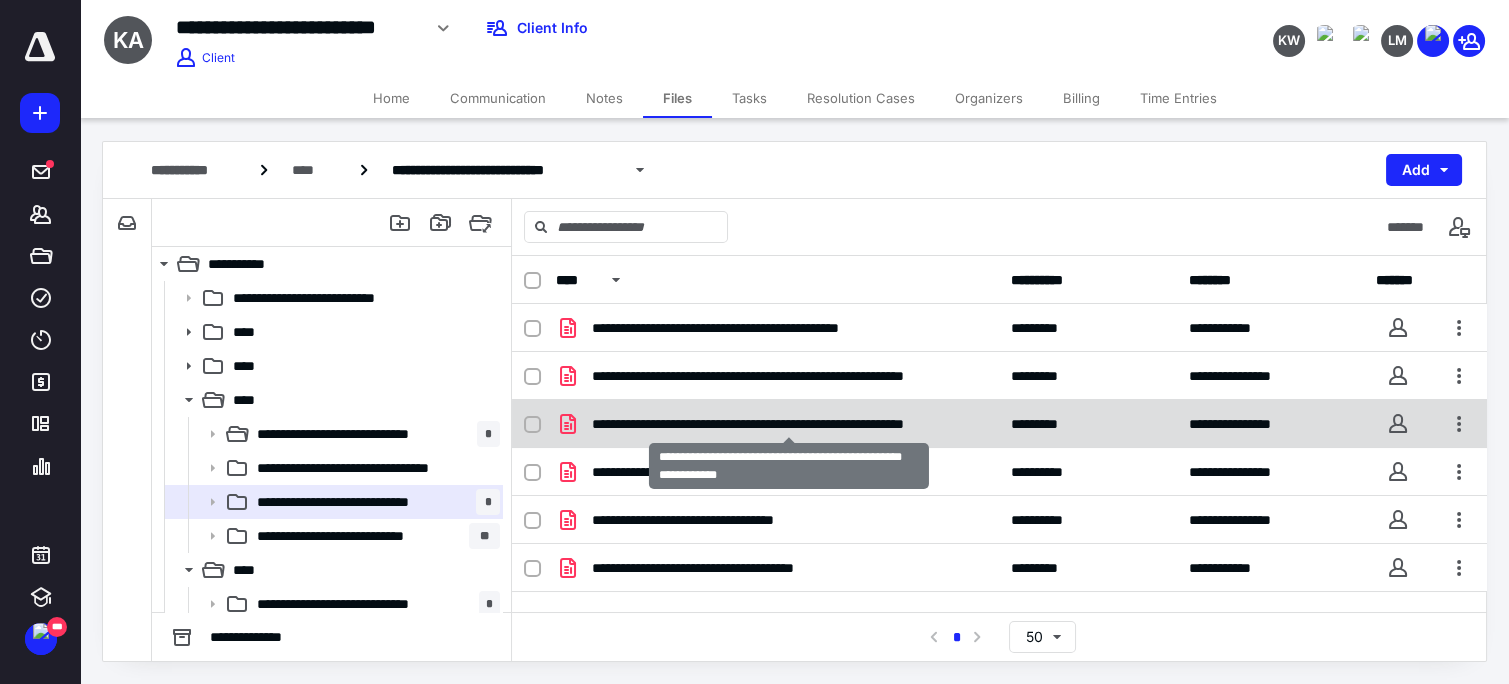 click on "**********" at bounding box center (789, 424) 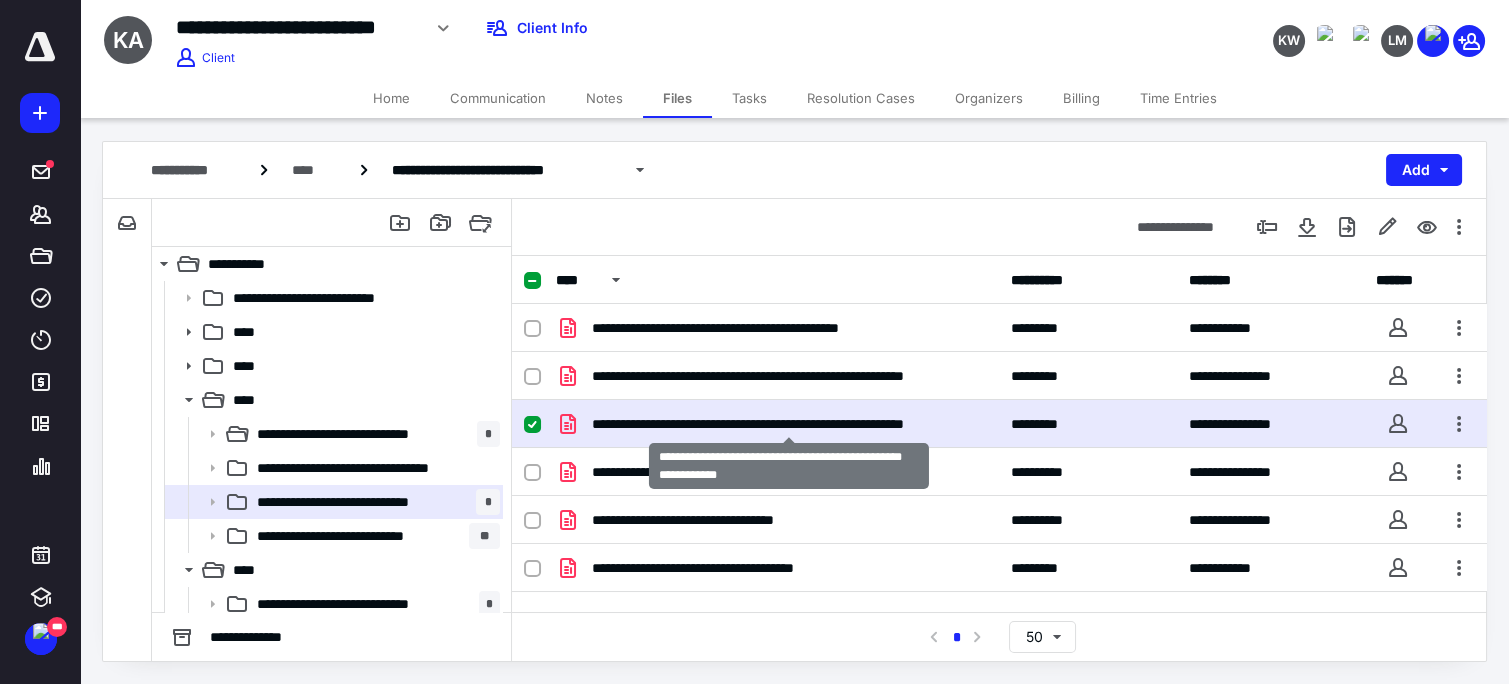 click on "**********" at bounding box center (789, 424) 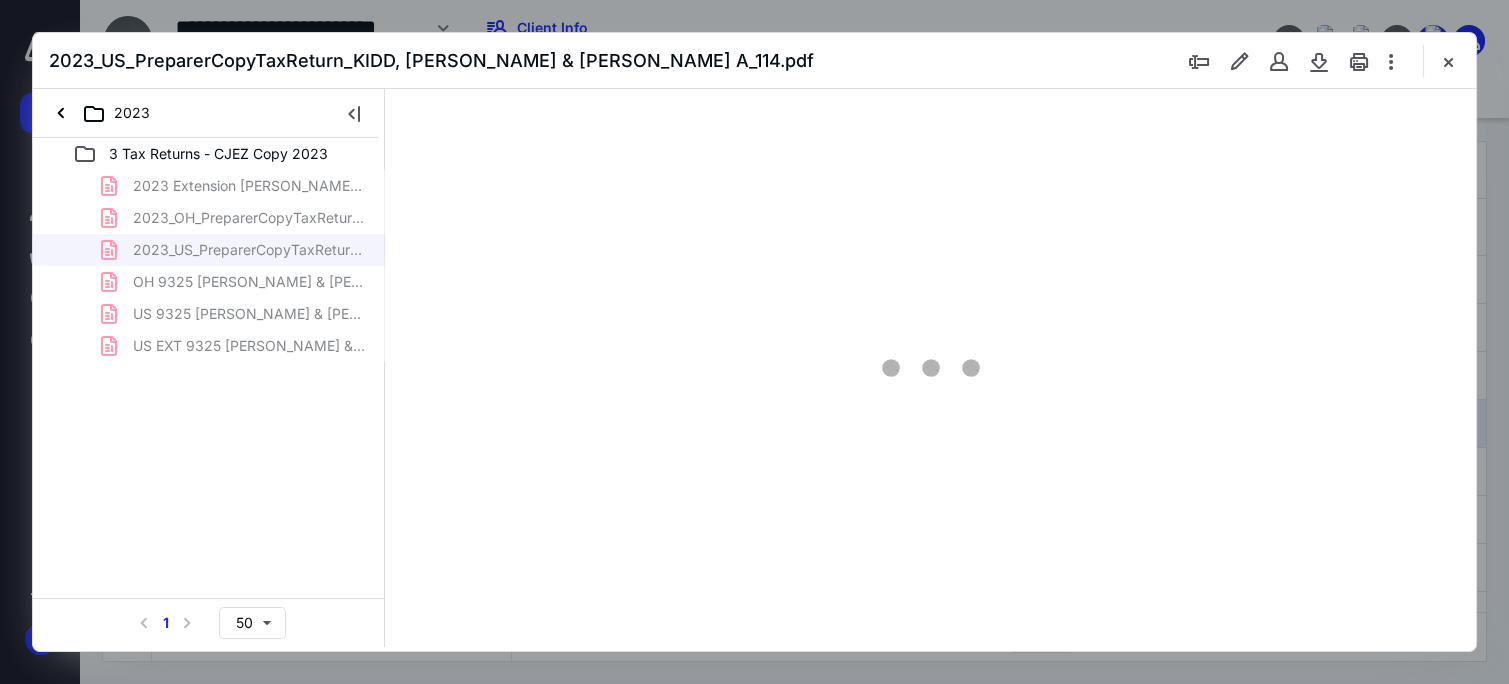 scroll, scrollTop: 0, scrollLeft: 0, axis: both 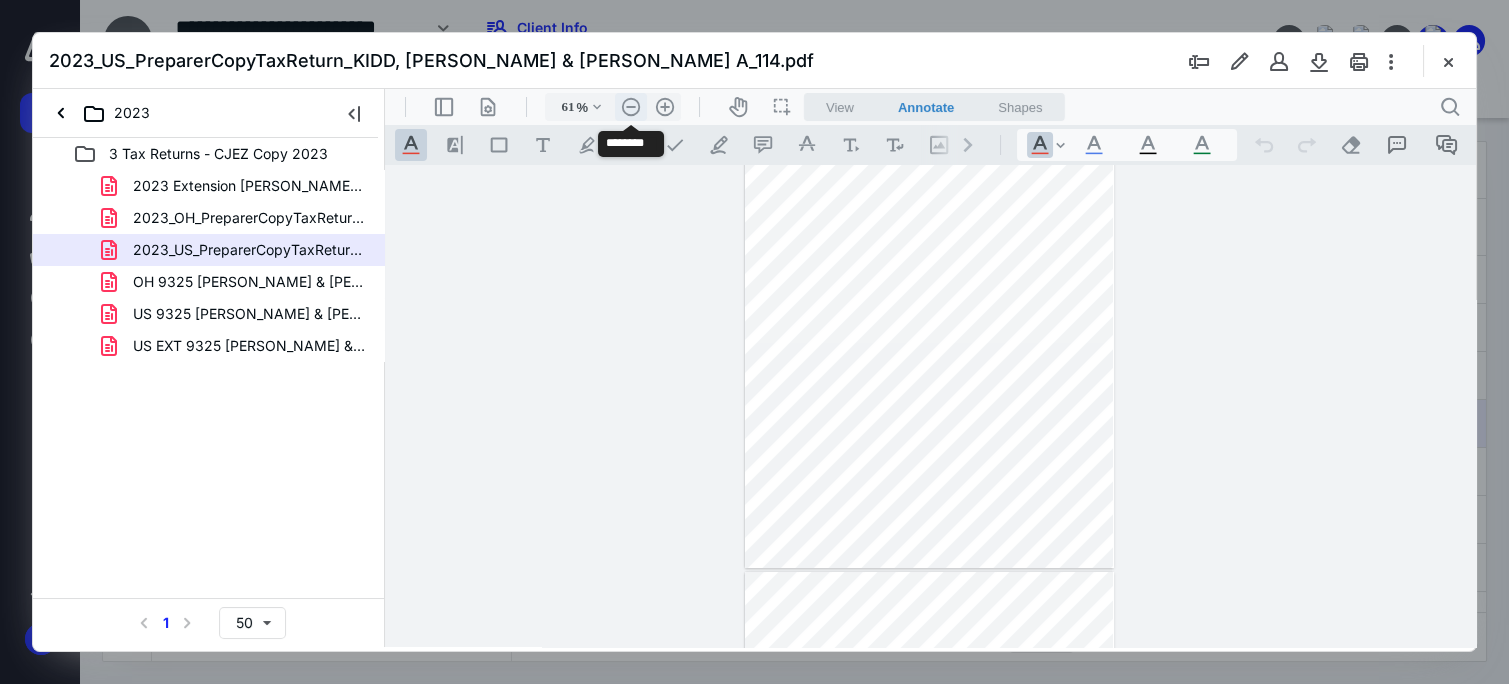 click on ".cls-1{fill:#abb0c4;} icon - header - zoom - out - line" at bounding box center (631, 107) 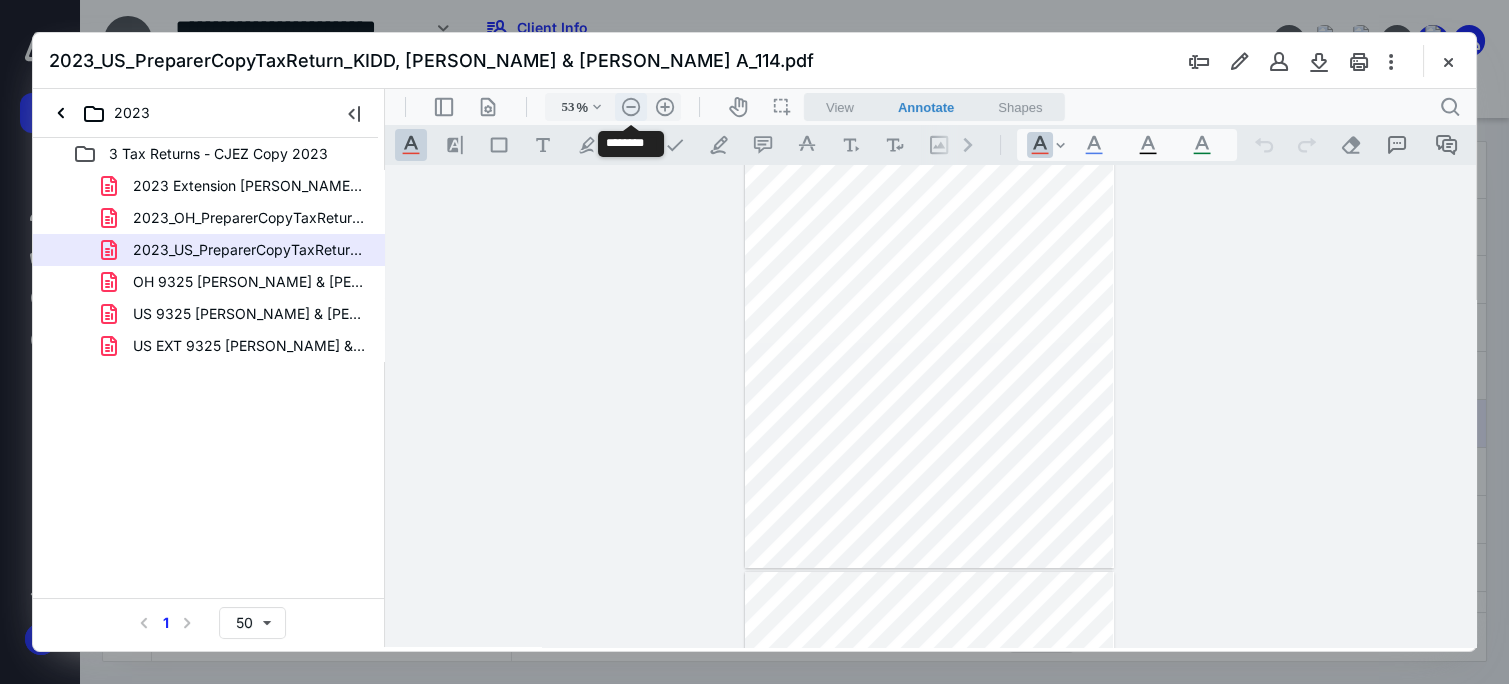 scroll, scrollTop: 42, scrollLeft: 0, axis: vertical 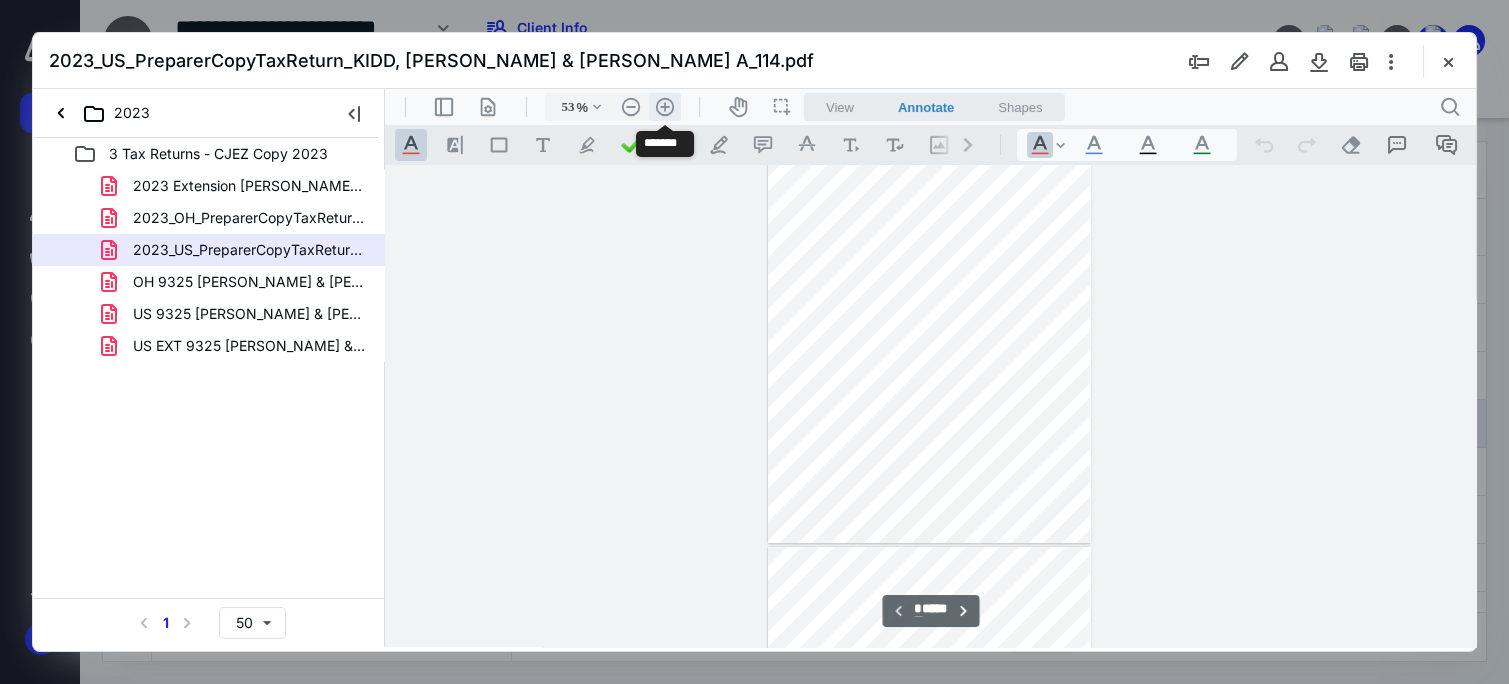 click on ".cls-1{fill:#abb0c4;} icon - header - zoom - in - line" at bounding box center (665, 107) 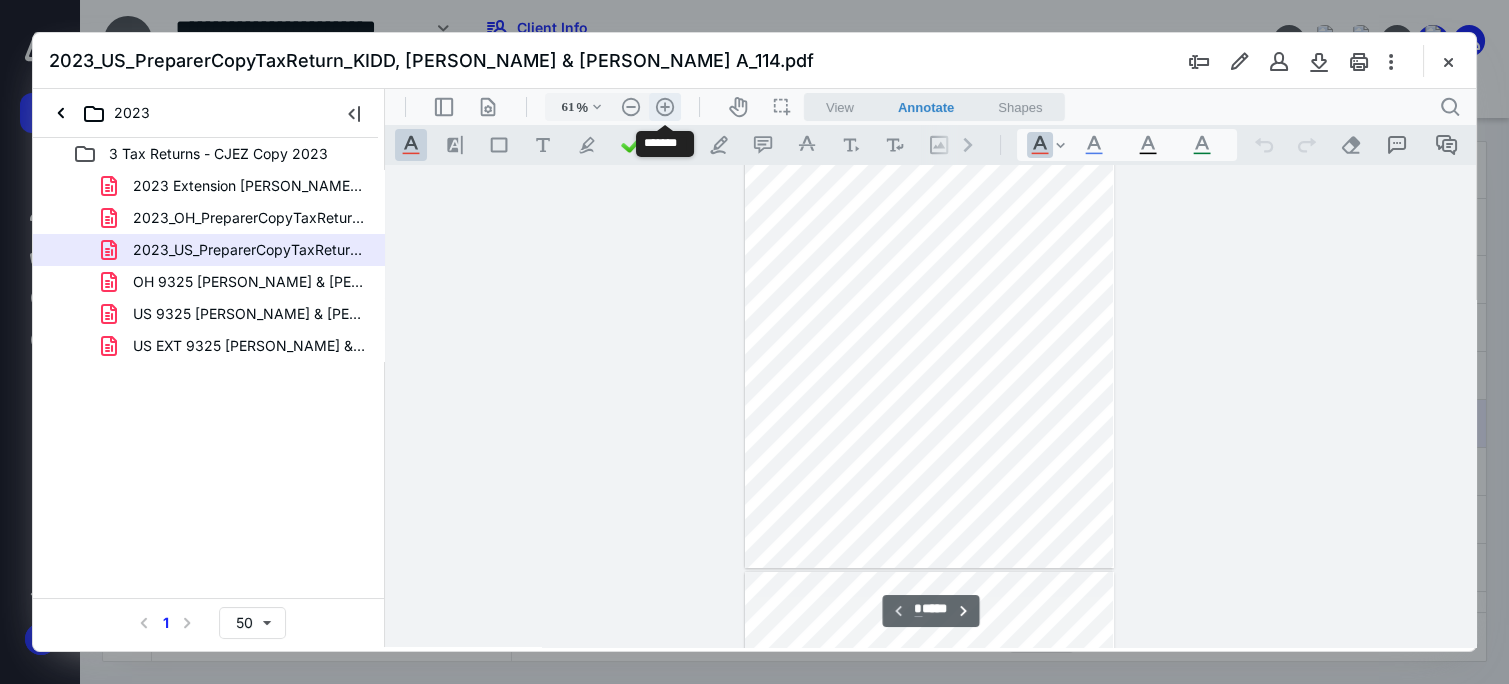 click on ".cls-1{fill:#abb0c4;} icon - header - zoom - in - line" at bounding box center (665, 107) 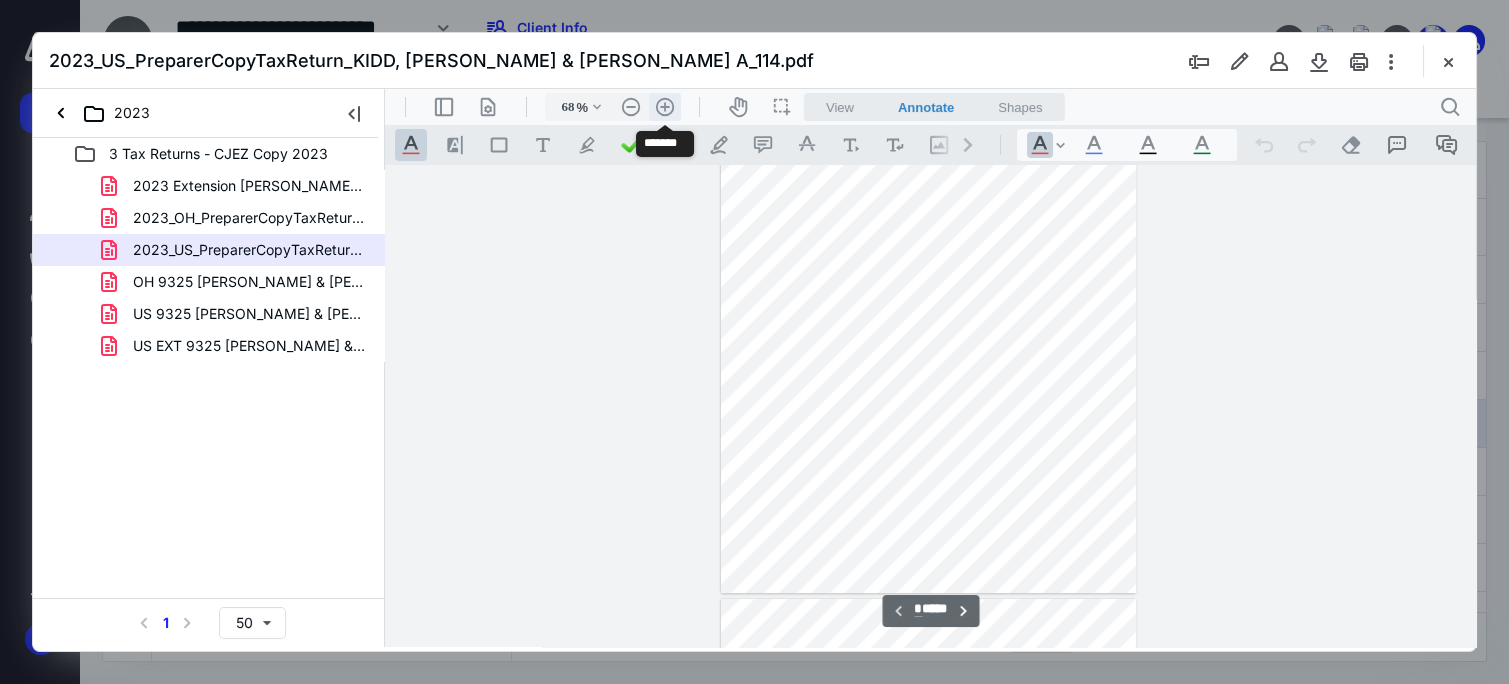 click on ".cls-1{fill:#abb0c4;} icon - header - zoom - in - line" at bounding box center (665, 107) 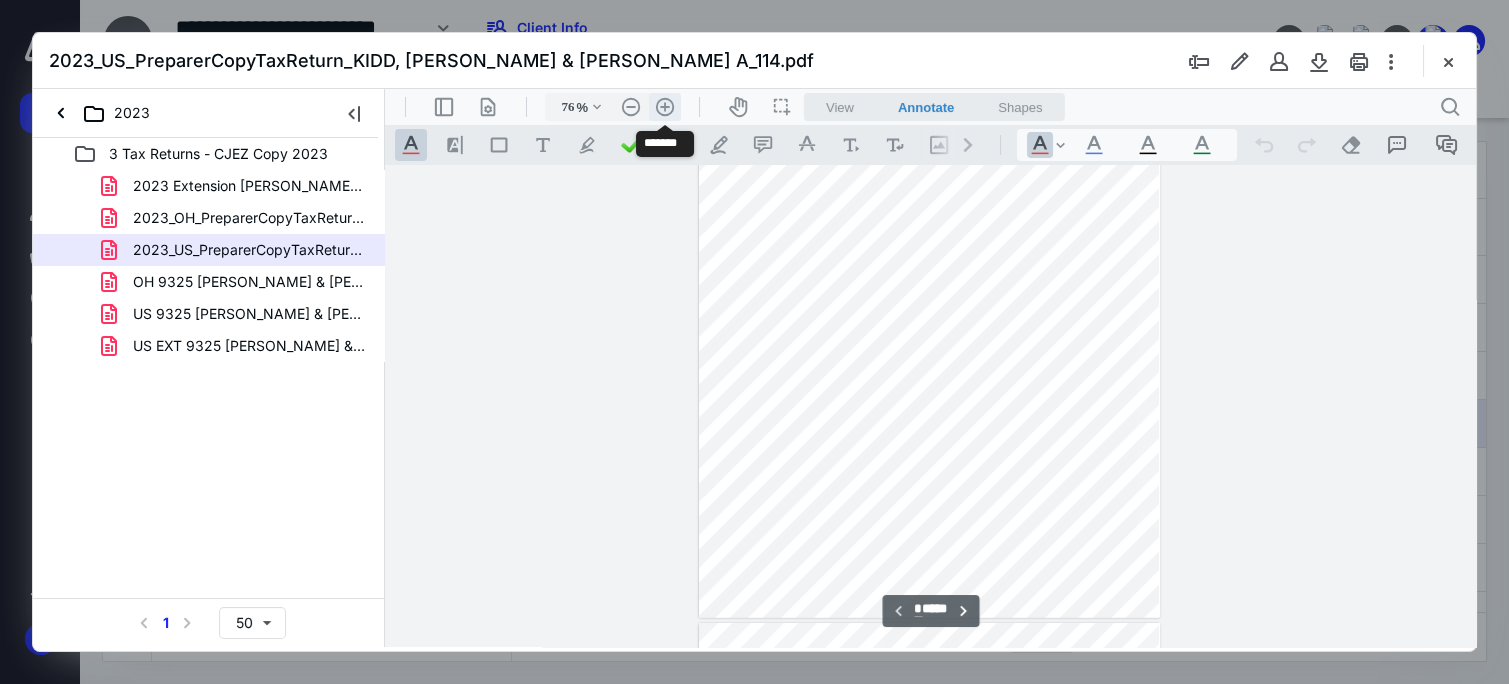 click on ".cls-1{fill:#abb0c4;} icon - header - zoom - in - line" at bounding box center [665, 107] 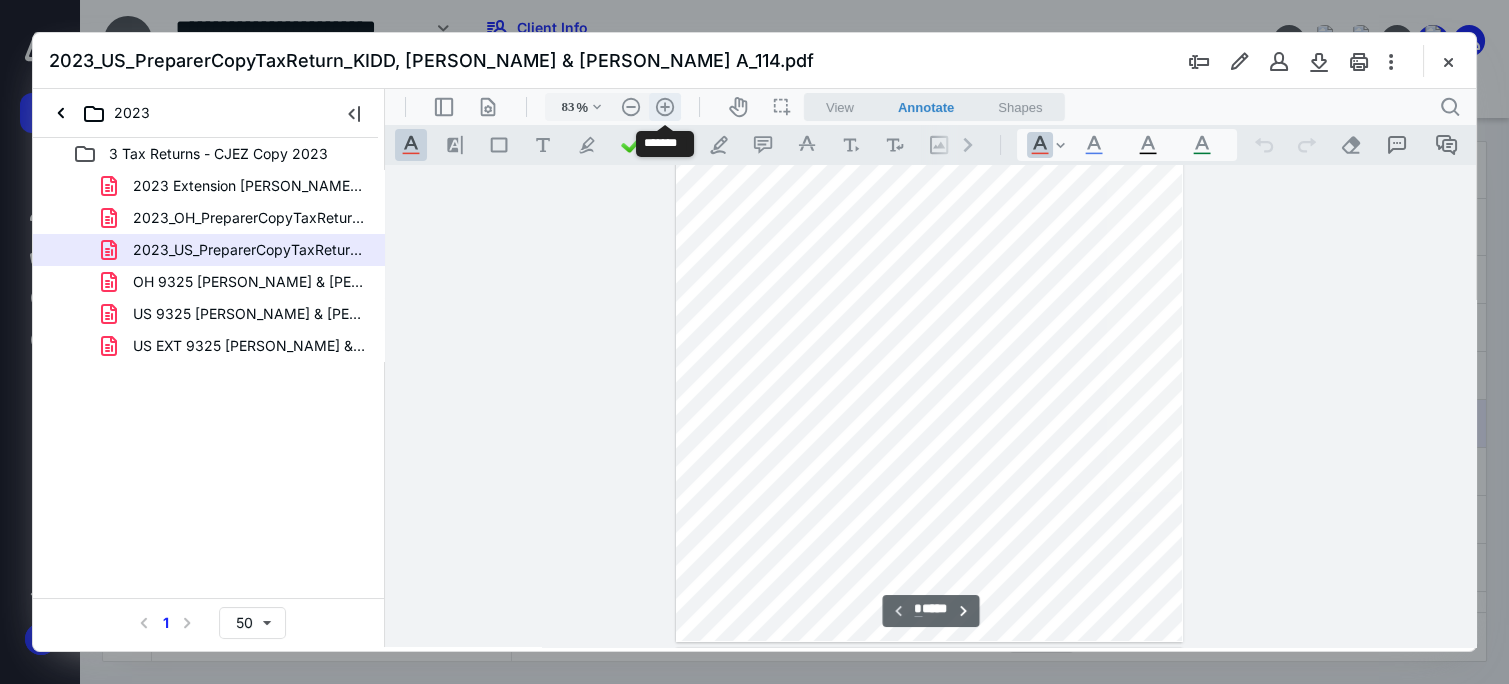 click on ".cls-1{fill:#abb0c4;} icon - header - zoom - in - line" at bounding box center (665, 107) 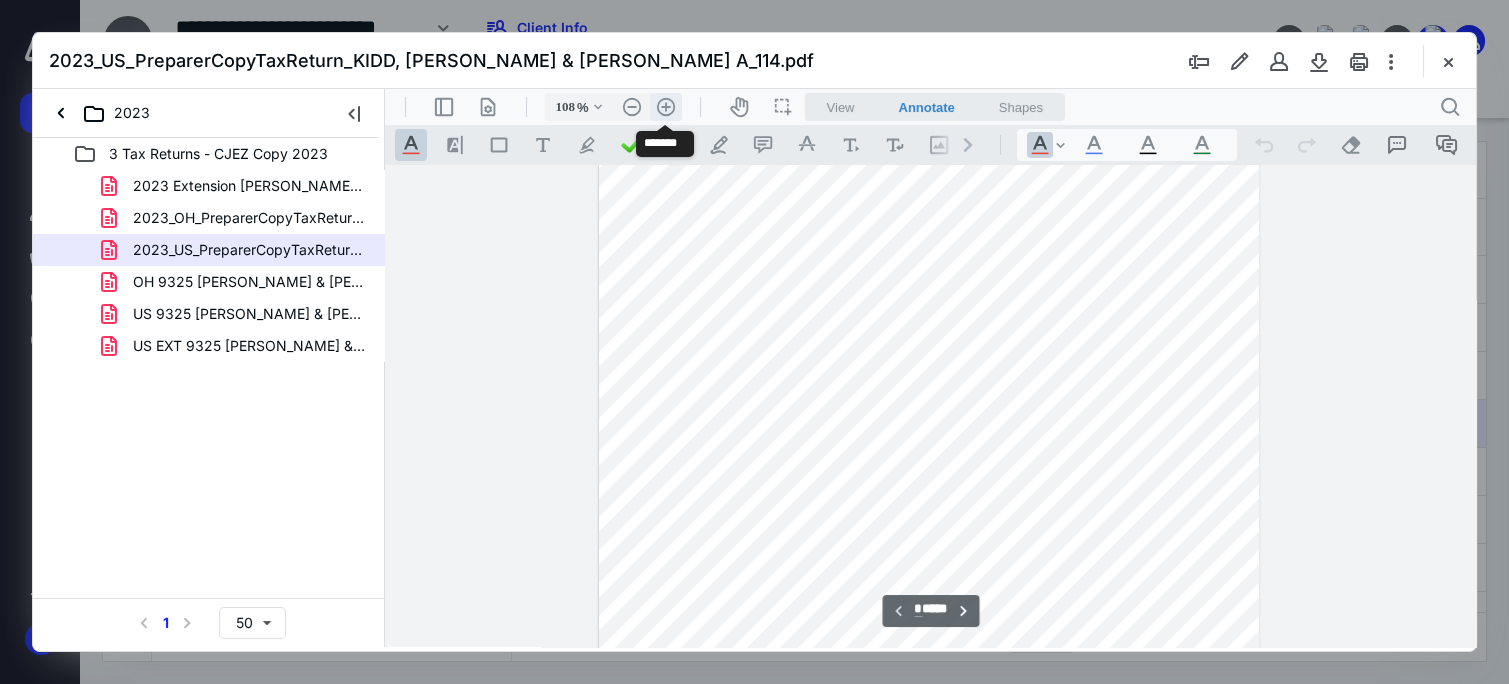 click on ".cls-1{fill:#abb0c4;} icon - header - zoom - in - line" at bounding box center (666, 107) 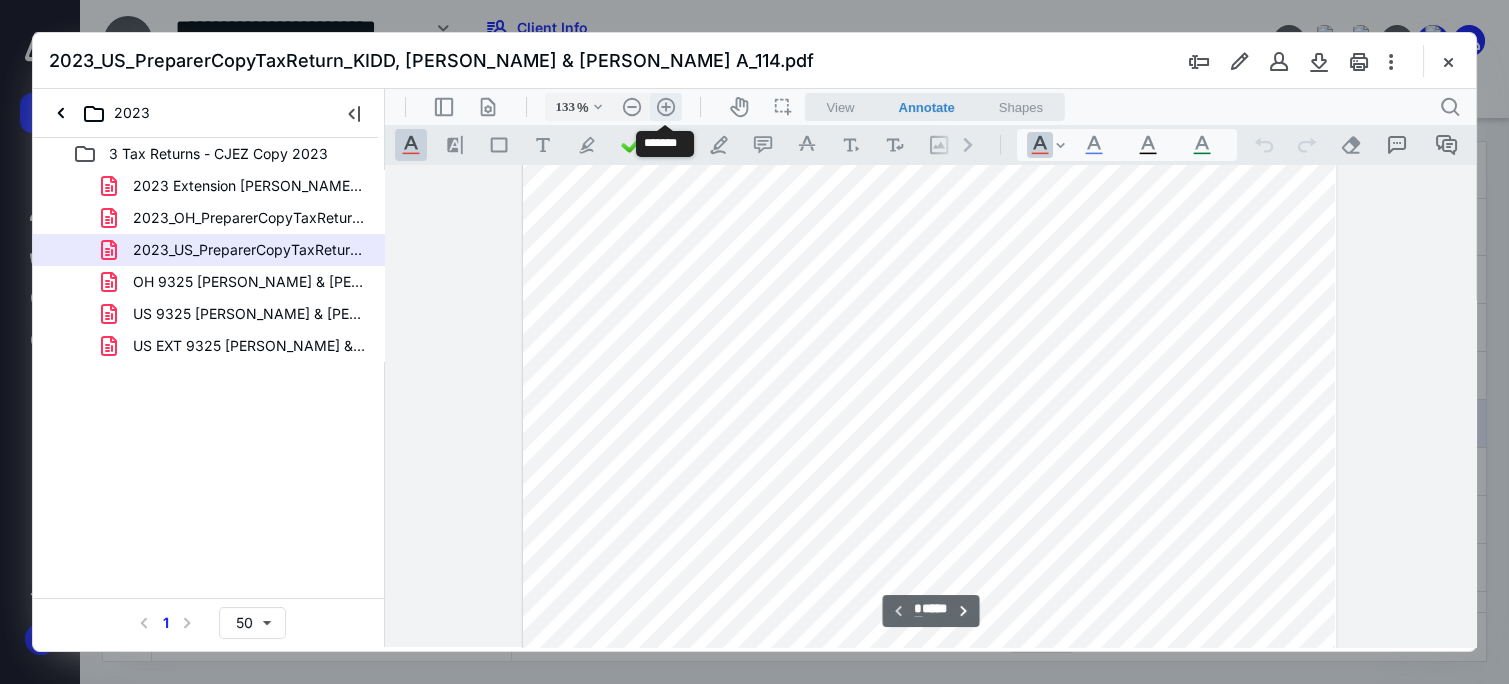 scroll, scrollTop: 414, scrollLeft: 0, axis: vertical 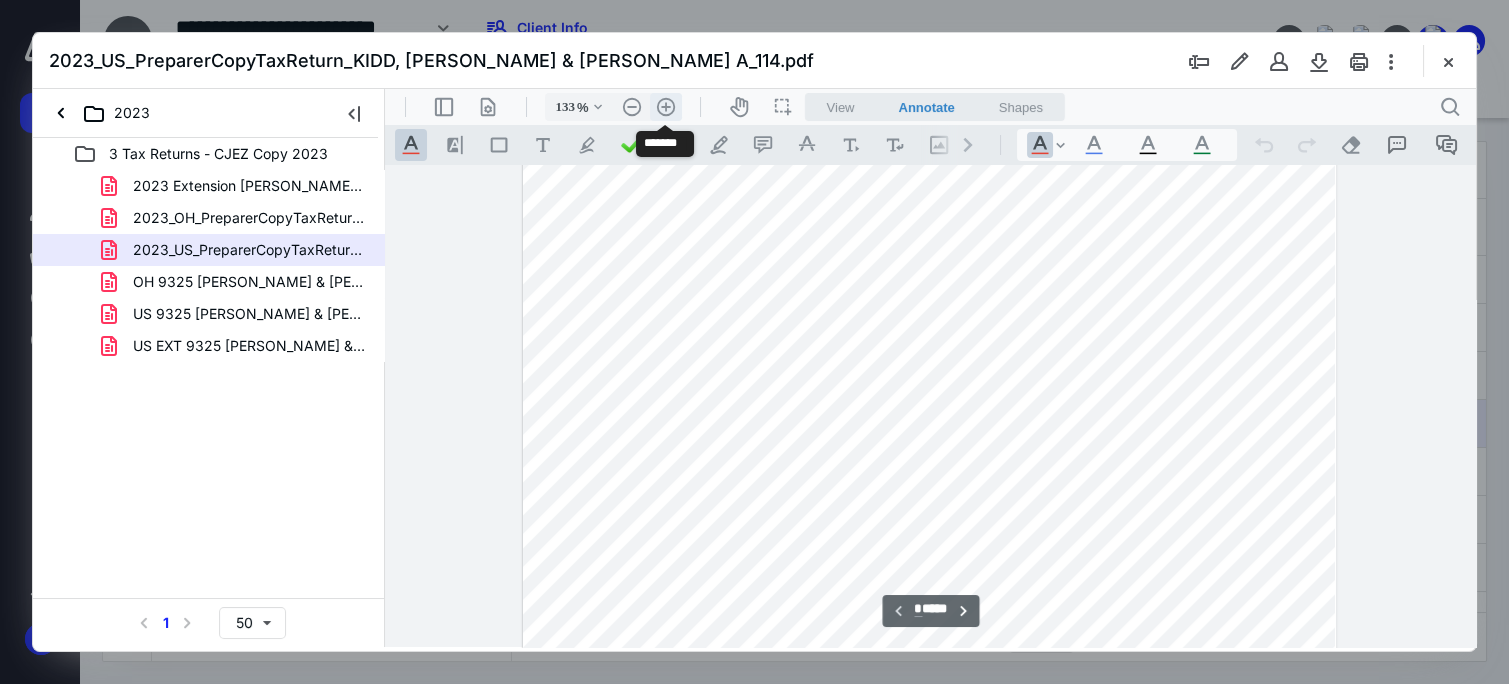 click on ".cls-1{fill:#abb0c4;} icon - header - zoom - in - line" at bounding box center [666, 107] 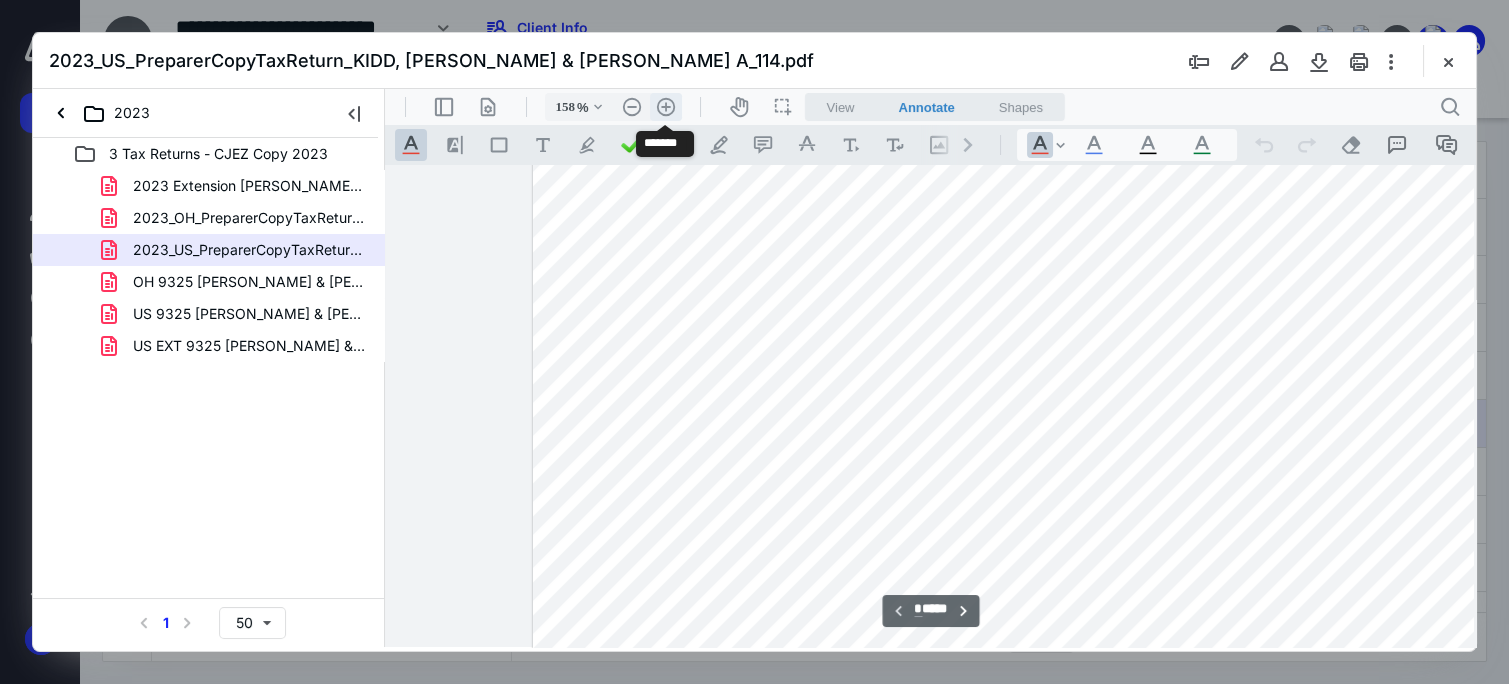 scroll, scrollTop: 531, scrollLeft: 91, axis: both 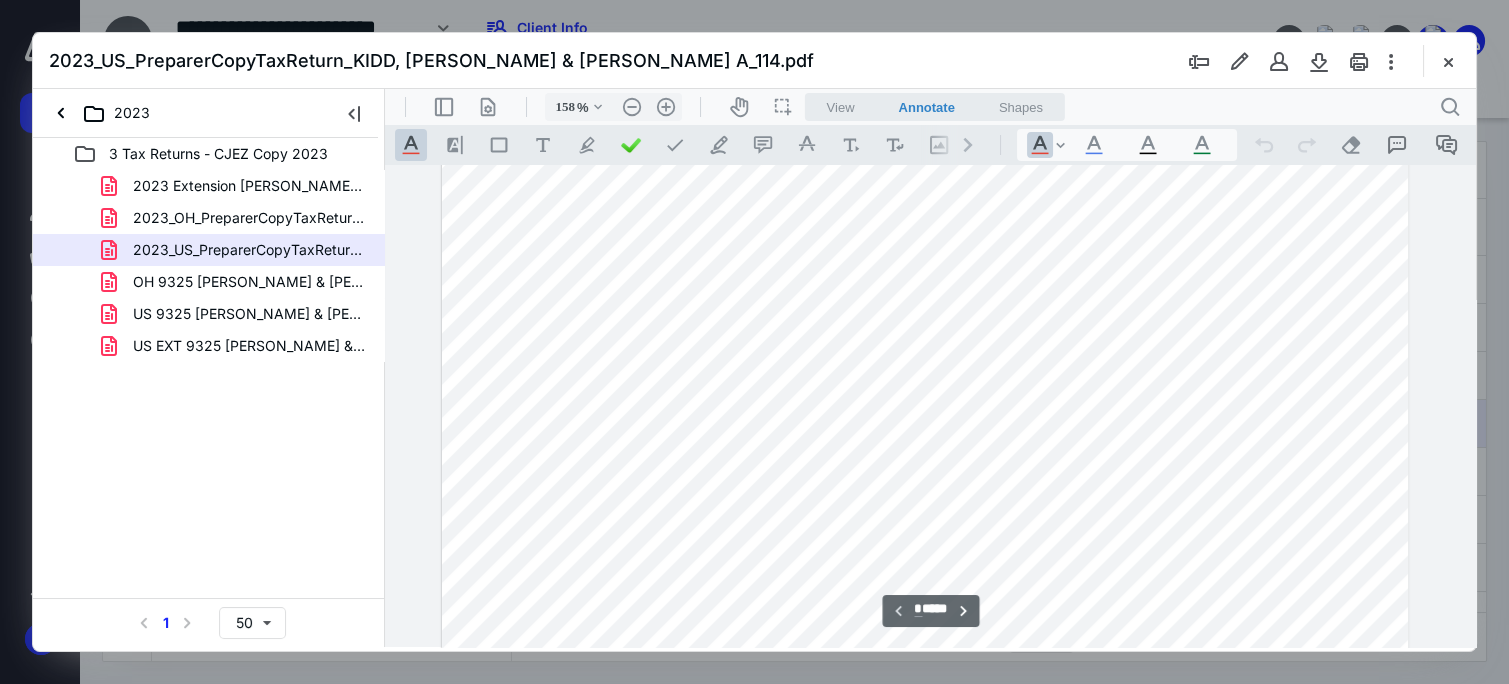 click at bounding box center (925, 265) 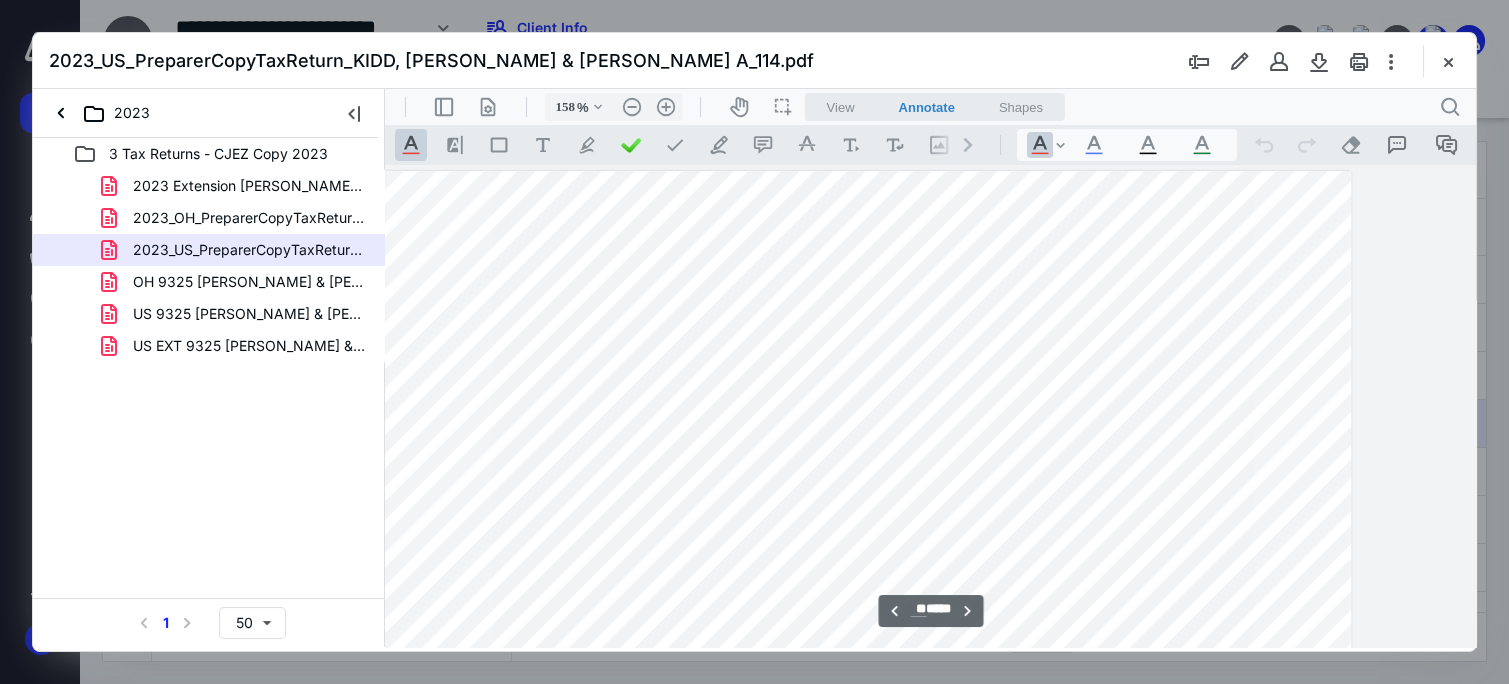 type on "**" 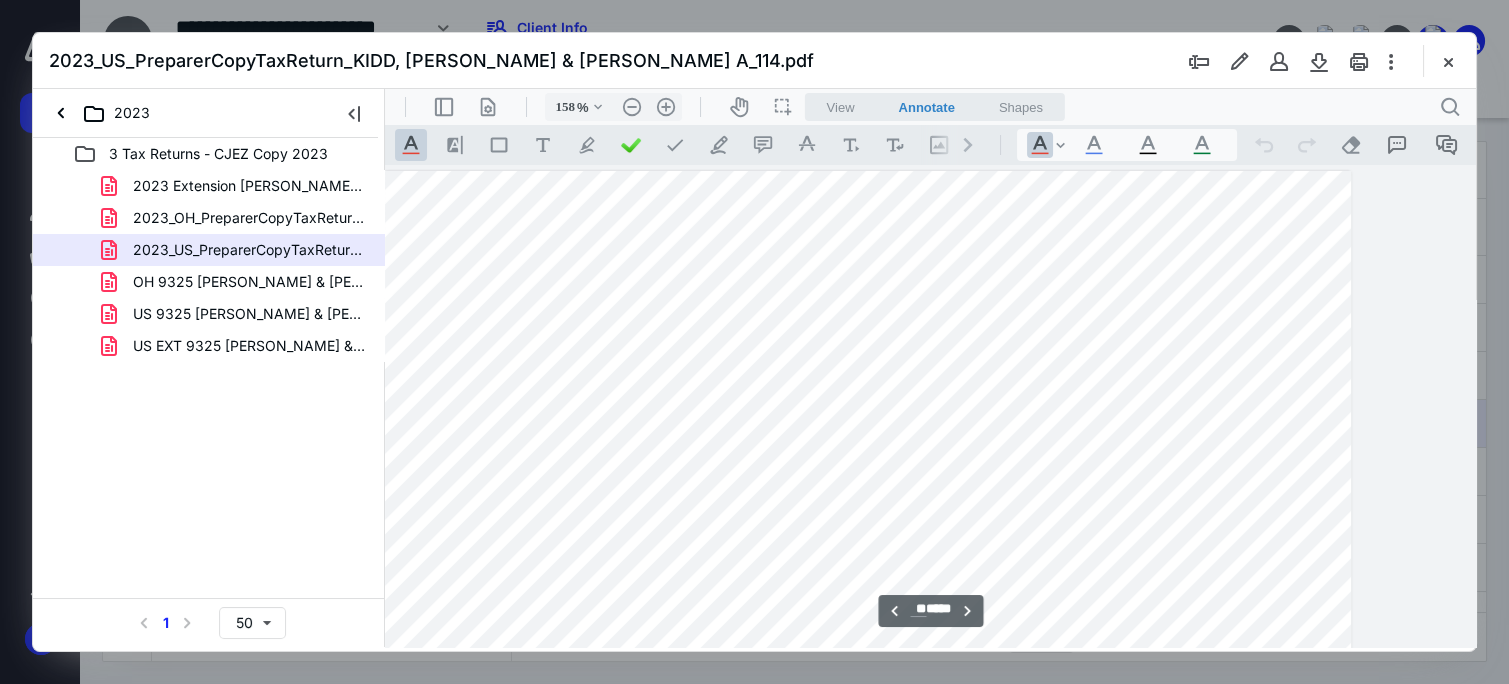 scroll, scrollTop: 13882, scrollLeft: 148, axis: both 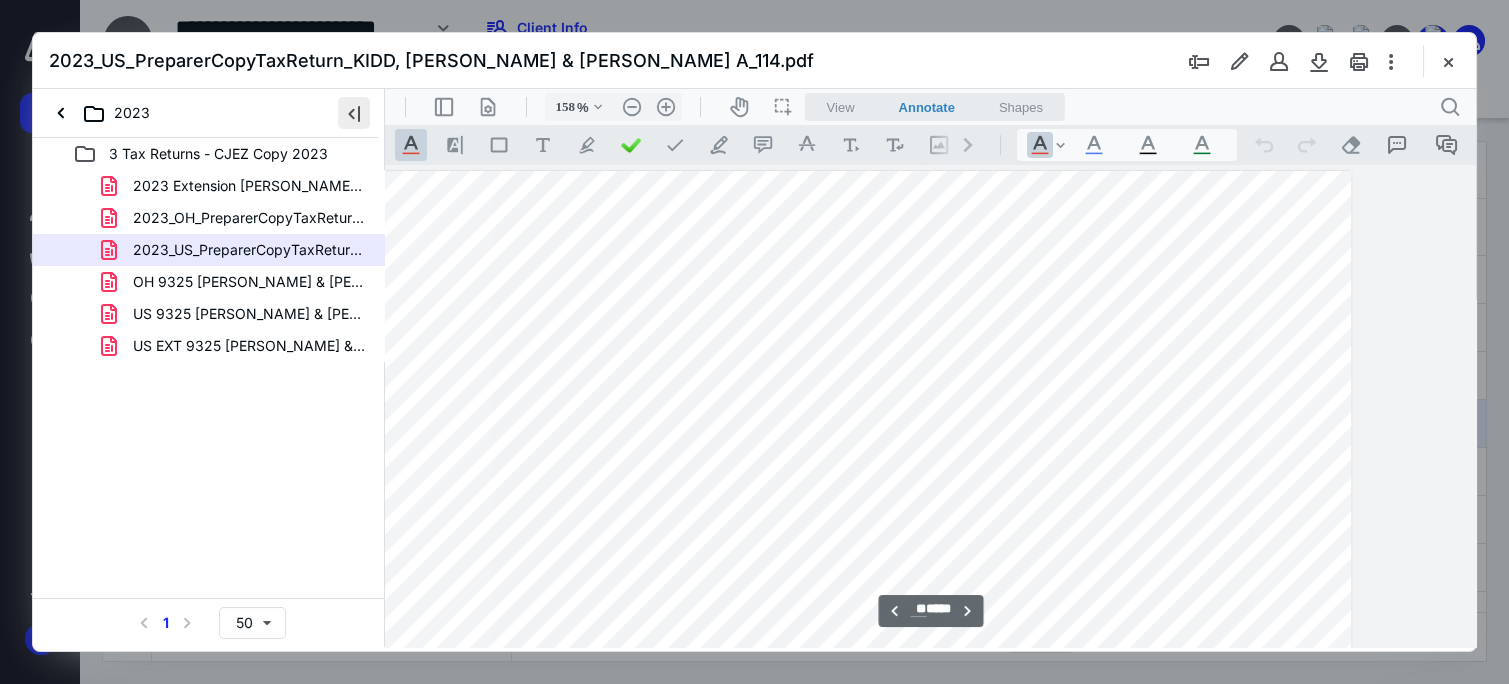 click at bounding box center [354, 113] 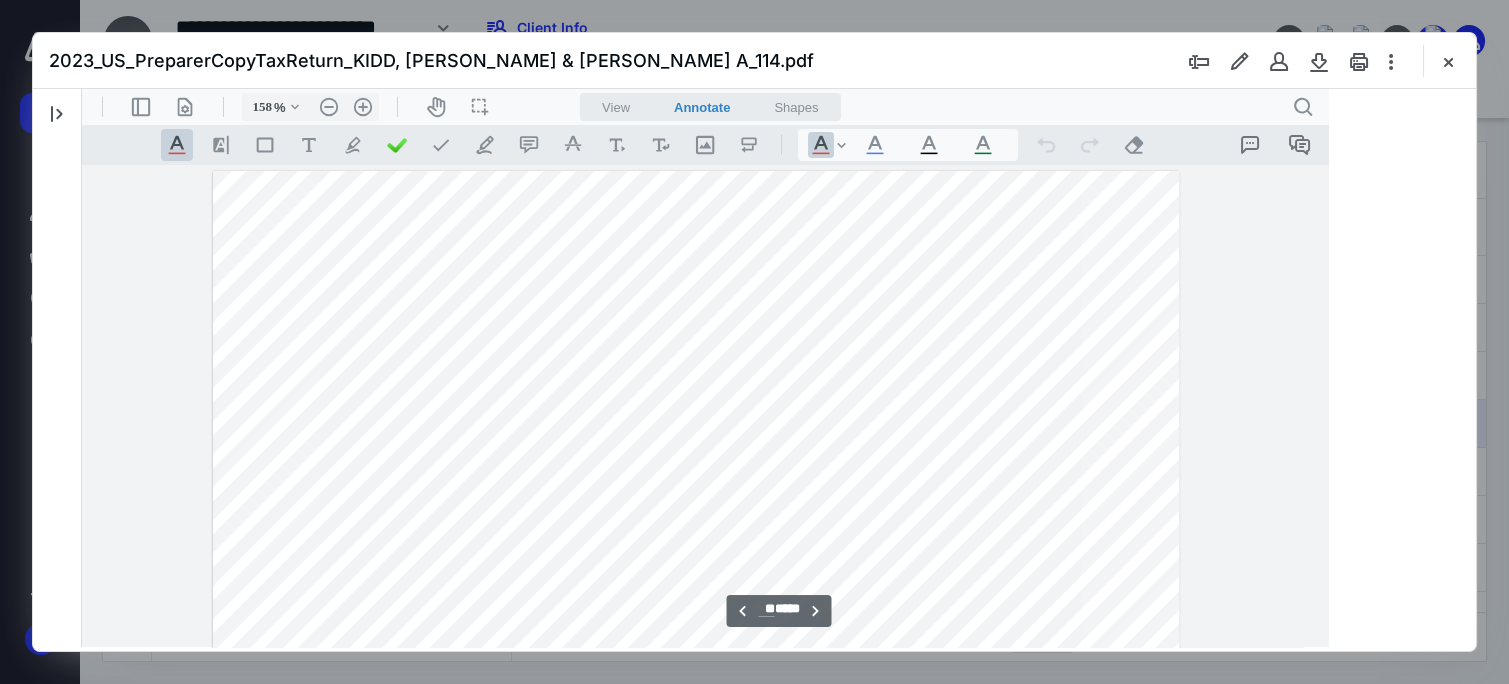 scroll, scrollTop: 13882, scrollLeft: 0, axis: vertical 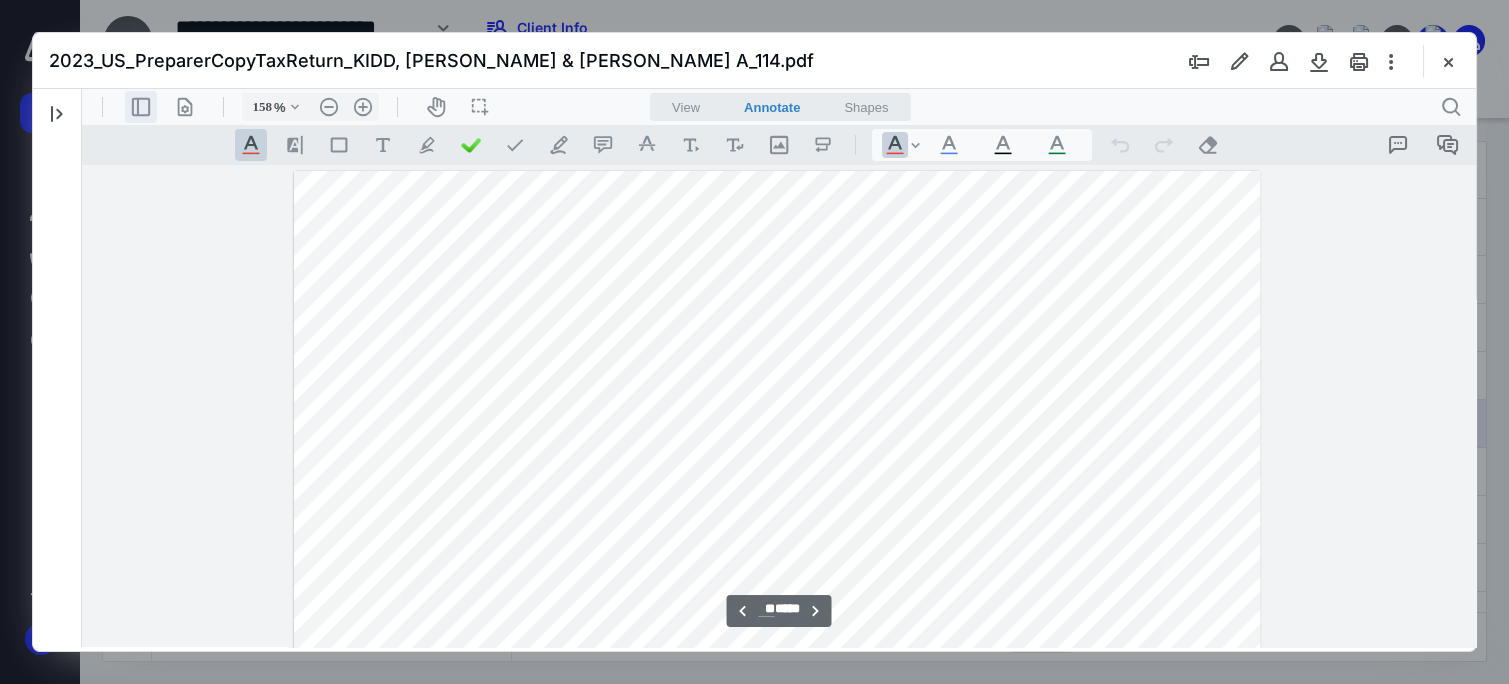 click on ".cls-1{fill:#abb0c4;} icon - header - sidebar - line" at bounding box center (141, 107) 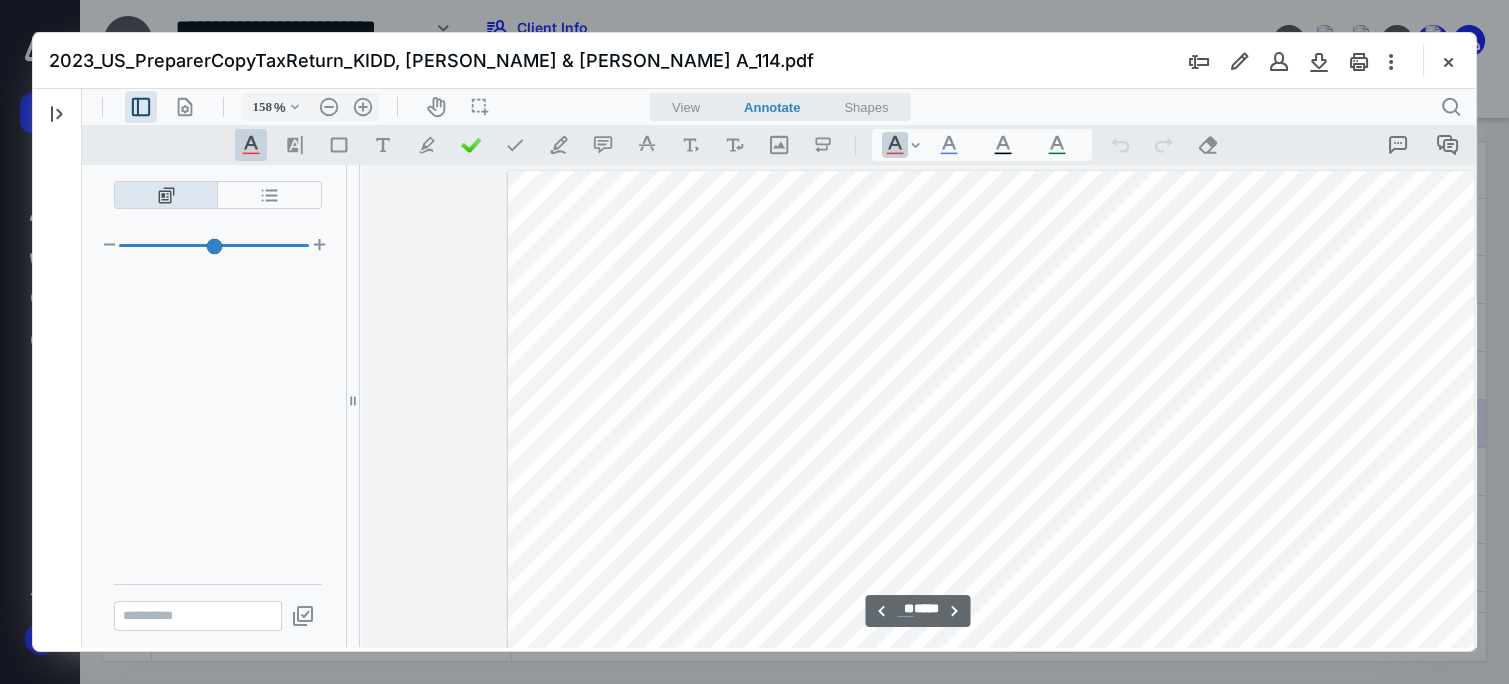 scroll, scrollTop: 2454, scrollLeft: 0, axis: vertical 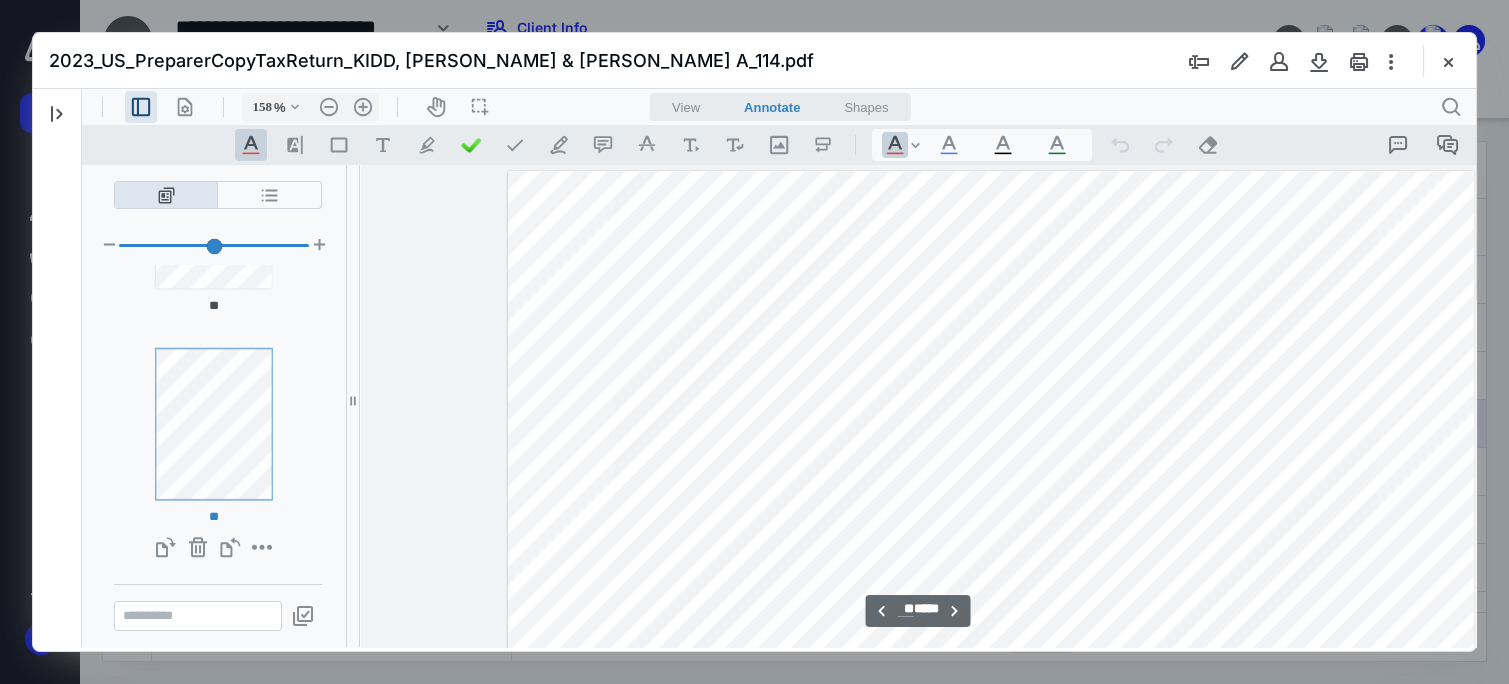 type on "**" 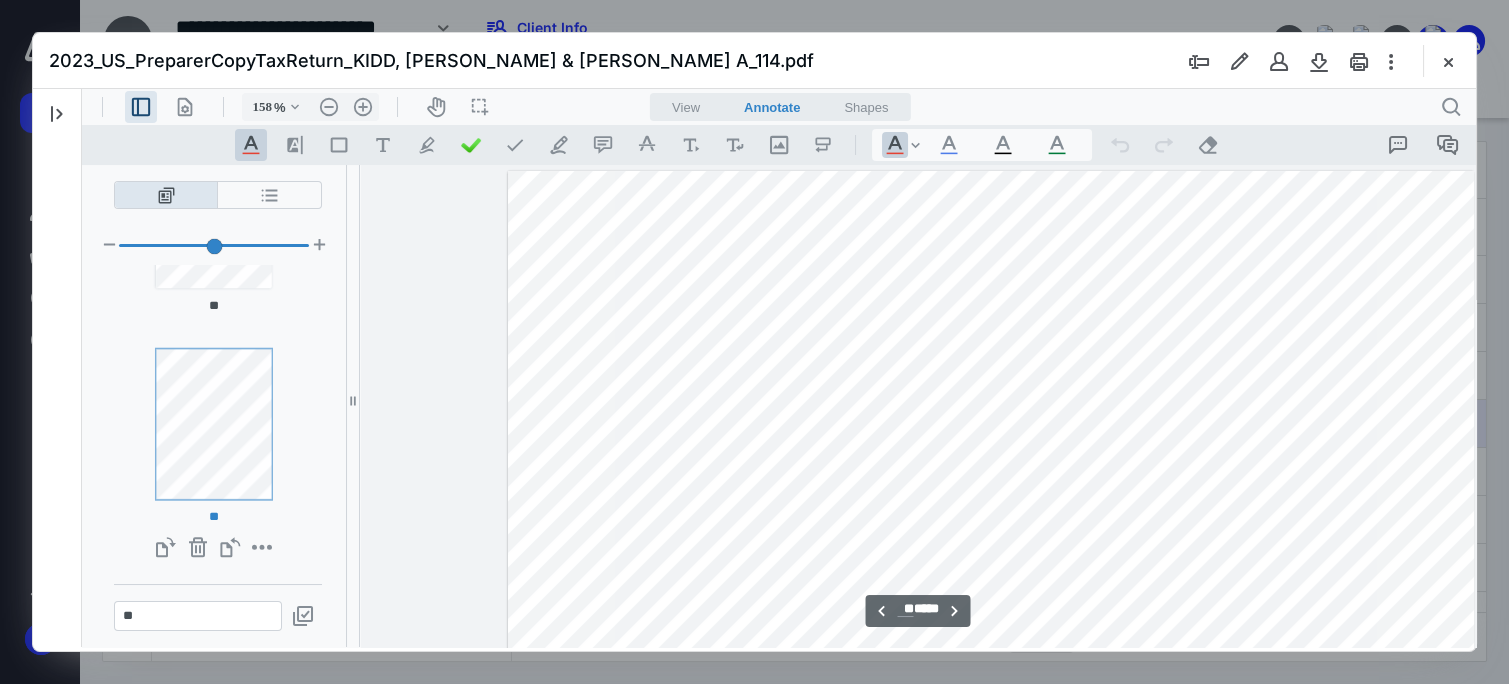 scroll, scrollTop: 13882, scrollLeft: 148, axis: both 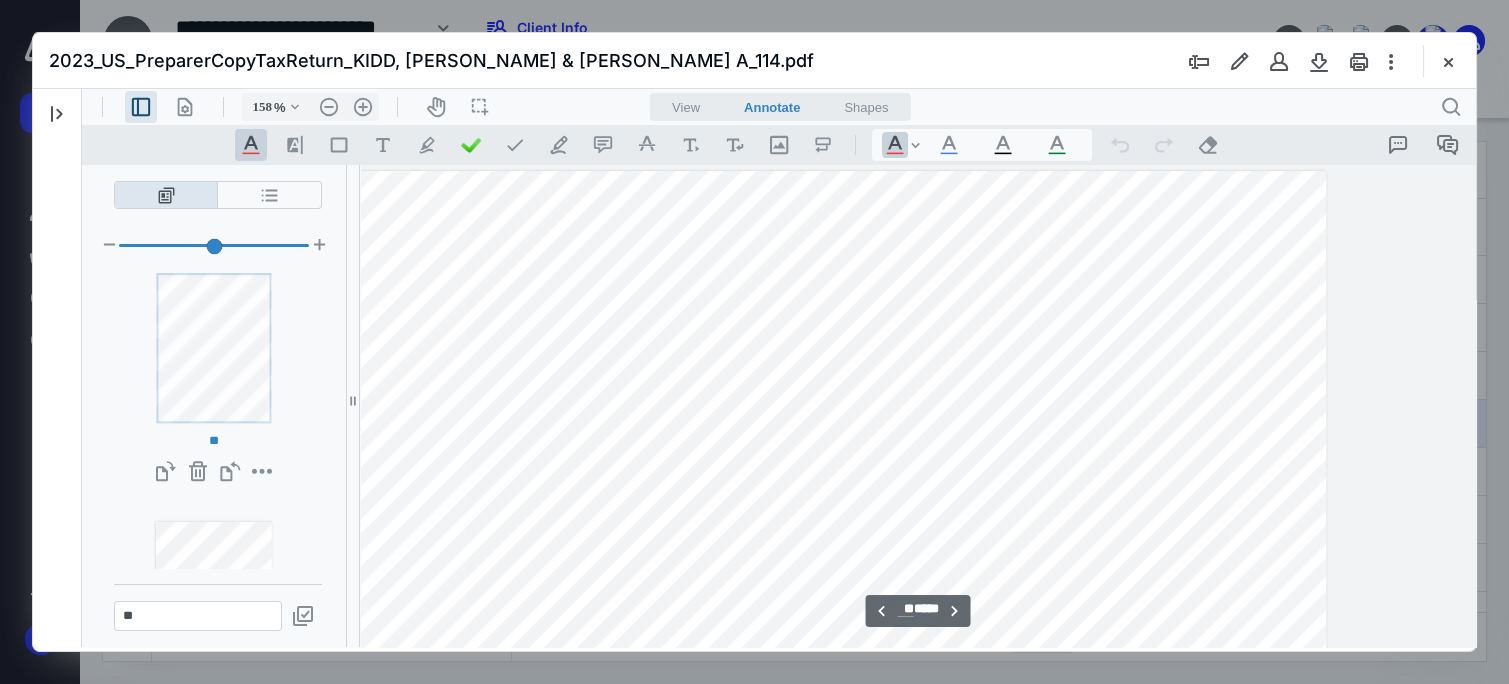 drag, startPoint x: 549, startPoint y: 400, endPoint x: 580, endPoint y: 406, distance: 31.575306 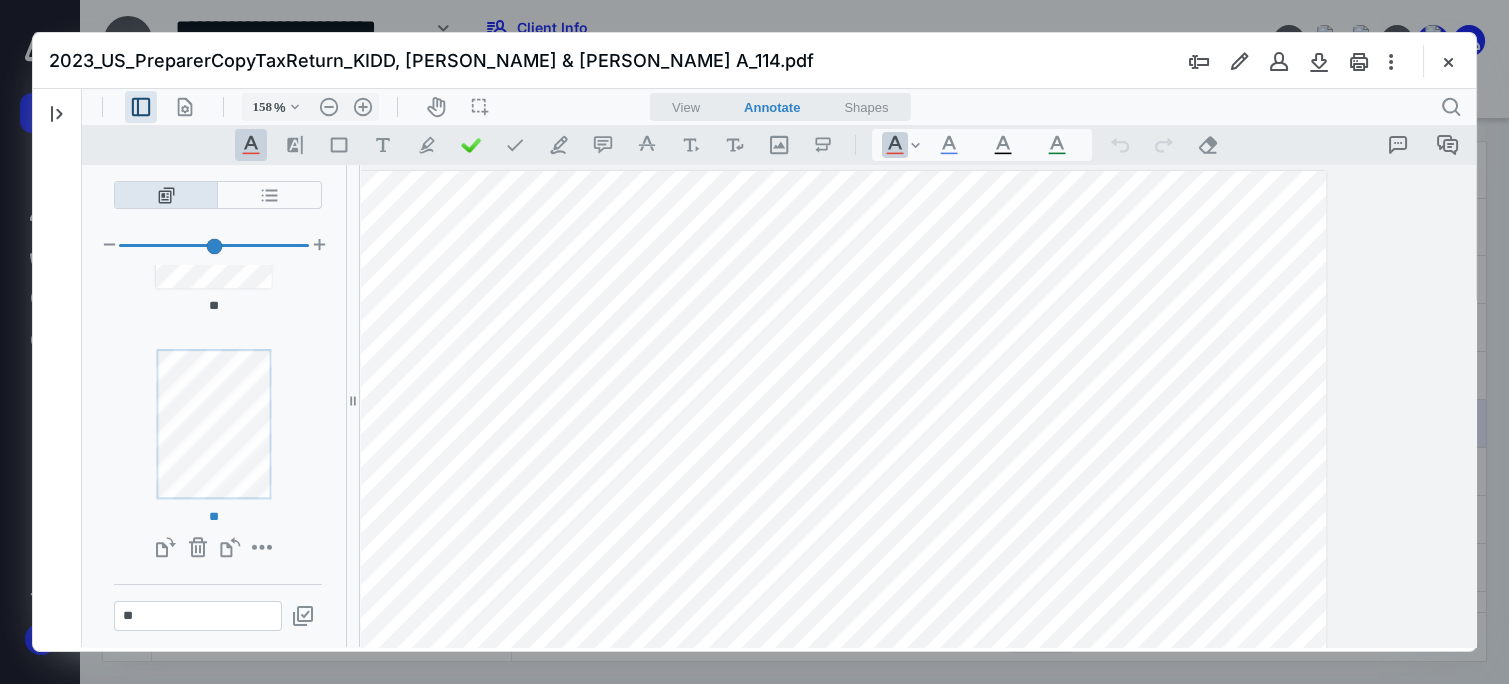 click at bounding box center (843, 796) 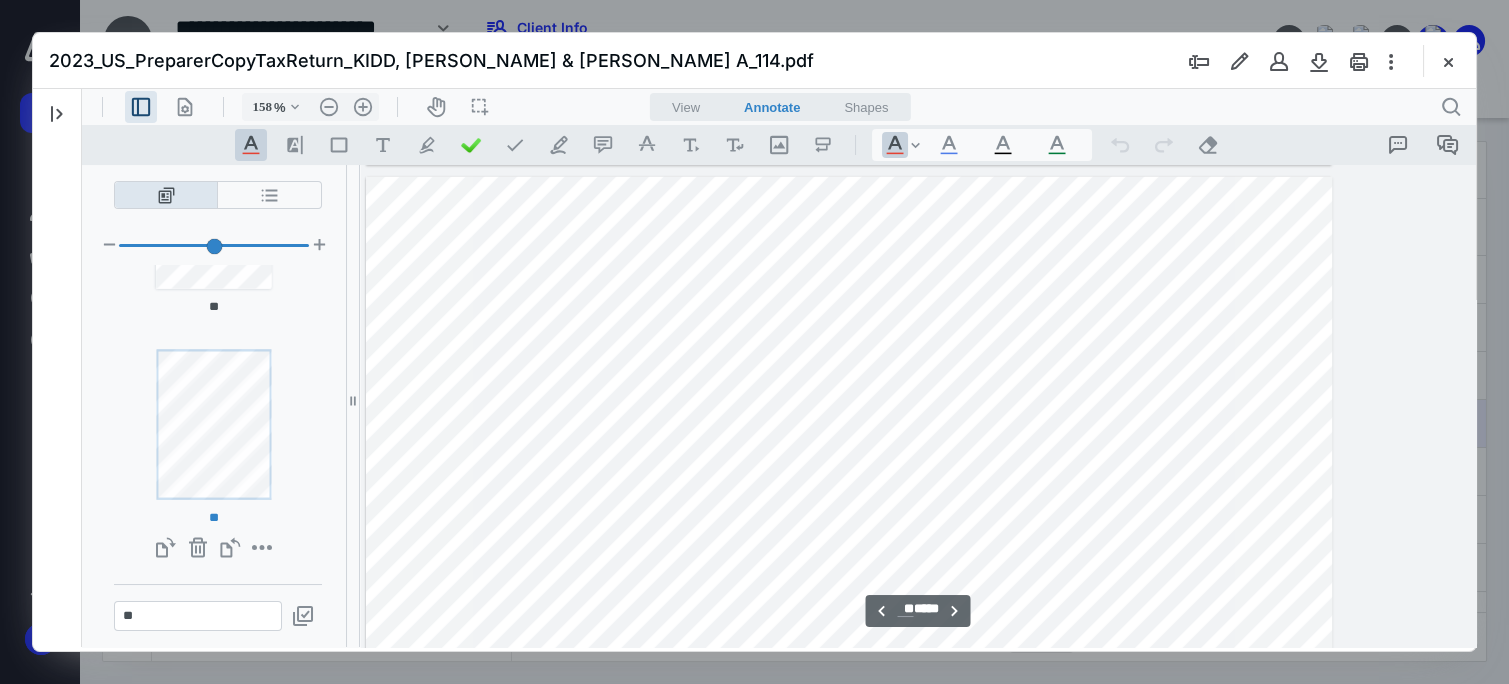 click at bounding box center [849, 802] 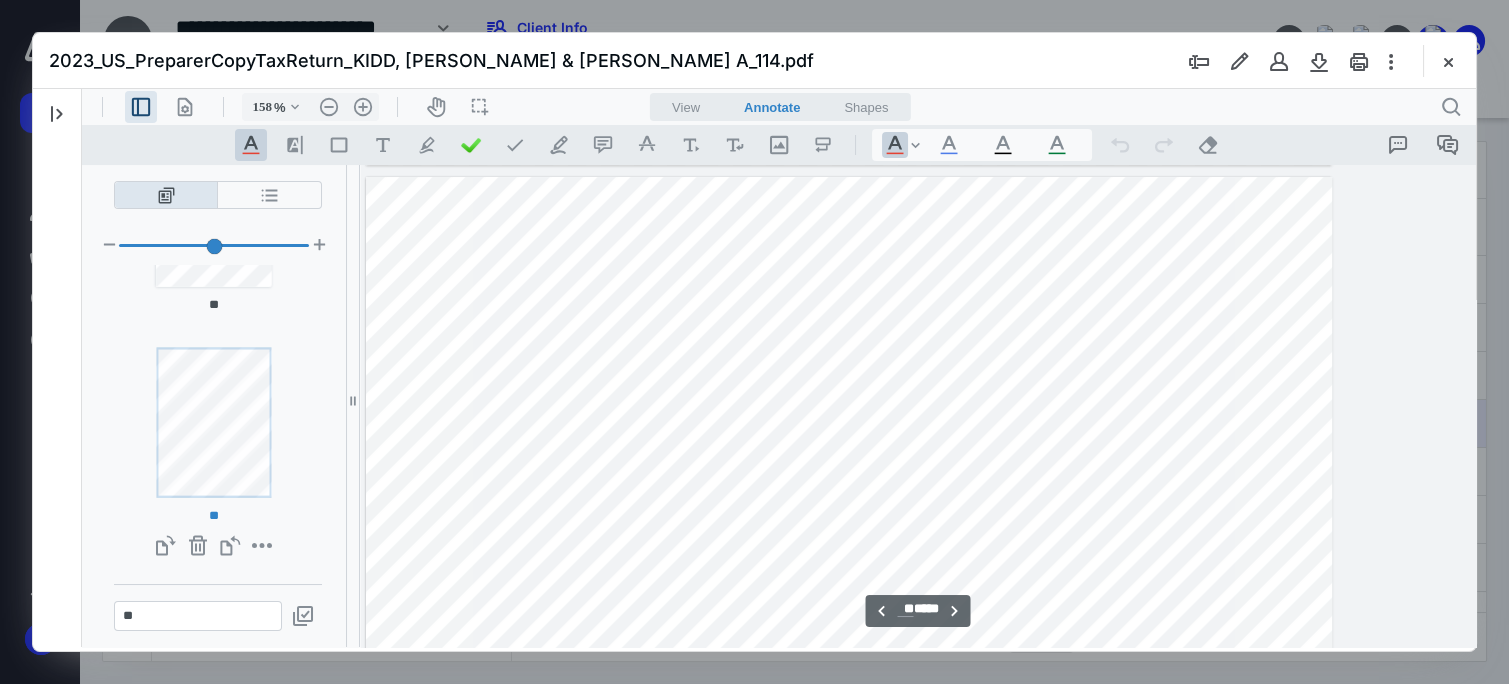 click at bounding box center [849, 802] 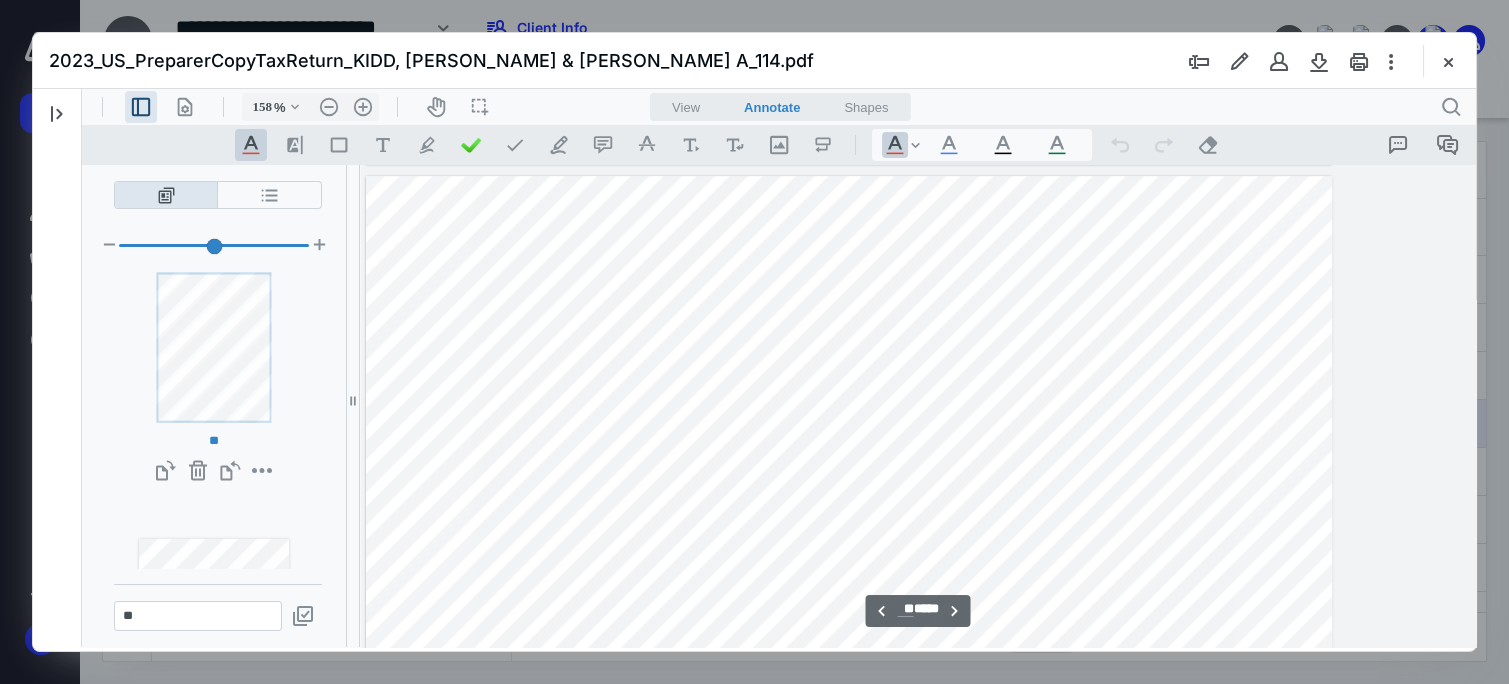click at bounding box center [849, 801] 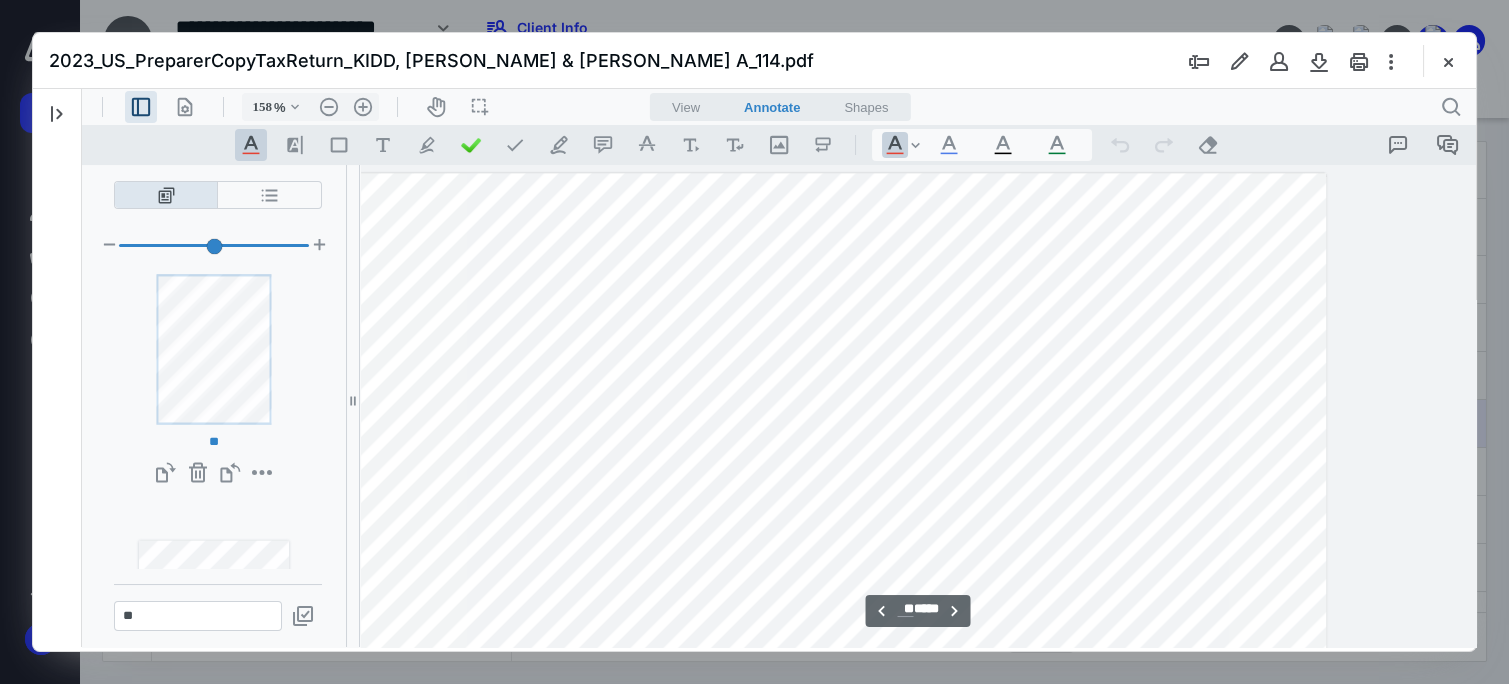 click at bounding box center [843, 798] 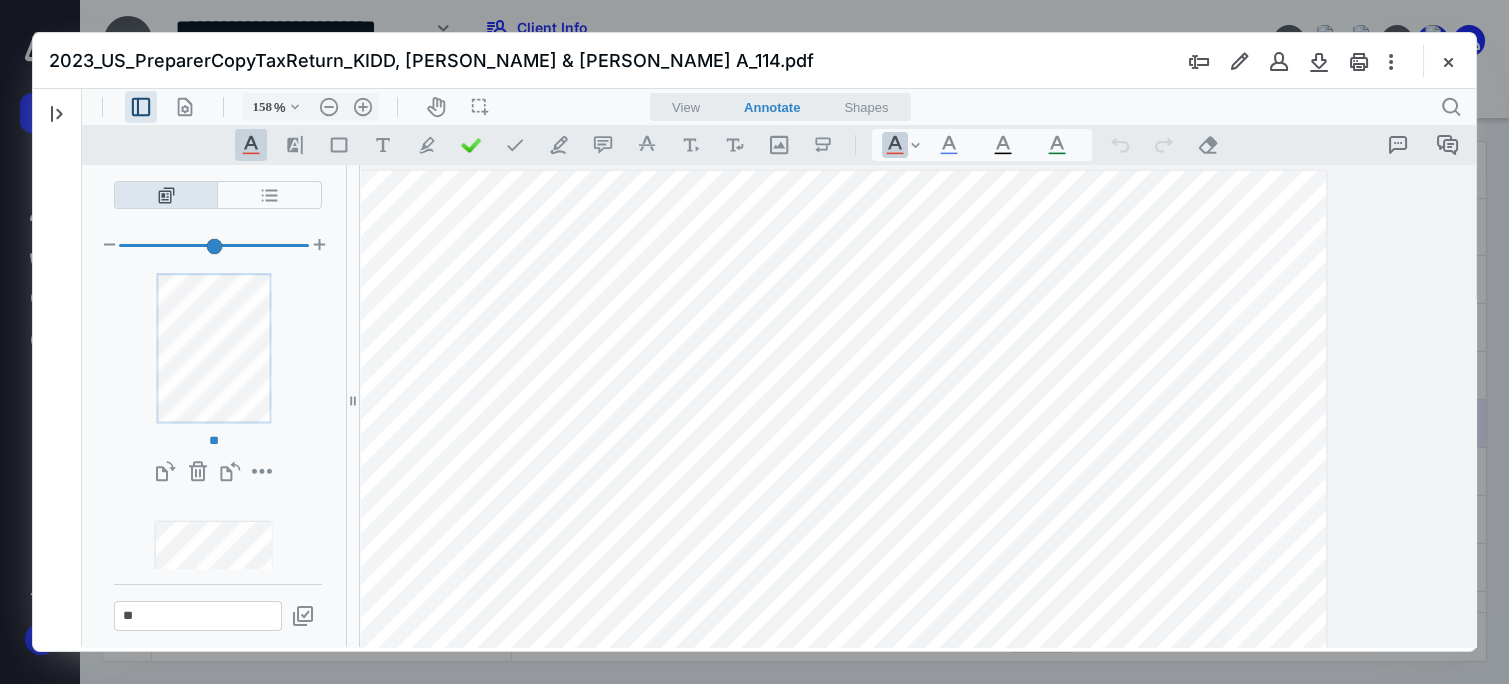 click at bounding box center (843, 796) 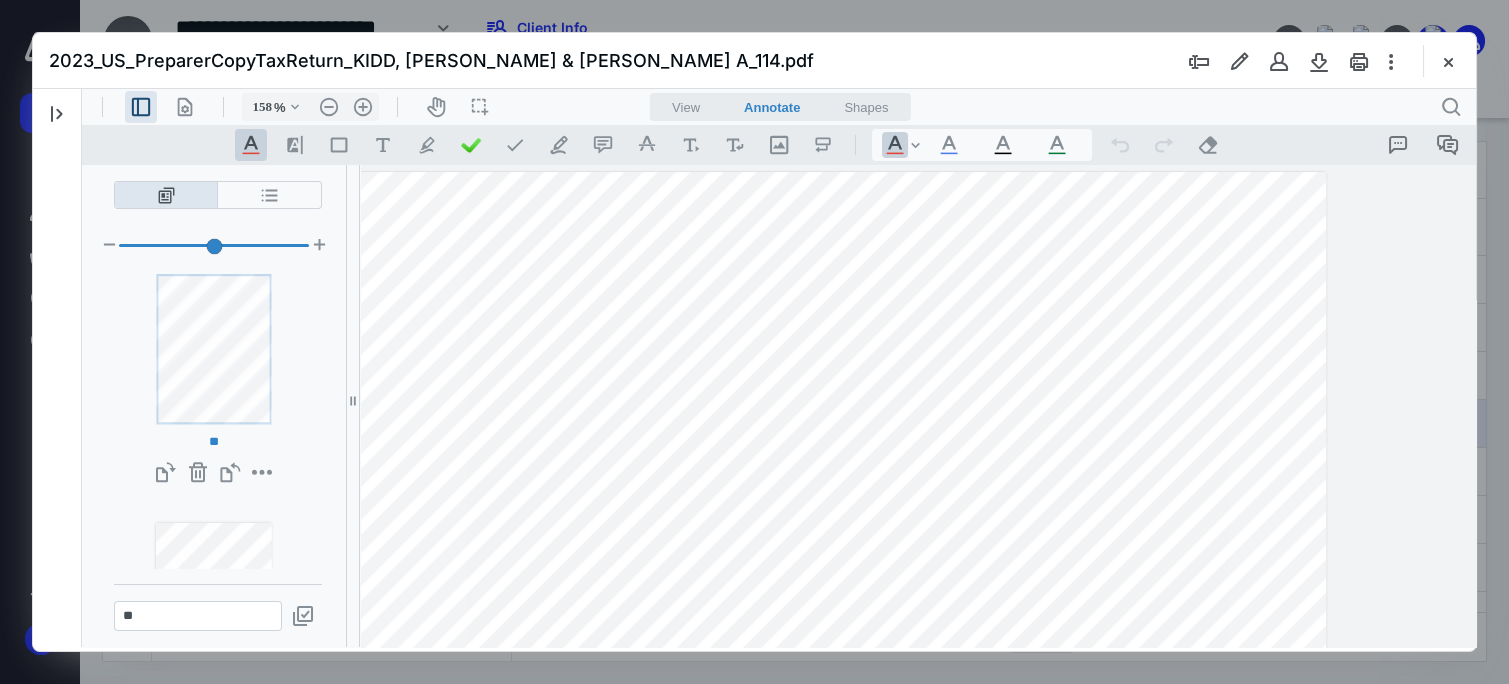 scroll, scrollTop: 14917, scrollLeft: 148, axis: both 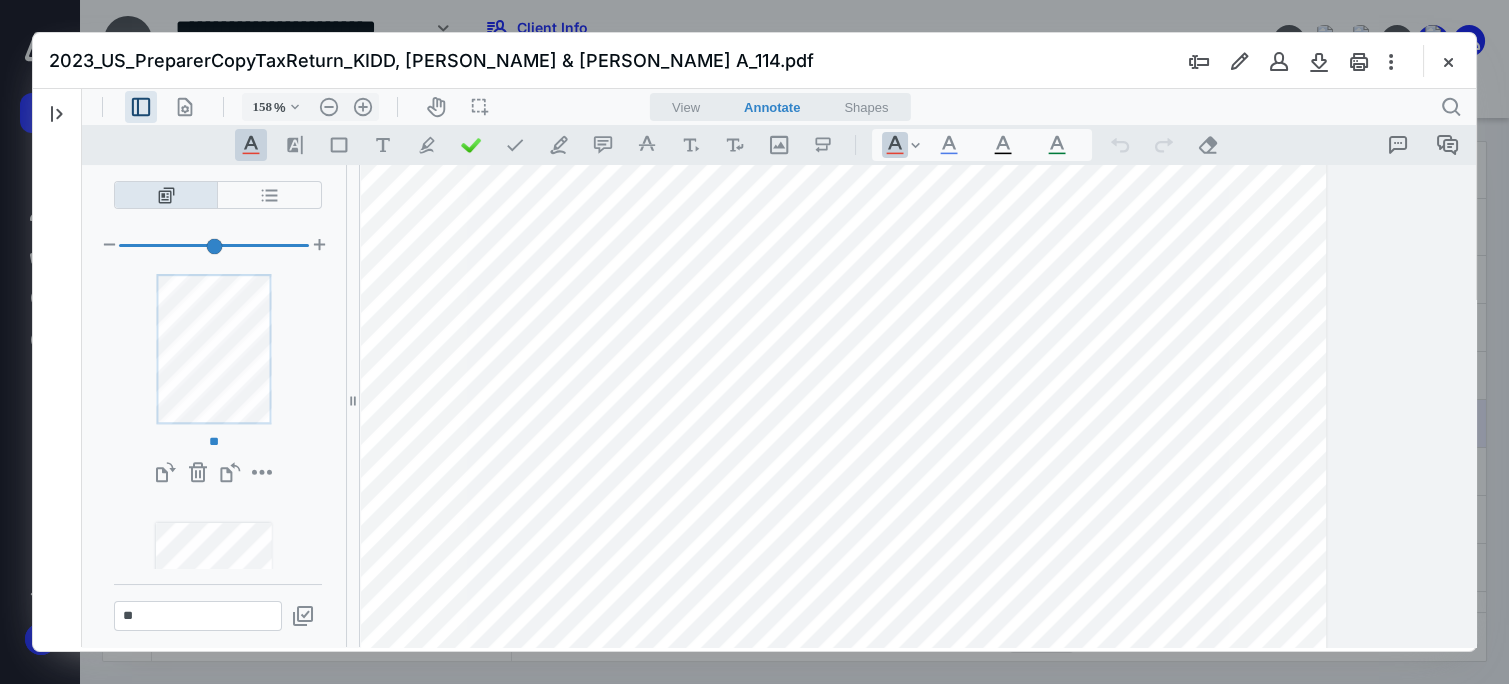 type on "**" 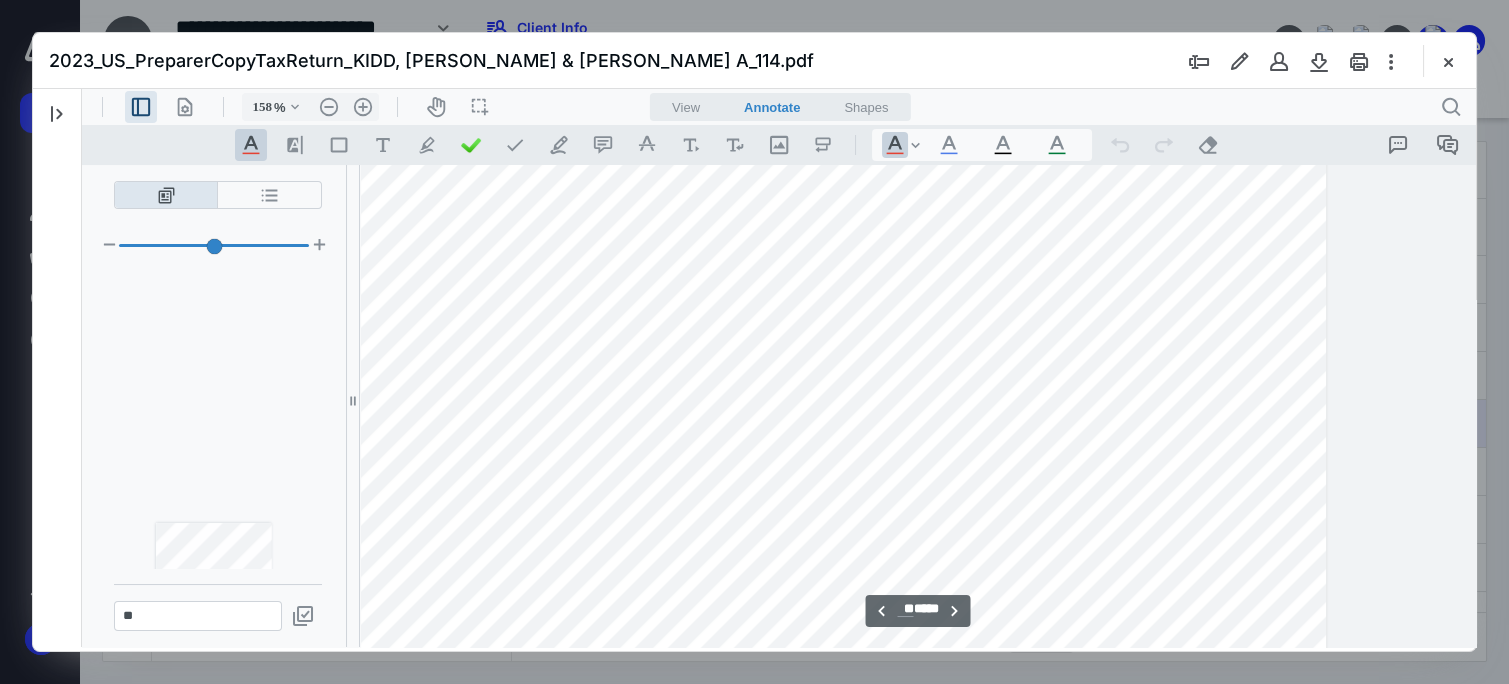 scroll, scrollTop: 3145, scrollLeft: 0, axis: vertical 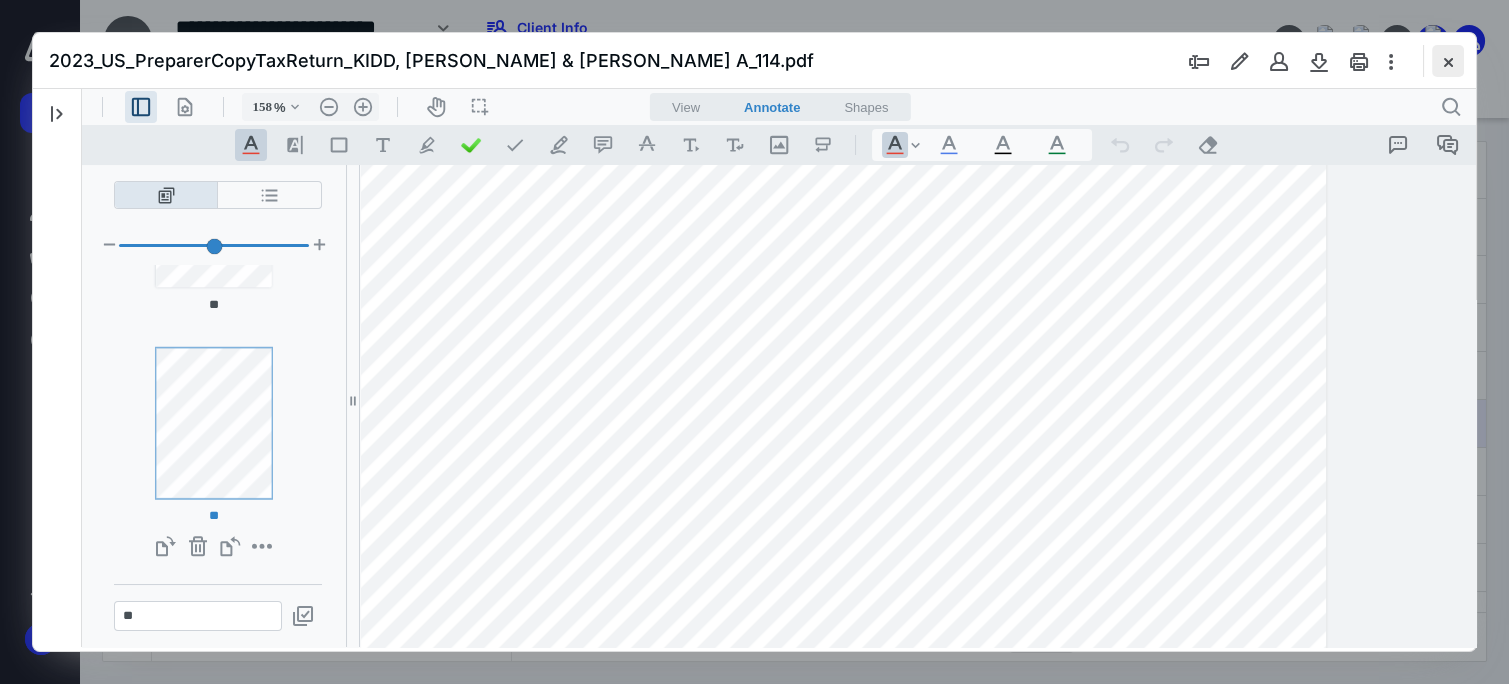 click at bounding box center [1448, 61] 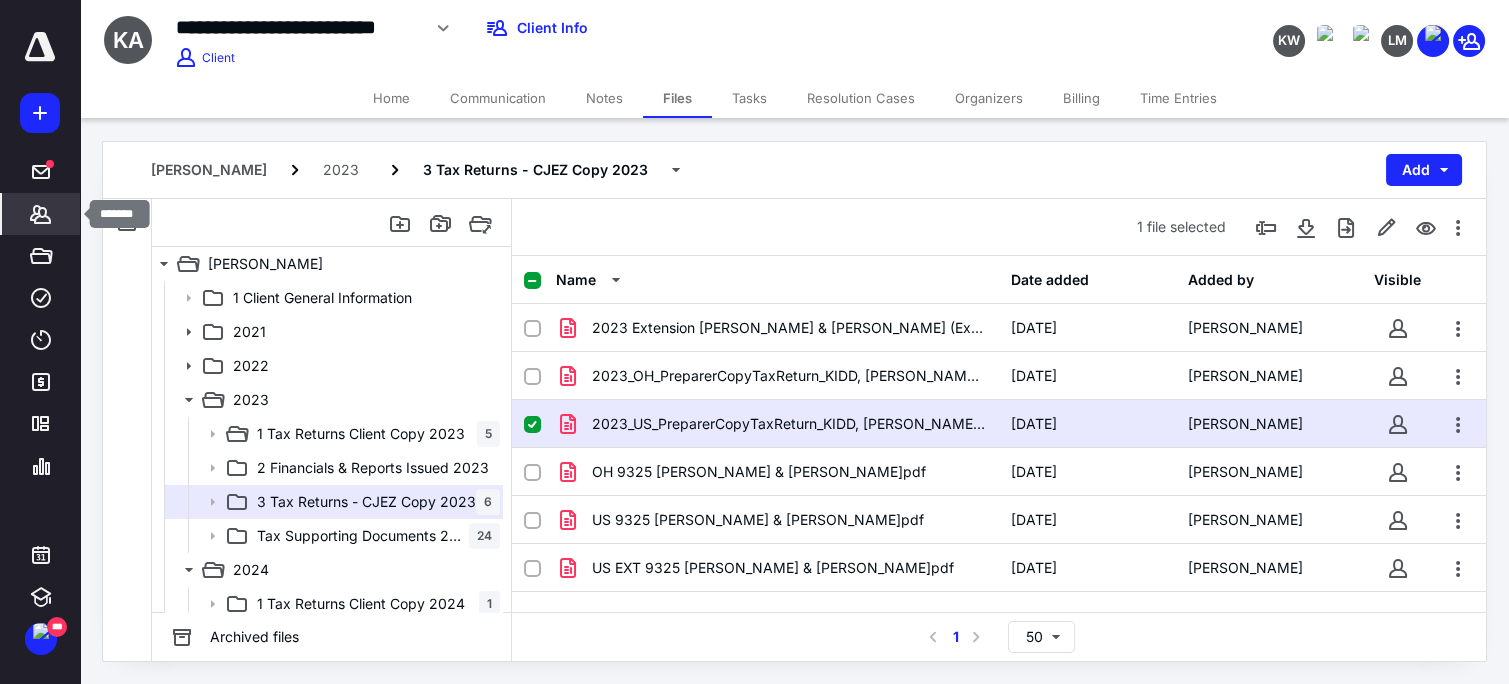 click on "*******" at bounding box center [41, 214] 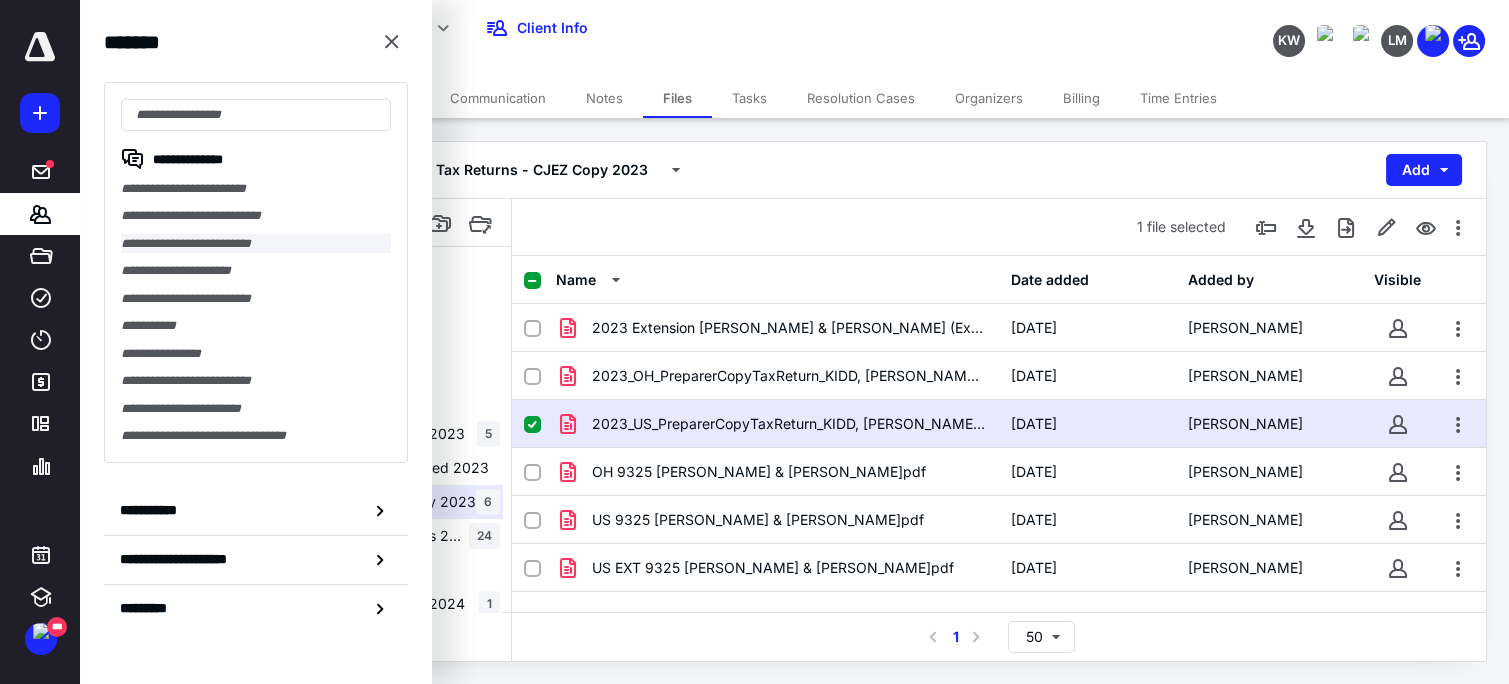 click on "**********" at bounding box center (256, 243) 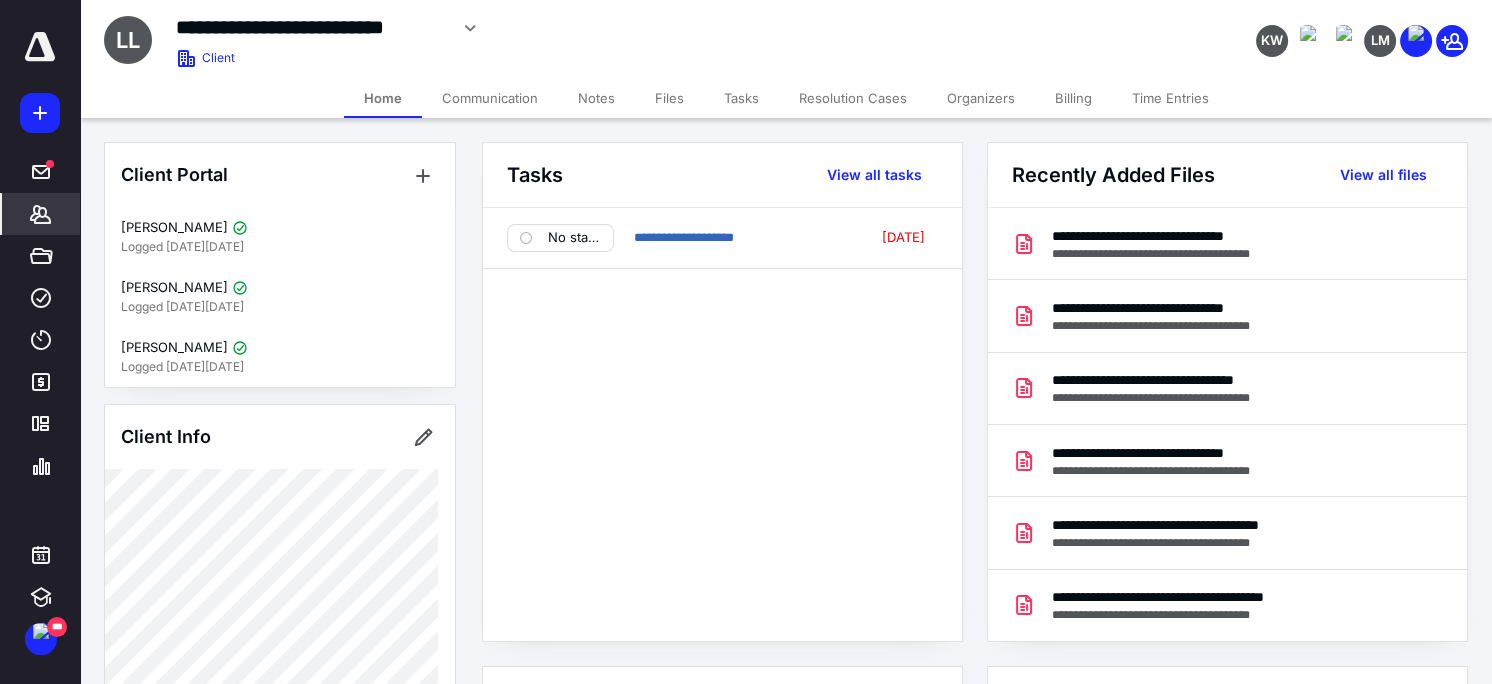 click on "Files" at bounding box center [669, 98] 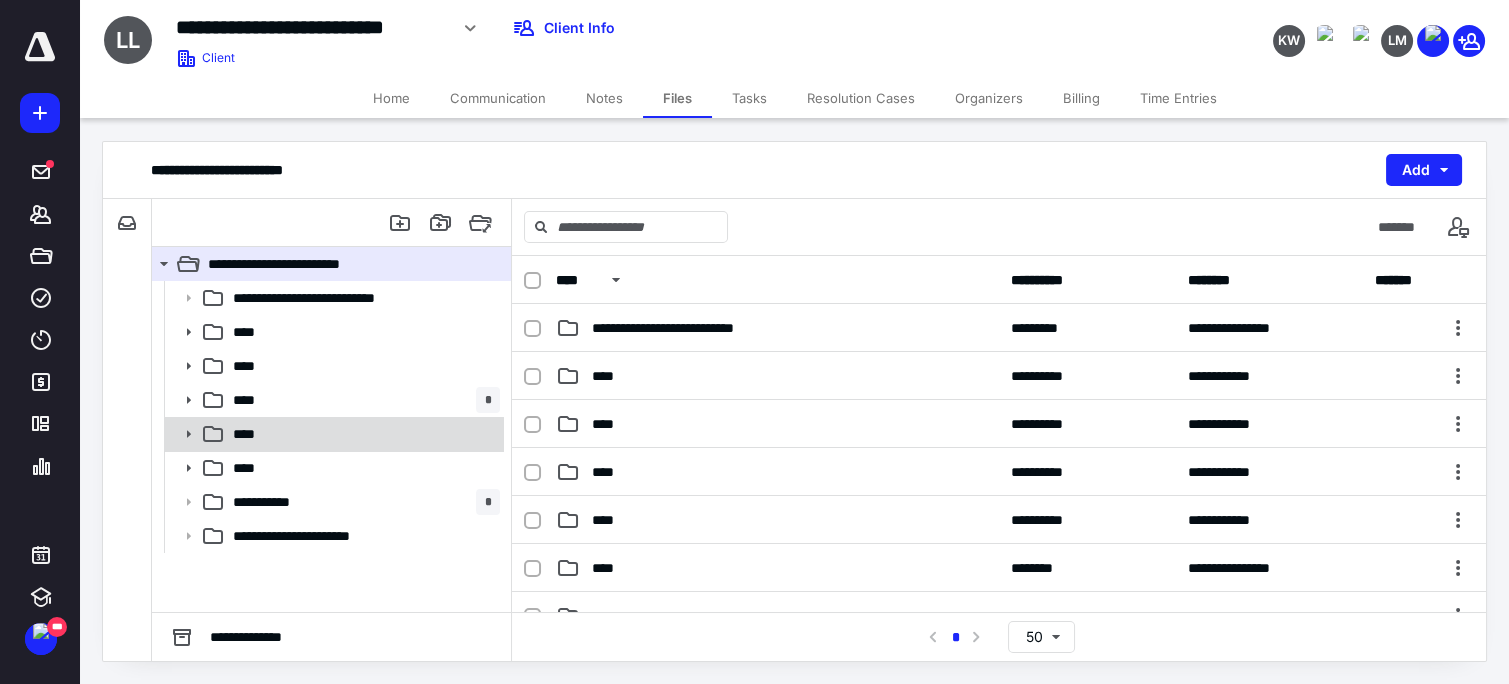 click 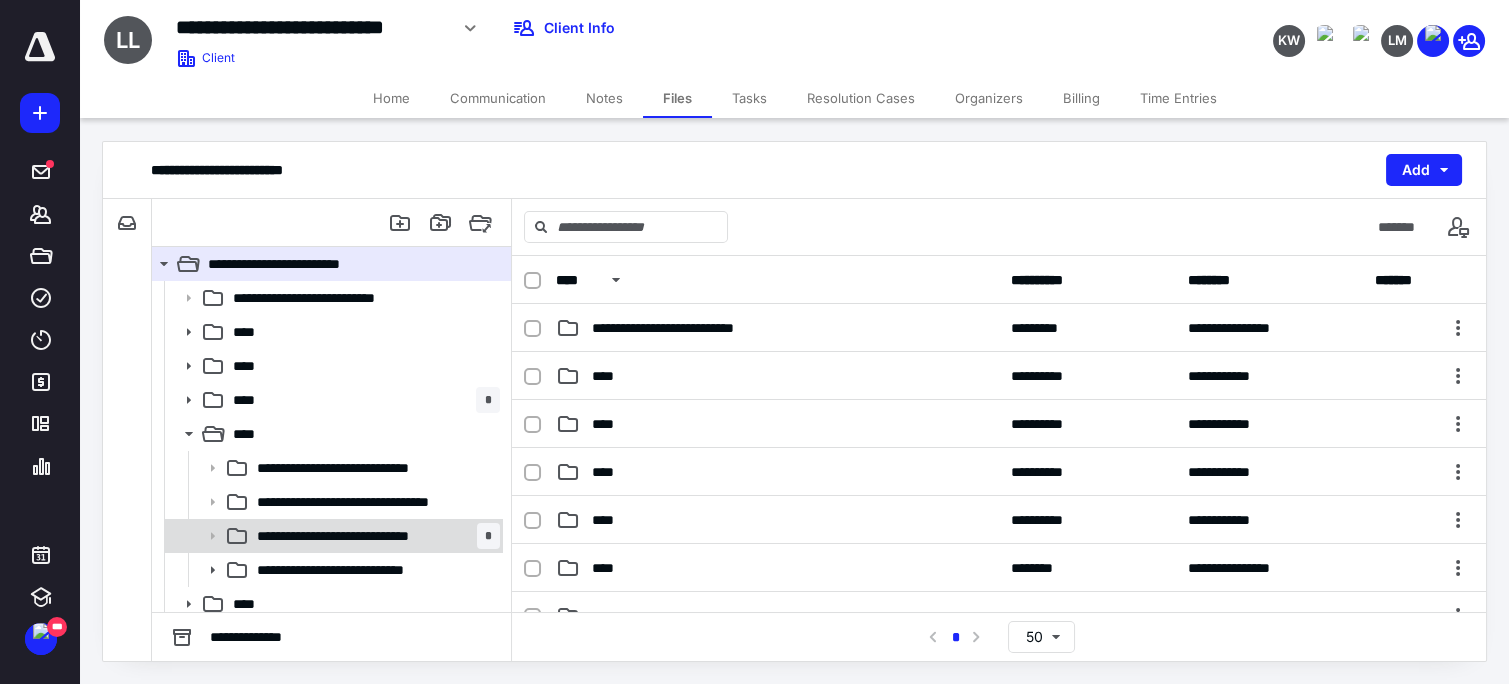 click 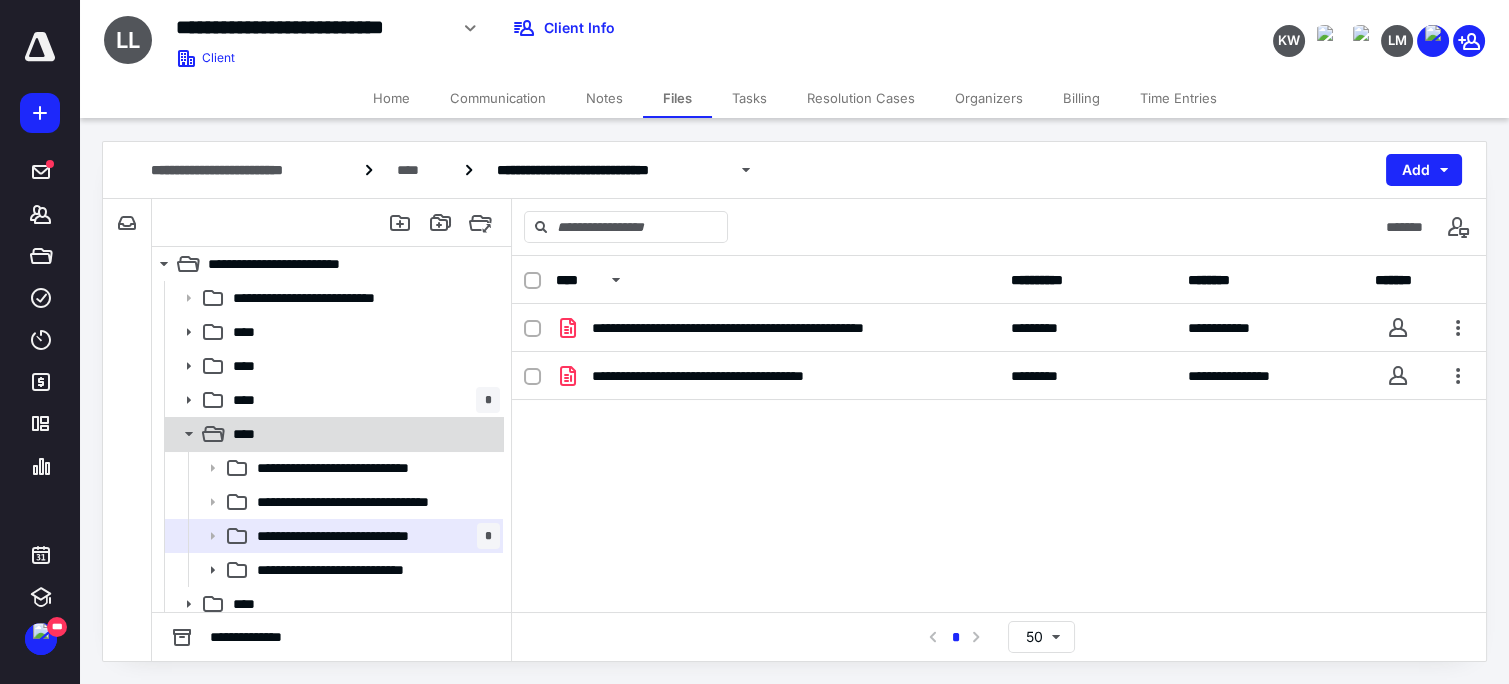 click 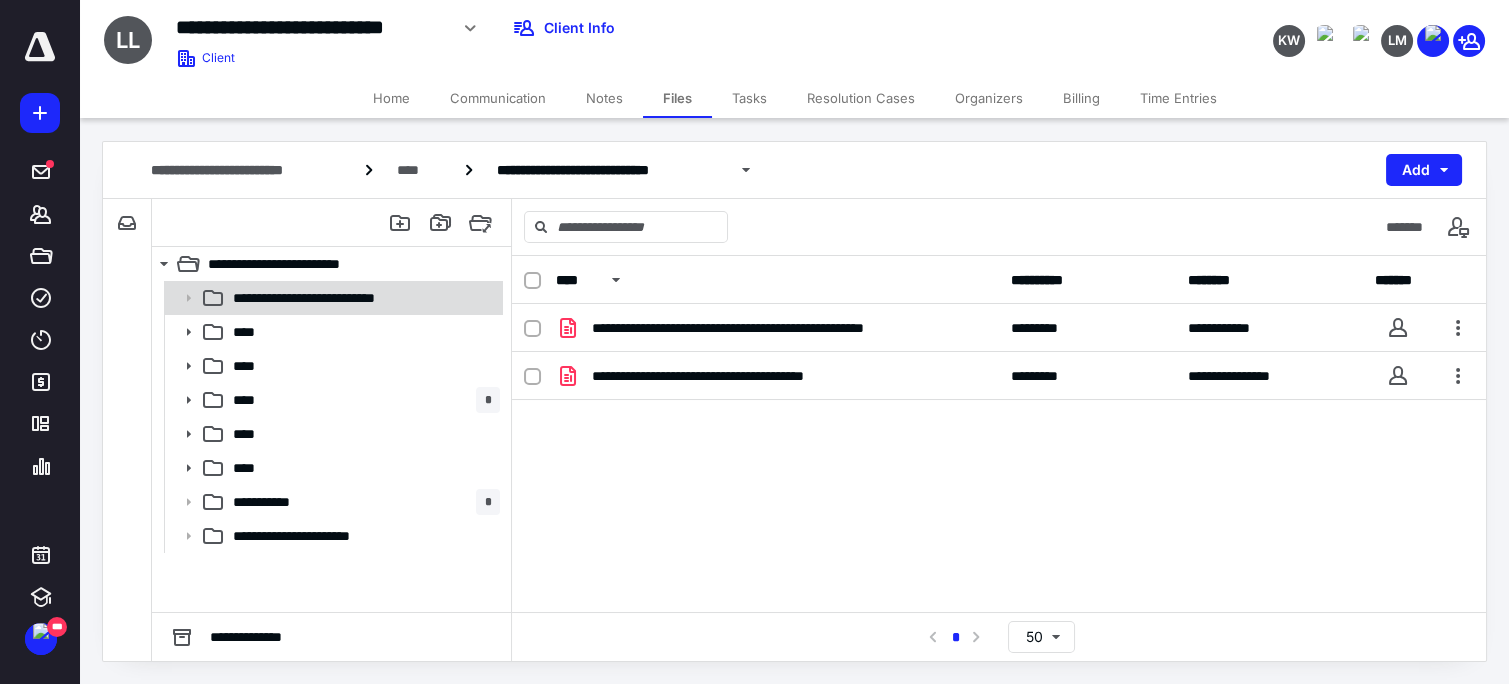 drag, startPoint x: 794, startPoint y: 499, endPoint x: 347, endPoint y: 281, distance: 497.32584 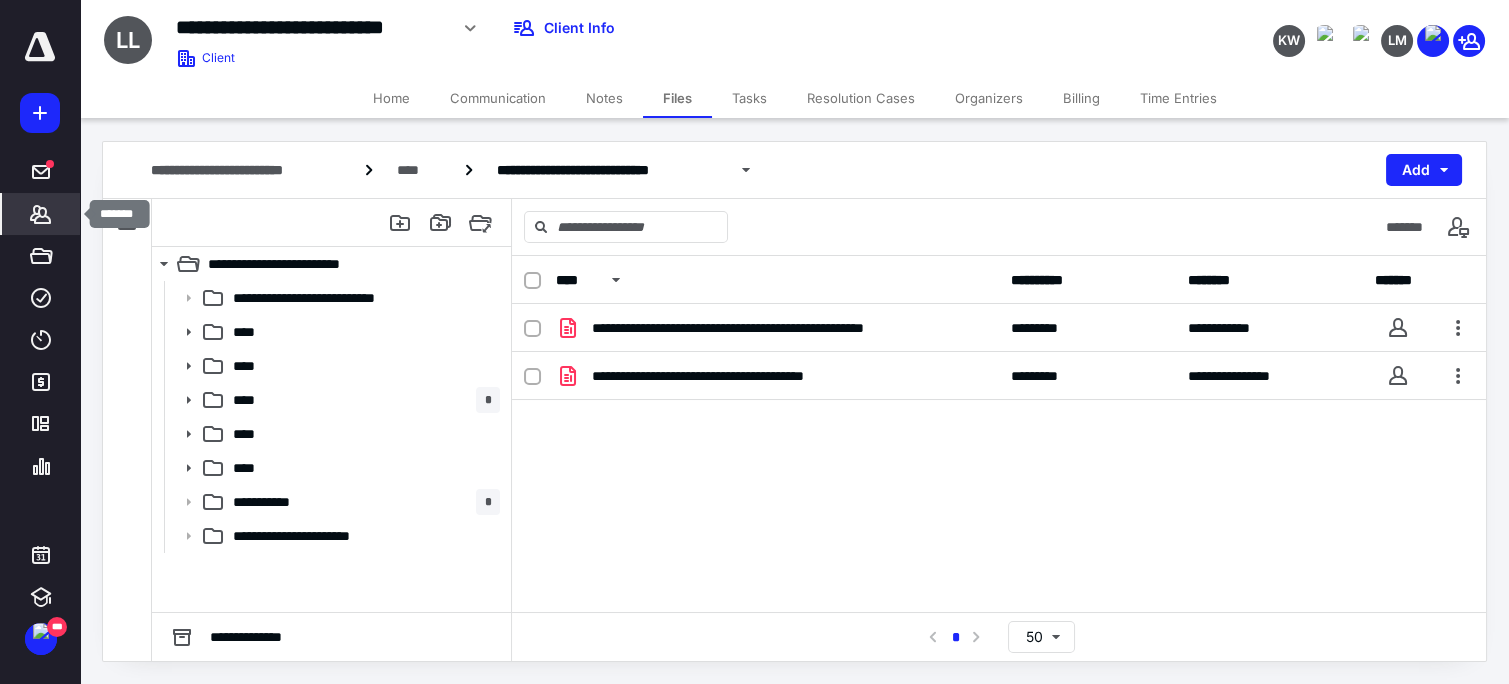click on "*******" at bounding box center [41, 214] 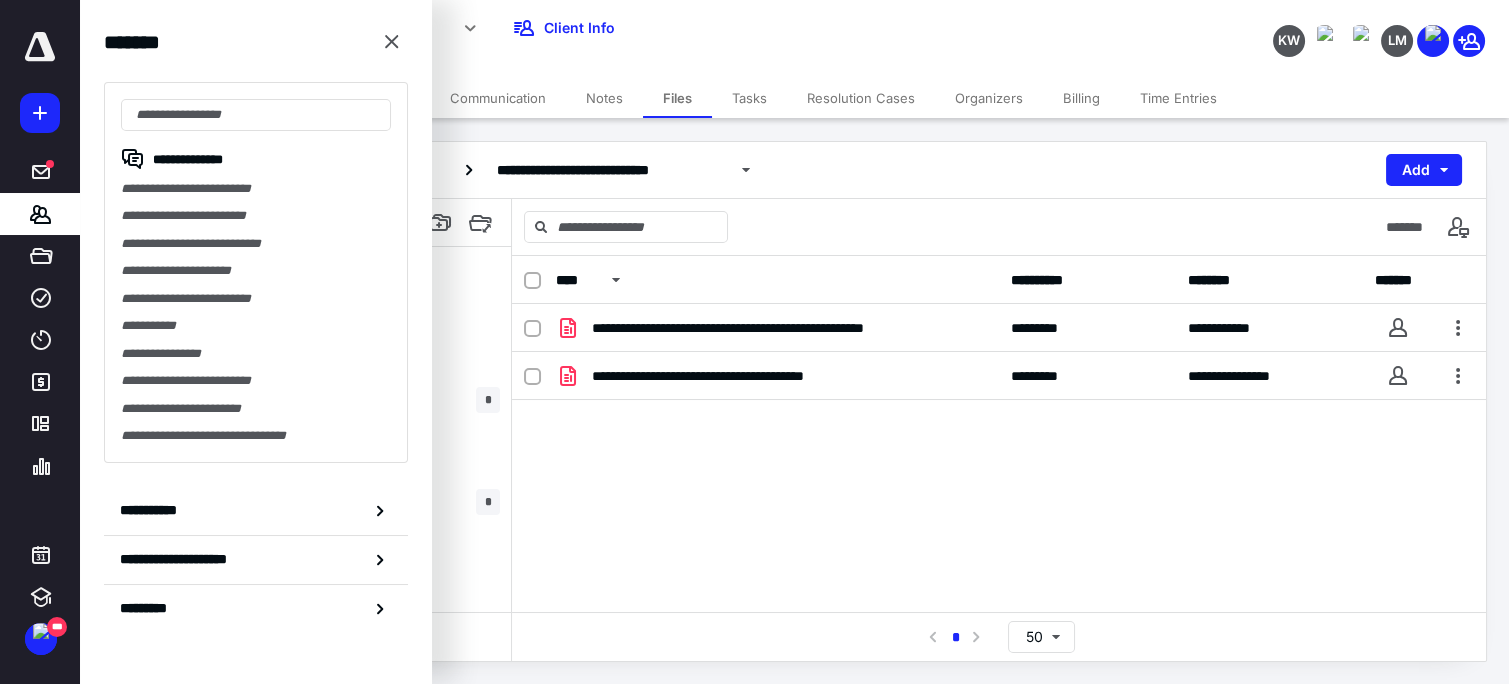 click on "**********" at bounding box center (999, 454) 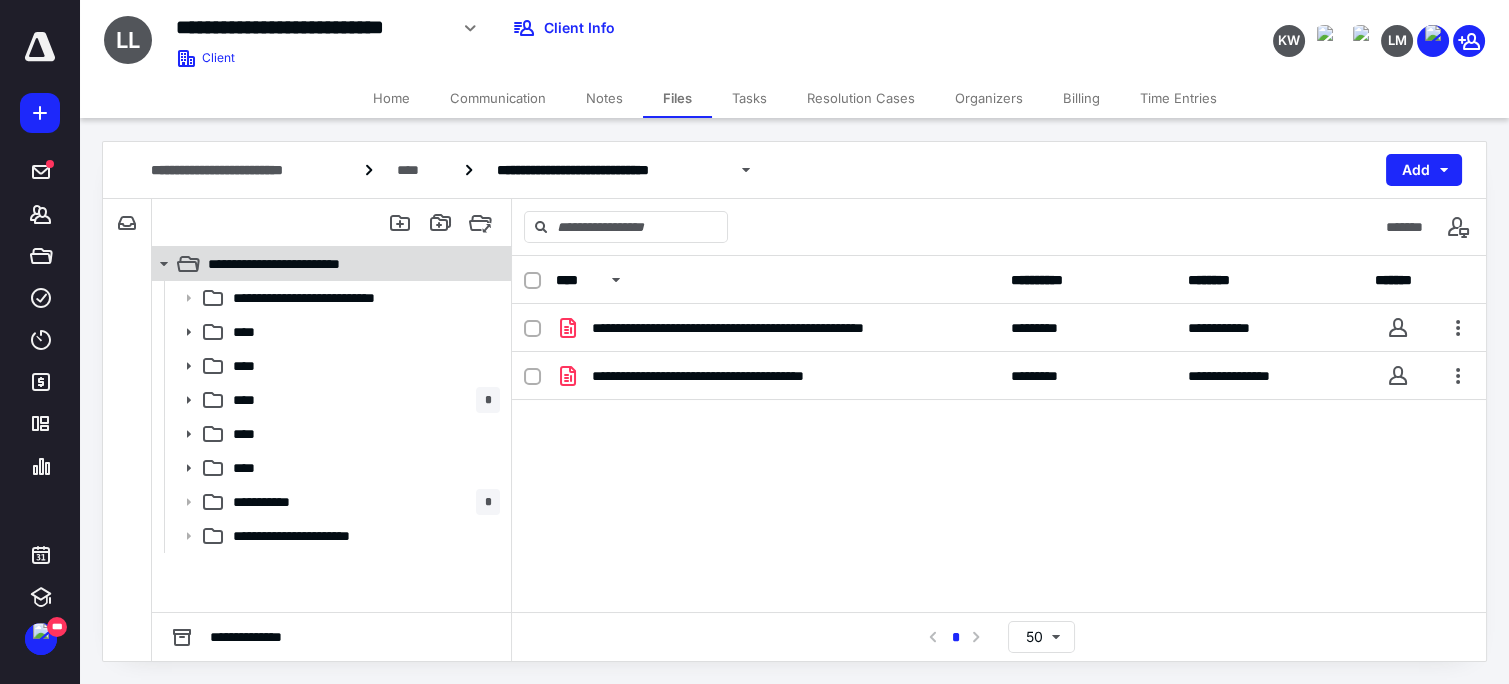 click 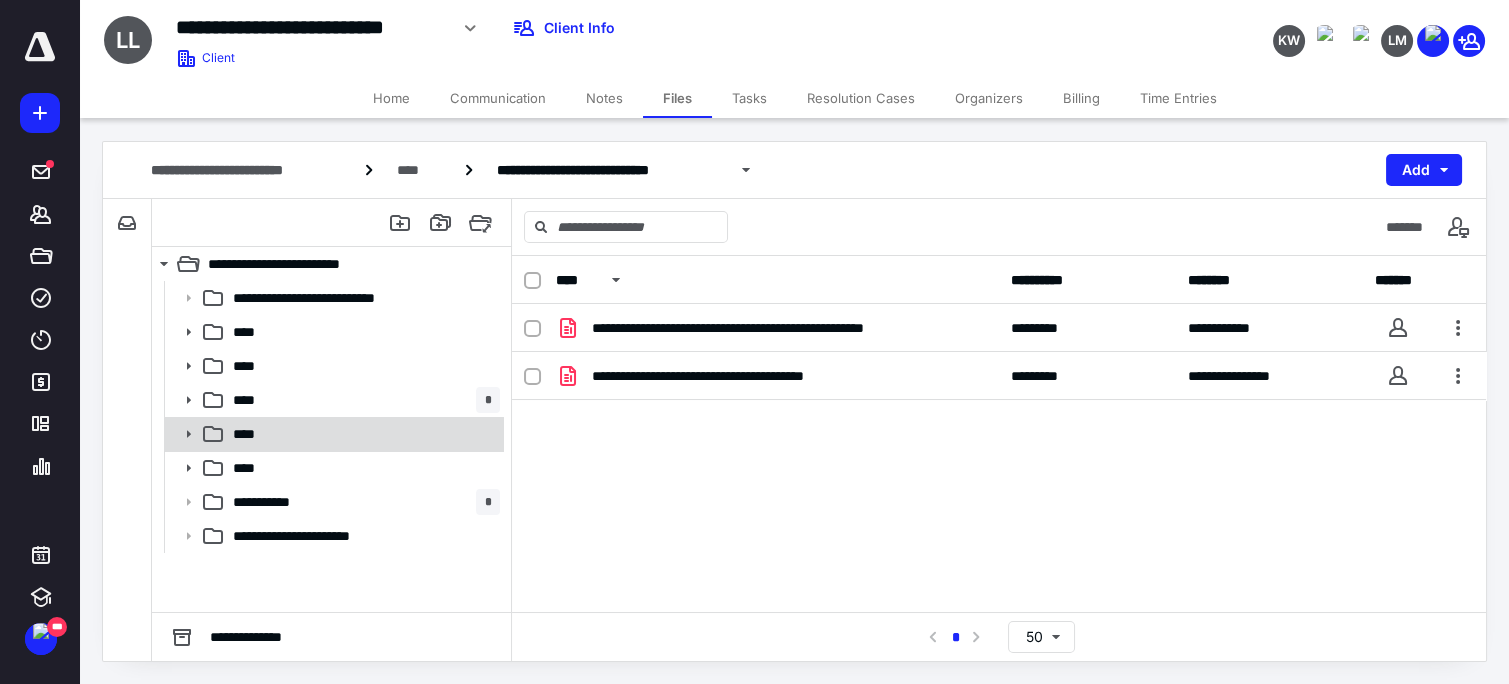 click 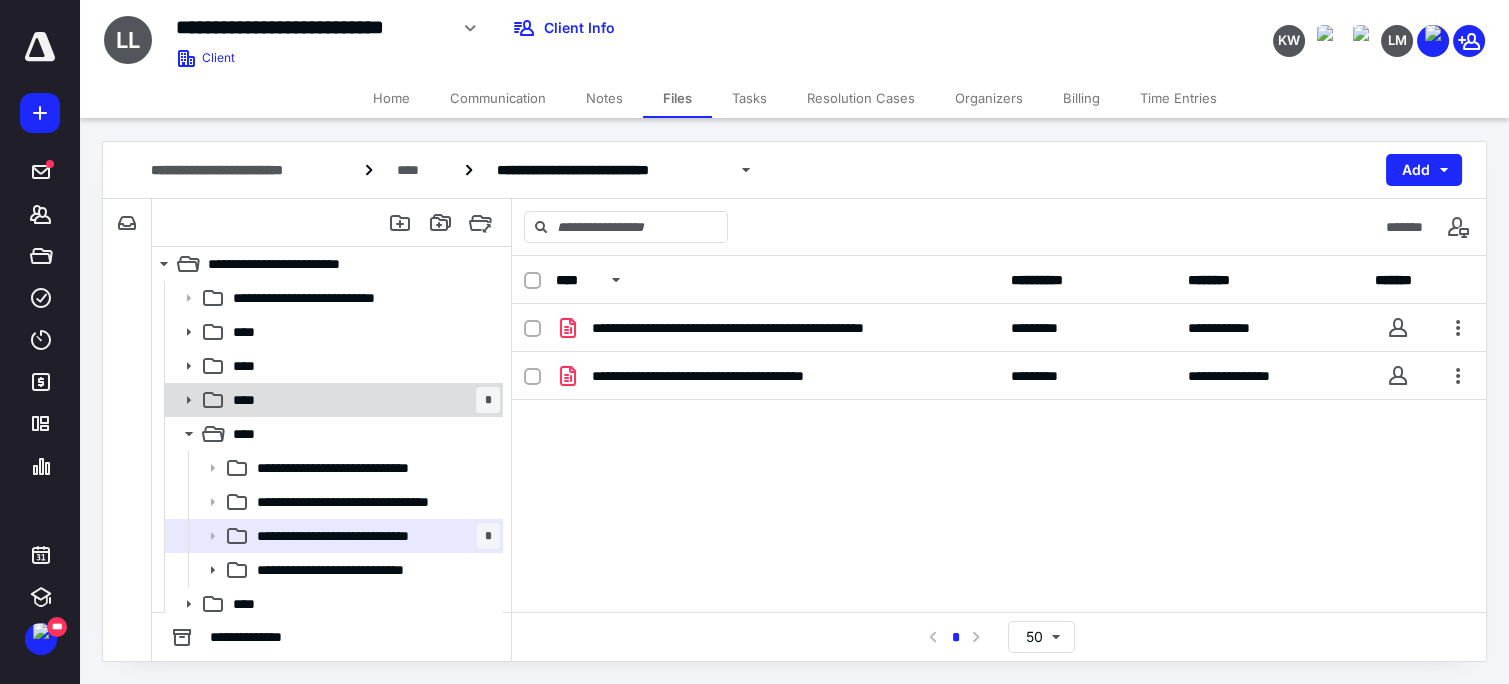click 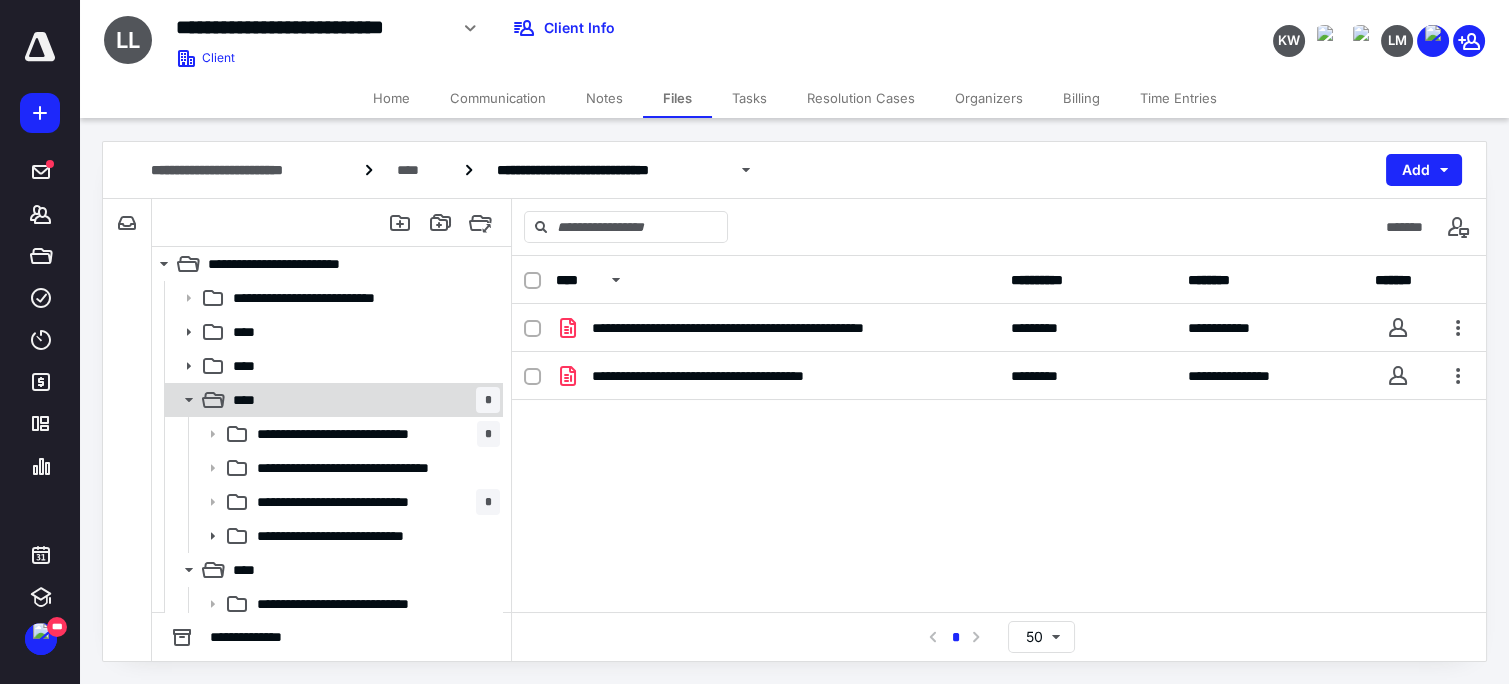 click 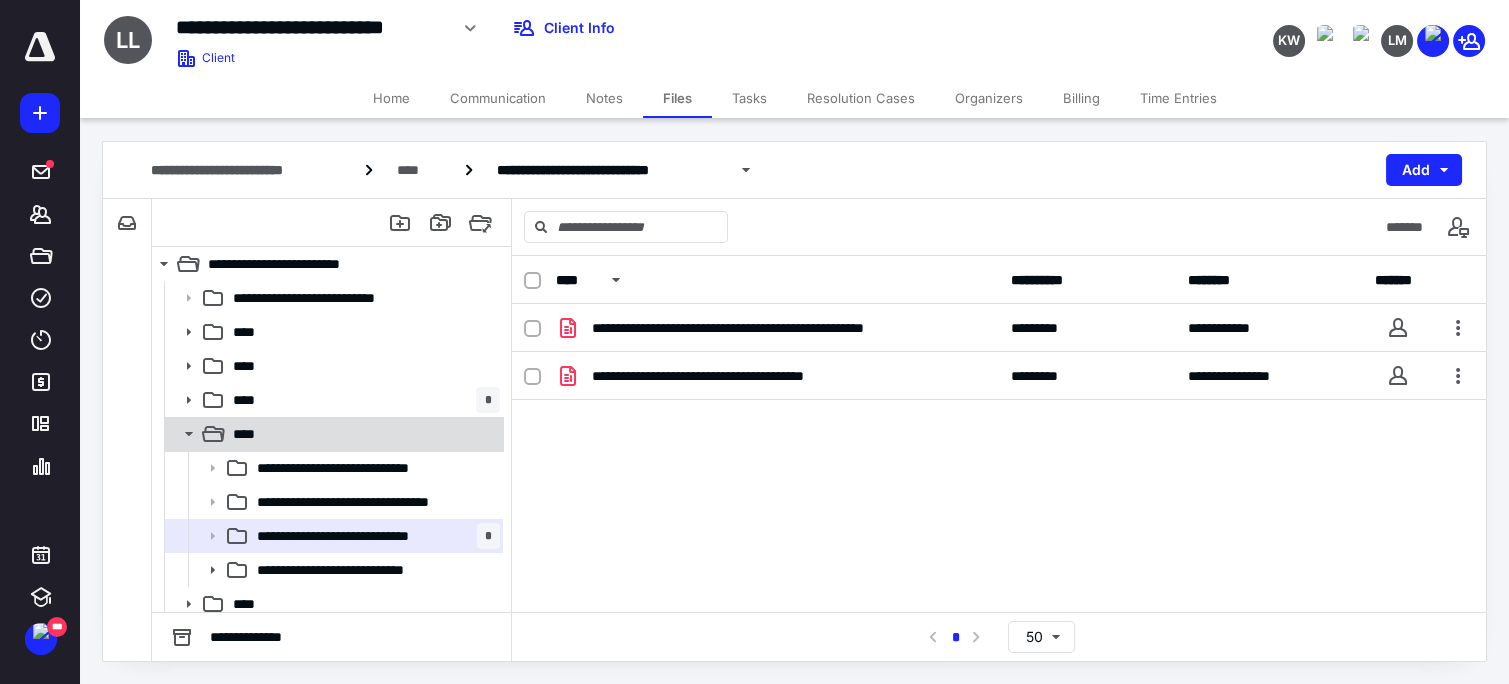 click 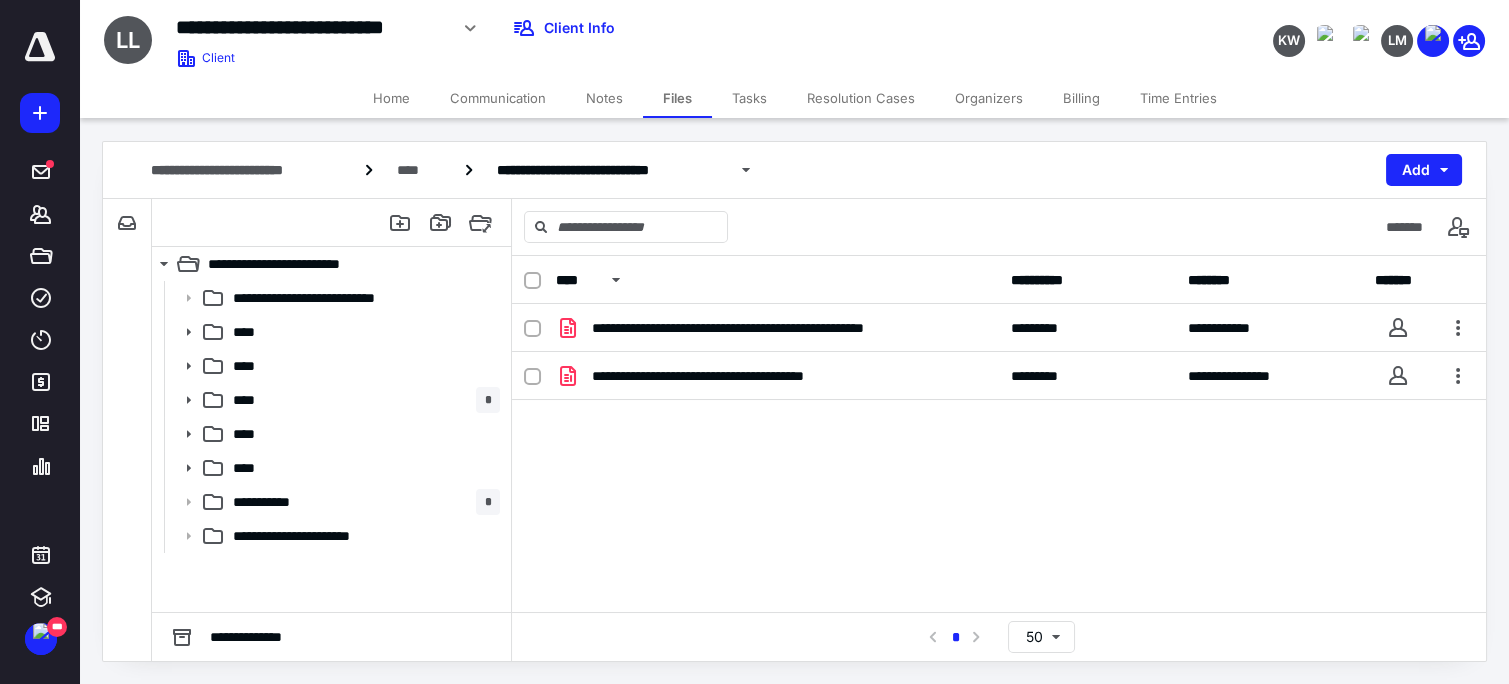 click on "**********" at bounding box center [999, 454] 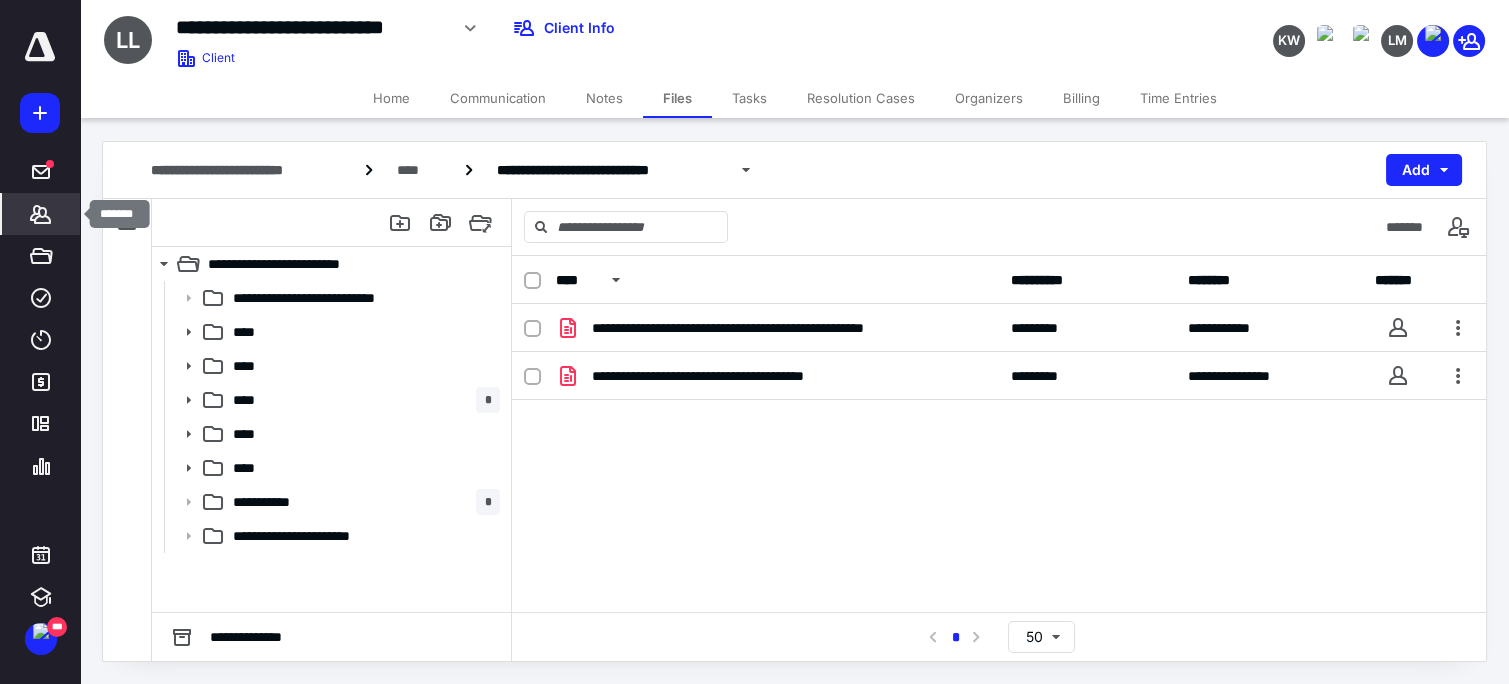 click 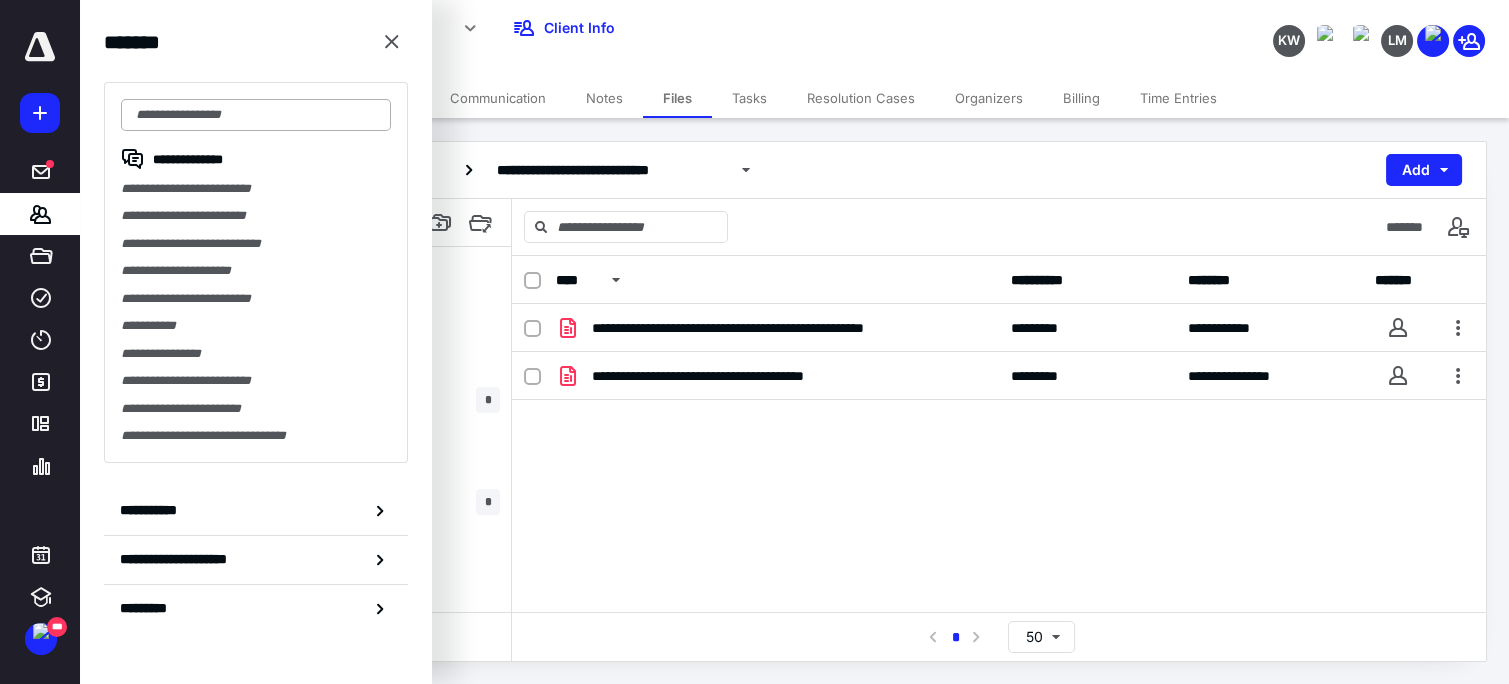 click at bounding box center (256, 115) 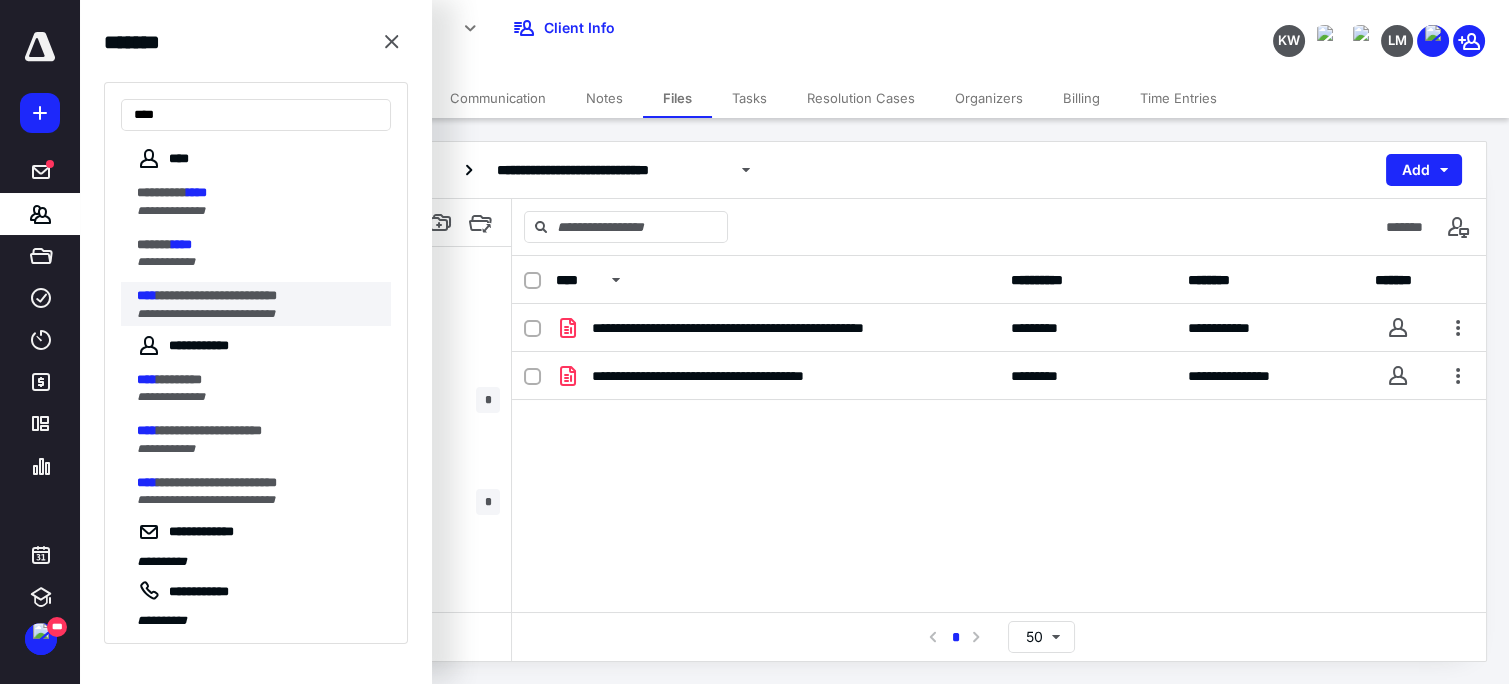 type on "****" 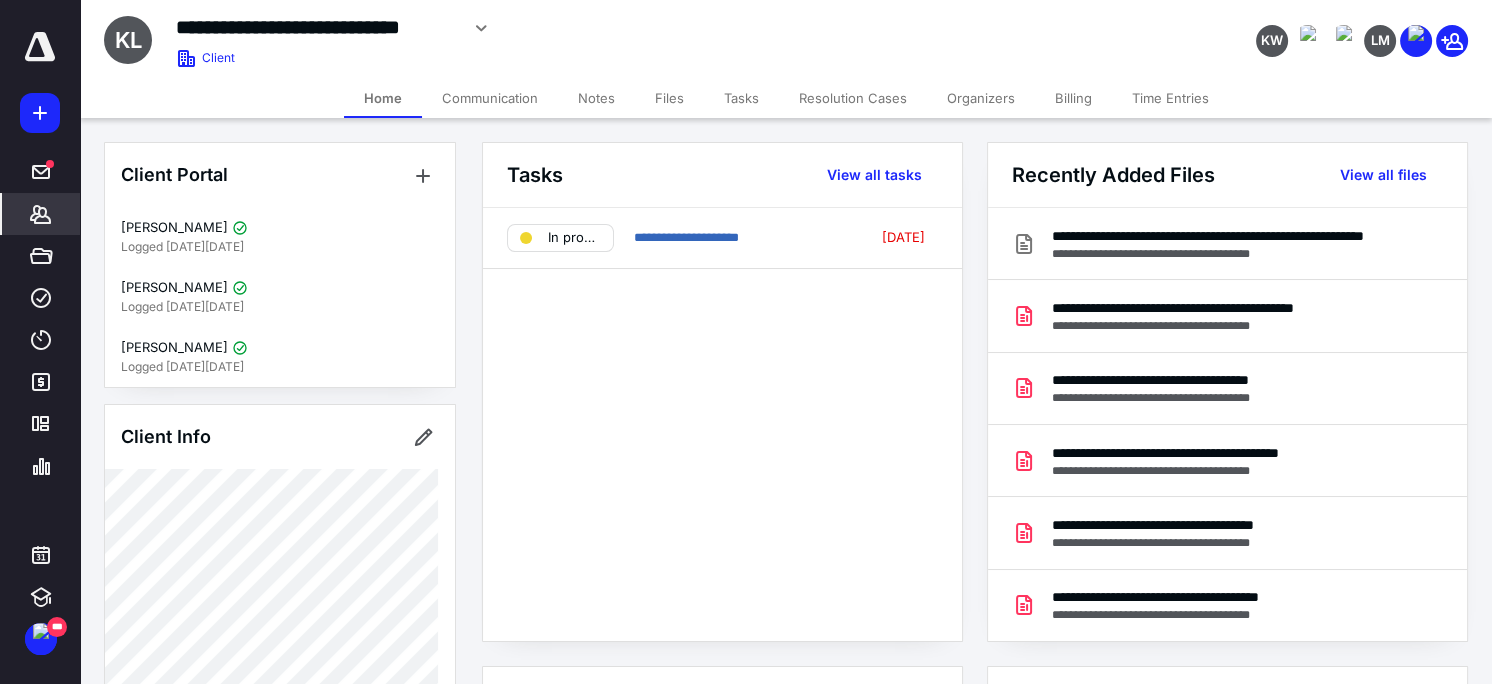 click on "Time Entries" at bounding box center [1170, 98] 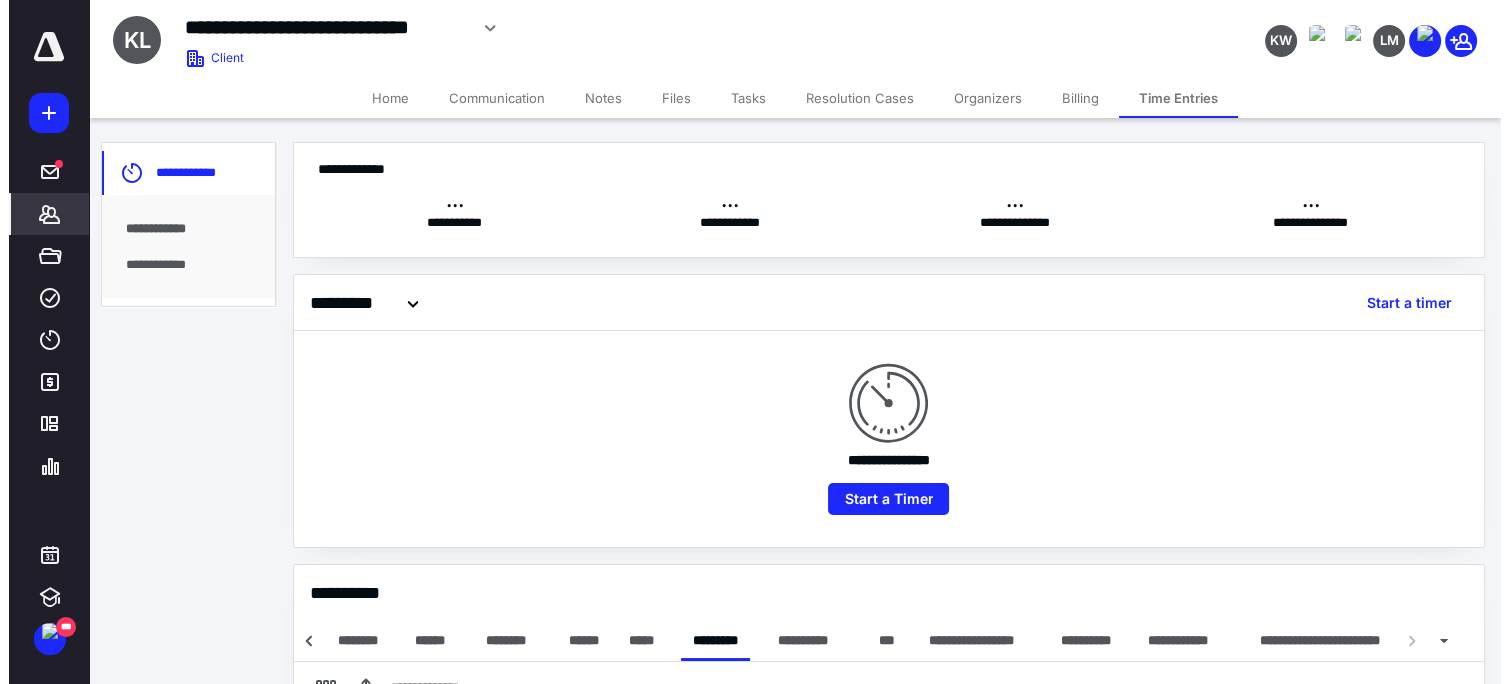 scroll, scrollTop: 0, scrollLeft: 148, axis: horizontal 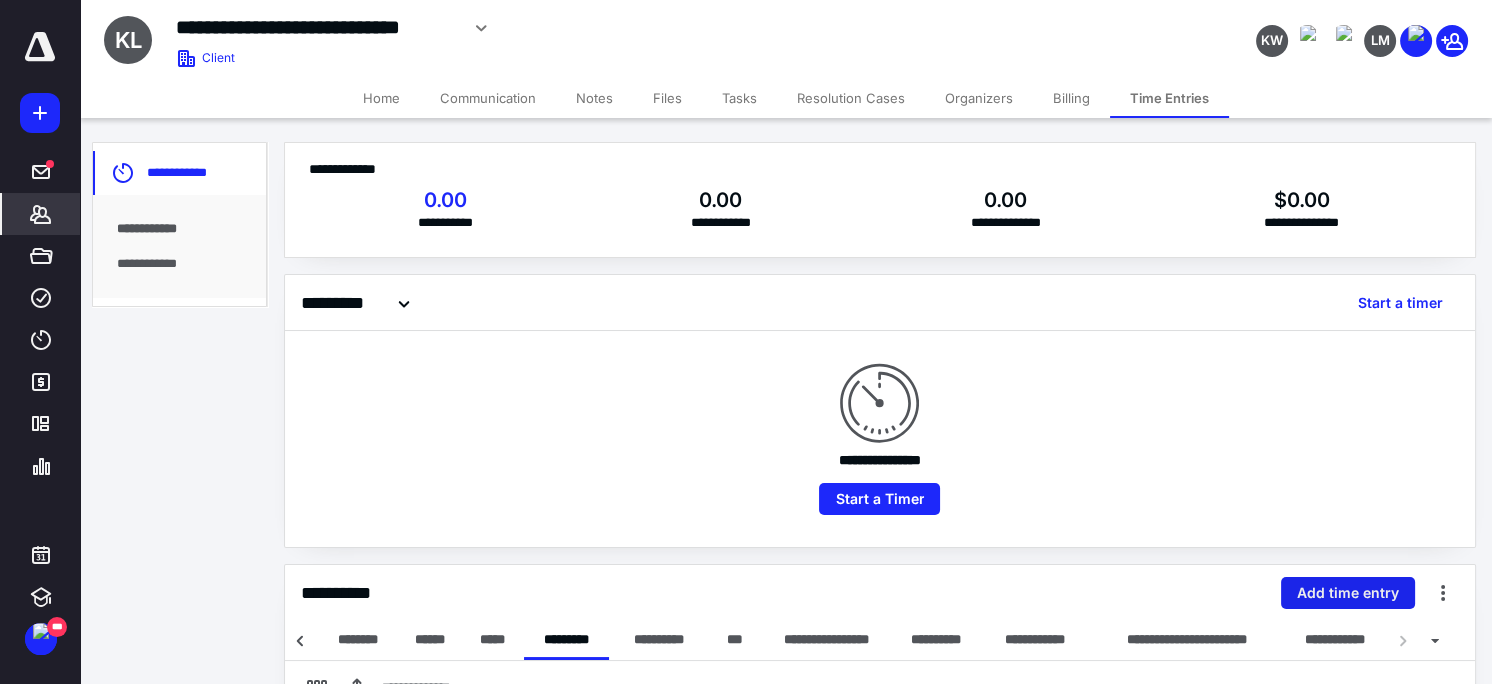 click on "Add time entry" at bounding box center [1348, 593] 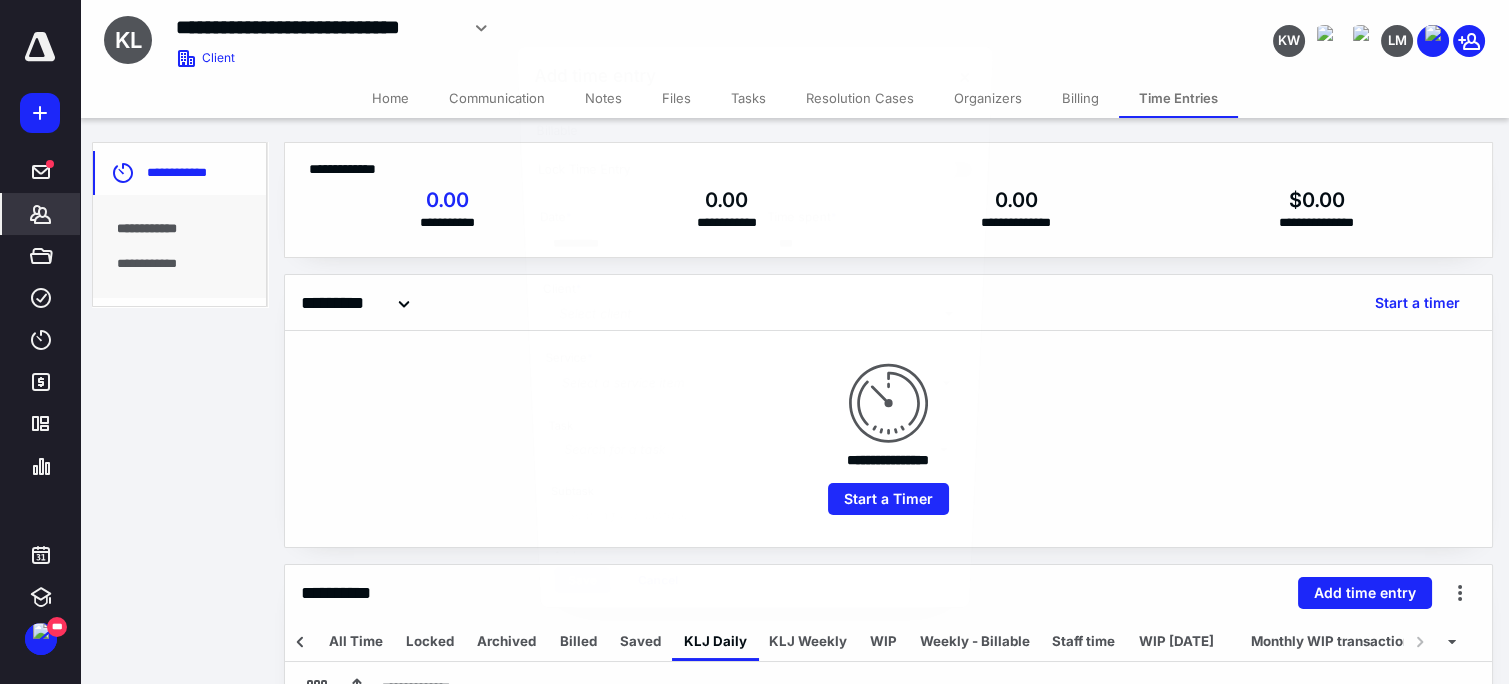 scroll, scrollTop: 0, scrollLeft: 131, axis: horizontal 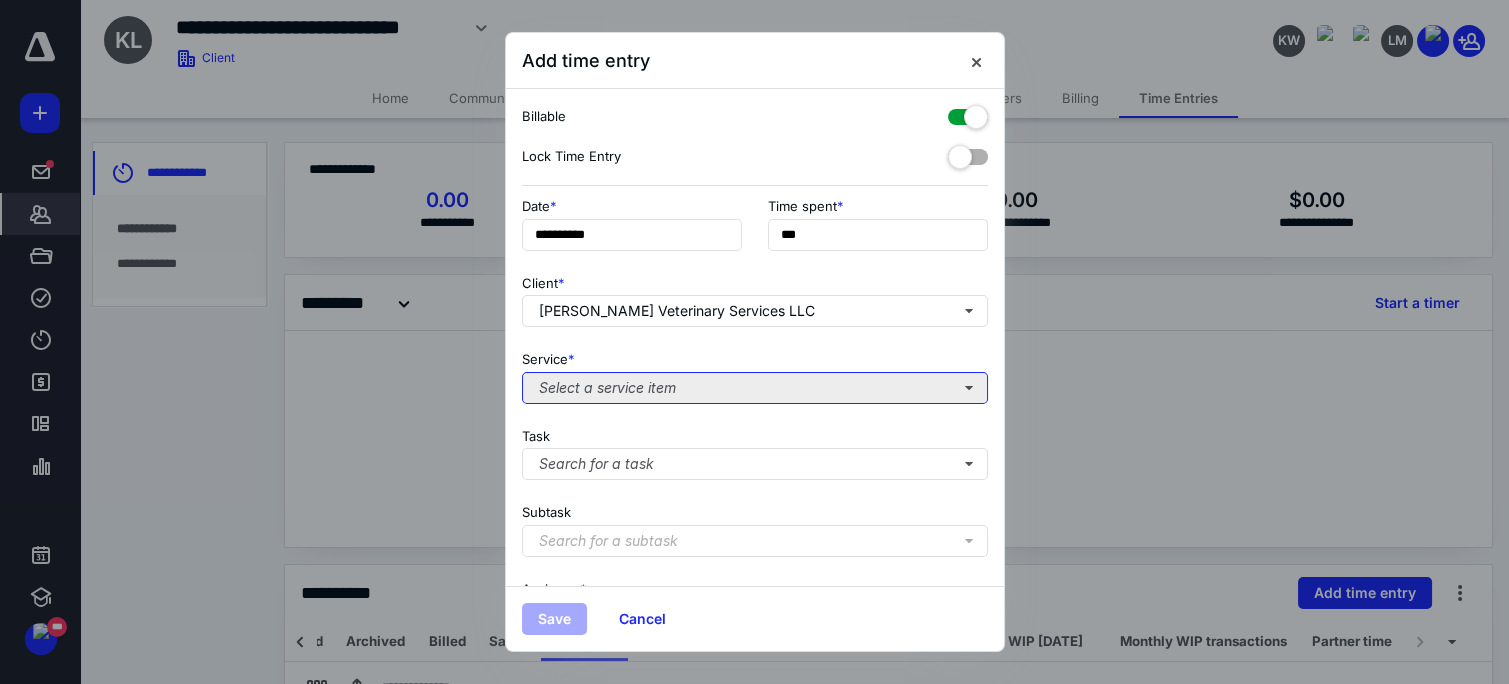 click on "Select a service item" at bounding box center [755, 388] 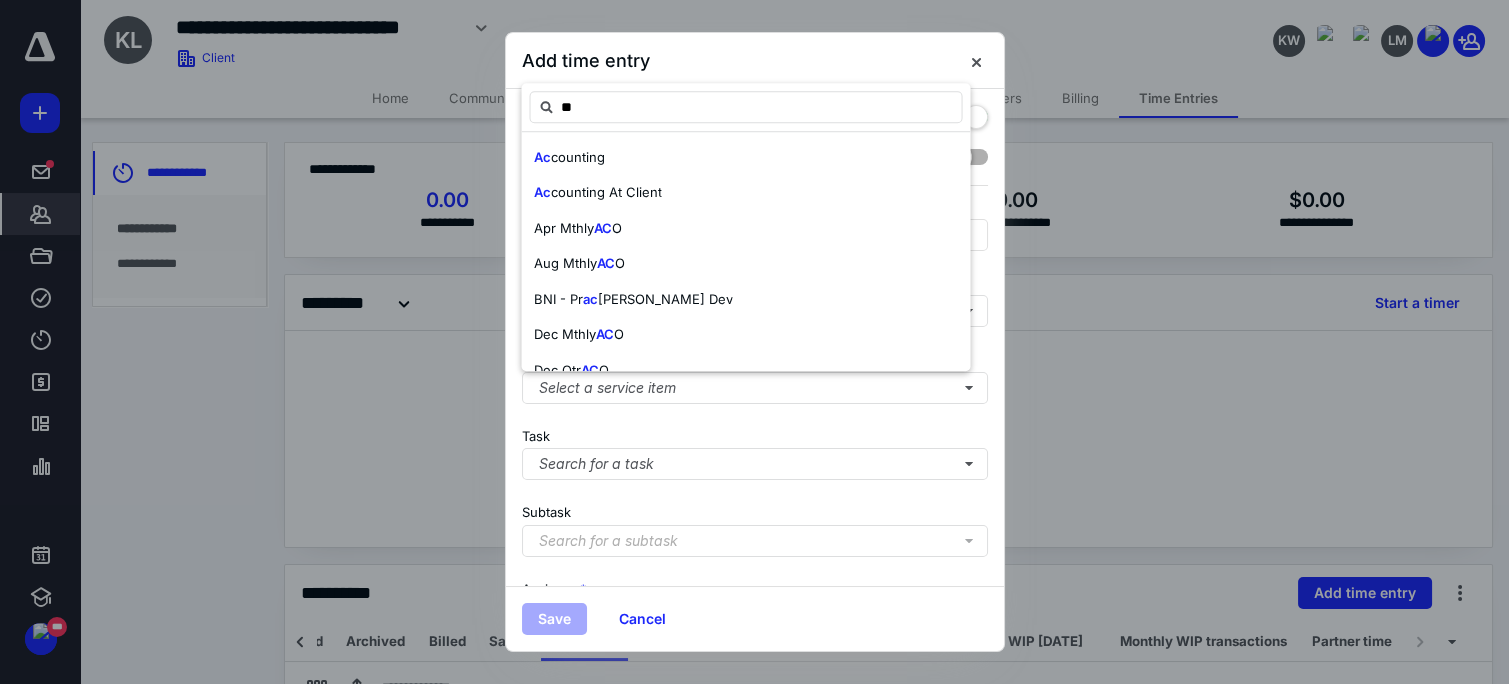 type on "*" 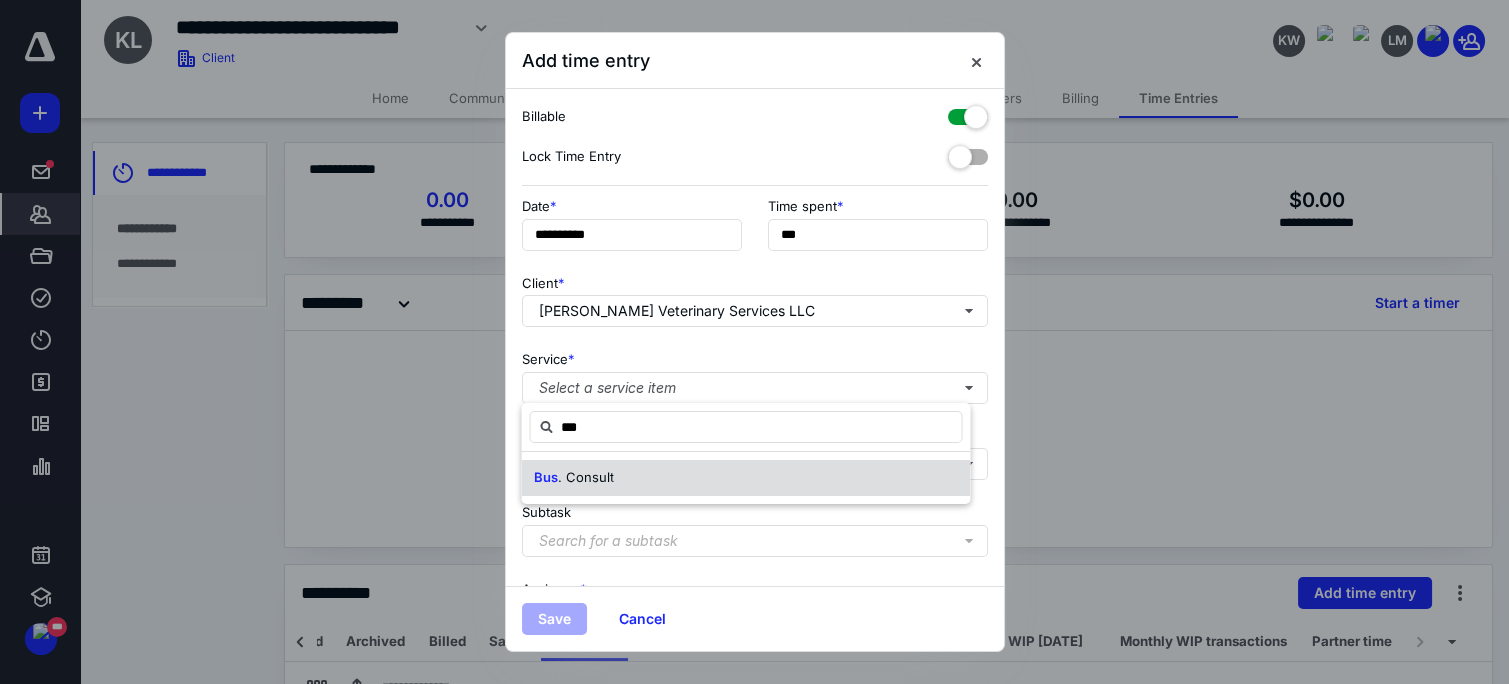 click on "Bus . Consult" at bounding box center (745, 478) 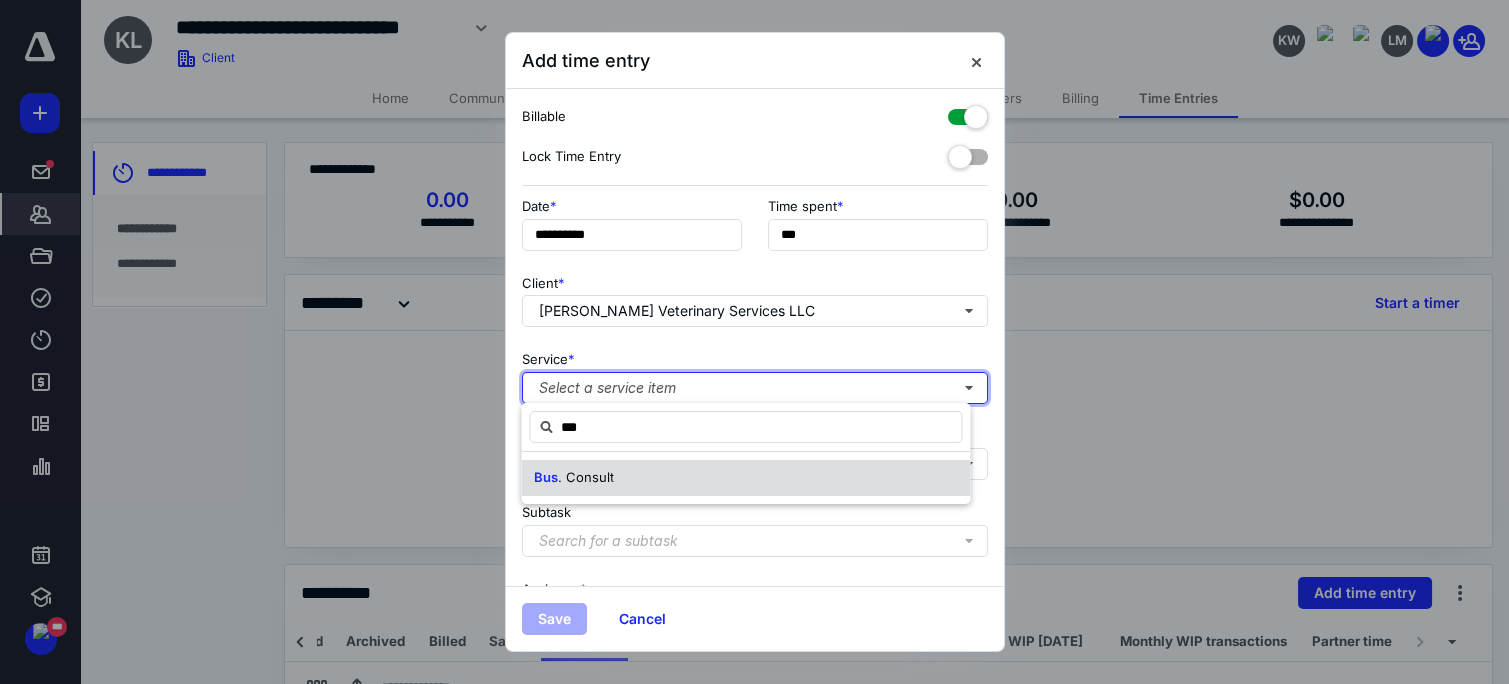 type 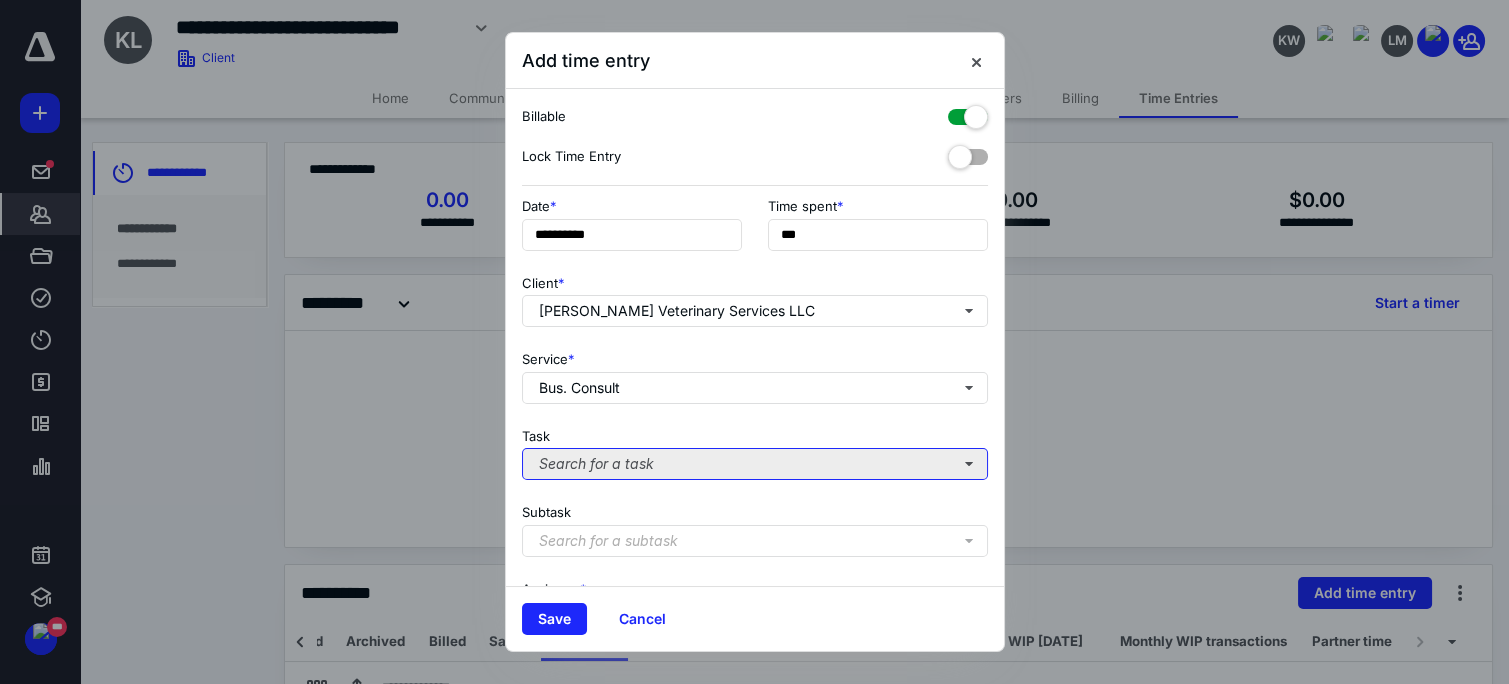 click on "Search for a task" at bounding box center [755, 464] 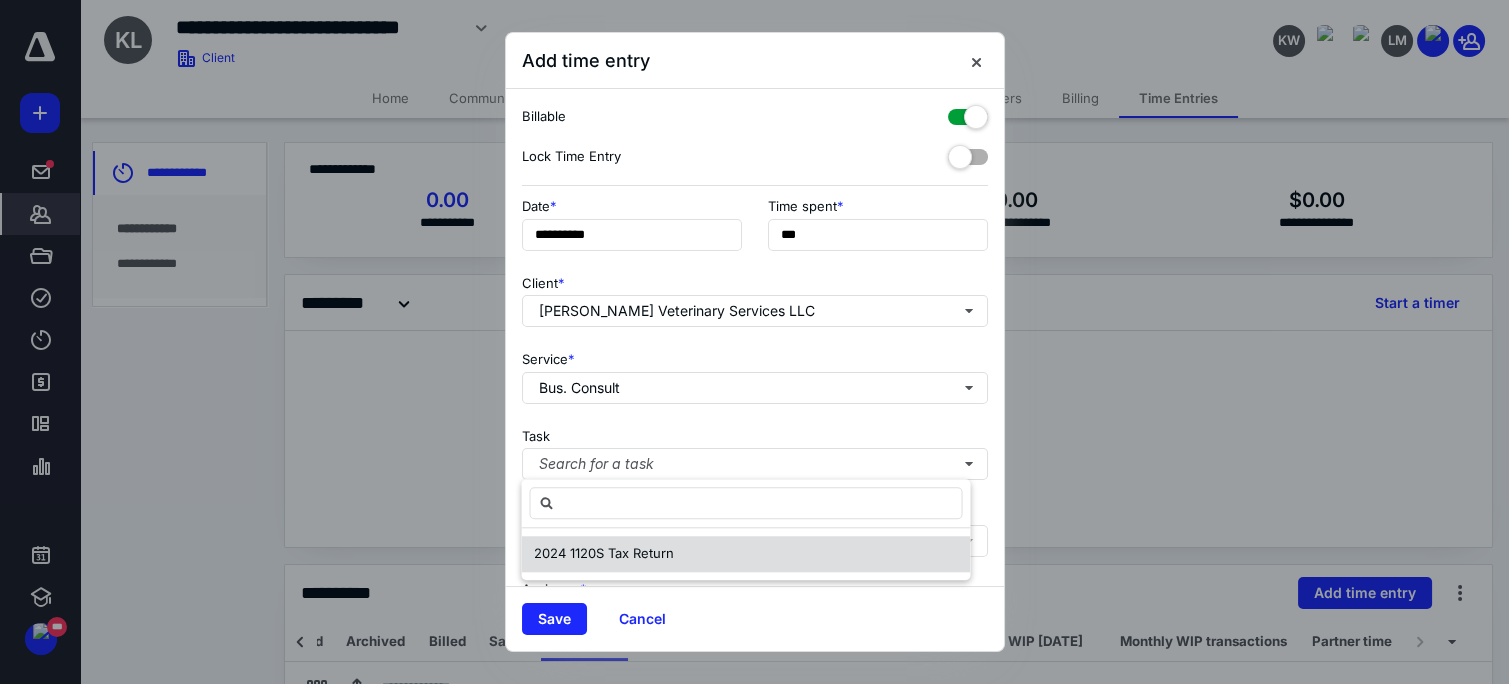 click on "2024 1120S Tax Return" at bounding box center [603, 553] 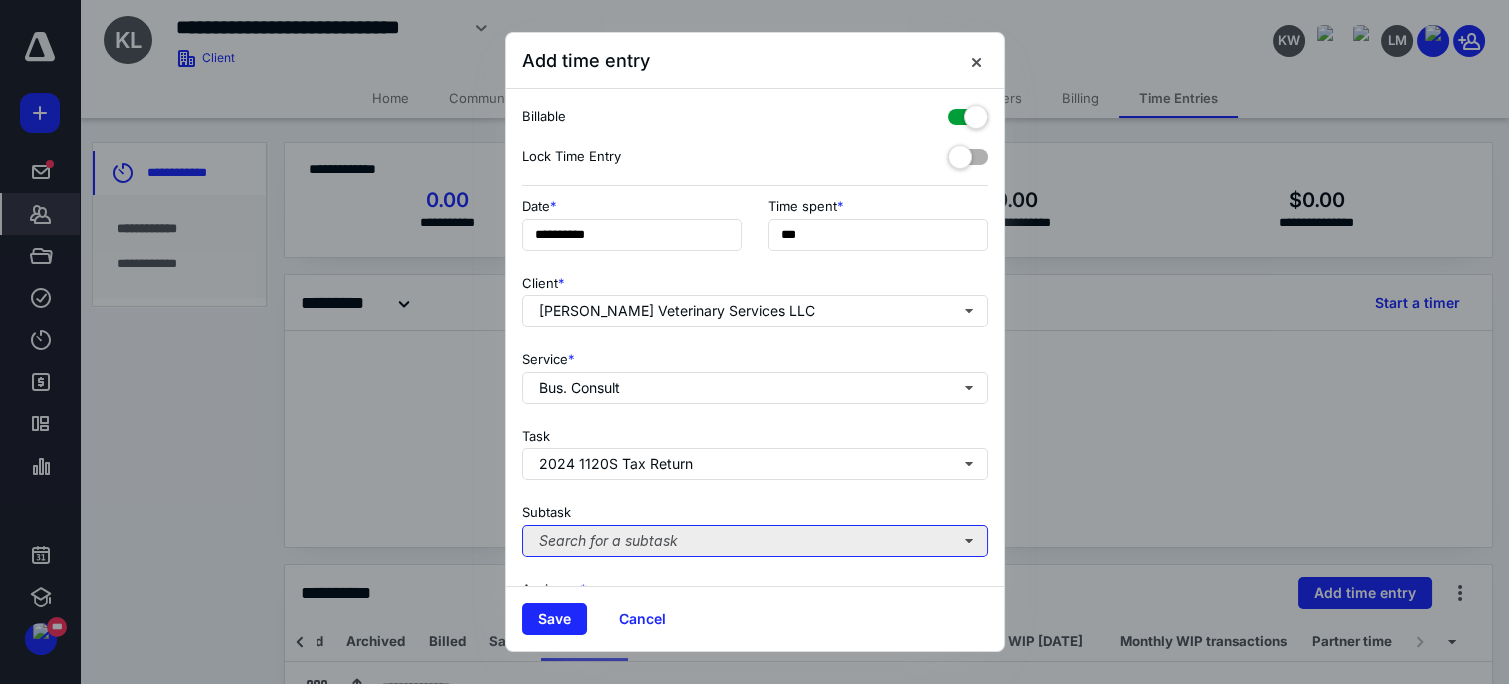 click on "Search for a subtask" at bounding box center [755, 541] 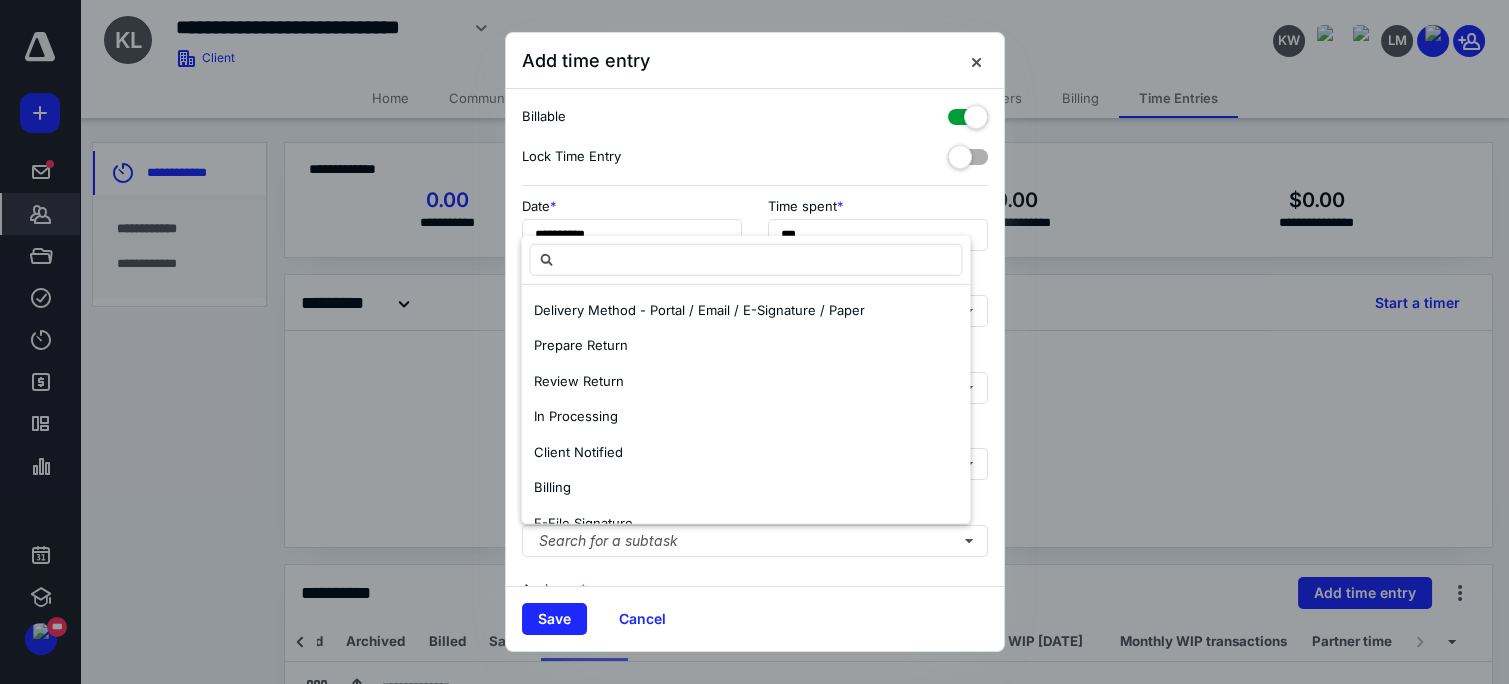 click at bounding box center (754, 342) 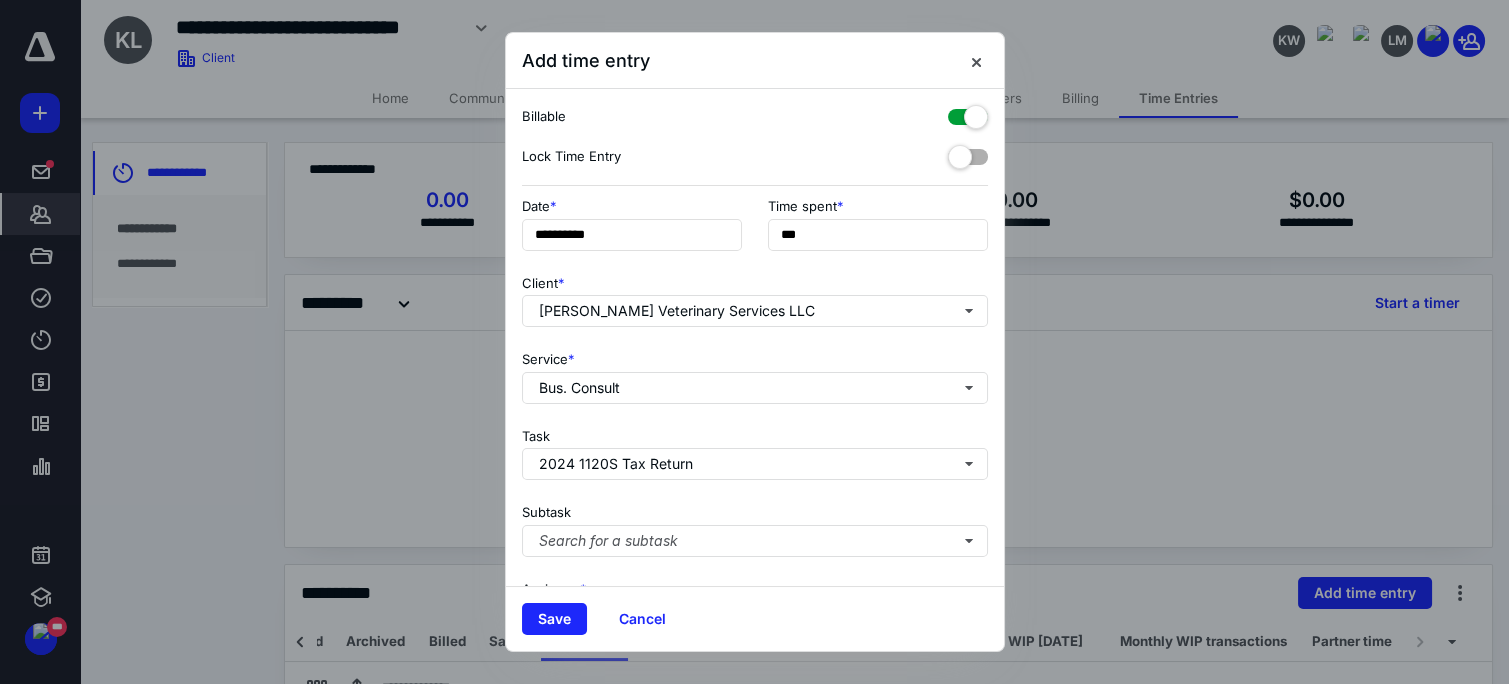 drag, startPoint x: 422, startPoint y: 394, endPoint x: 409, endPoint y: 394, distance: 13 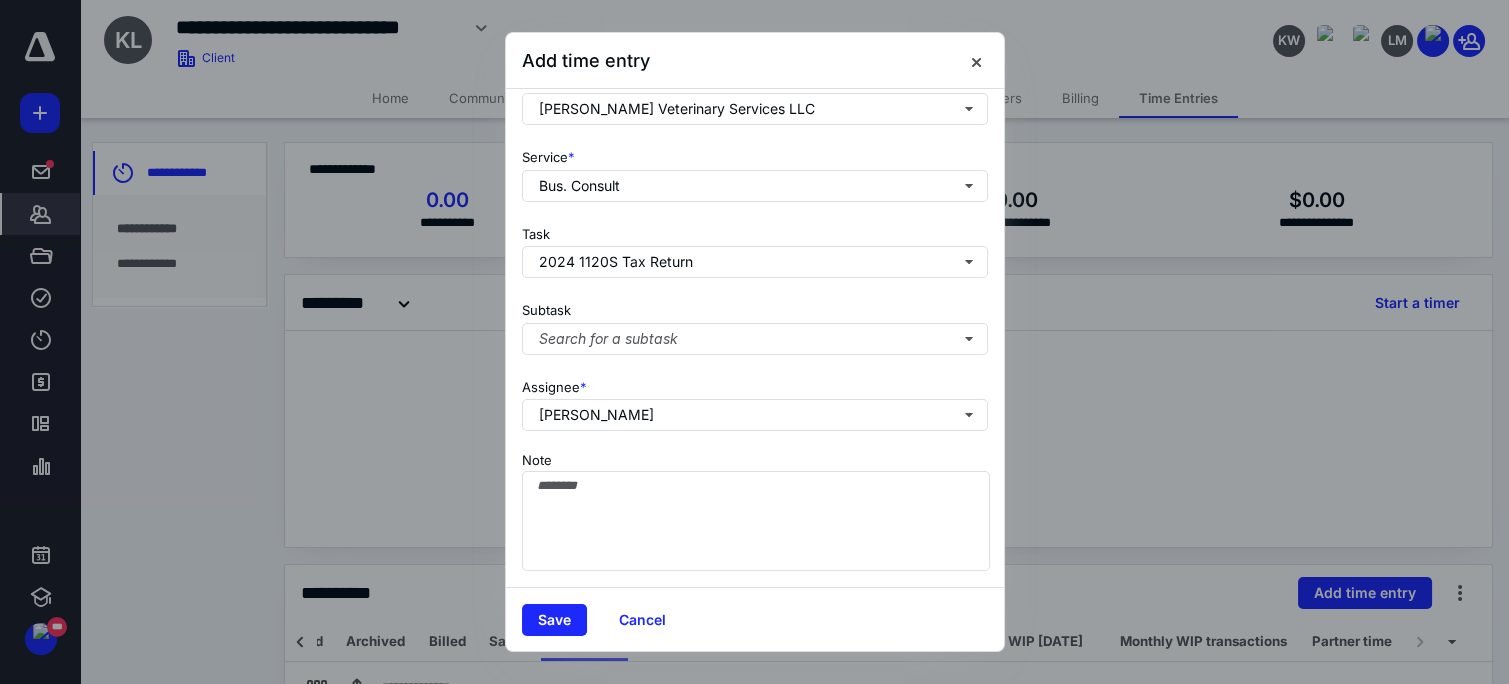 scroll, scrollTop: 217, scrollLeft: 0, axis: vertical 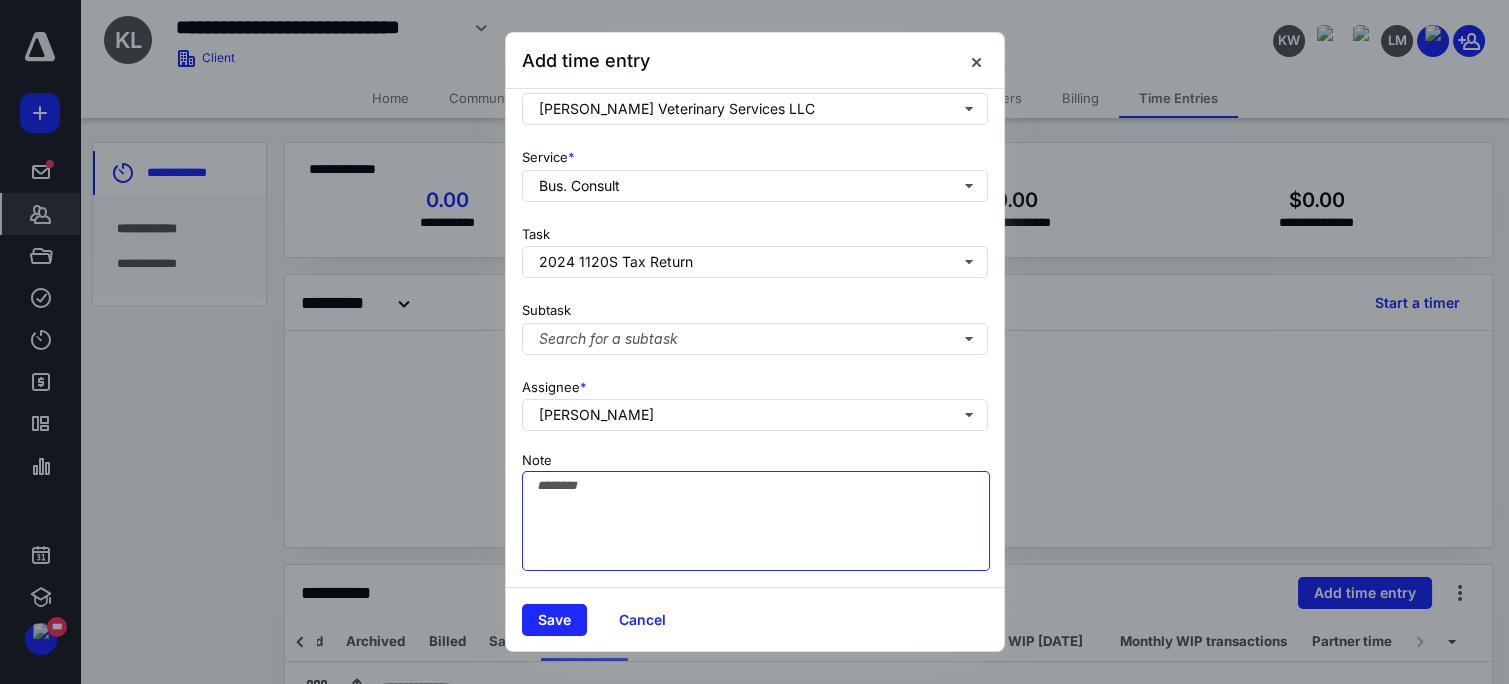 click on "Note" at bounding box center [756, 521] 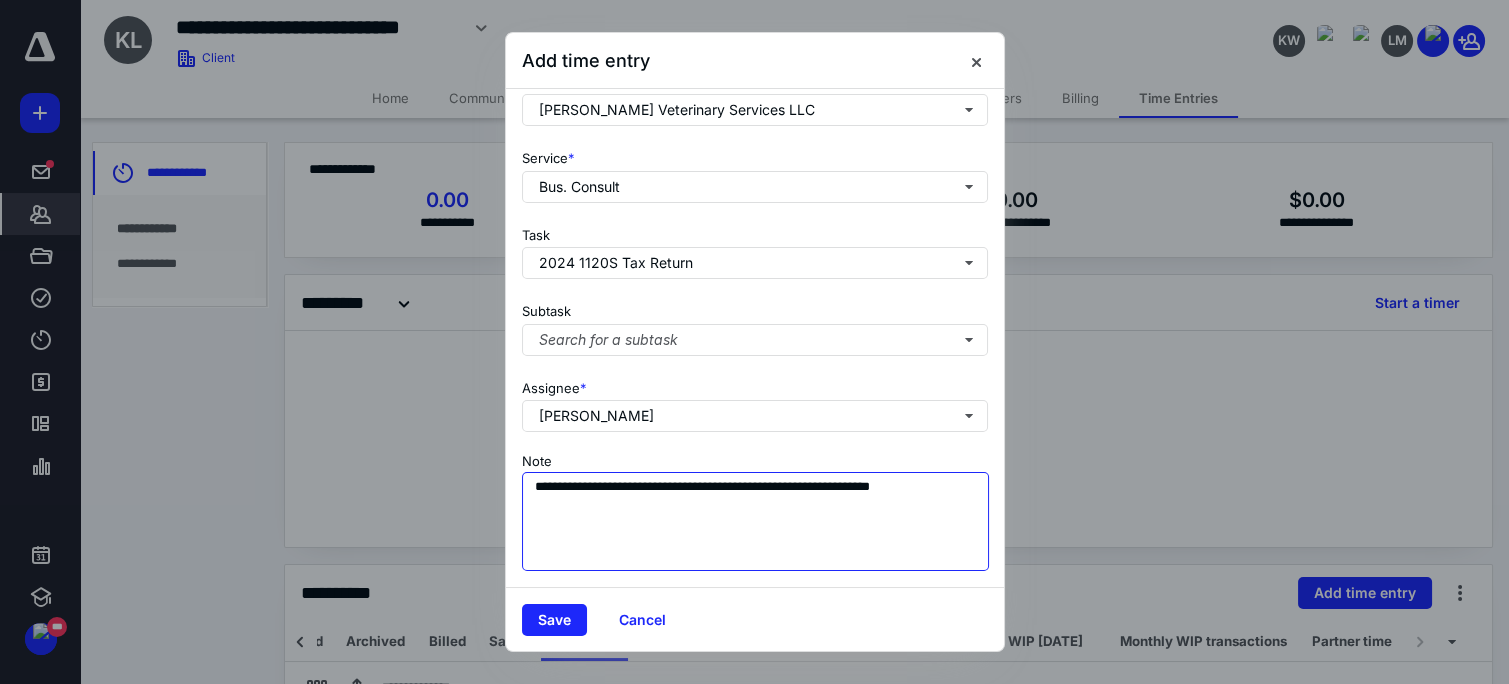 type on "**********" 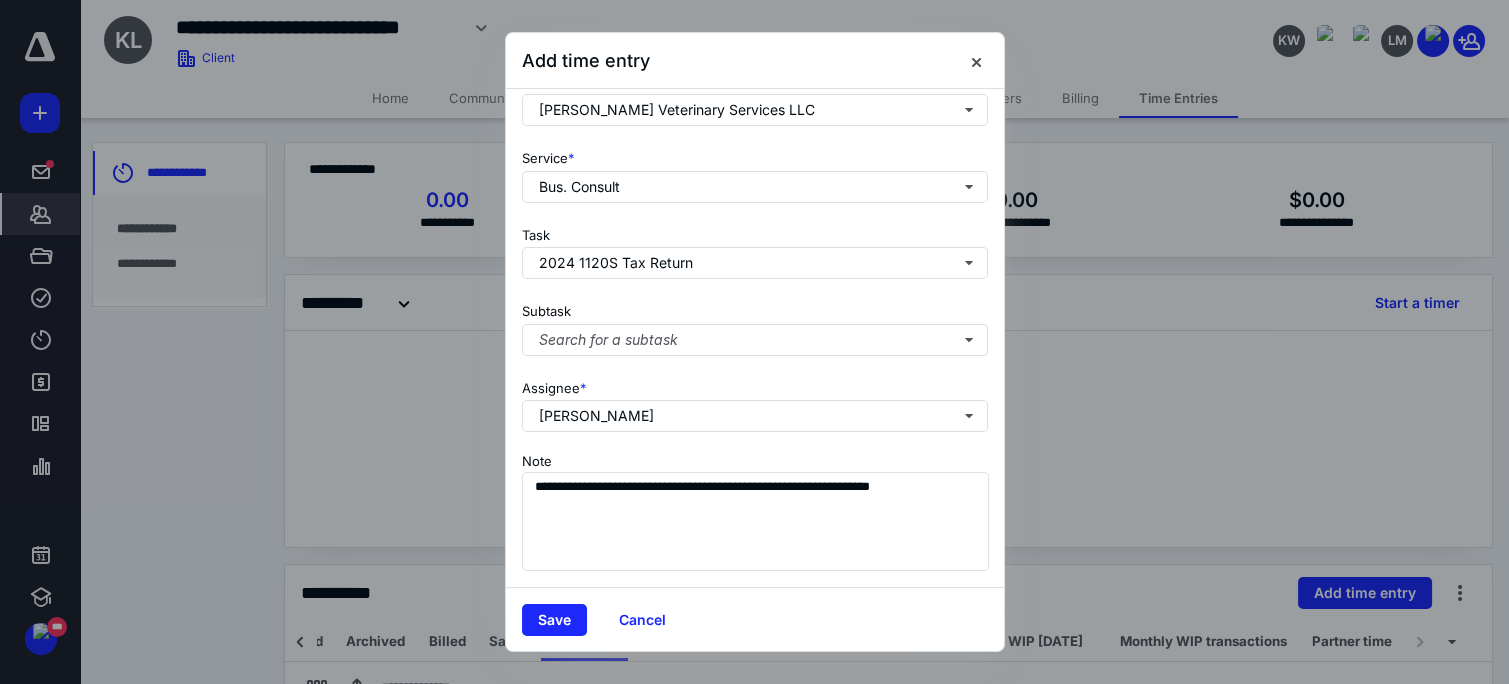 scroll, scrollTop: 0, scrollLeft: 0, axis: both 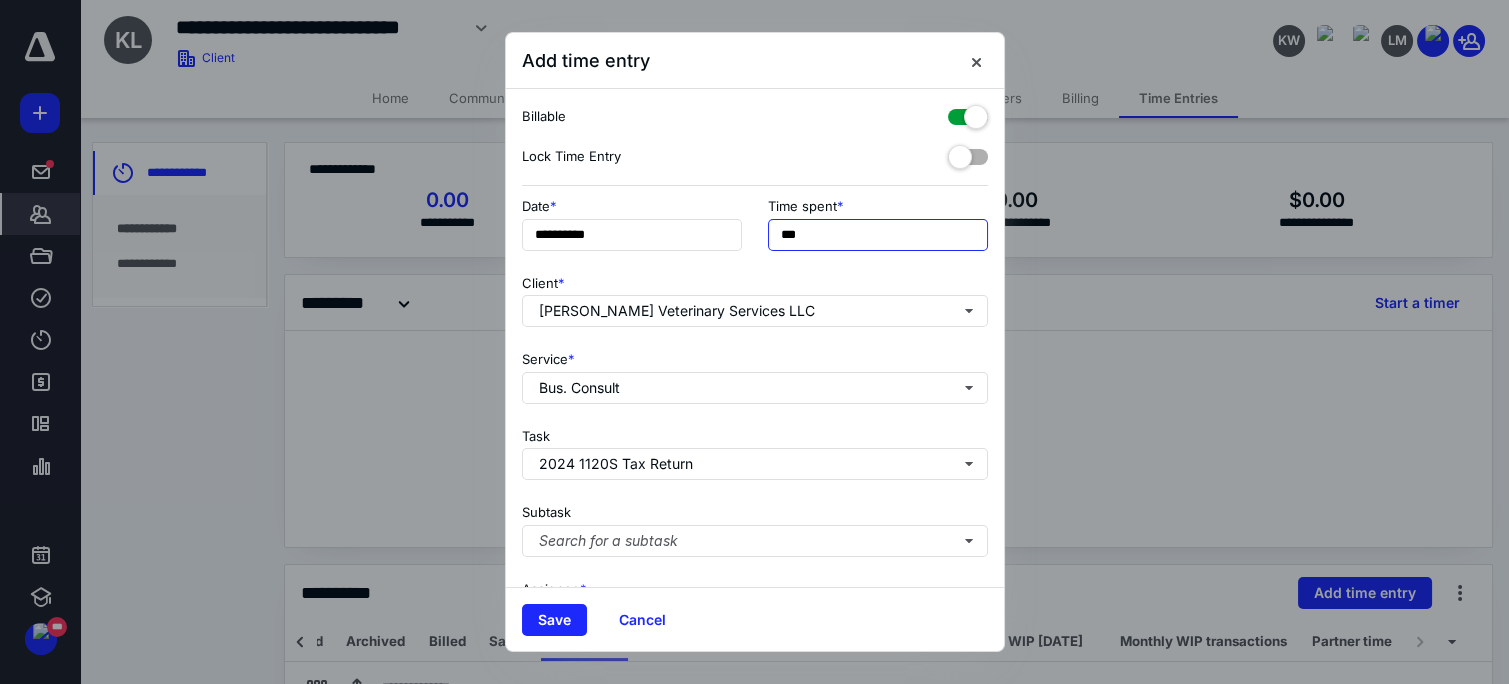 drag, startPoint x: 866, startPoint y: 239, endPoint x: 597, endPoint y: 207, distance: 270.89667 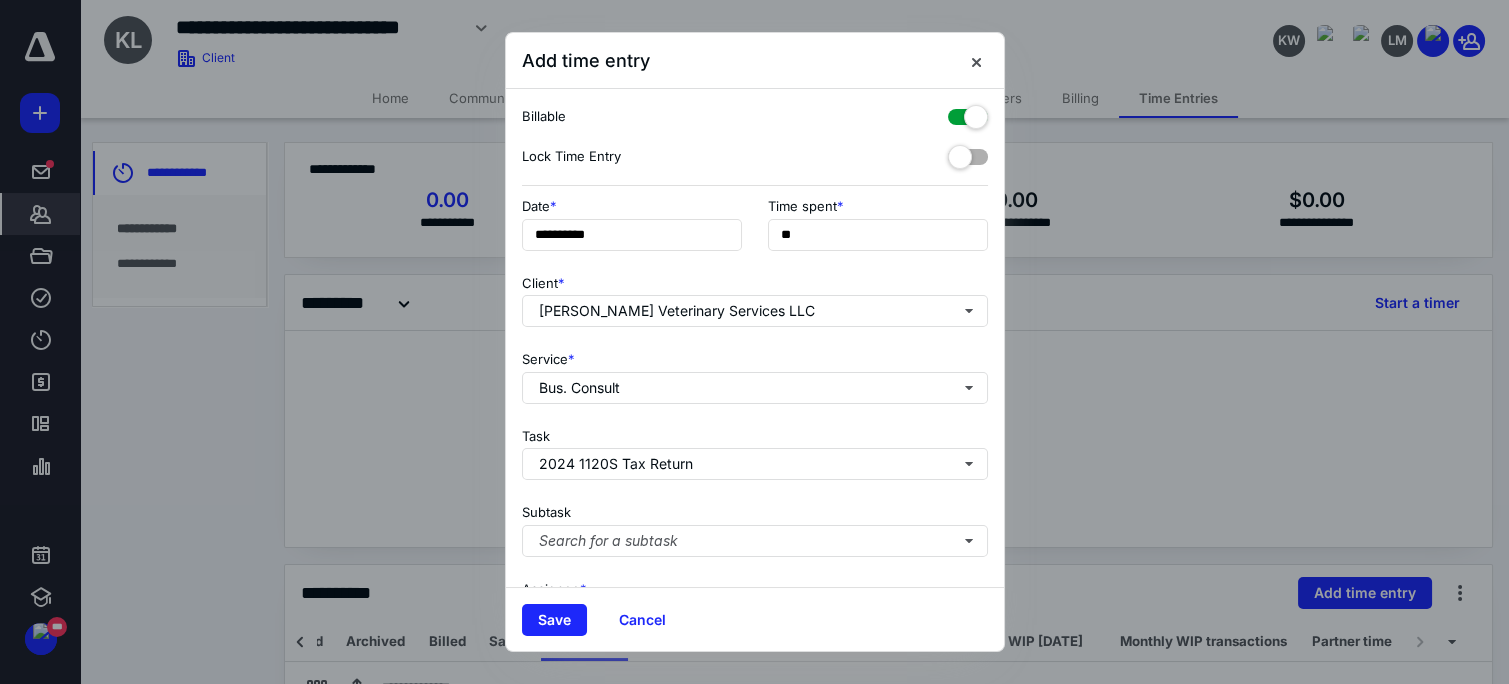 type on "***" 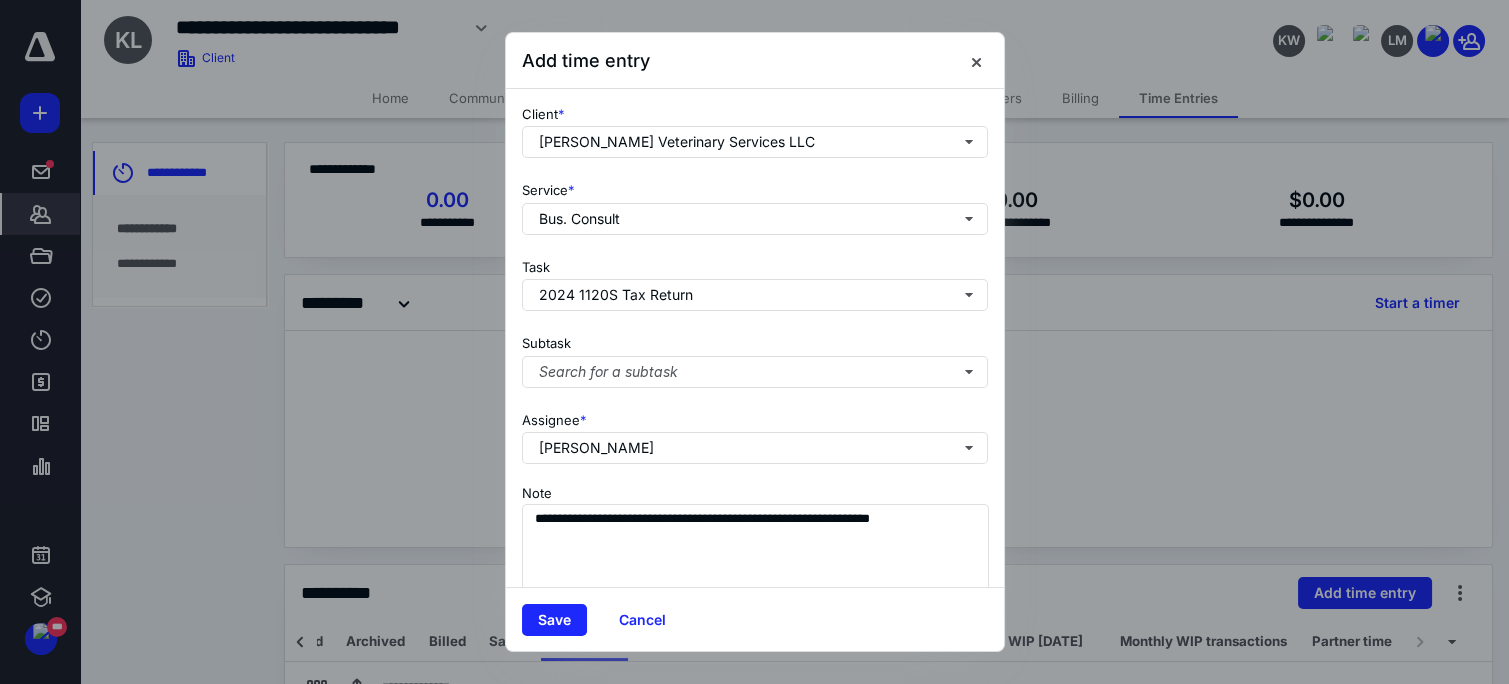 scroll, scrollTop: 217, scrollLeft: 0, axis: vertical 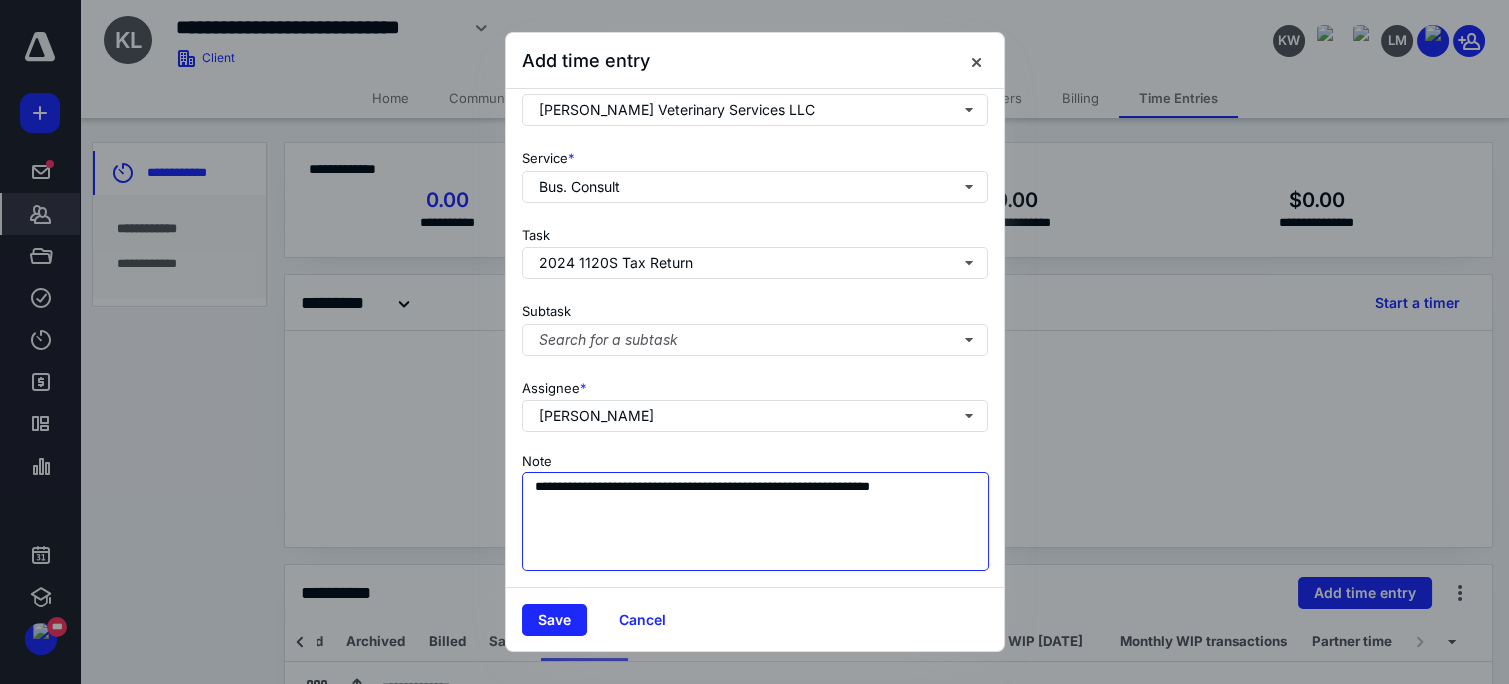 click on "**********" at bounding box center [756, 522] 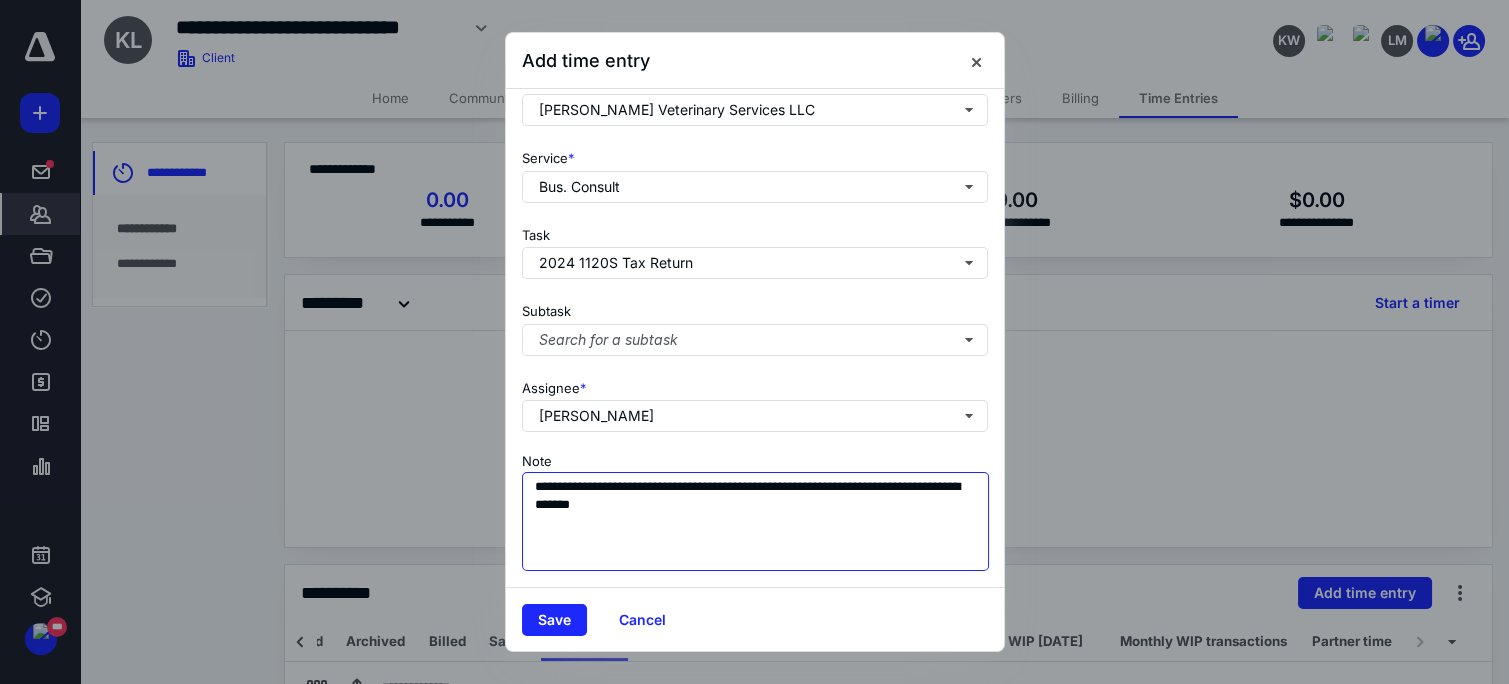 click on "**********" at bounding box center [756, 522] 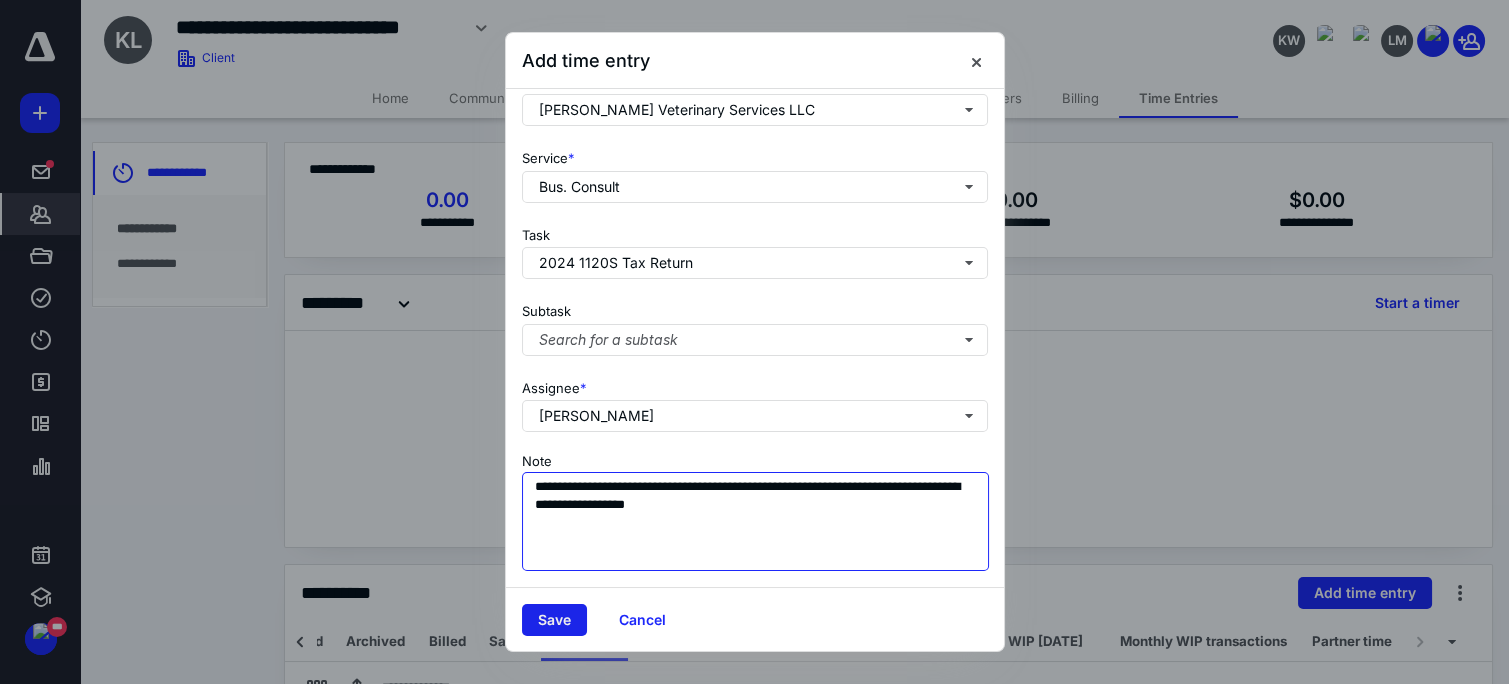 type on "**********" 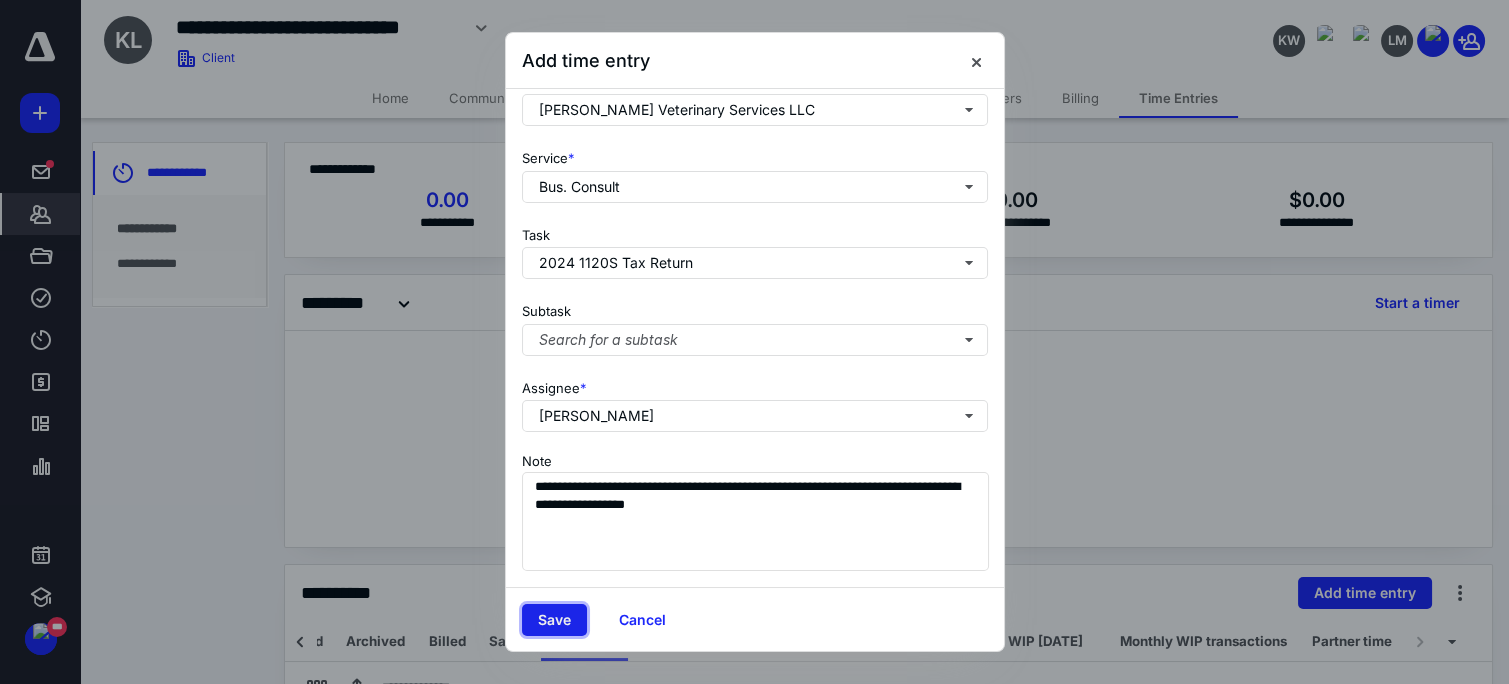 click on "Save" at bounding box center (554, 620) 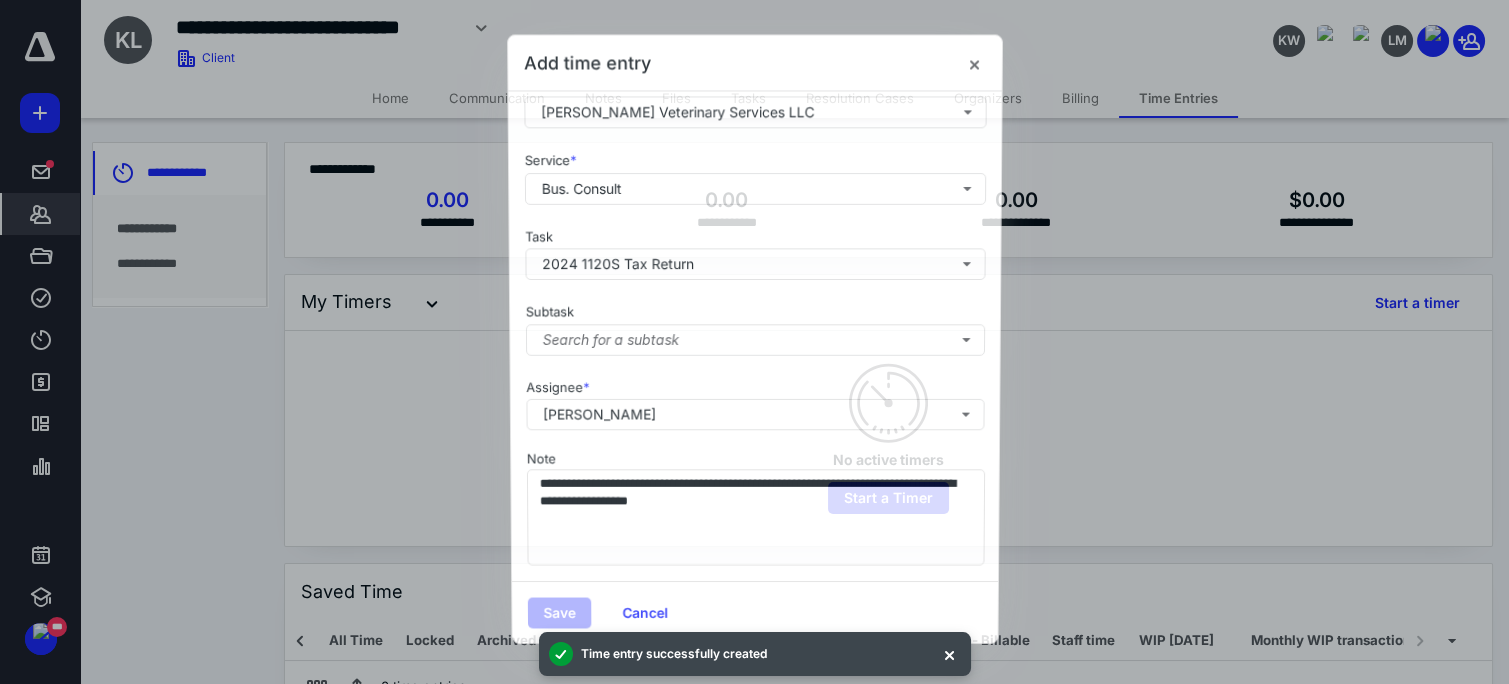 scroll, scrollTop: 0, scrollLeft: 131, axis: horizontal 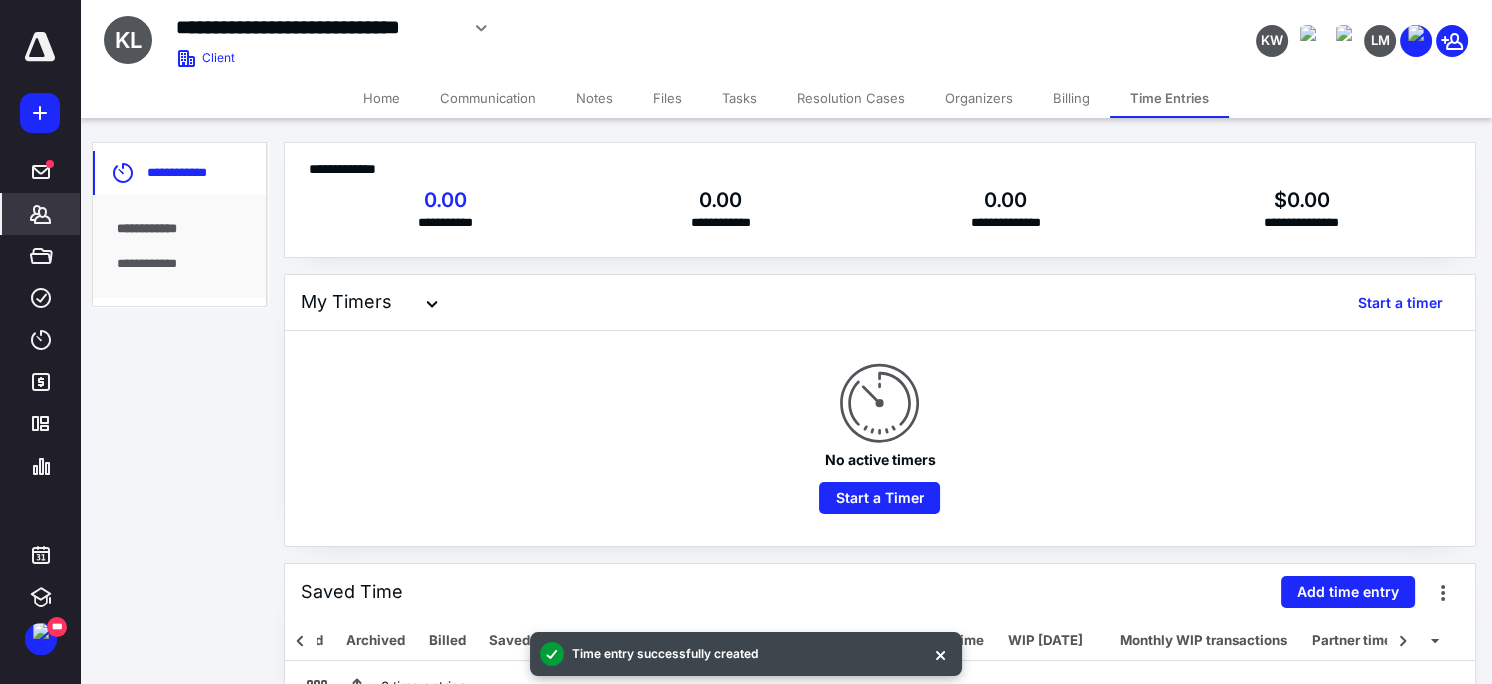 click on "*******" at bounding box center [41, 214] 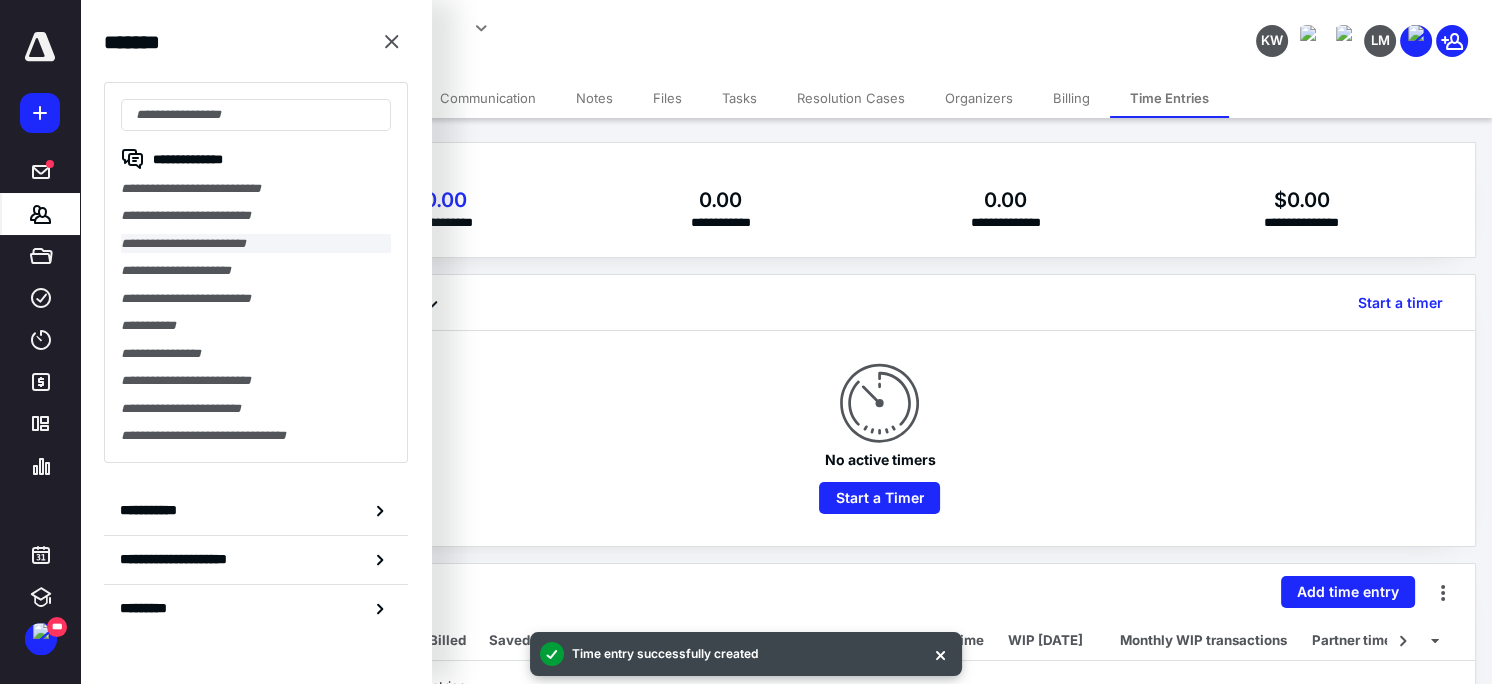 click on "**********" at bounding box center (256, 243) 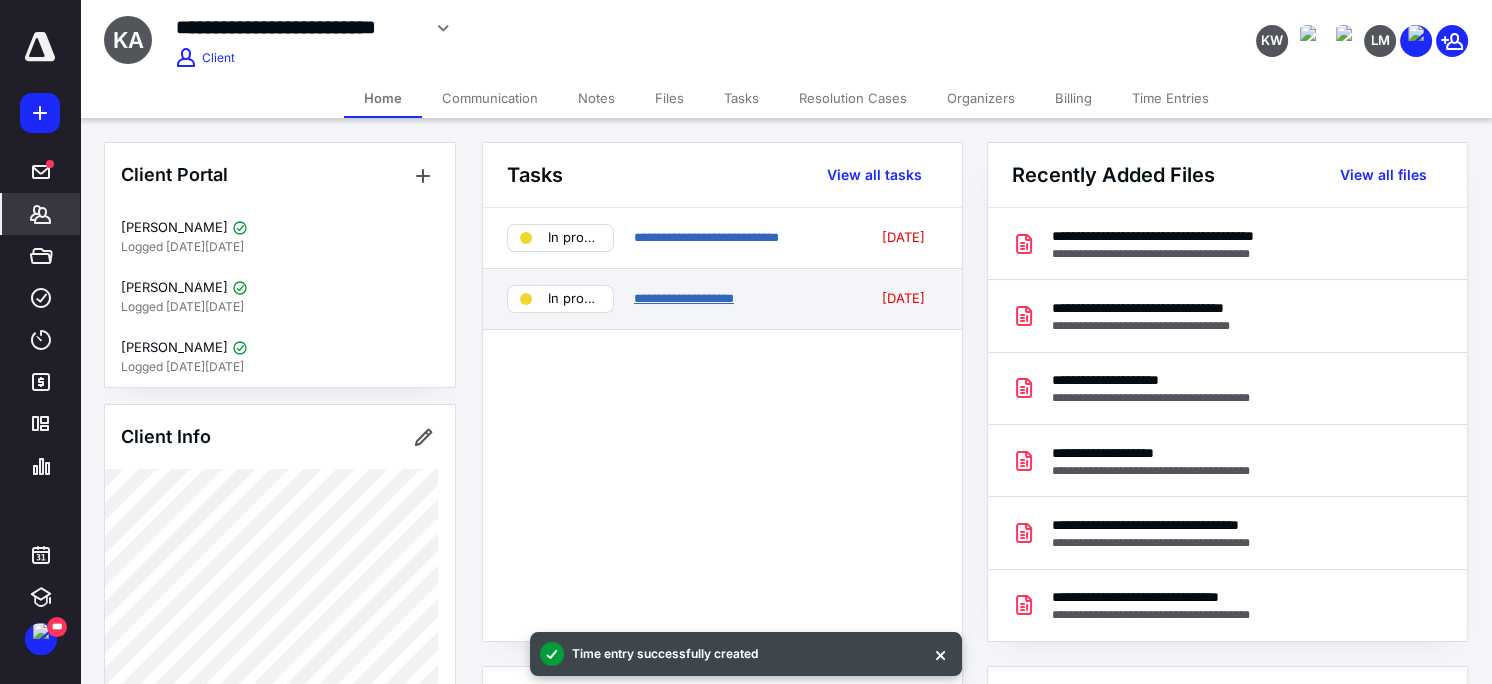click on "**********" at bounding box center [684, 298] 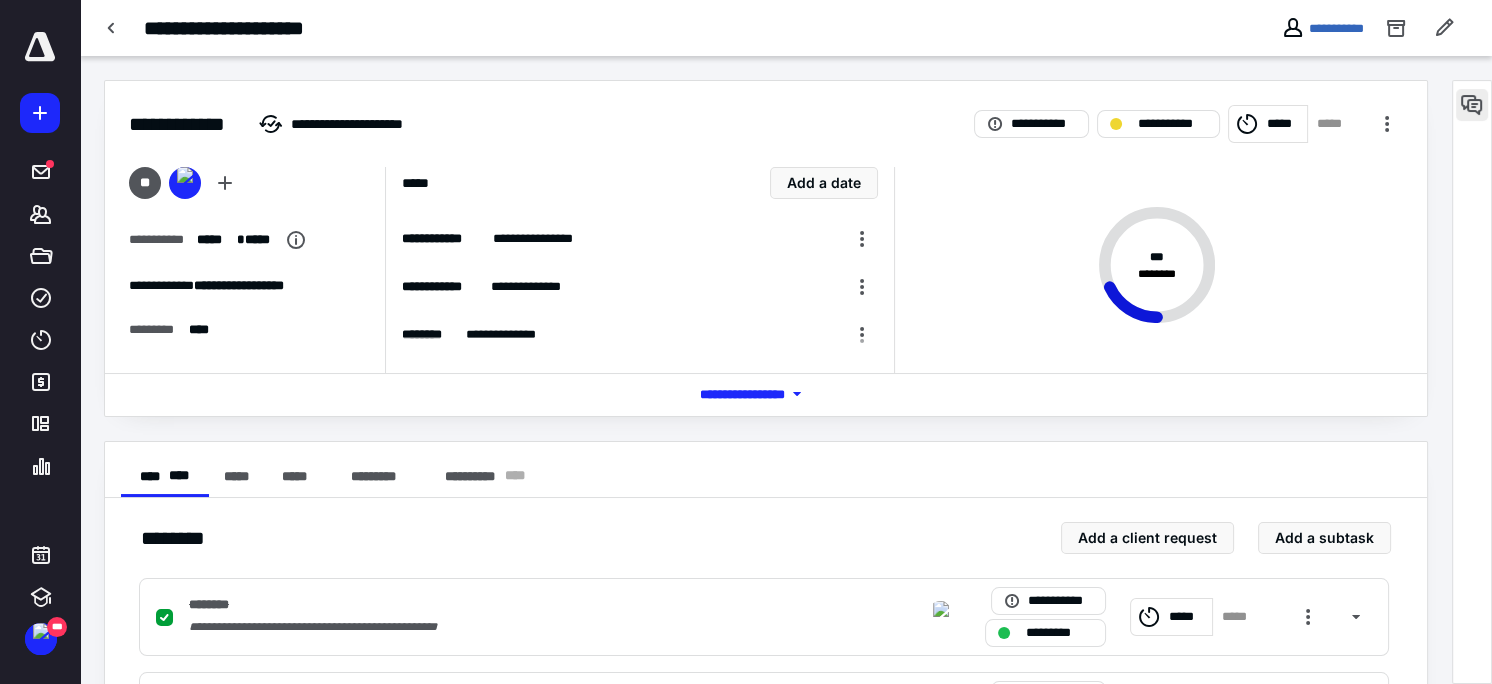 click at bounding box center (1472, 105) 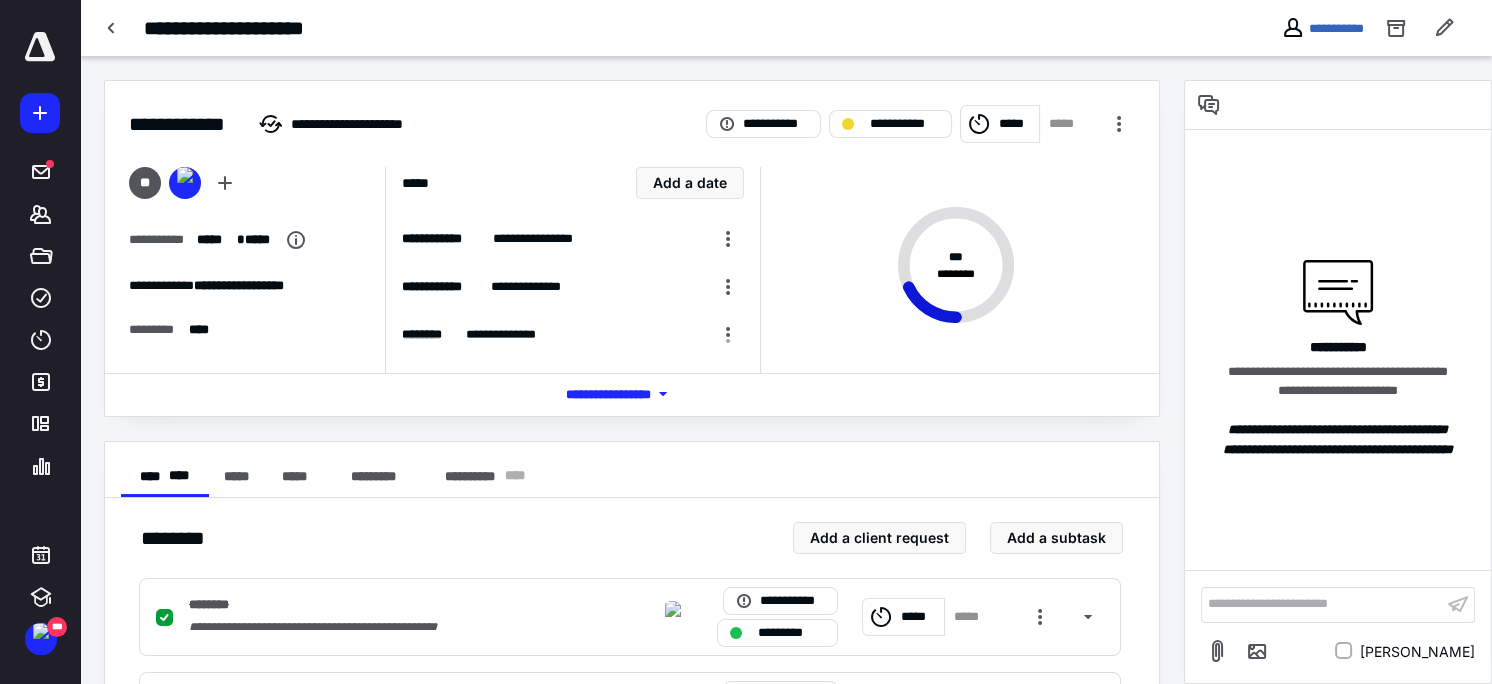 click on "**********" at bounding box center [1322, 604] 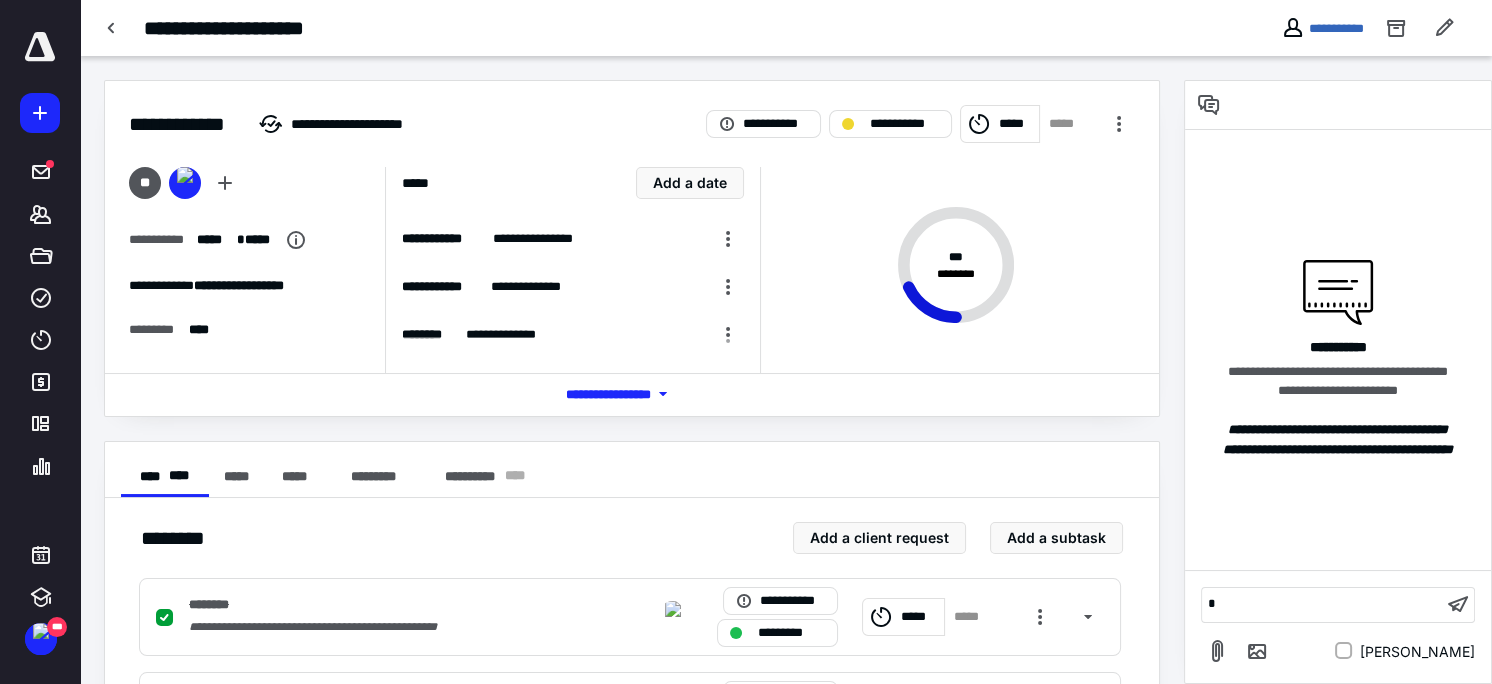 type 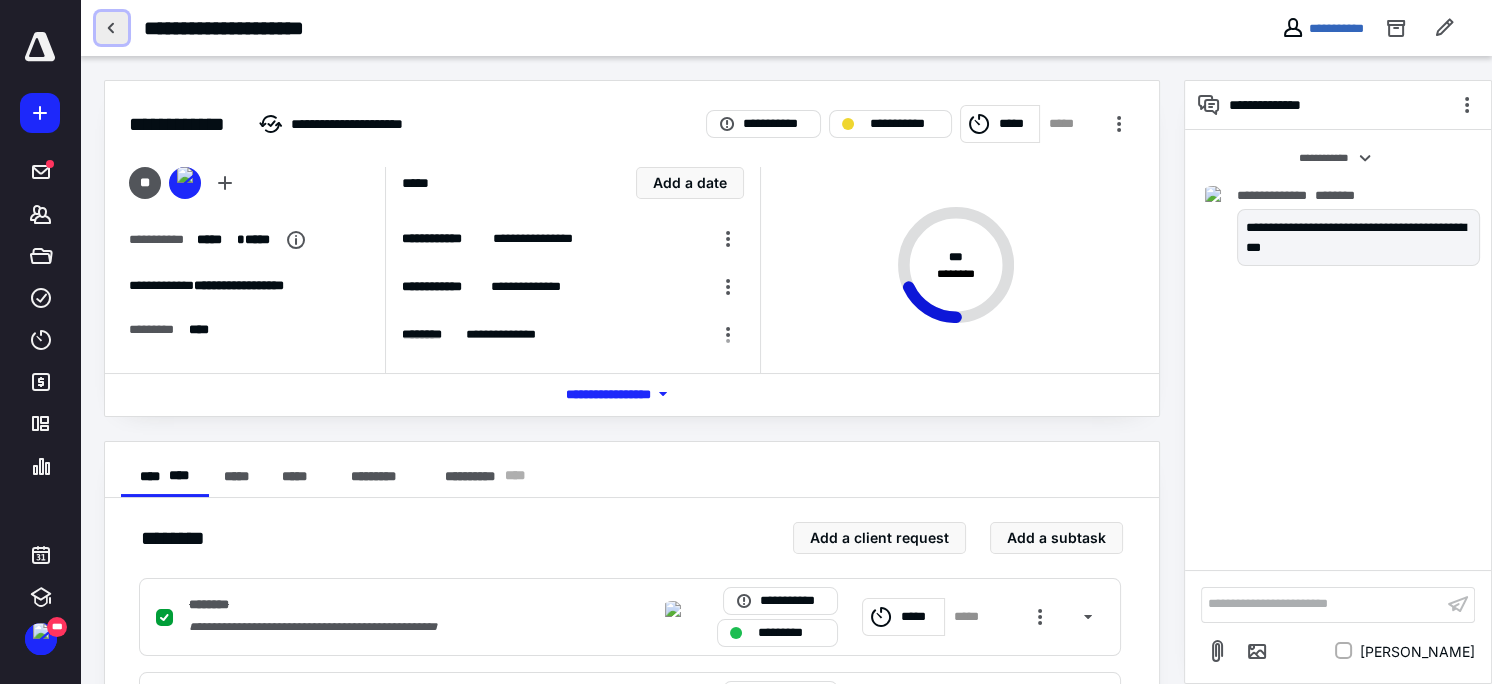 click at bounding box center (112, 28) 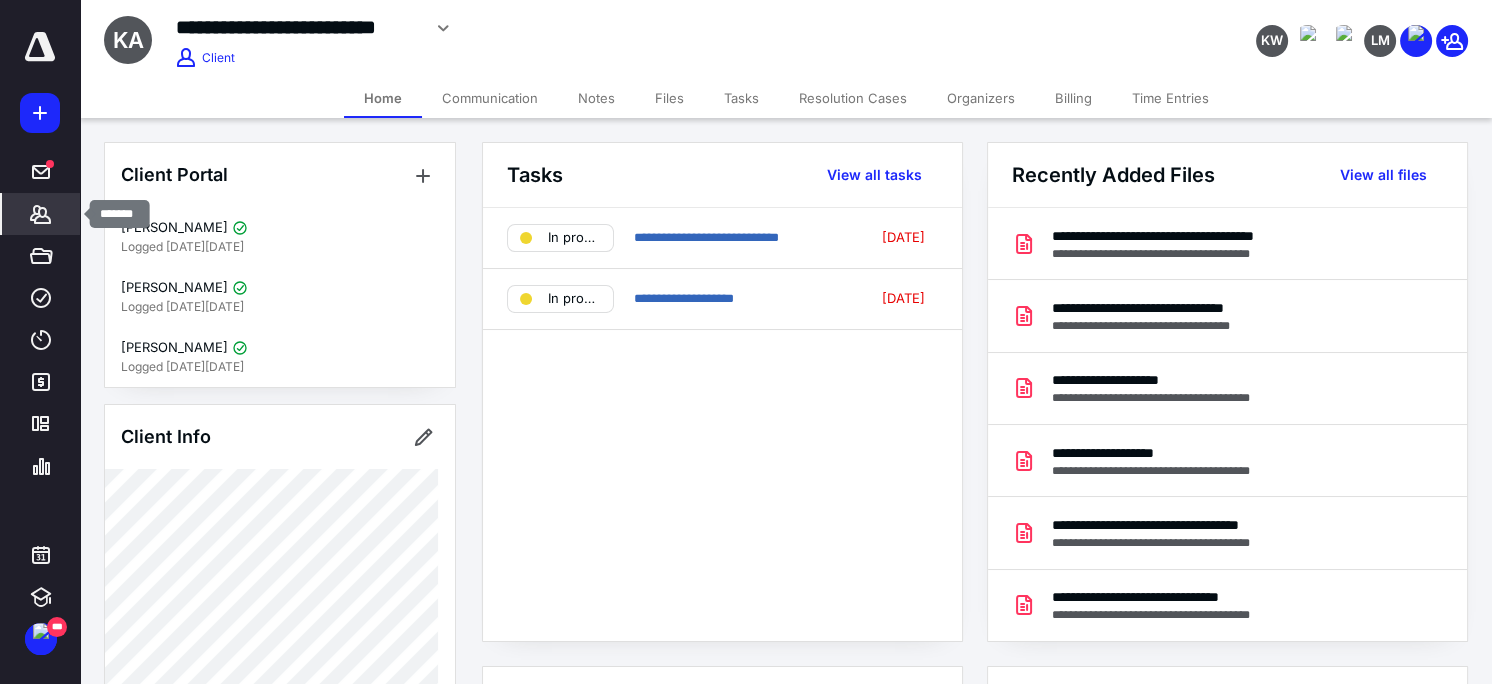 click on "*******" at bounding box center [41, 214] 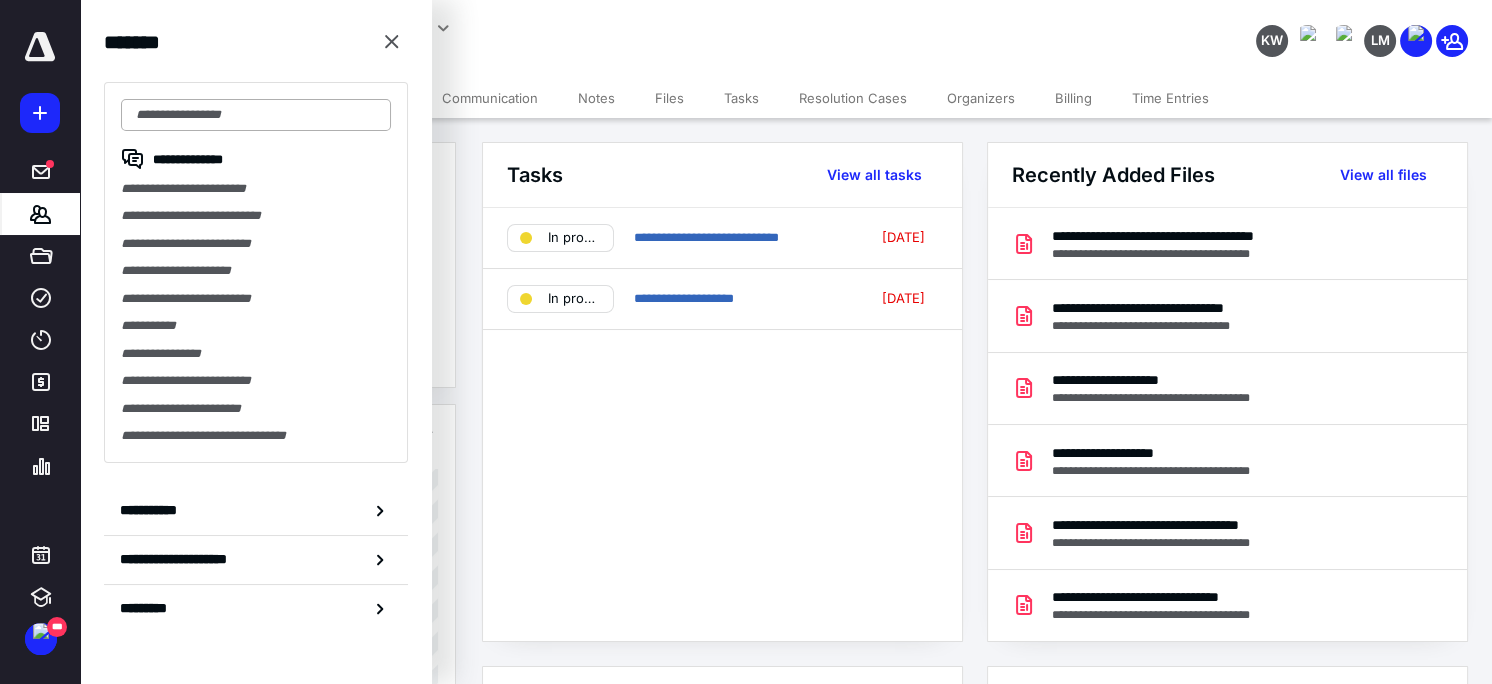click at bounding box center (256, 115) 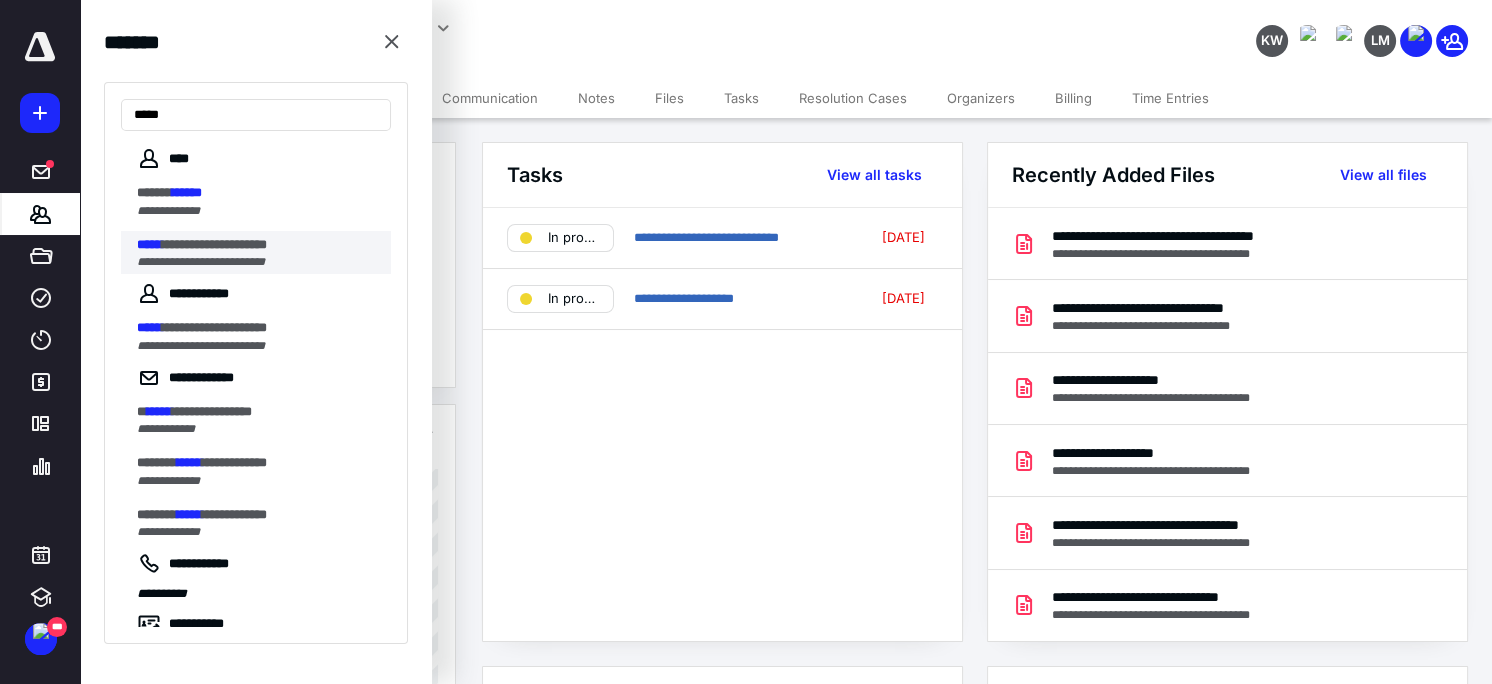 type on "*****" 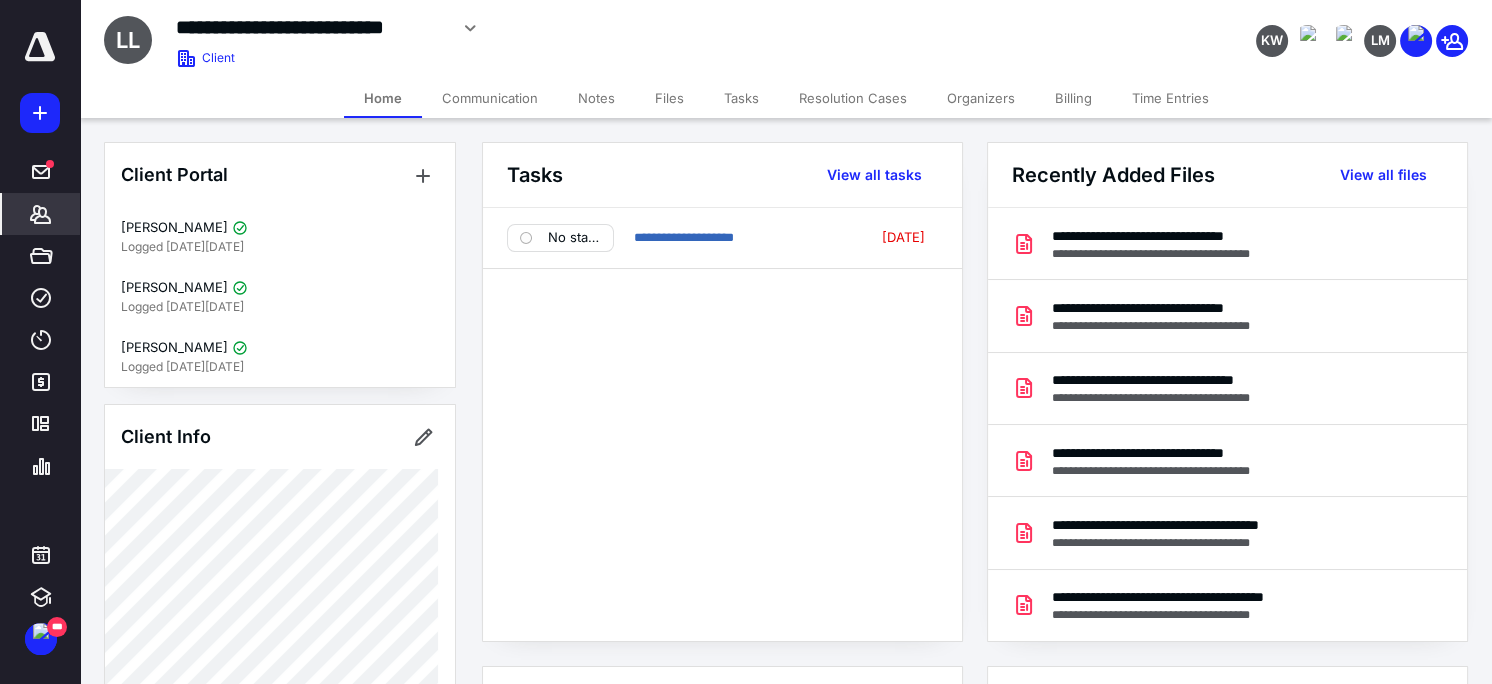 click on "Files" at bounding box center [669, 98] 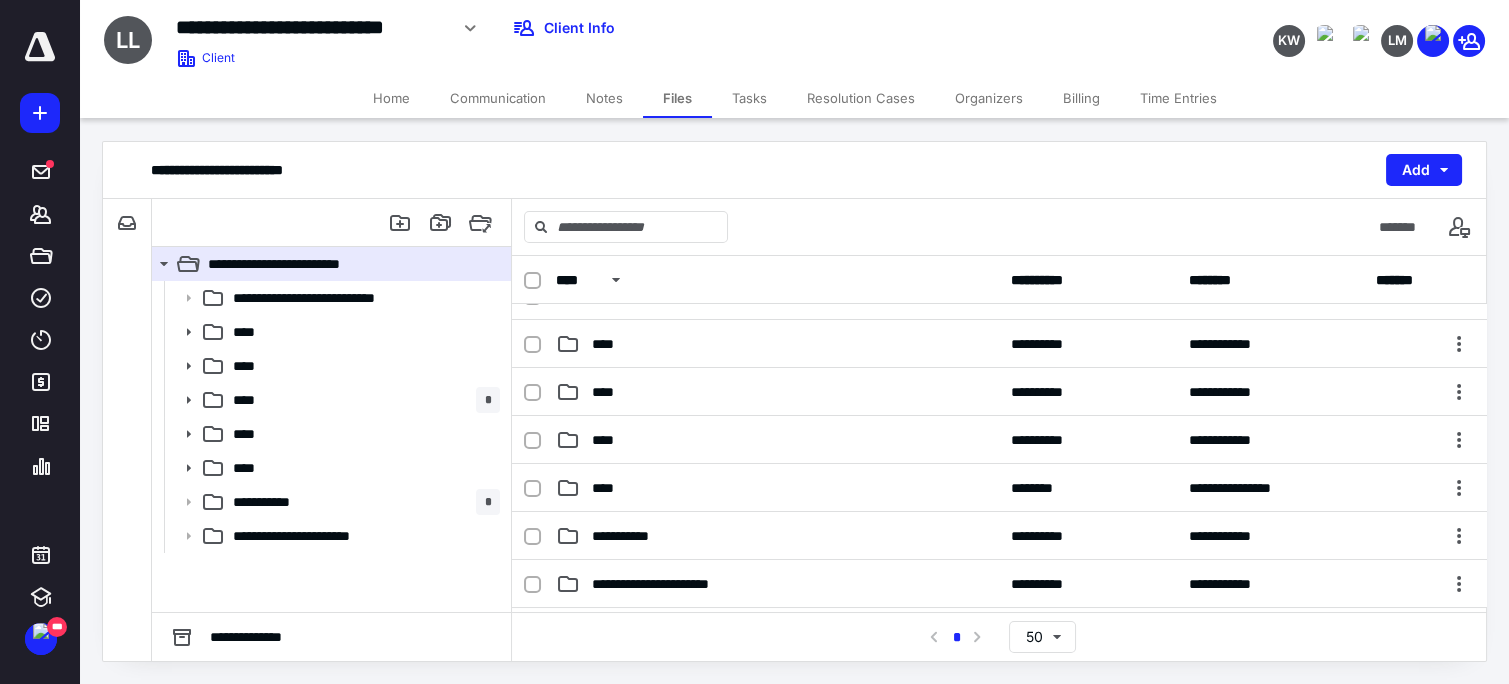 scroll, scrollTop: 64, scrollLeft: 0, axis: vertical 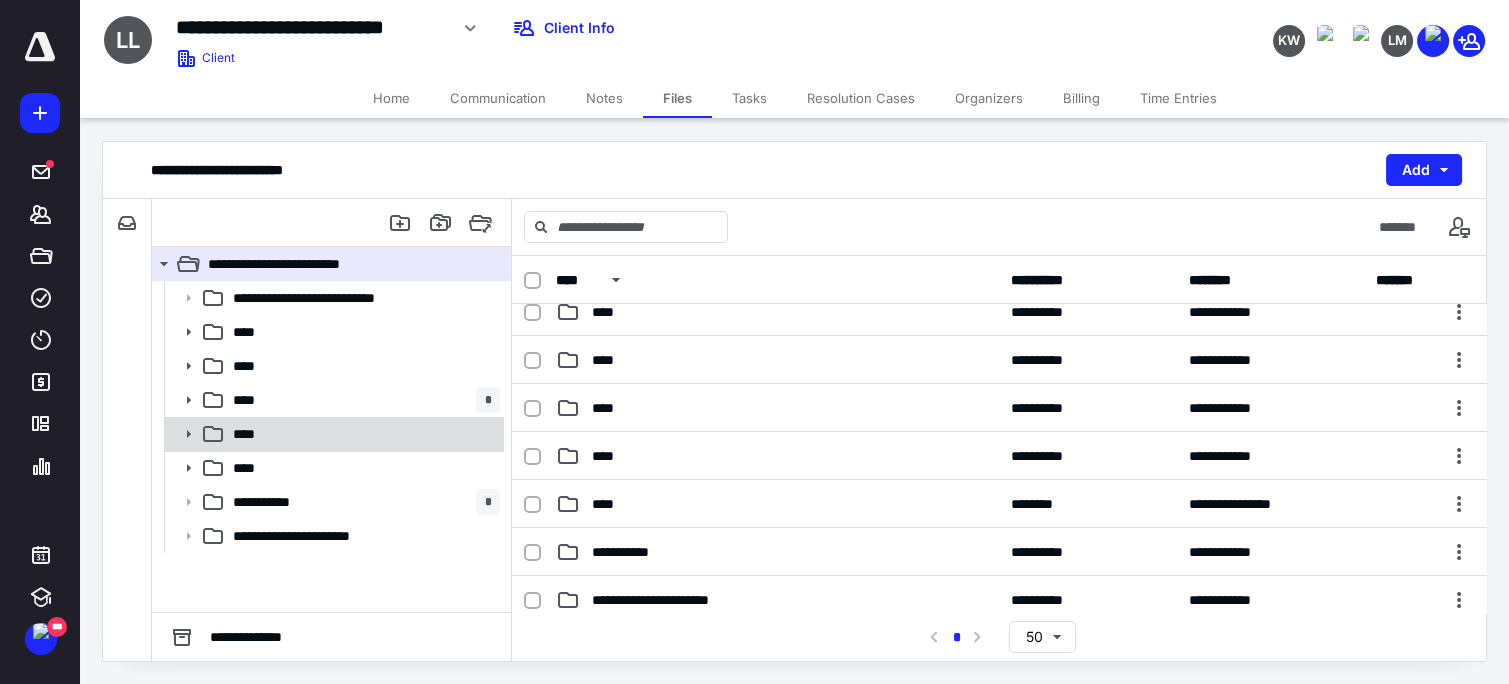 click 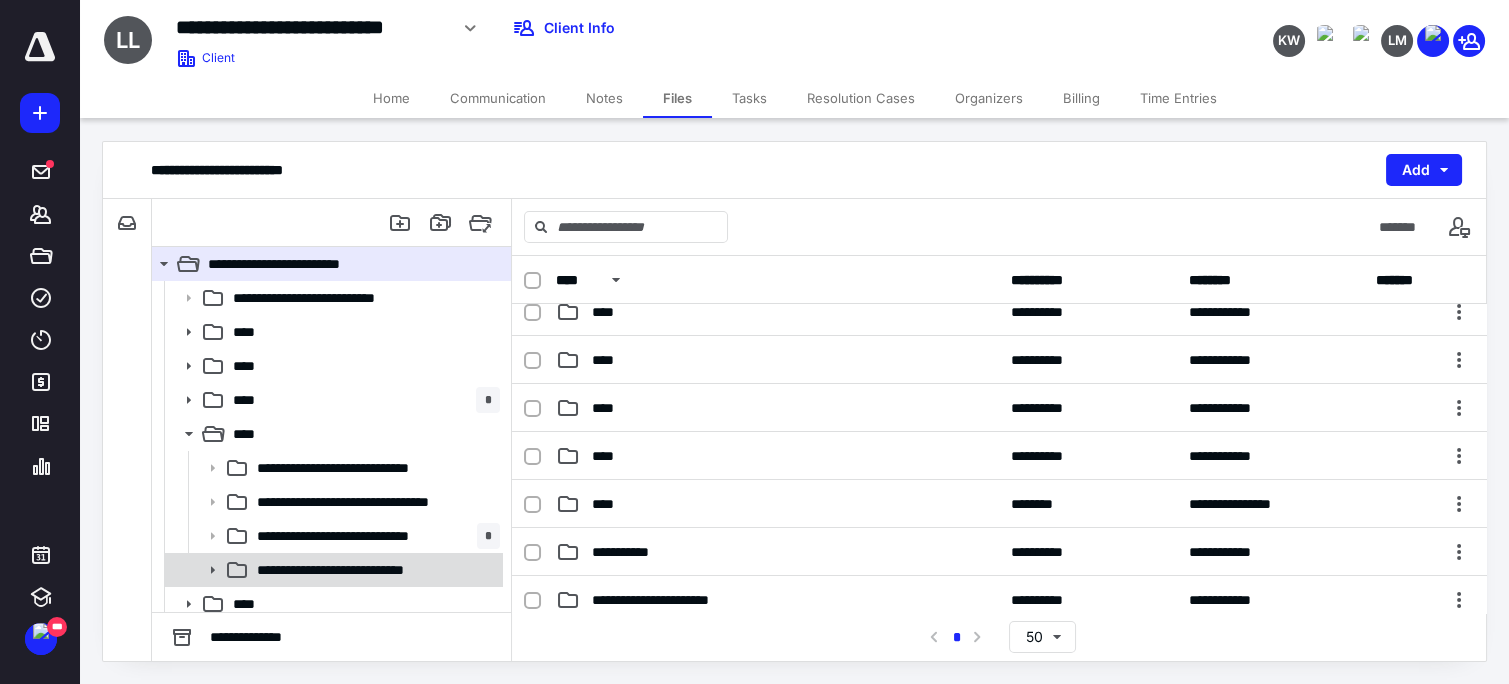 click 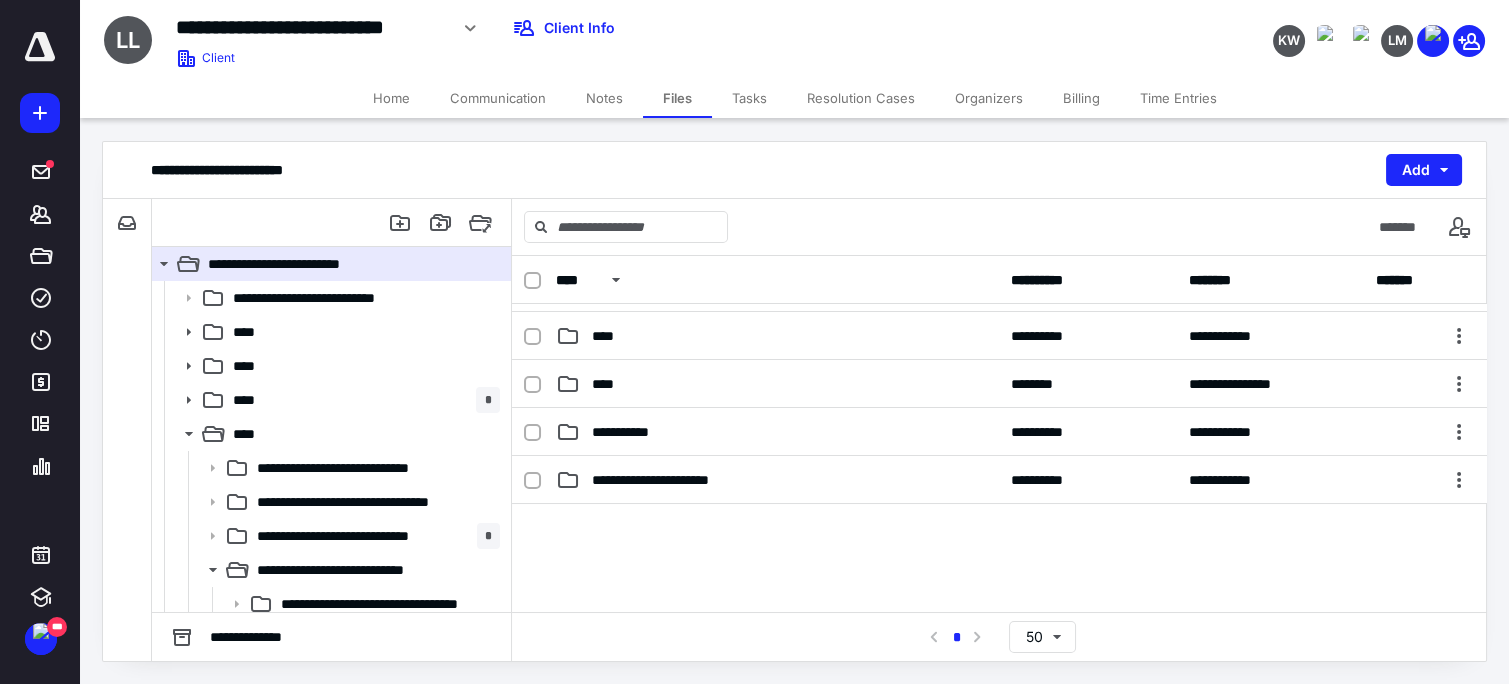 scroll, scrollTop: 229, scrollLeft: 0, axis: vertical 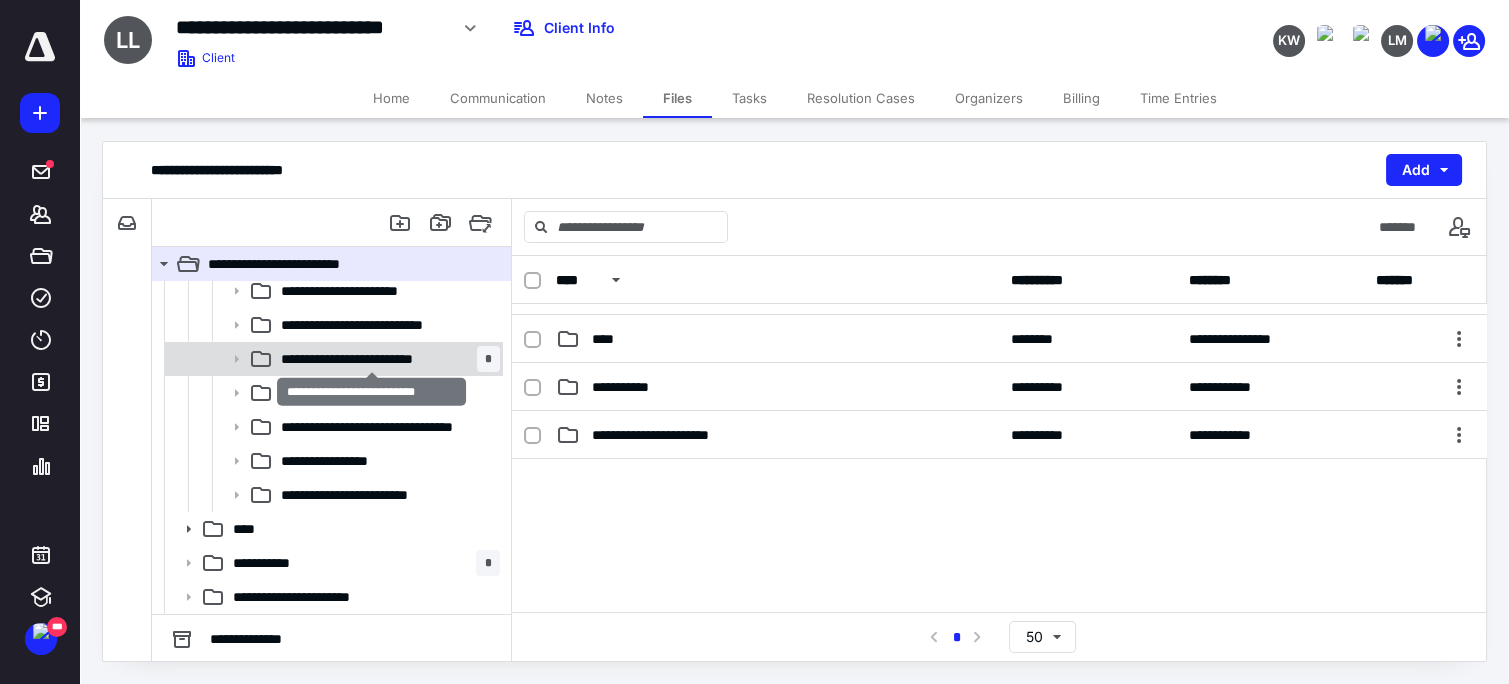 click on "**********" at bounding box center (372, 359) 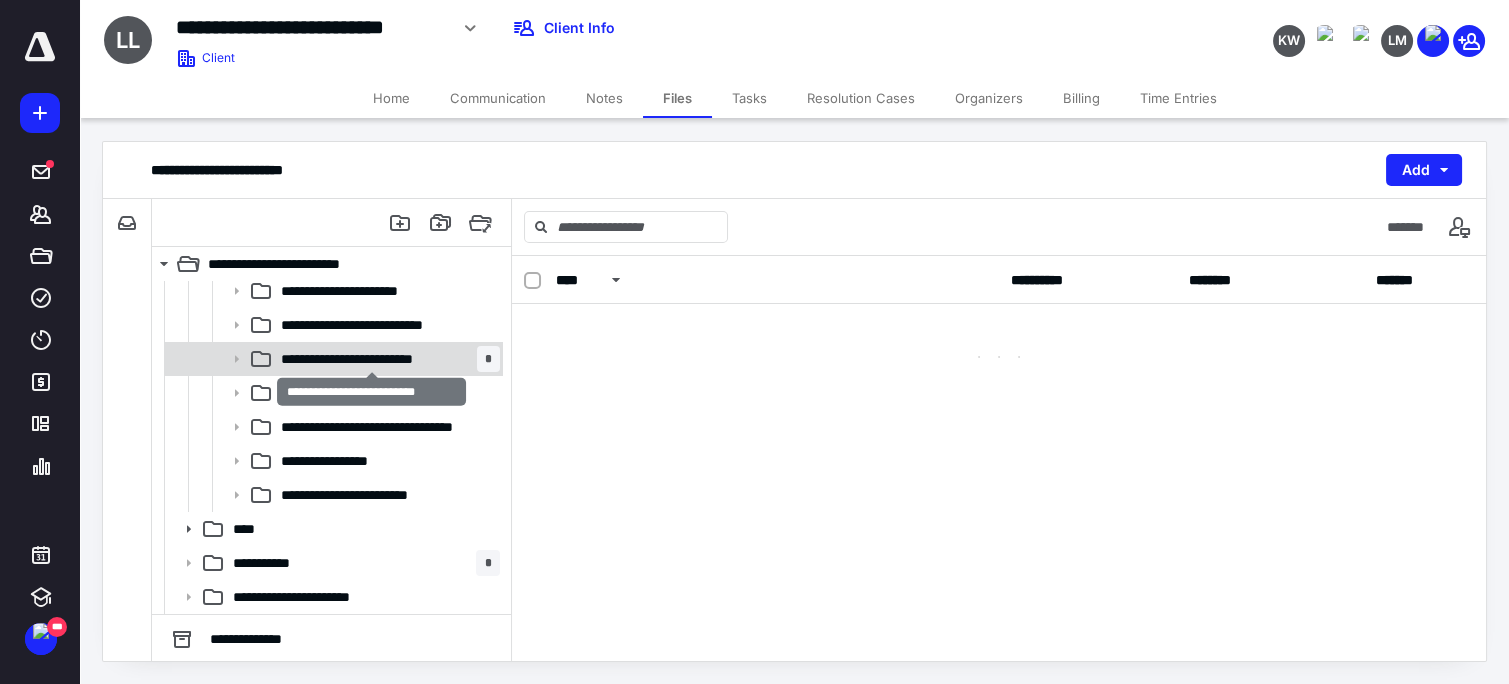 scroll, scrollTop: 0, scrollLeft: 0, axis: both 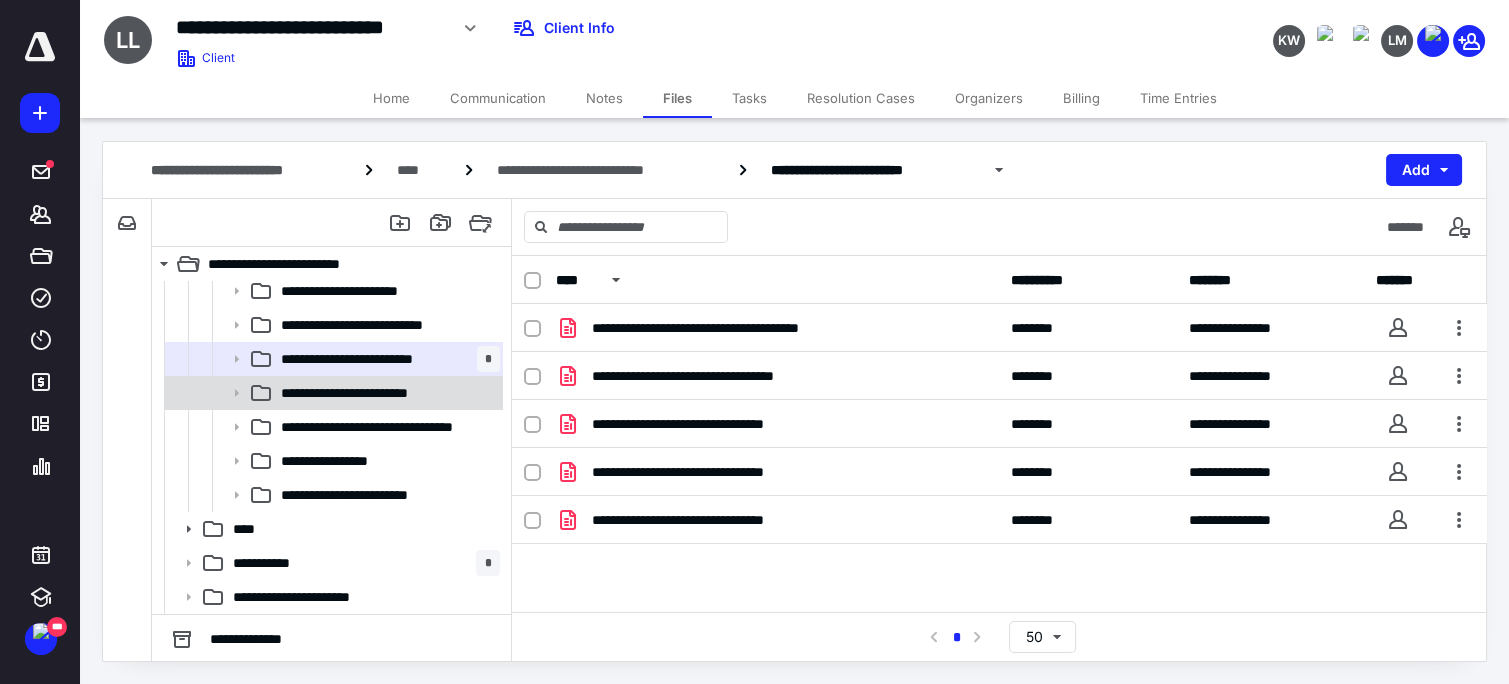 click 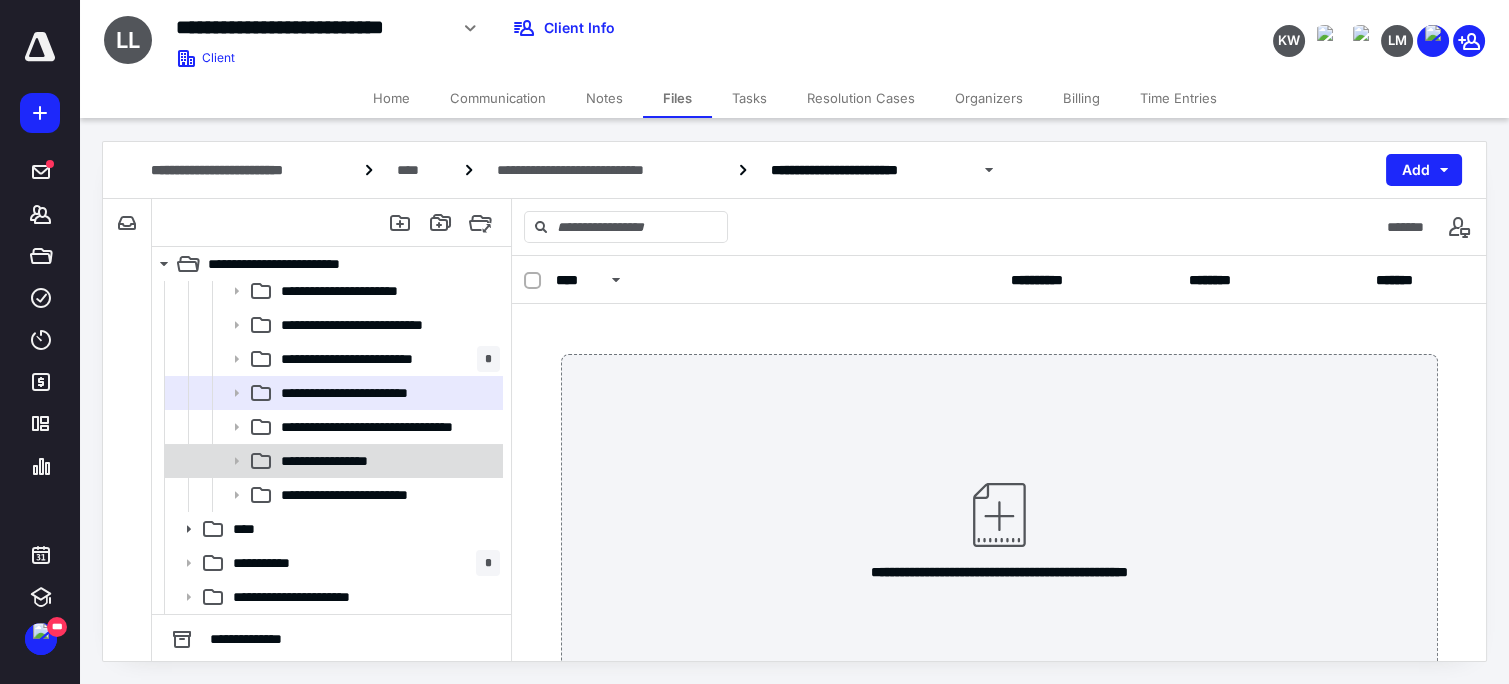 click 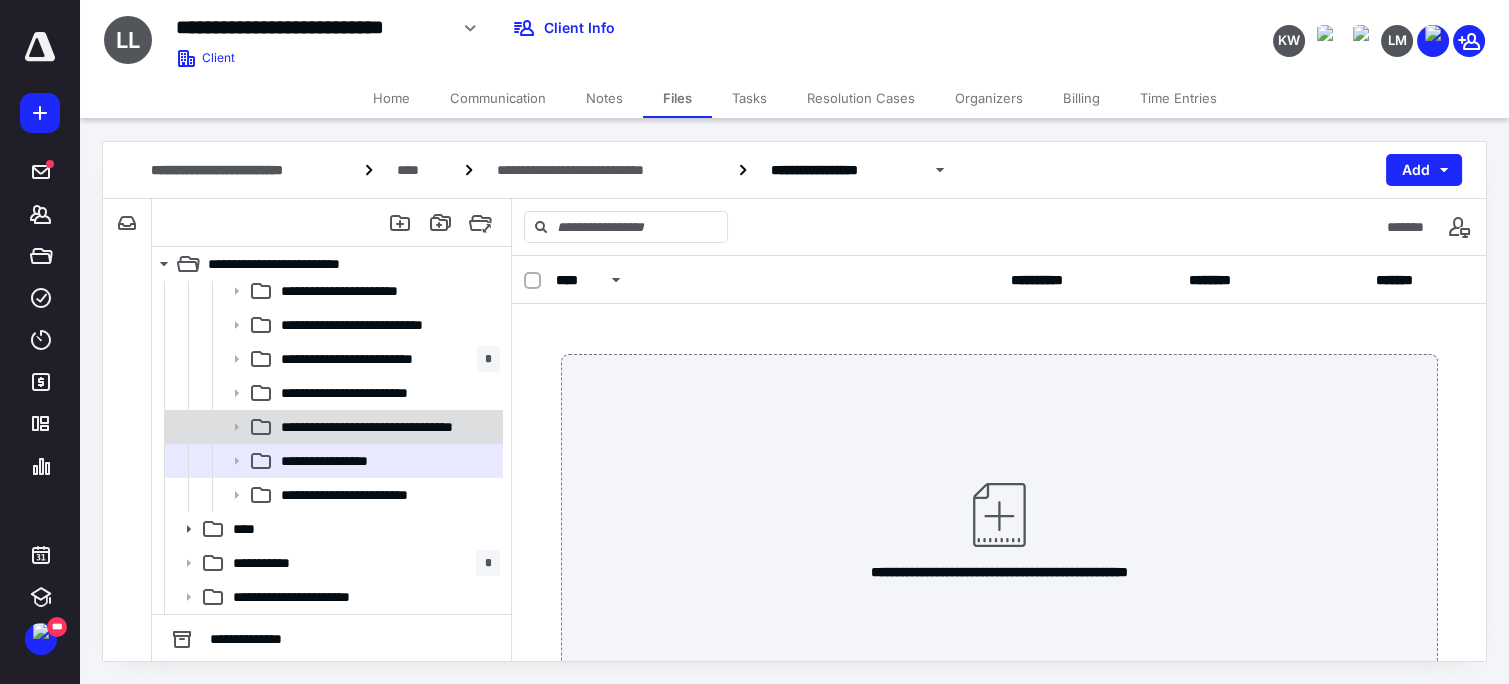 click 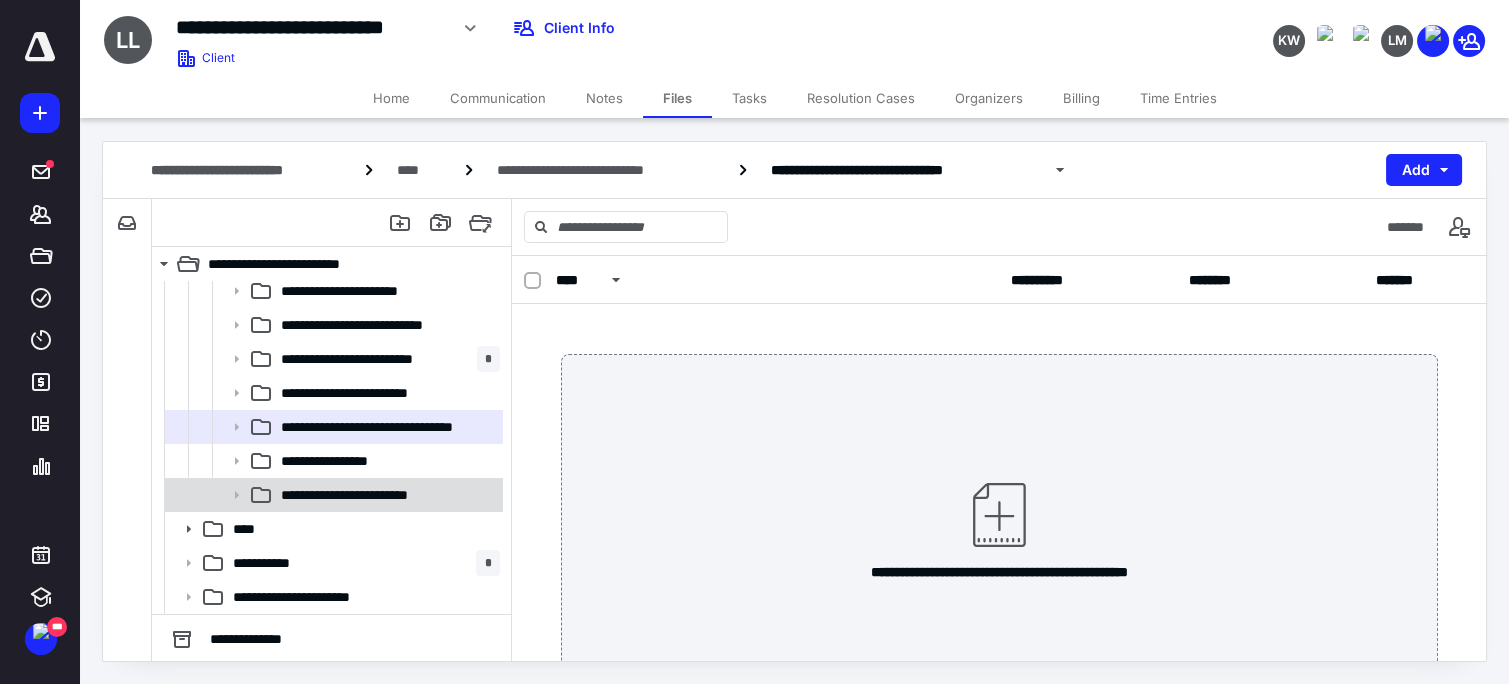 click 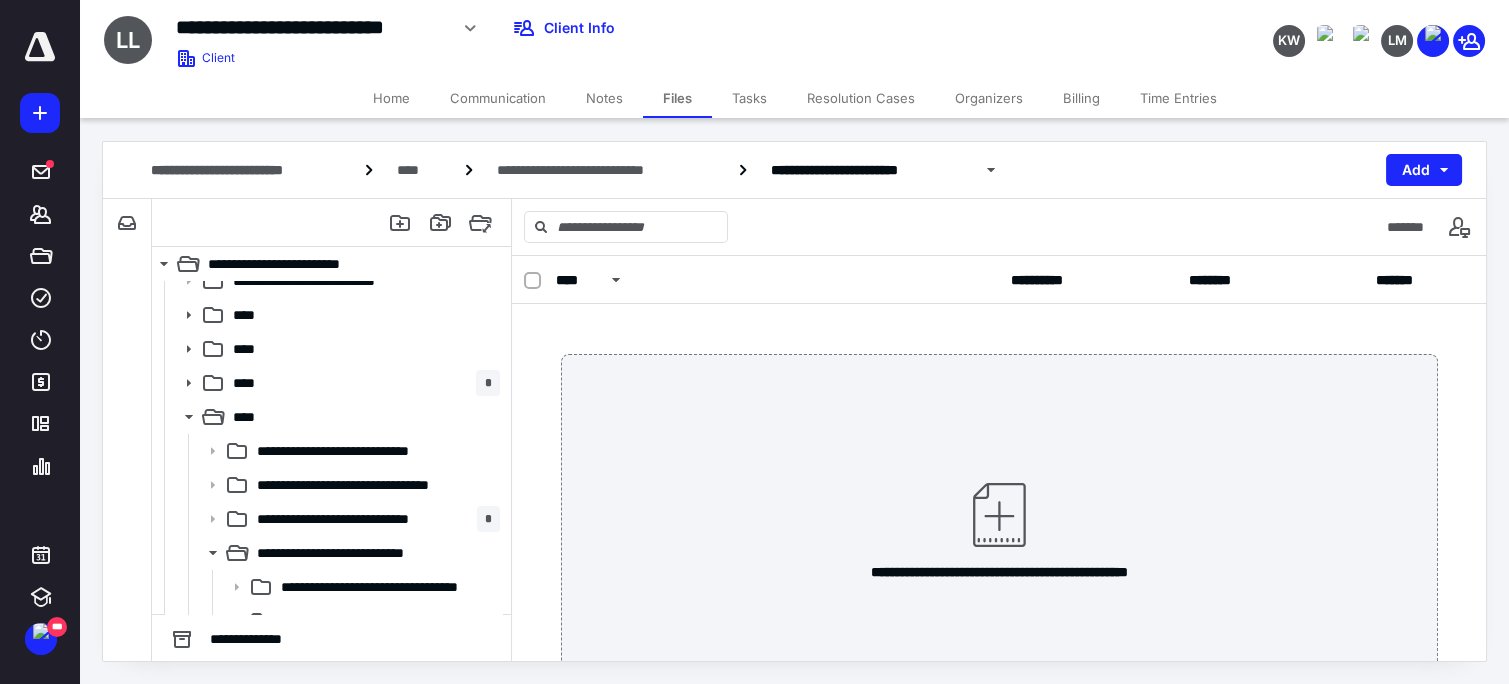 scroll, scrollTop: 0, scrollLeft: 0, axis: both 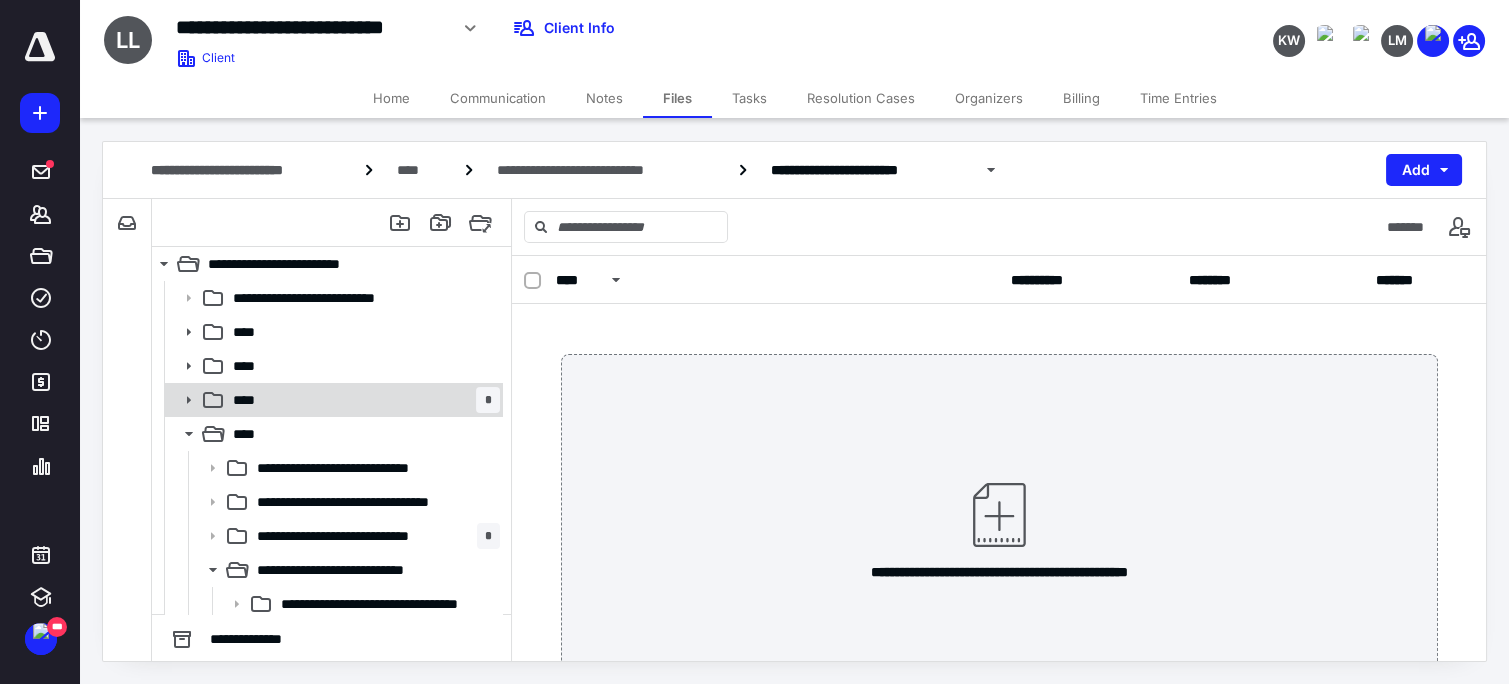 click 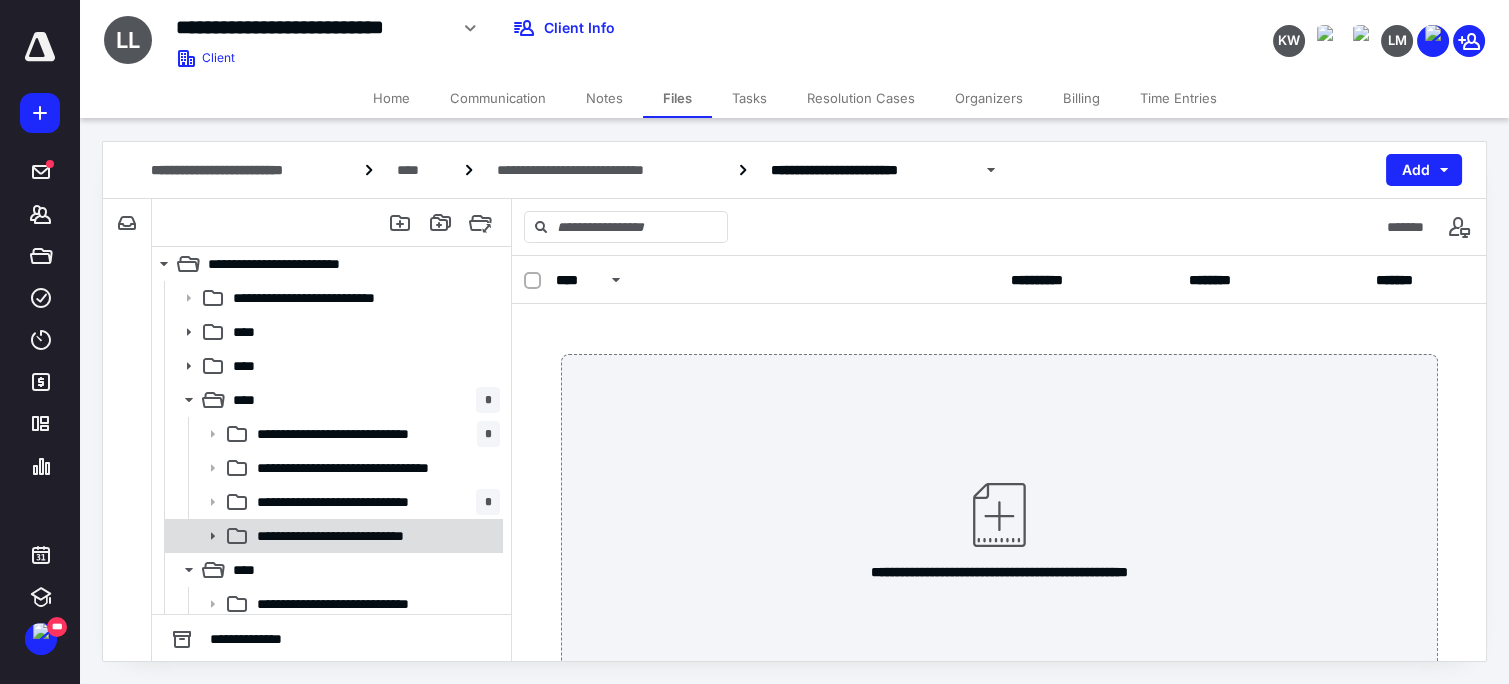 click 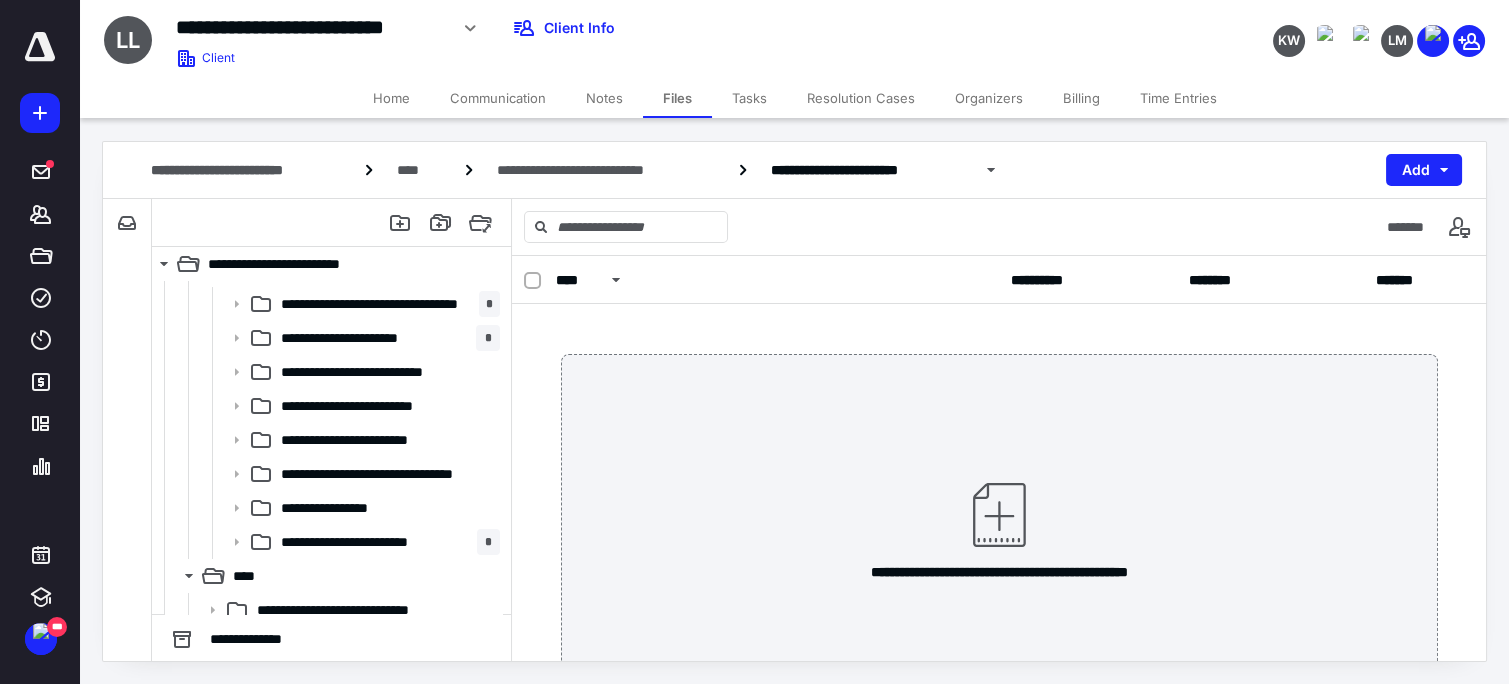 scroll, scrollTop: 222, scrollLeft: 0, axis: vertical 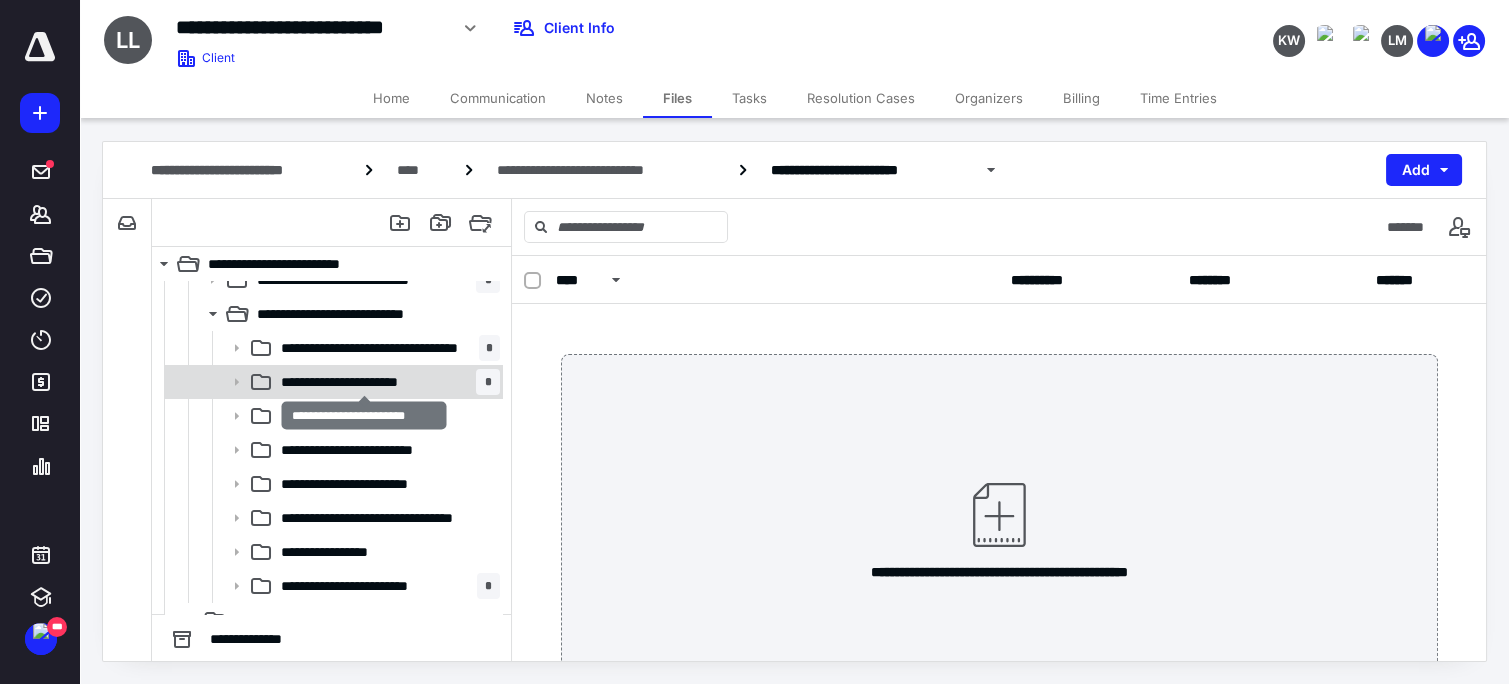 click on "**********" at bounding box center (365, 382) 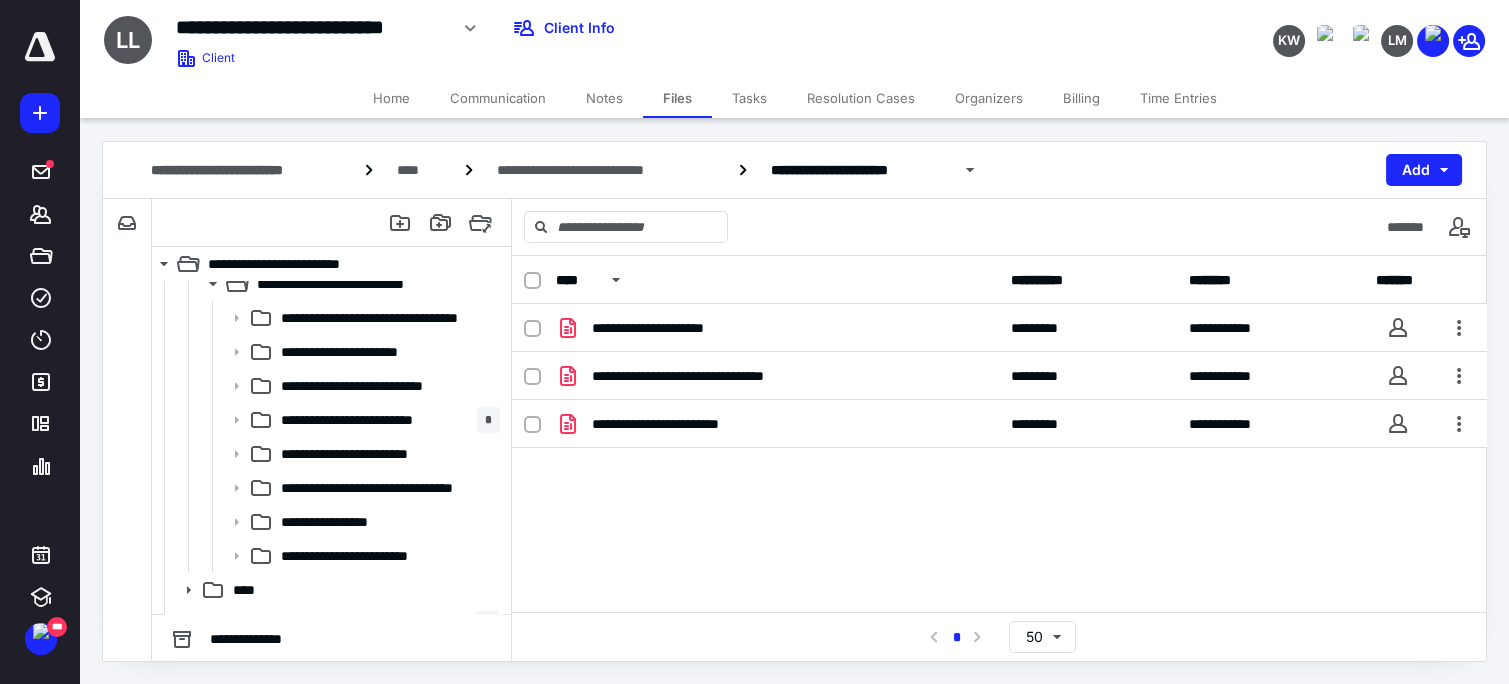 scroll, scrollTop: 711, scrollLeft: 0, axis: vertical 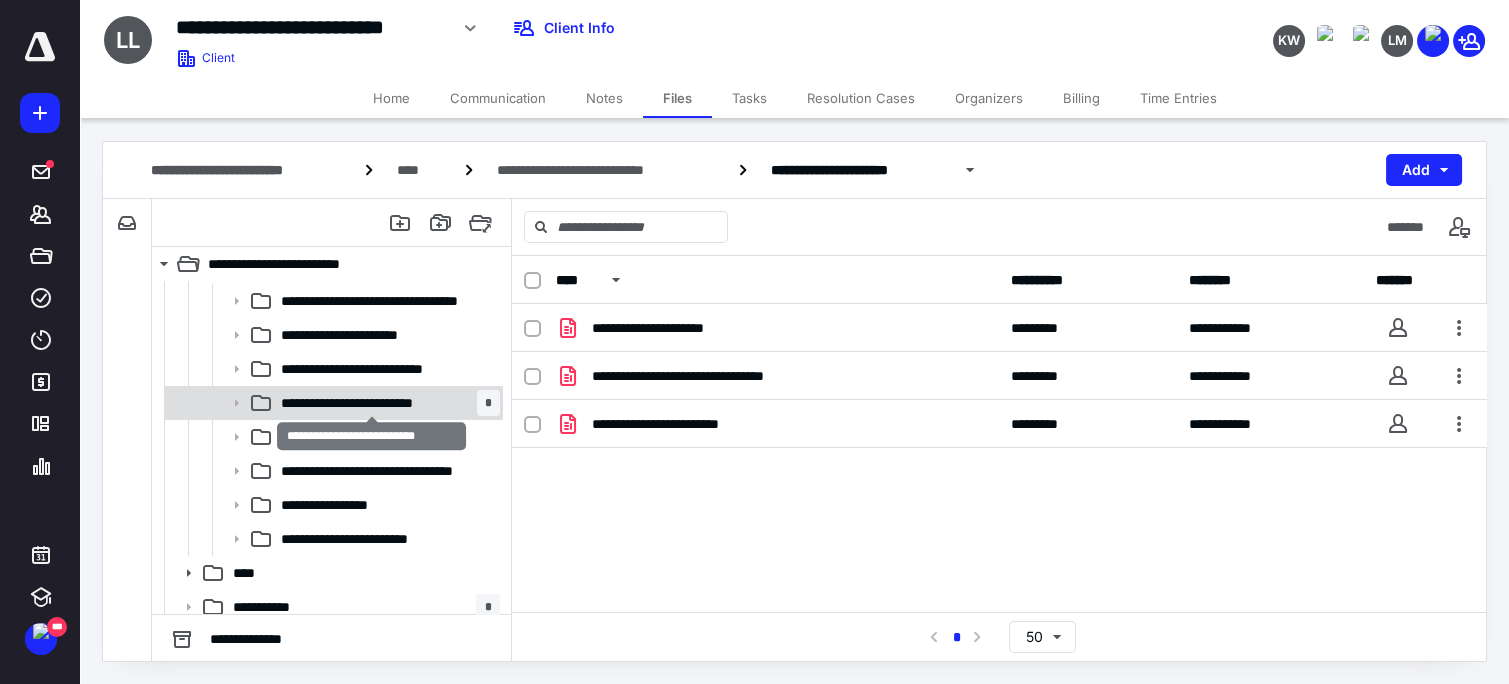 click on "**********" at bounding box center [372, 403] 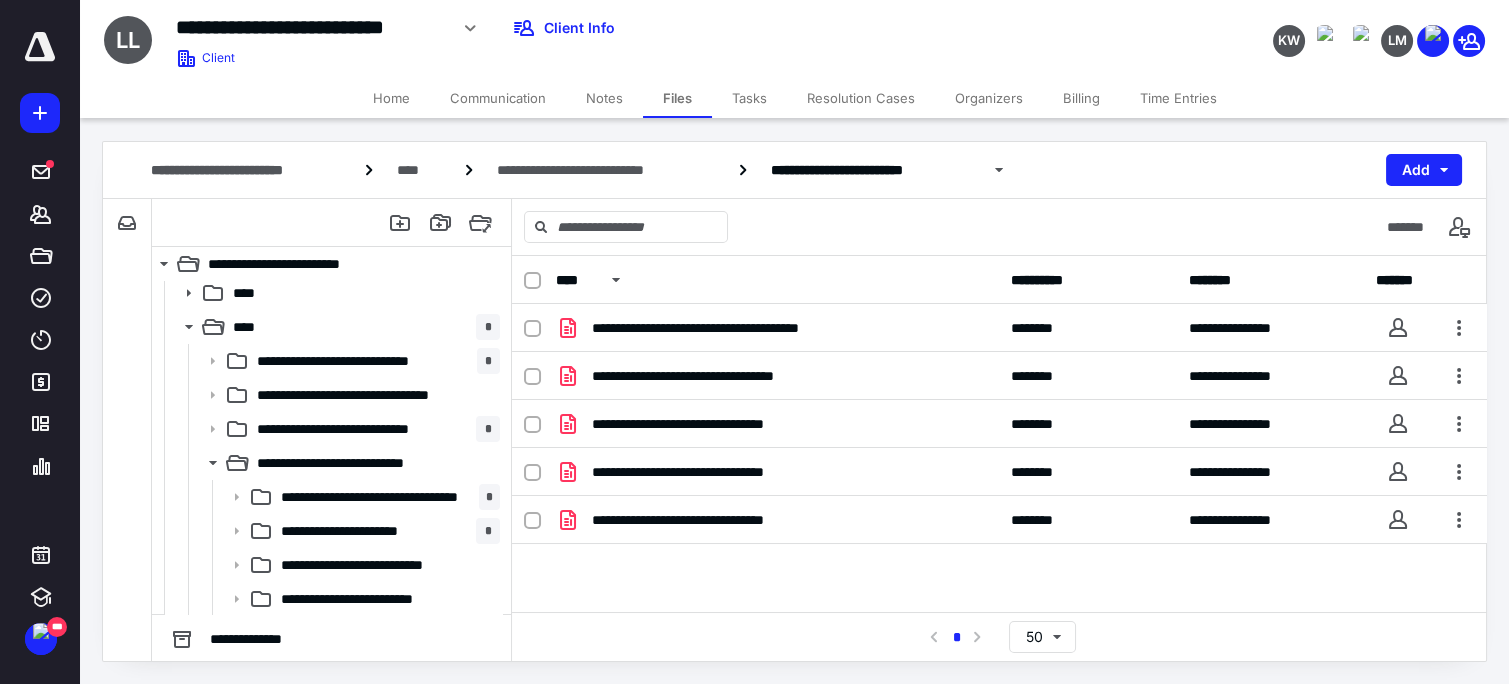 scroll, scrollTop: 0, scrollLeft: 0, axis: both 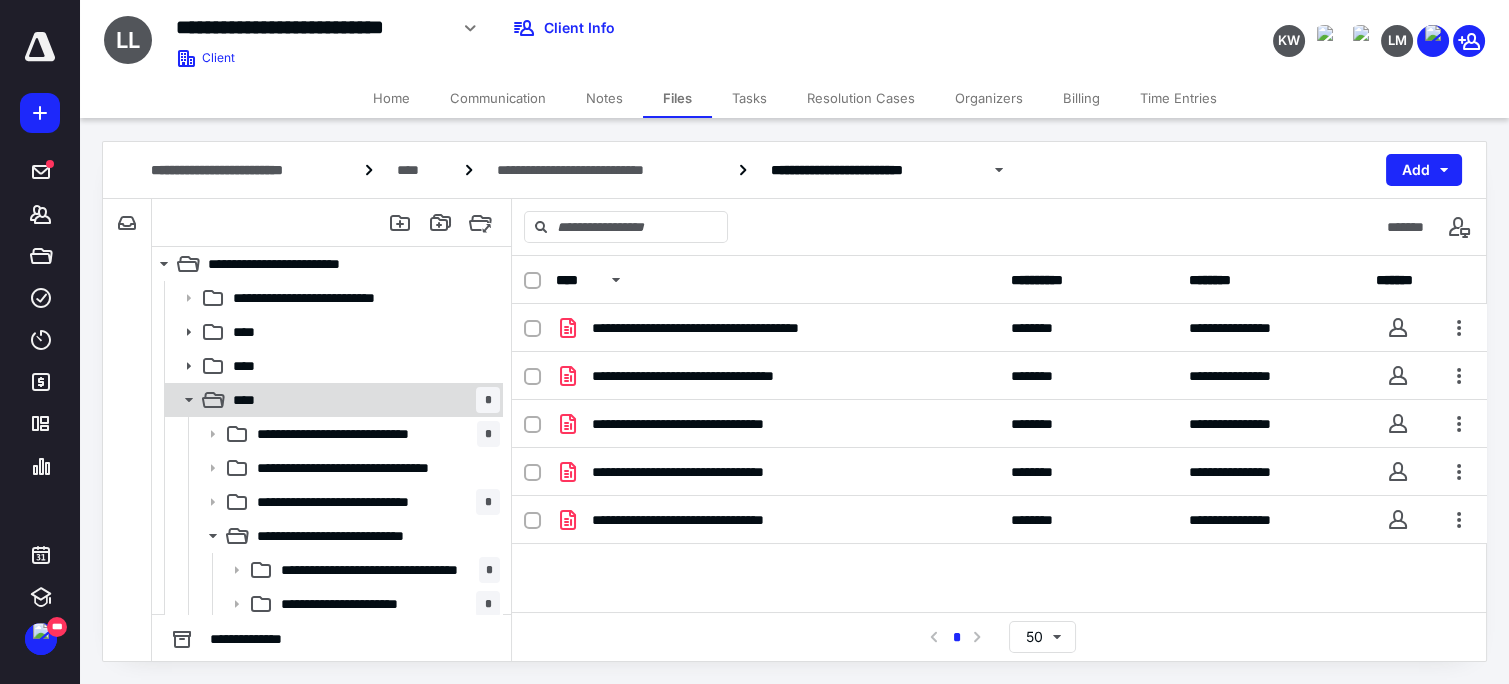 click 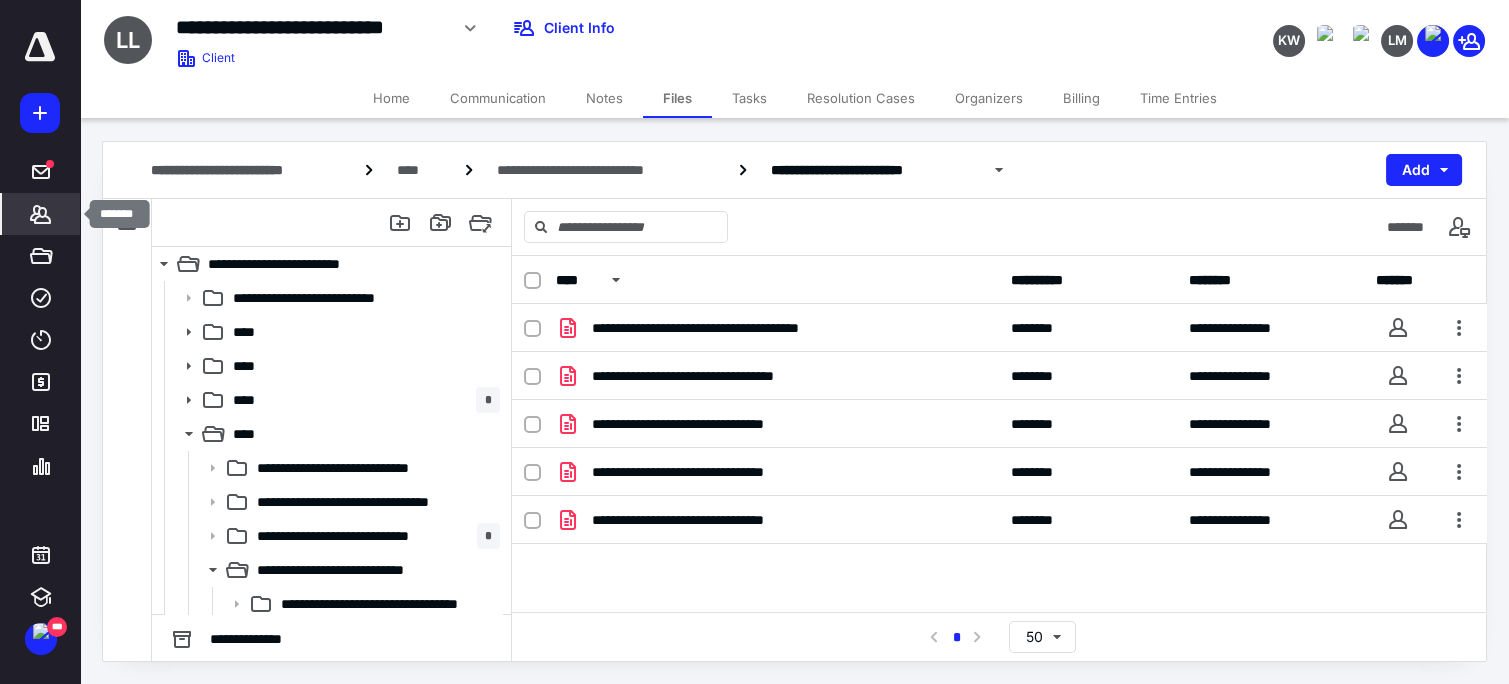 click 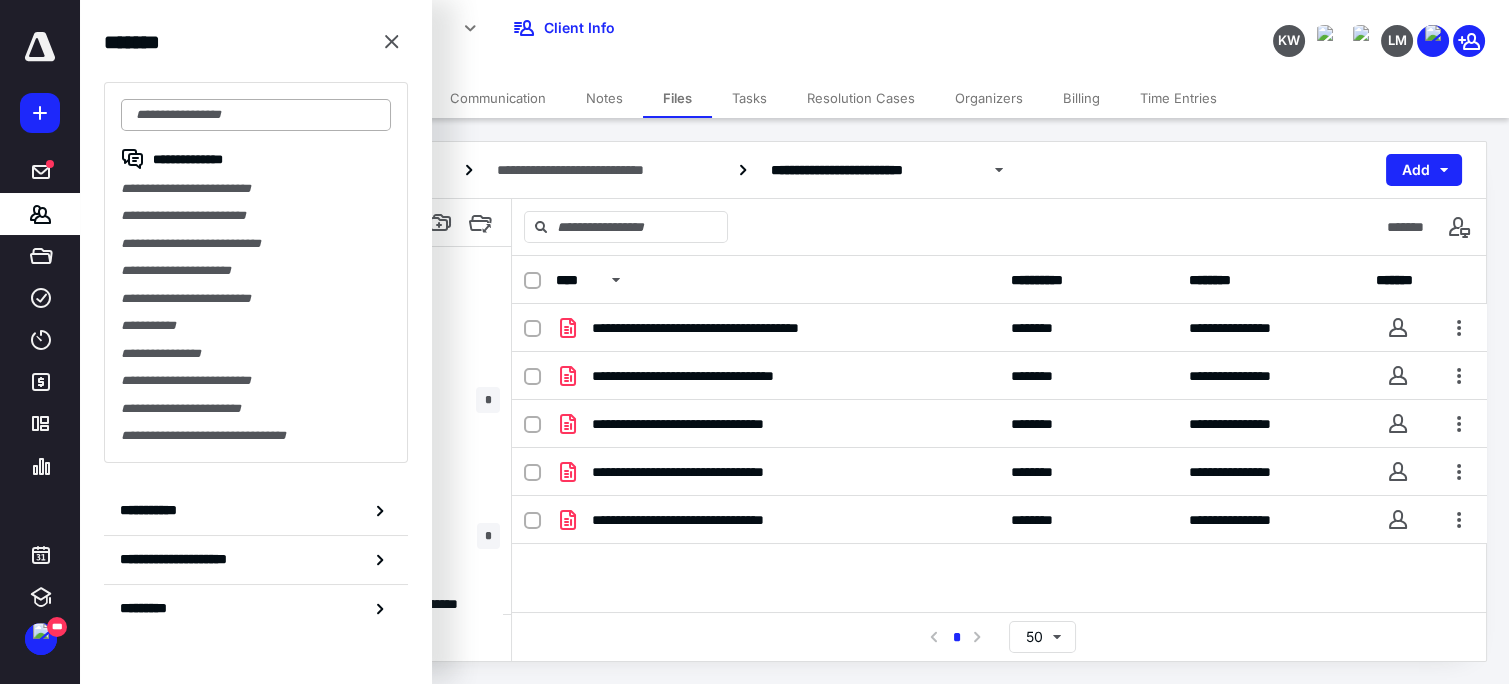 click at bounding box center (256, 115) 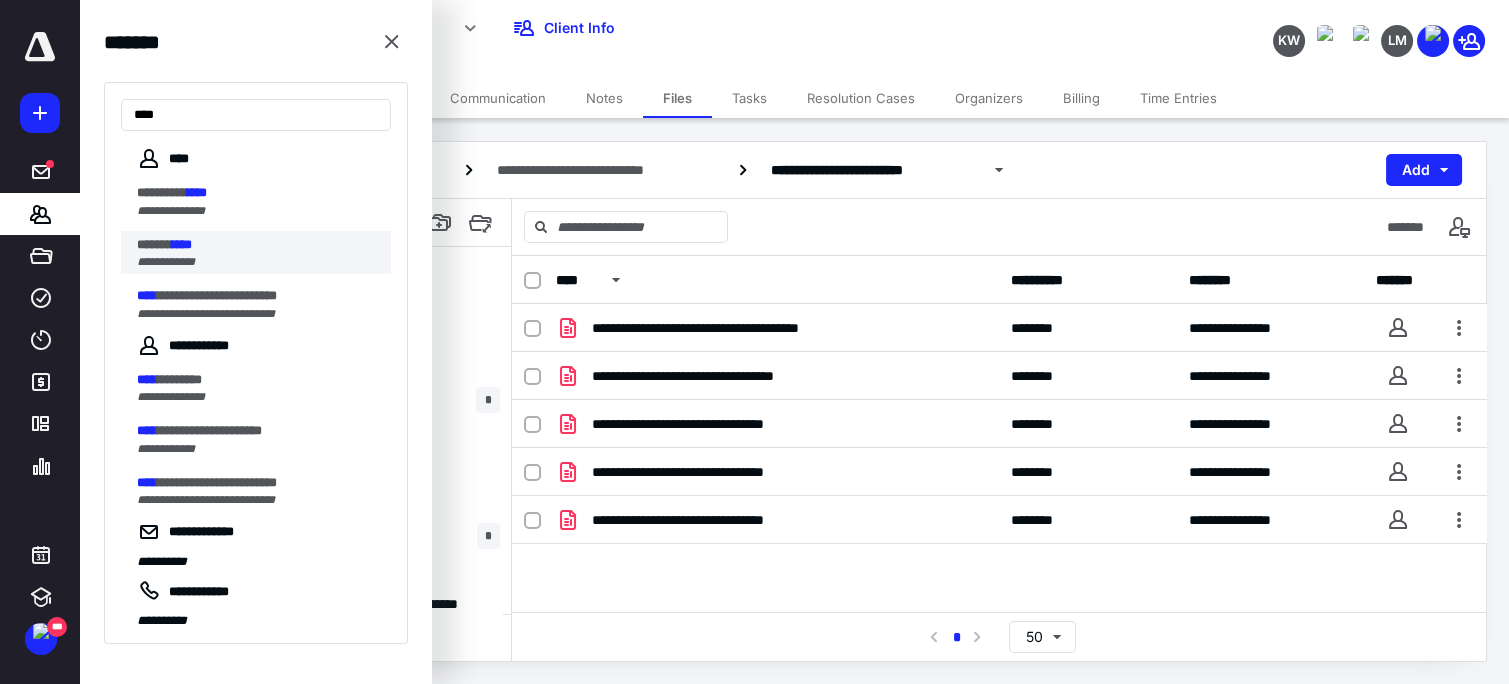 type on "****" 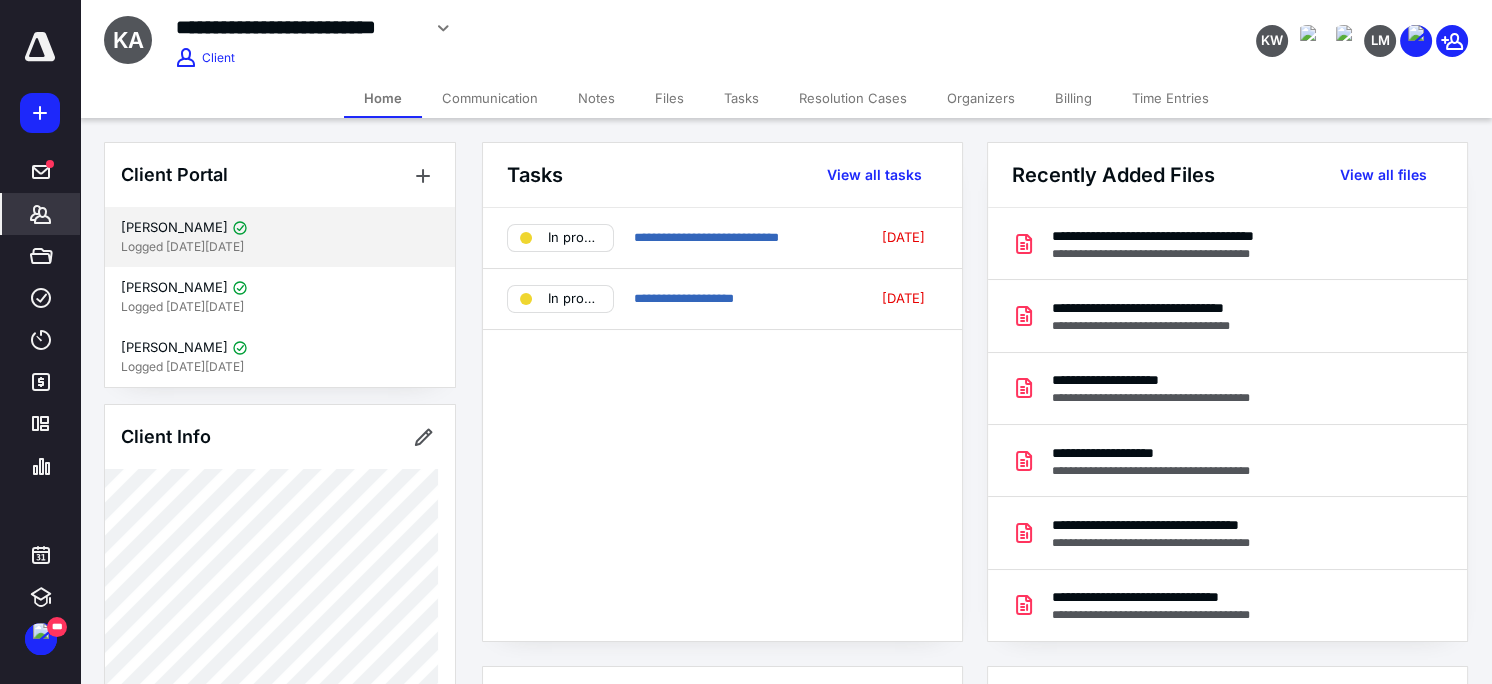 click at bounding box center [240, 228] 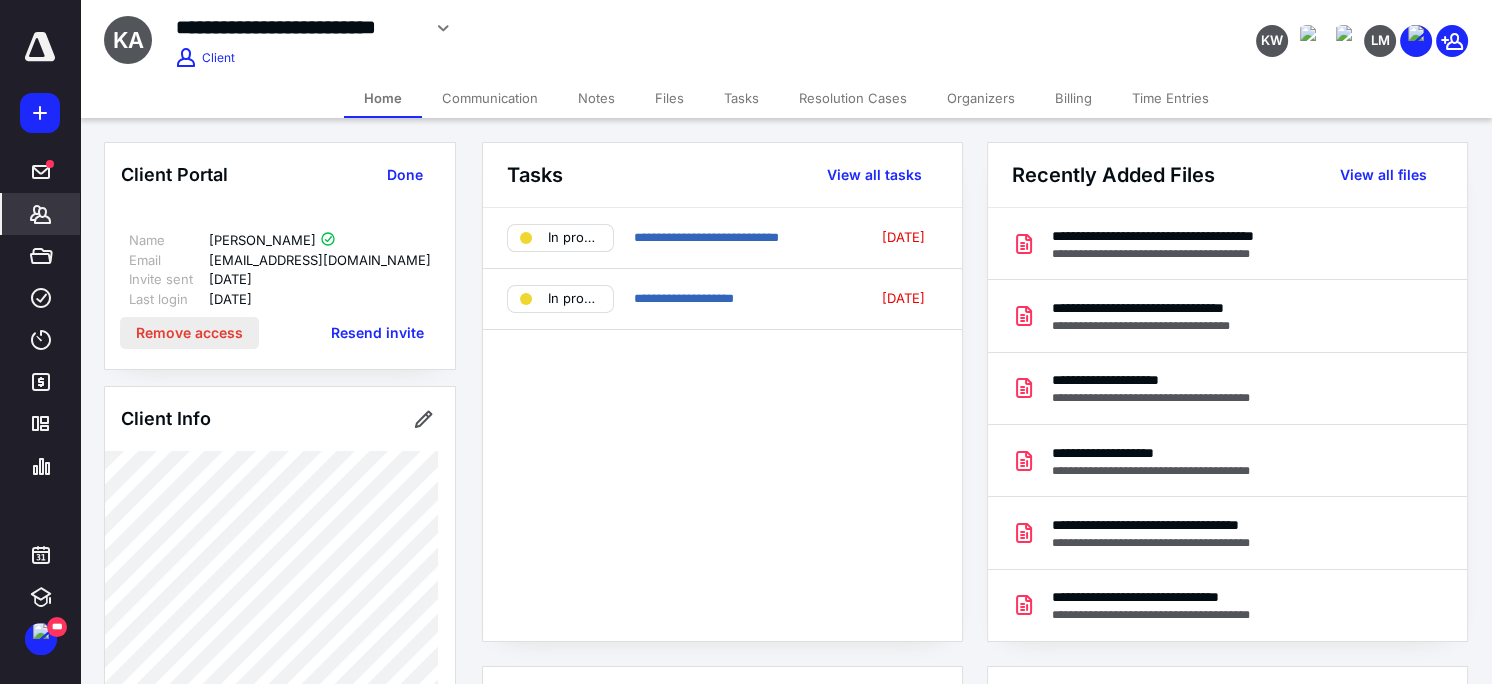 click on "Remove access" at bounding box center [189, 333] 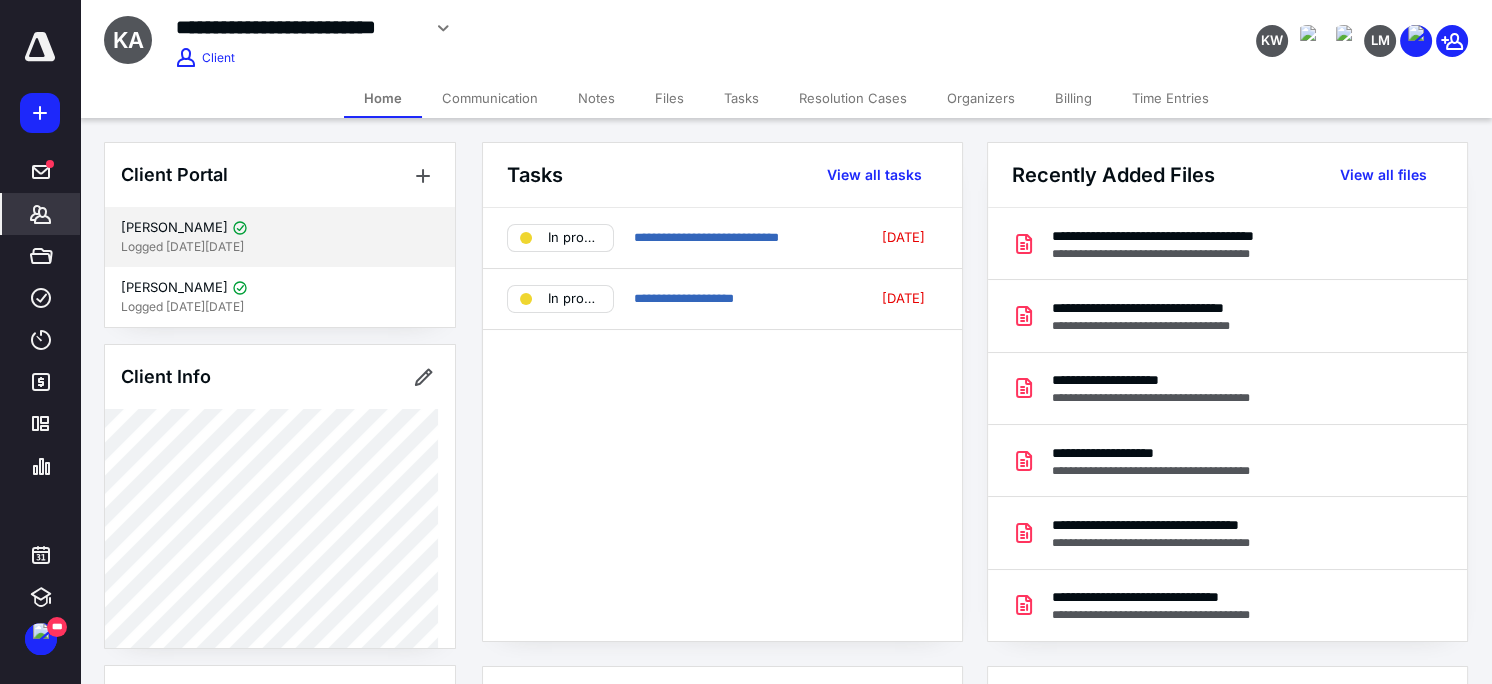 click on "[PERSON_NAME]" at bounding box center (174, 228) 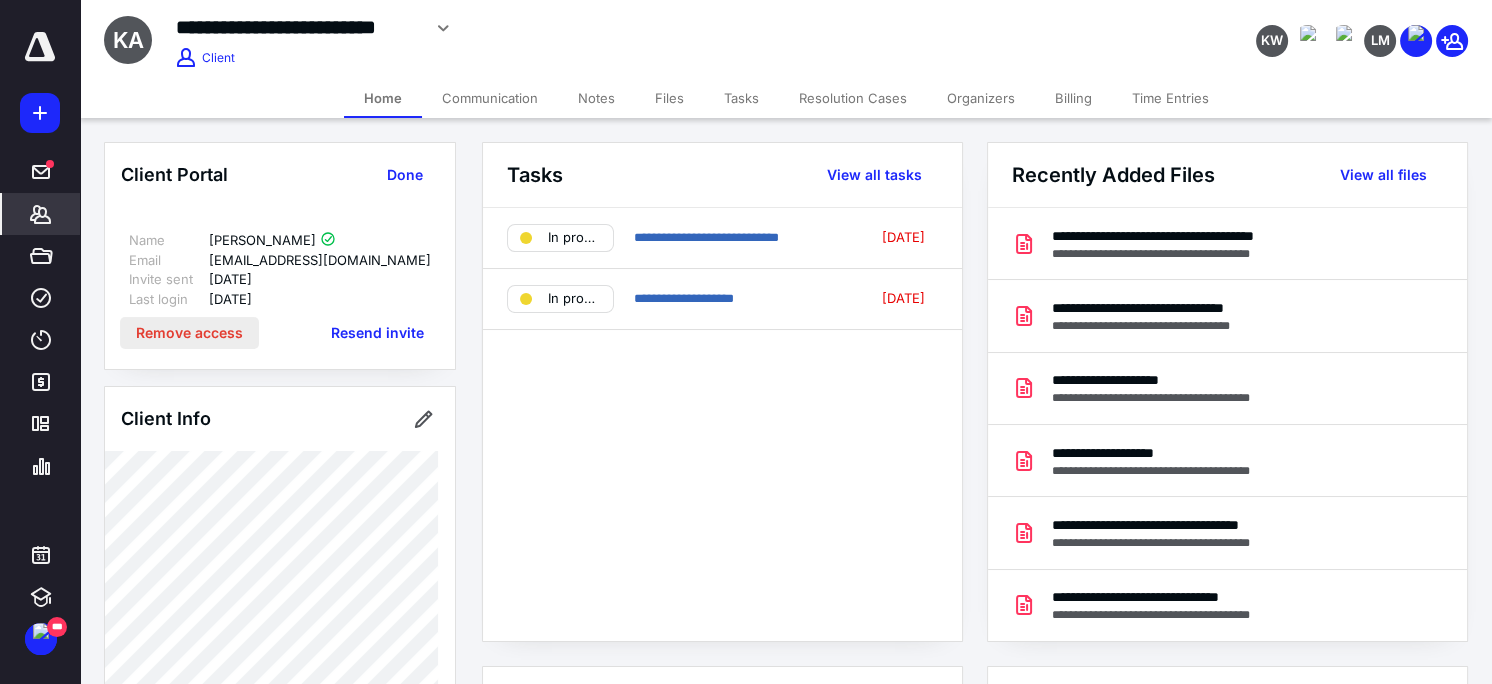 click on "Remove access" at bounding box center (189, 333) 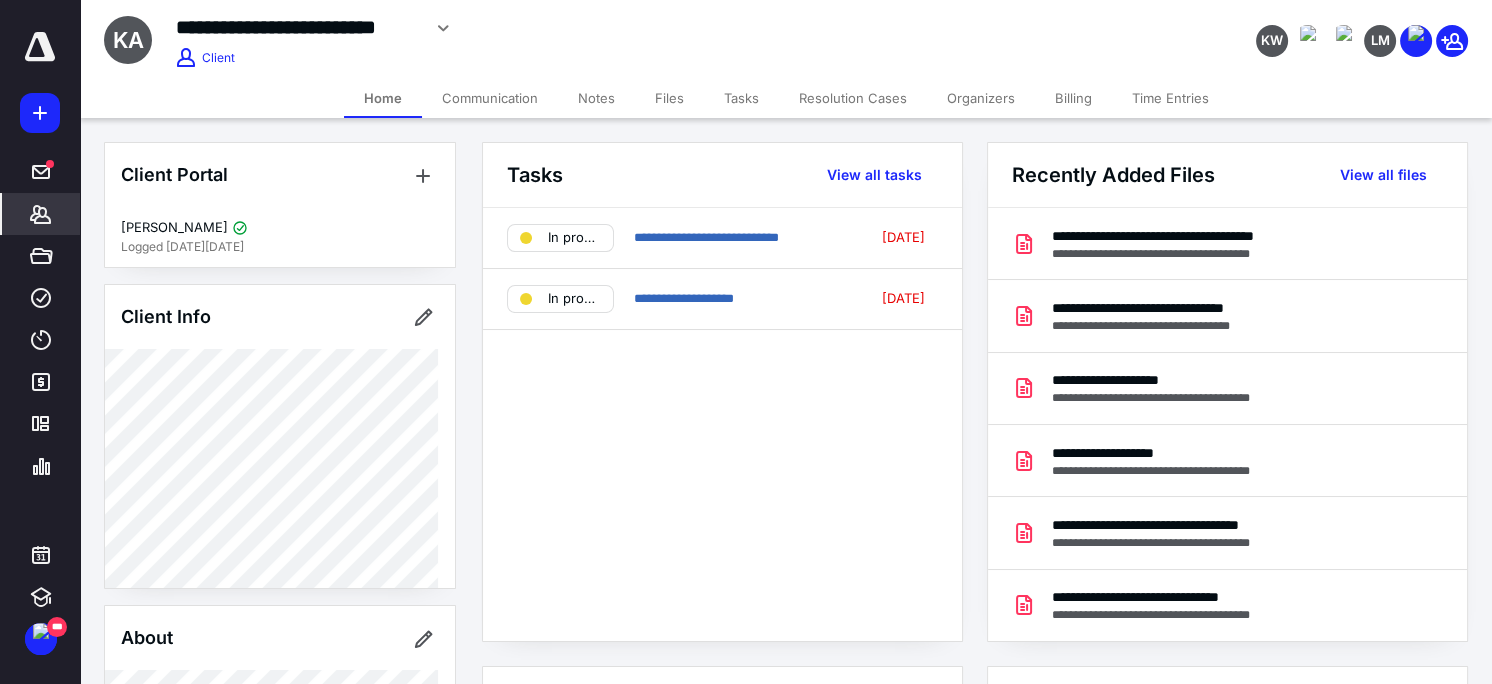 click on "Files" at bounding box center [669, 98] 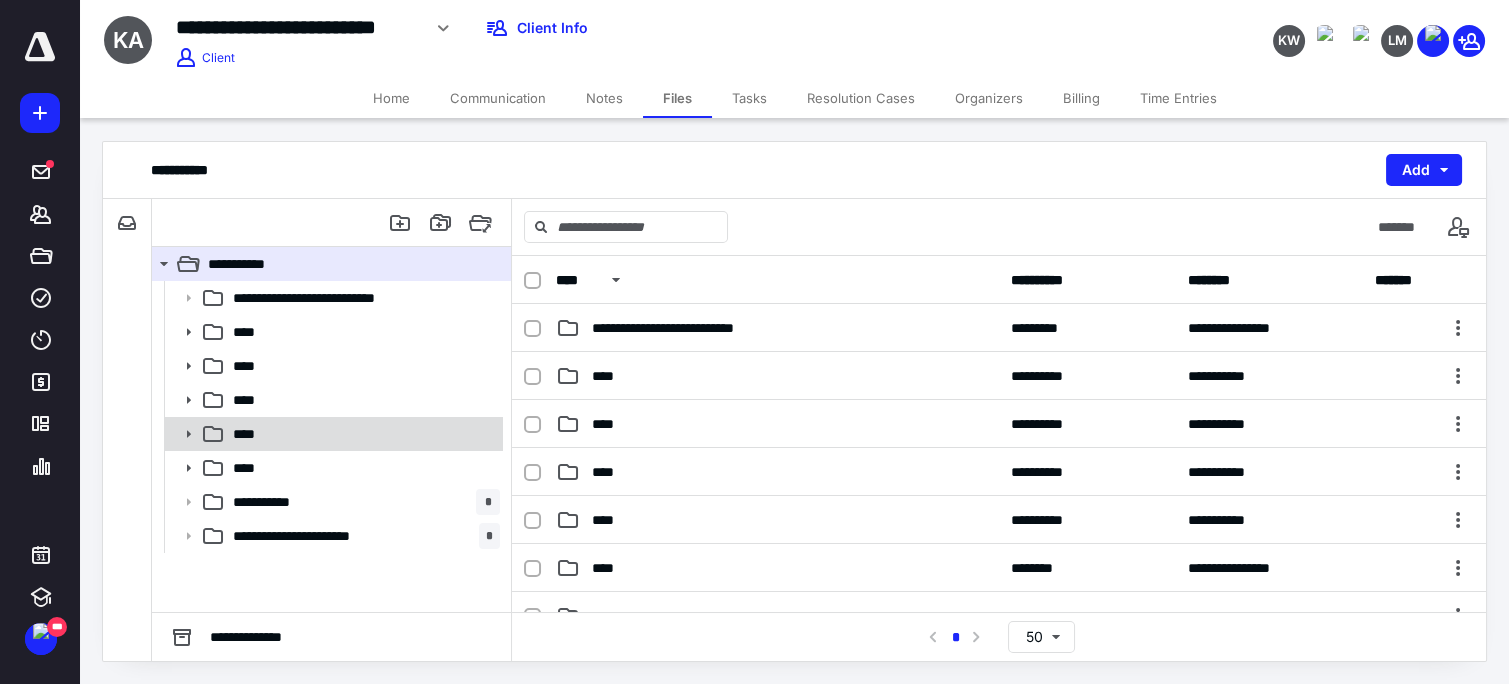 click 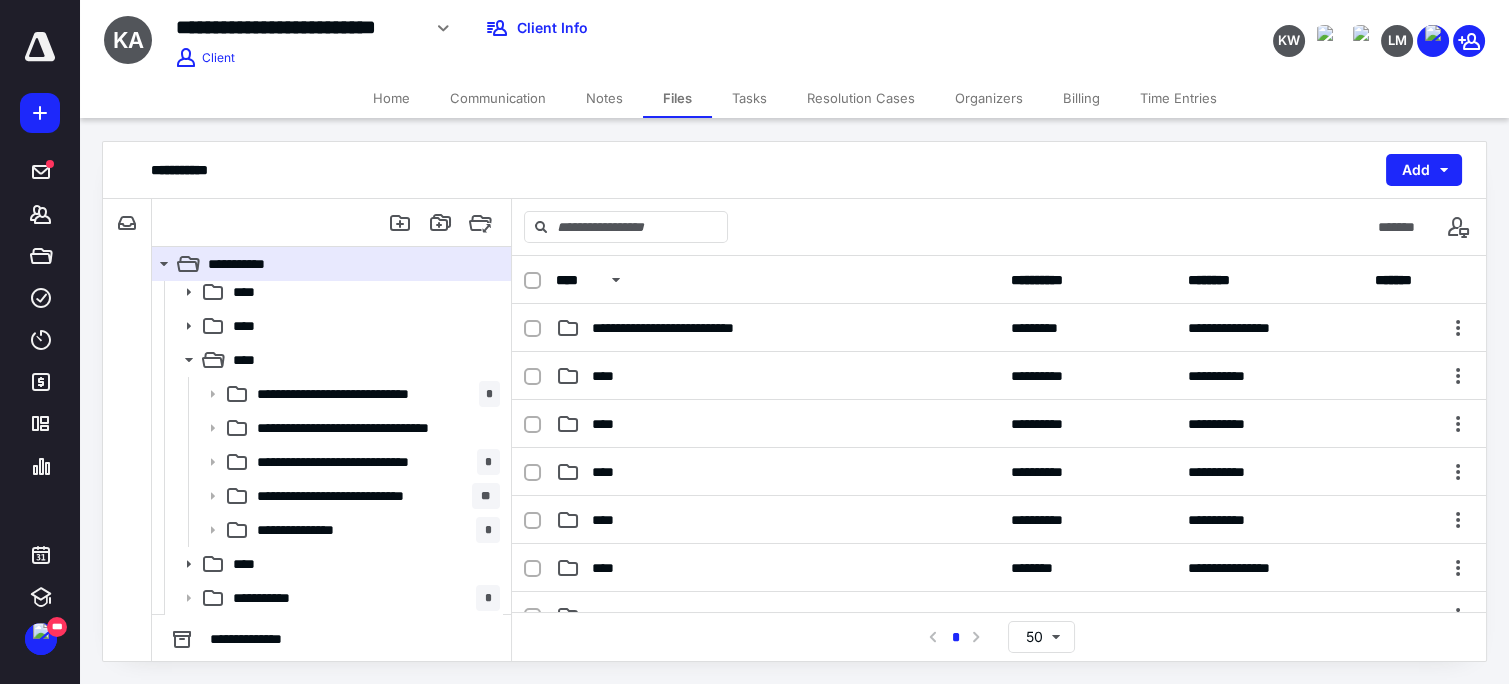 scroll, scrollTop: 95, scrollLeft: 0, axis: vertical 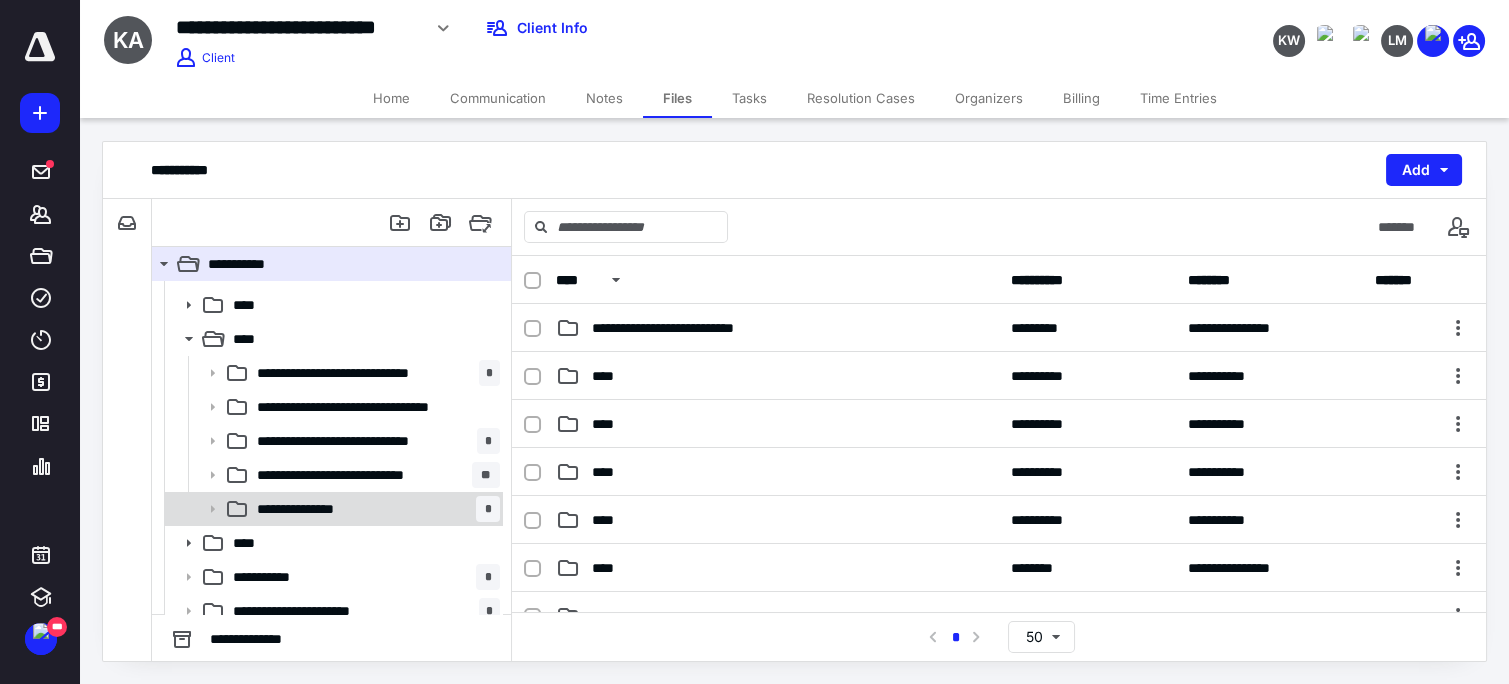 click 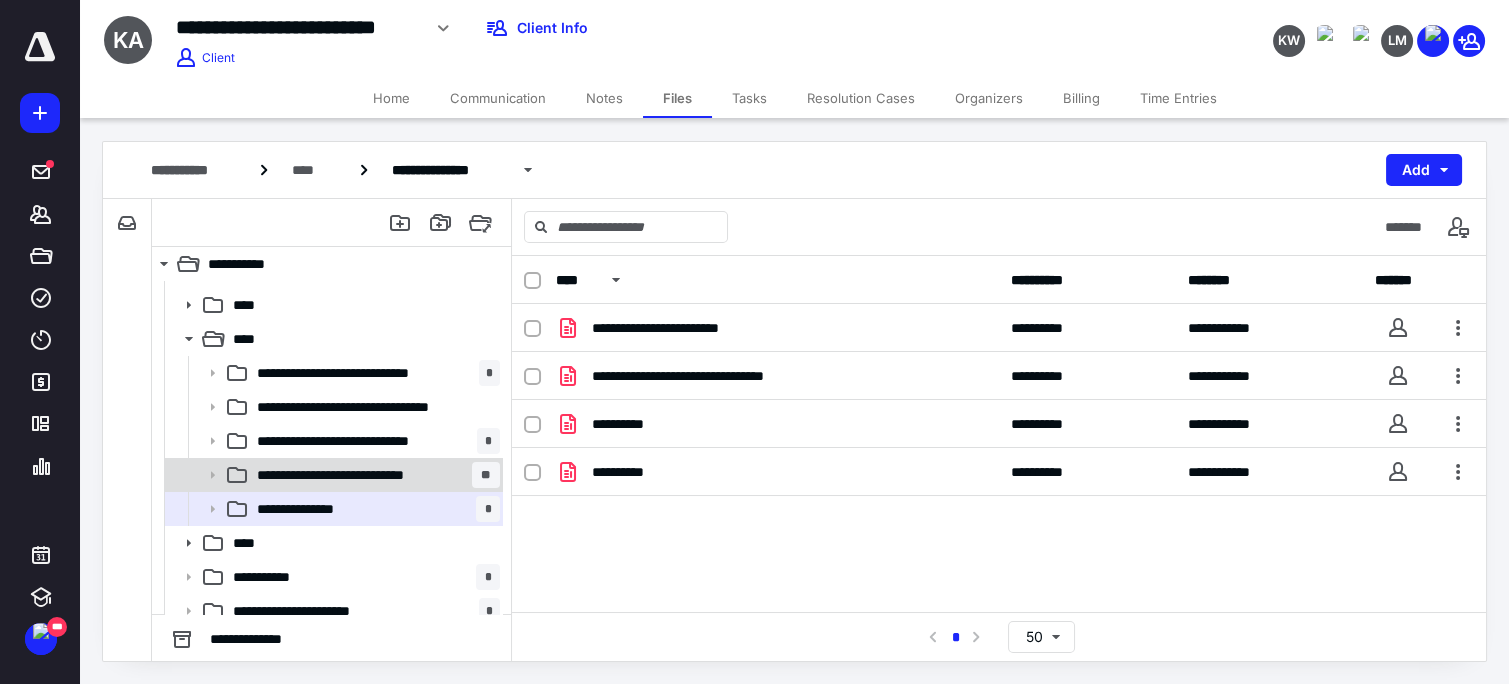 click 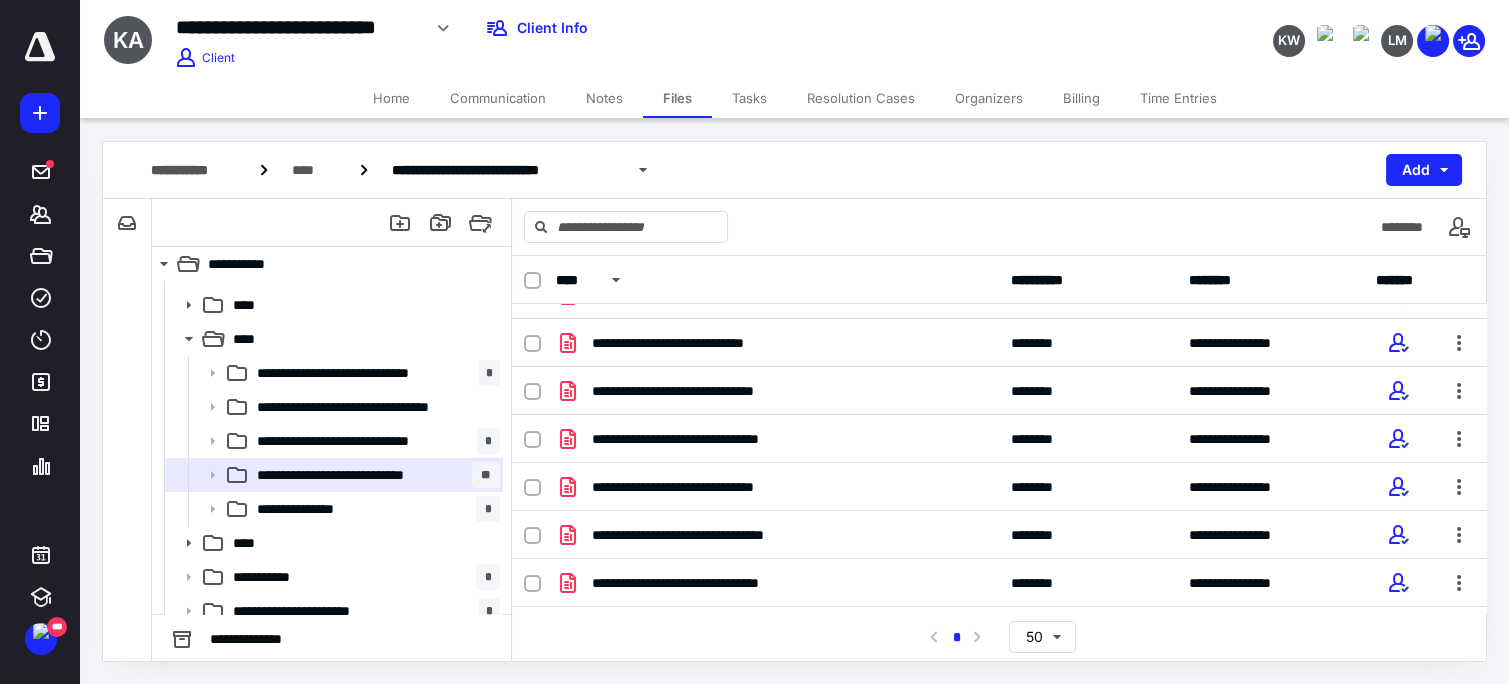 scroll, scrollTop: 405, scrollLeft: 0, axis: vertical 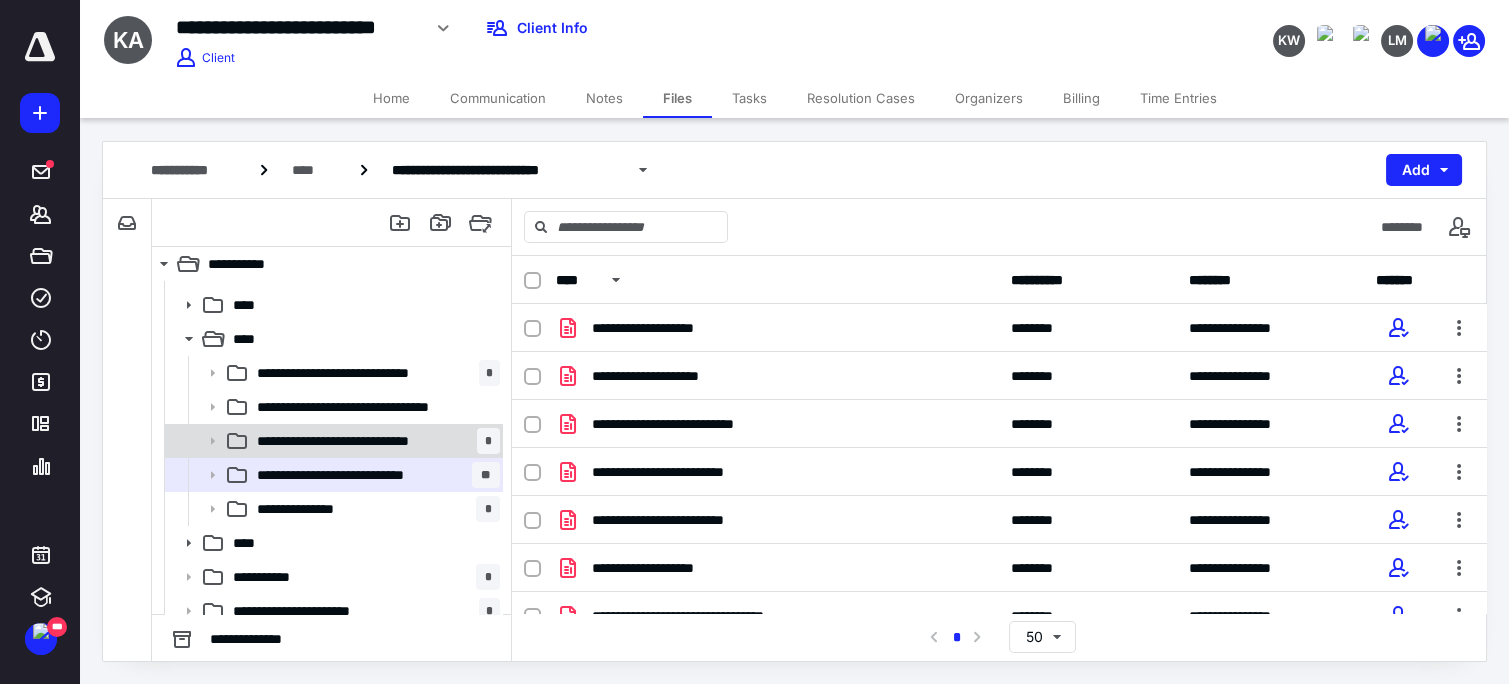 click 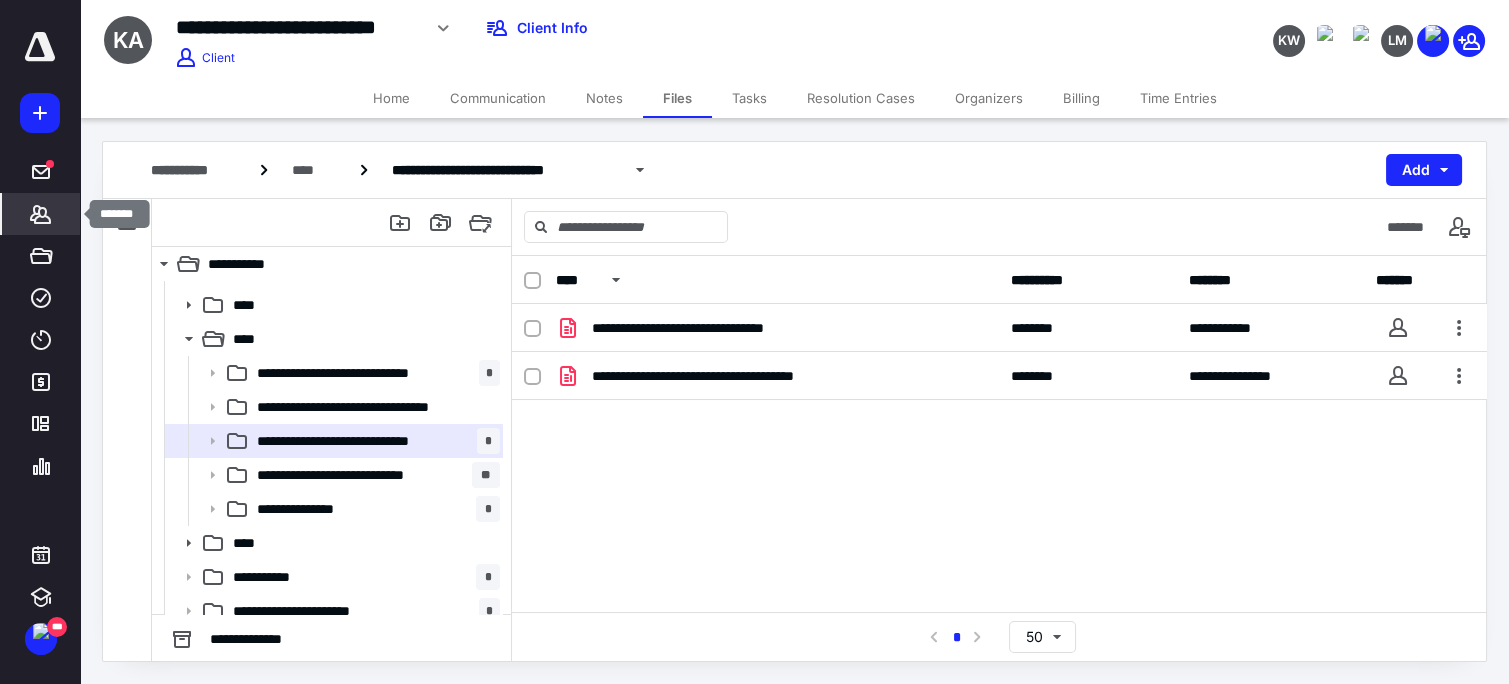 click 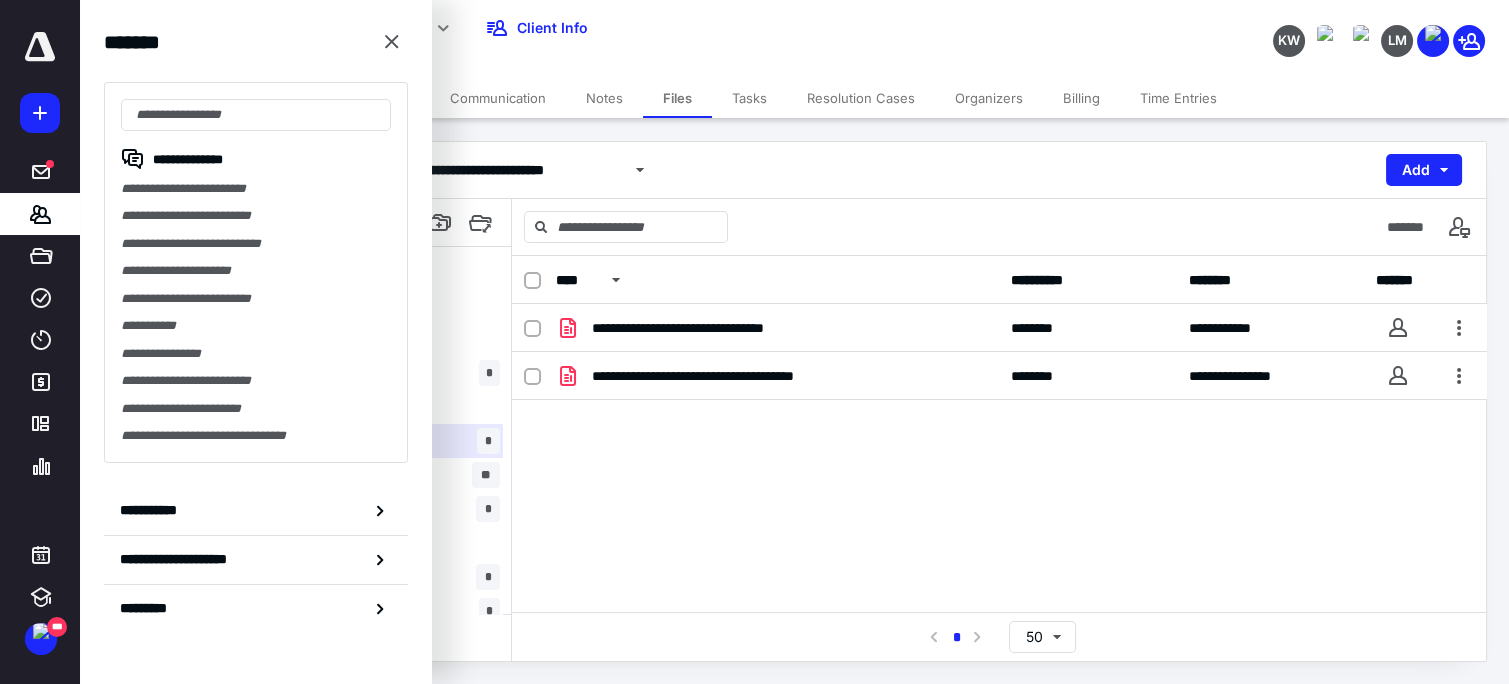 click on "**********" at bounding box center (256, 243) 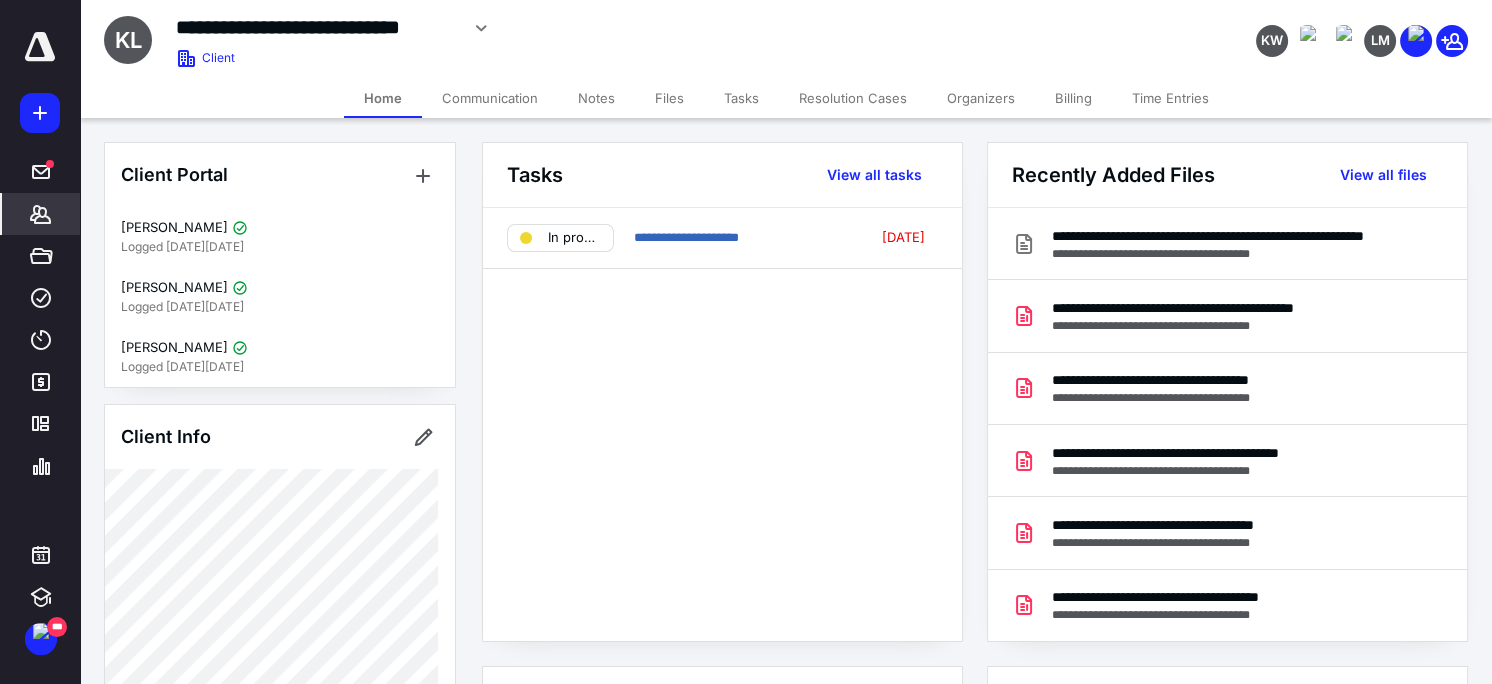 click on "Files" at bounding box center (669, 98) 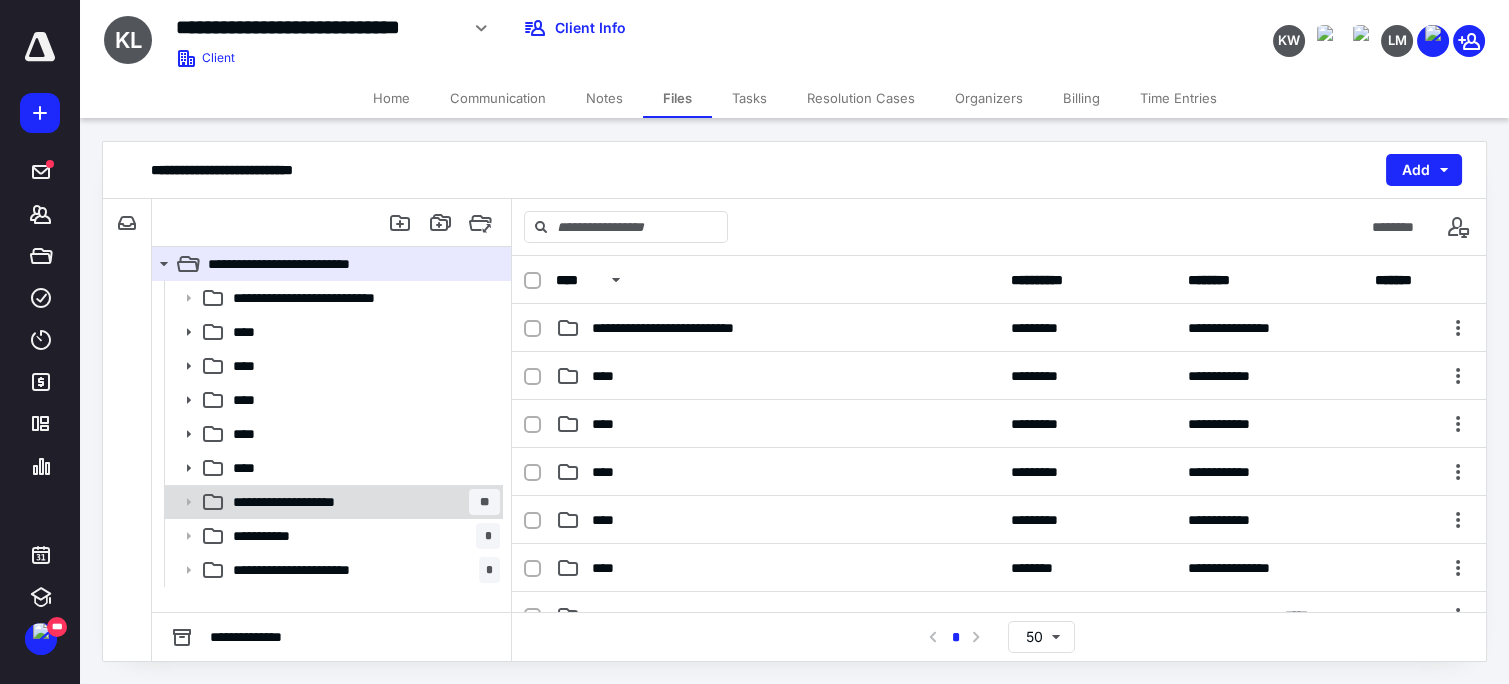 click on "**********" at bounding box center (296, 502) 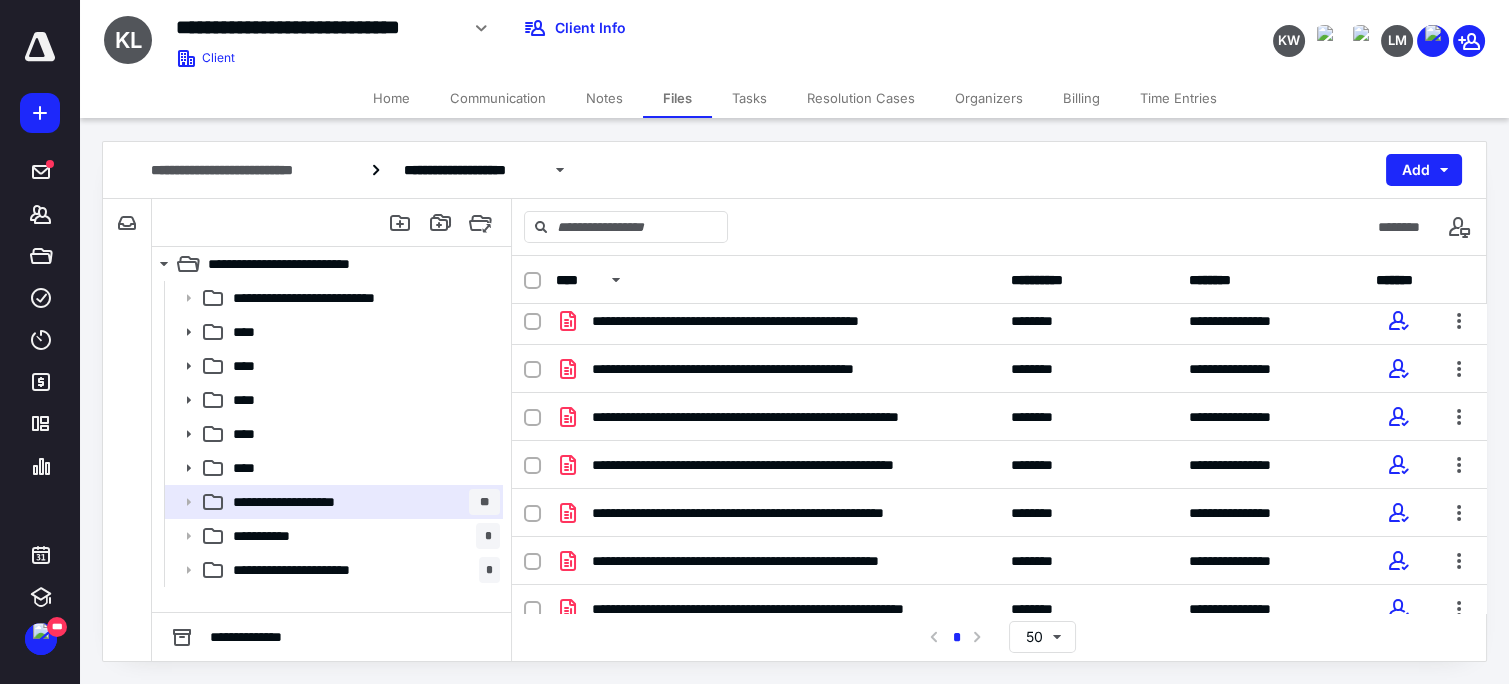 scroll, scrollTop: 617, scrollLeft: 0, axis: vertical 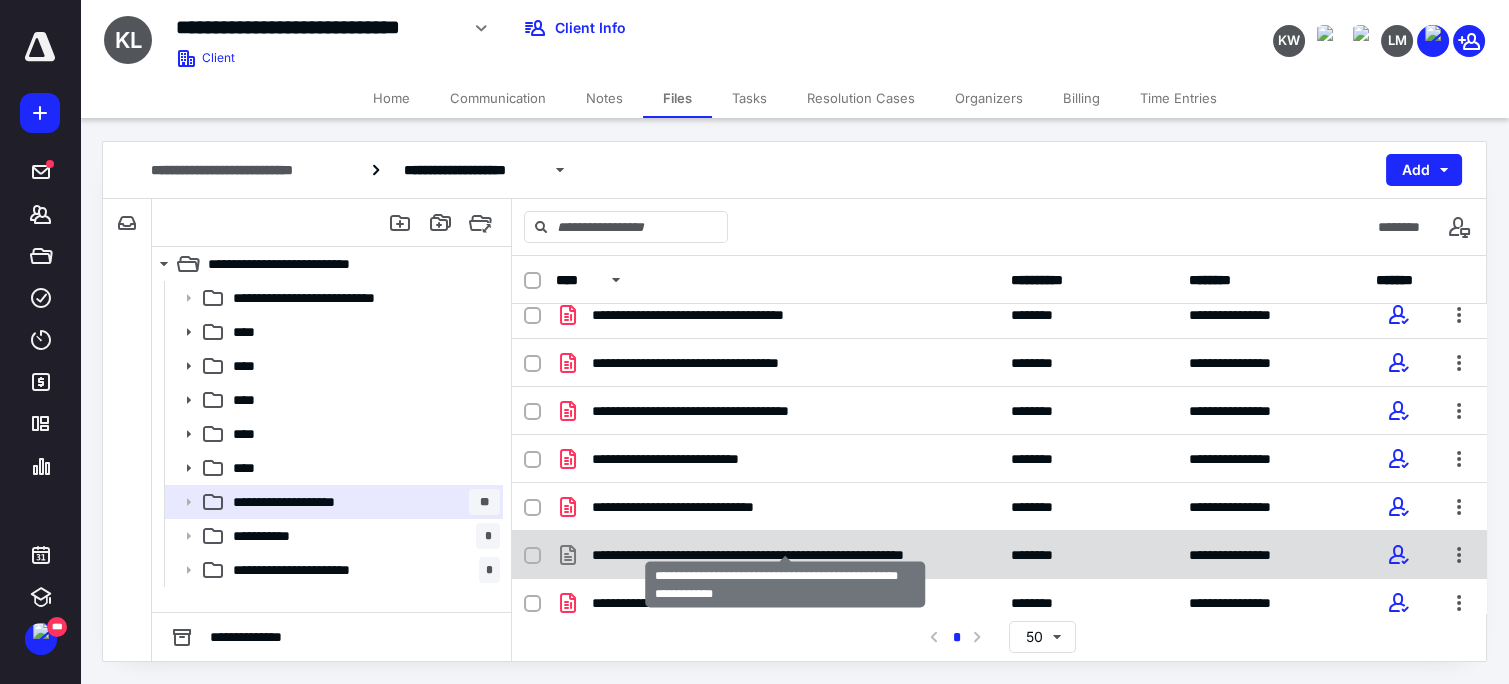 click on "**********" at bounding box center (785, 555) 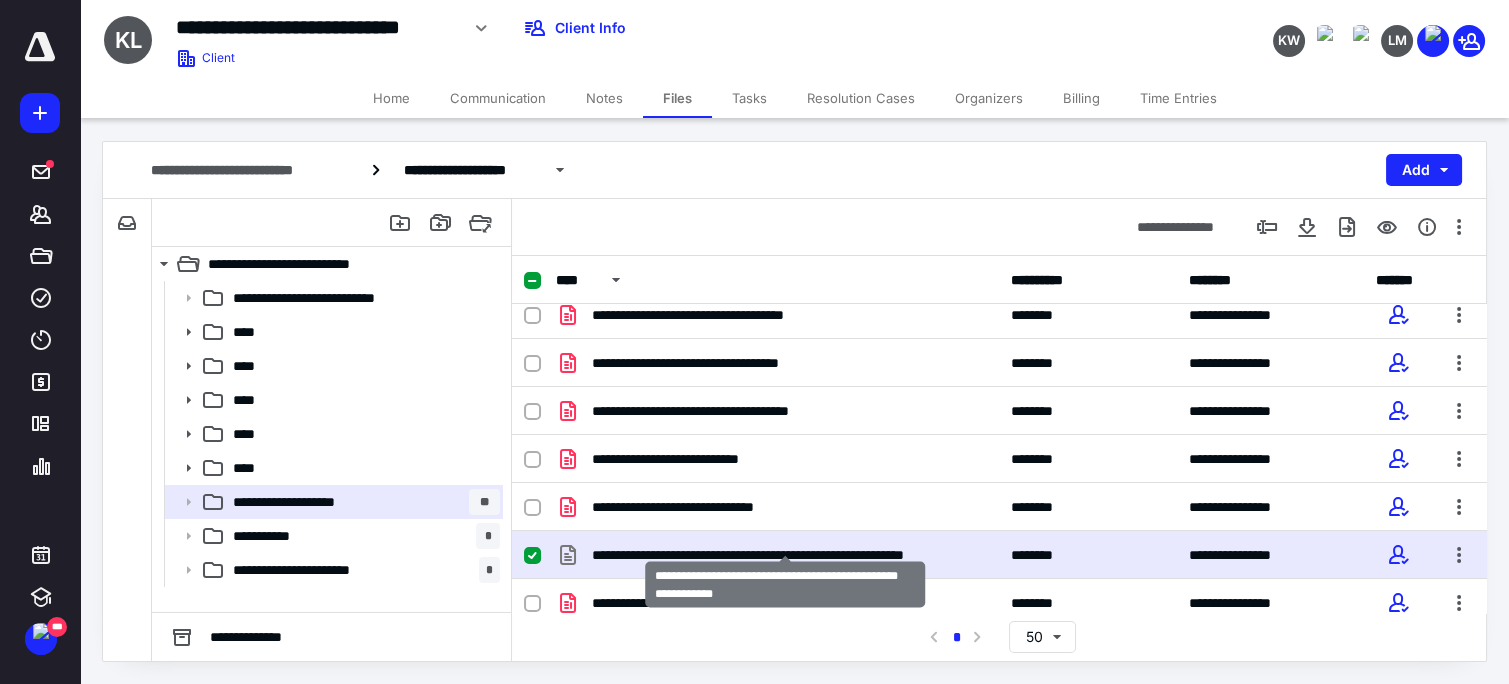 click on "**********" at bounding box center (785, 555) 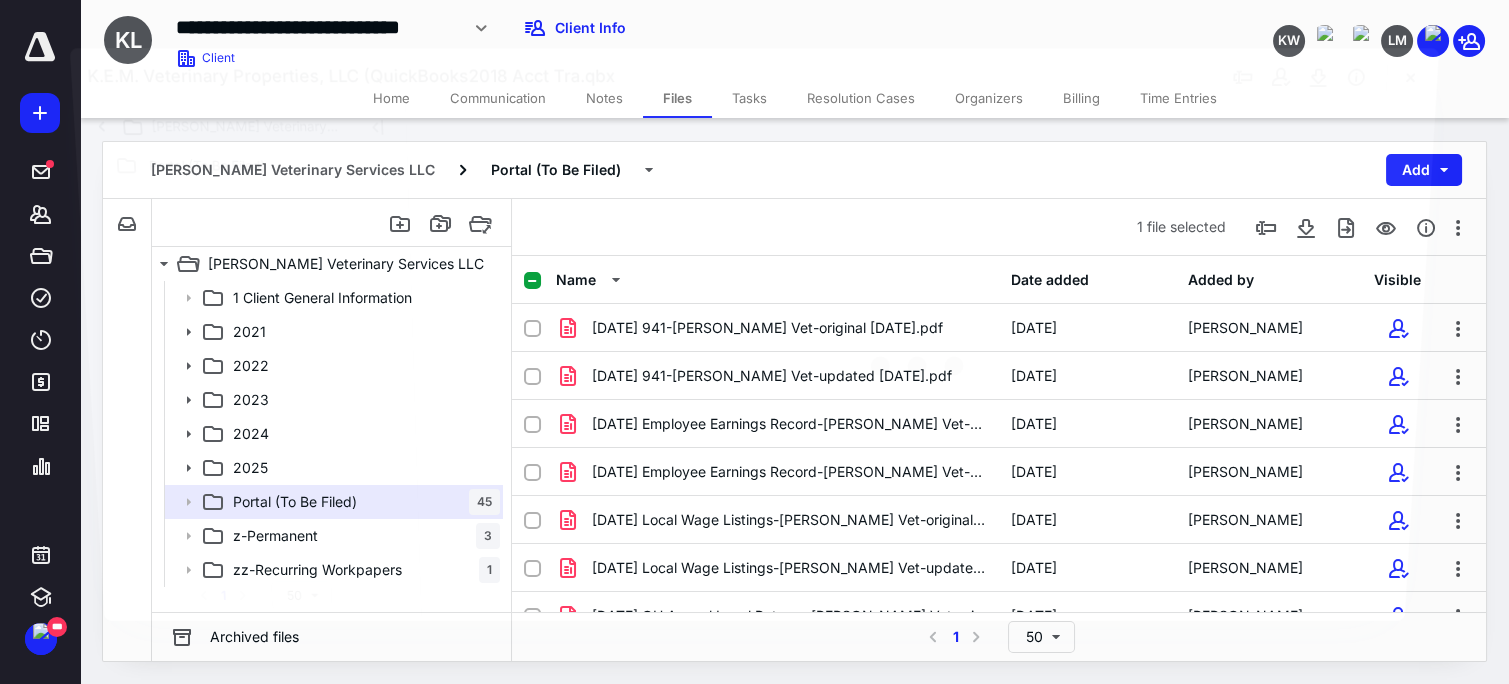 scroll, scrollTop: 1837, scrollLeft: 0, axis: vertical 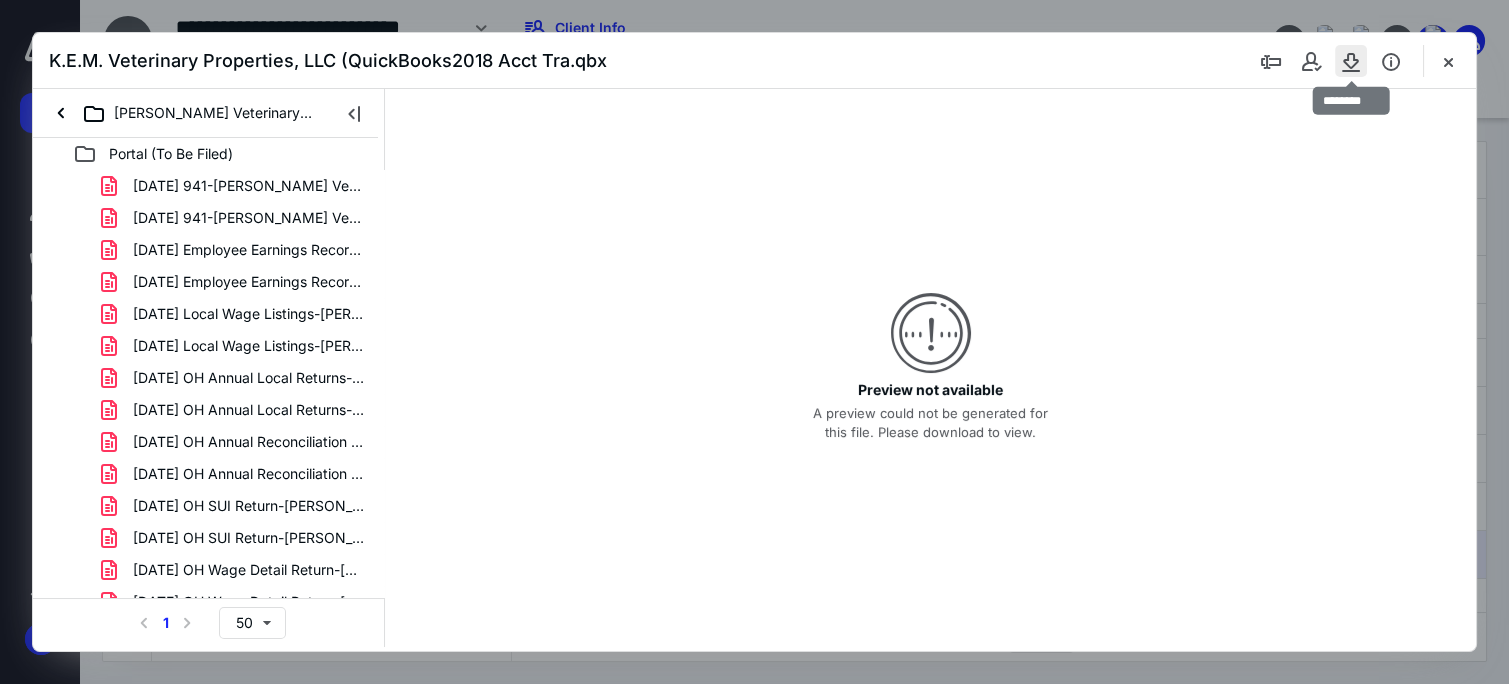 click at bounding box center (1351, 61) 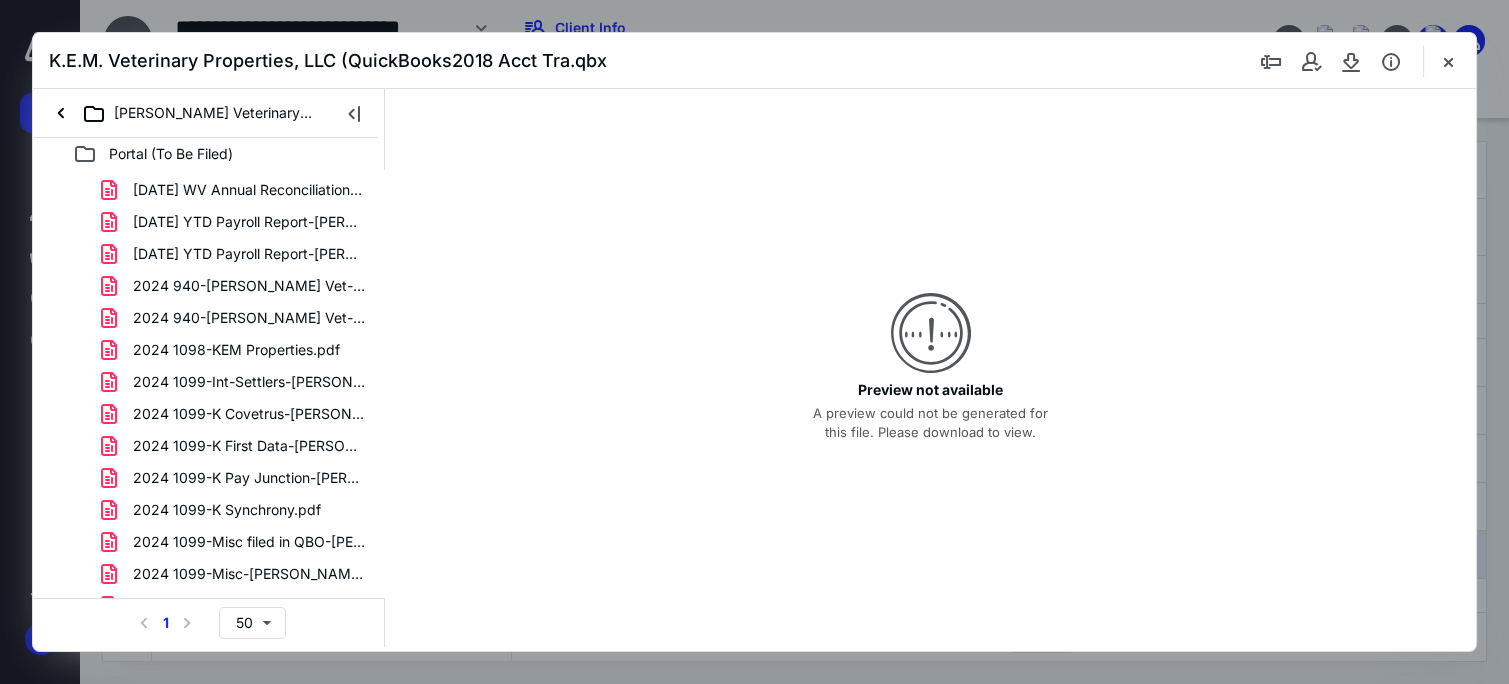scroll, scrollTop: 1008, scrollLeft: 0, axis: vertical 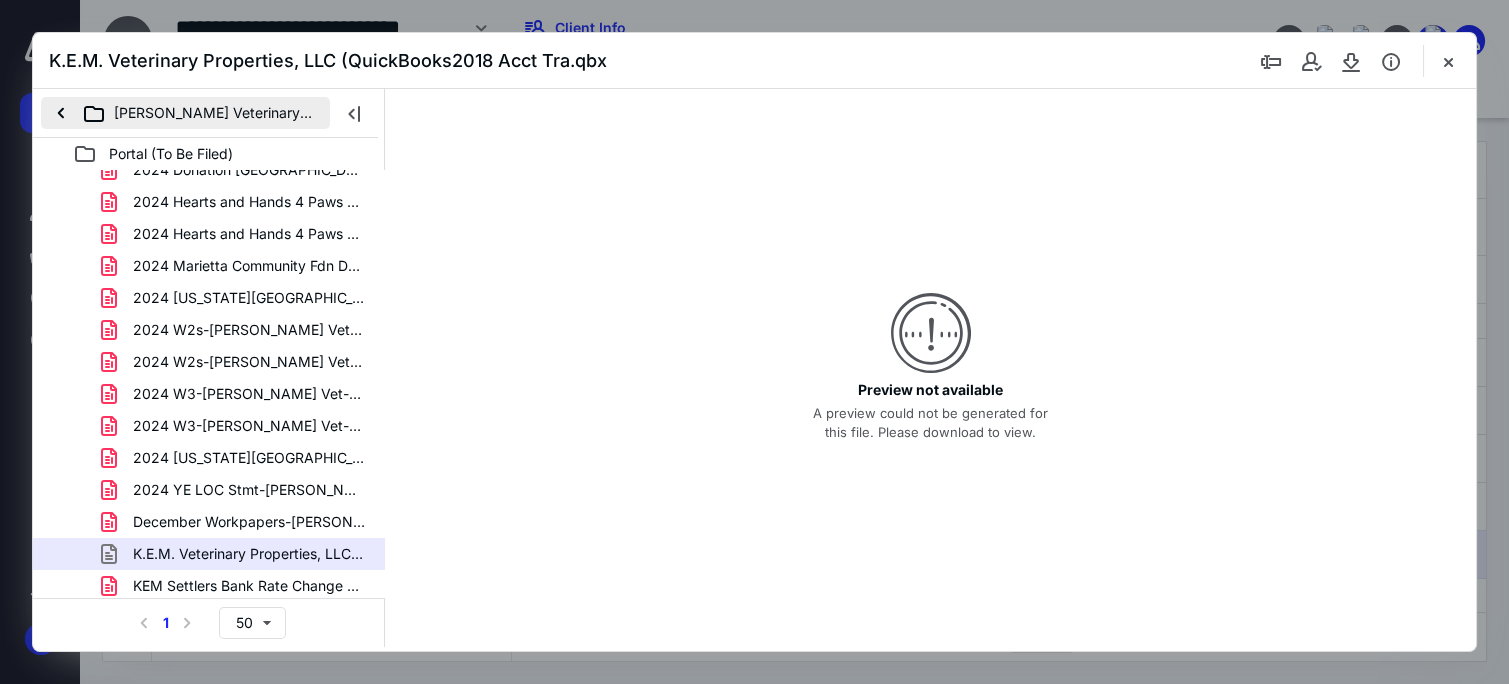 click on "[PERSON_NAME] Veterinary Services LLC" at bounding box center [185, 113] 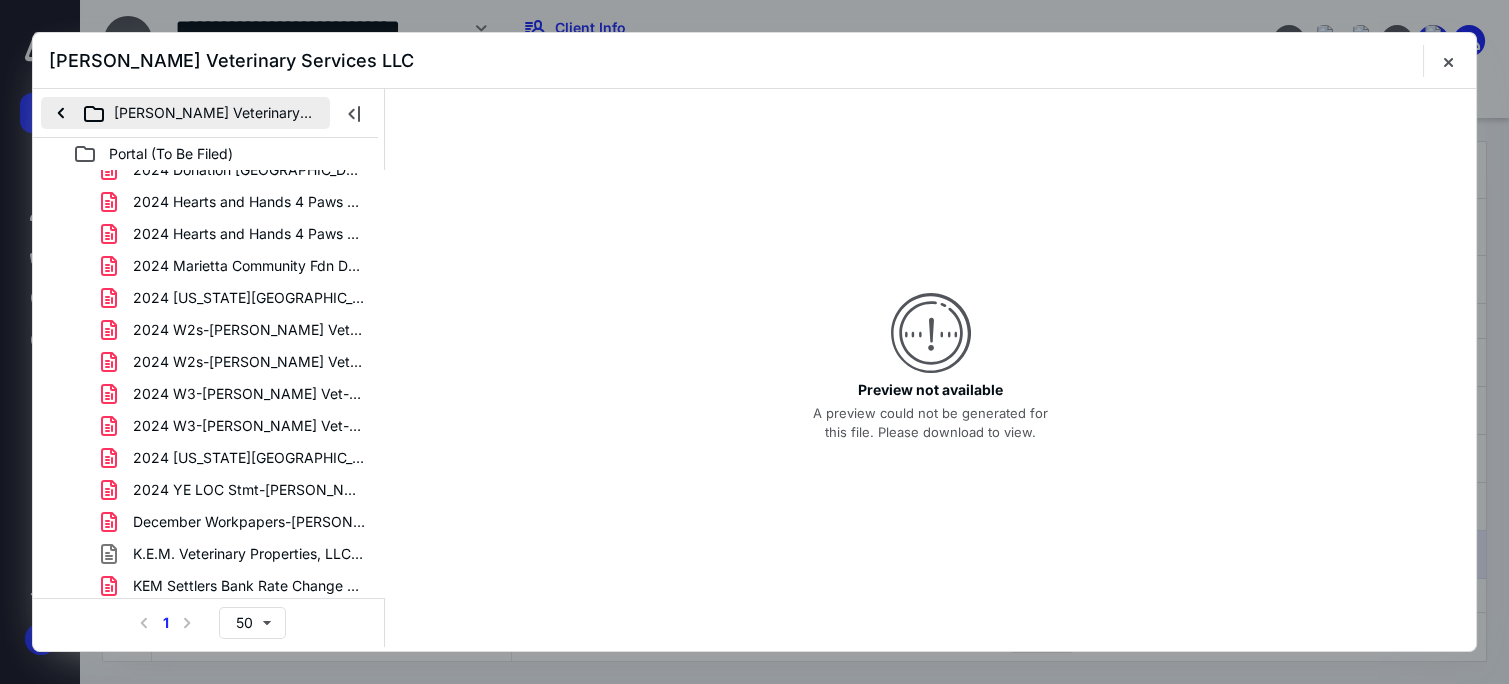 scroll, scrollTop: 0, scrollLeft: 0, axis: both 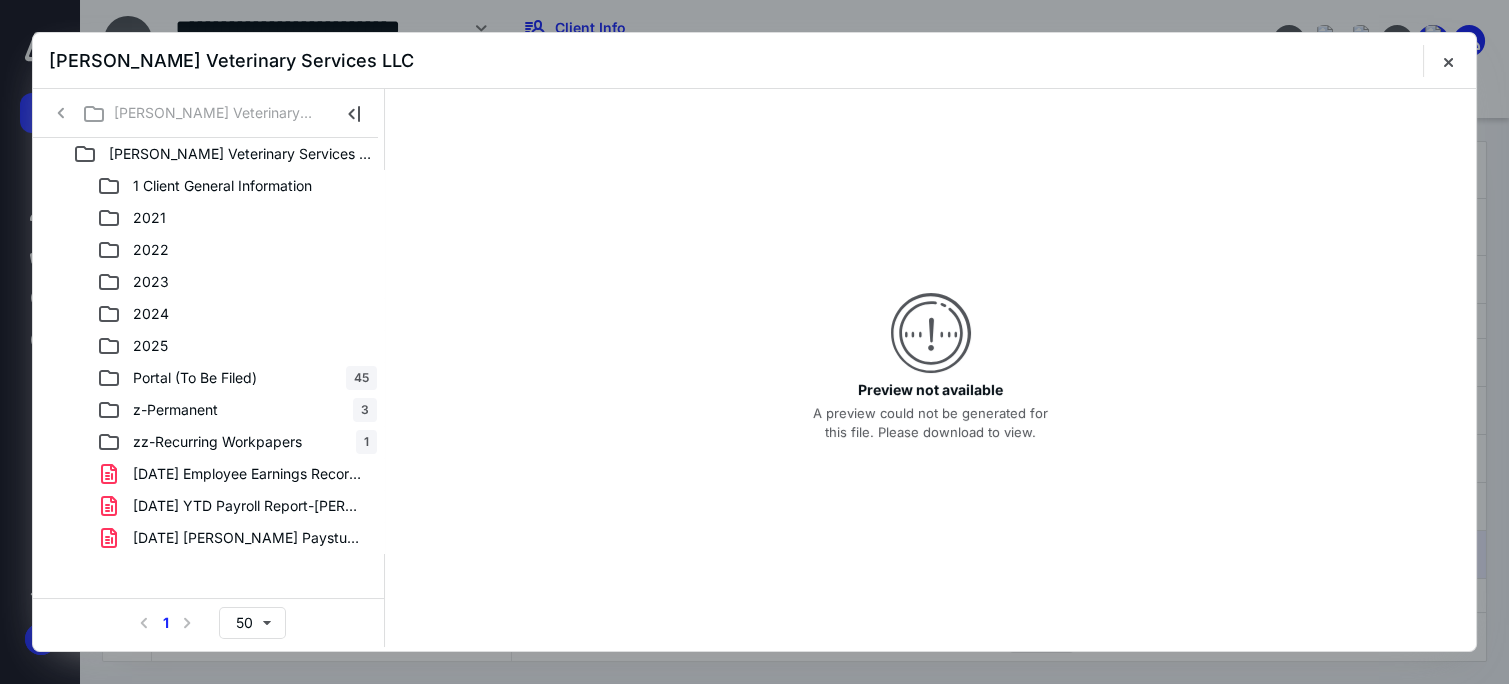 click 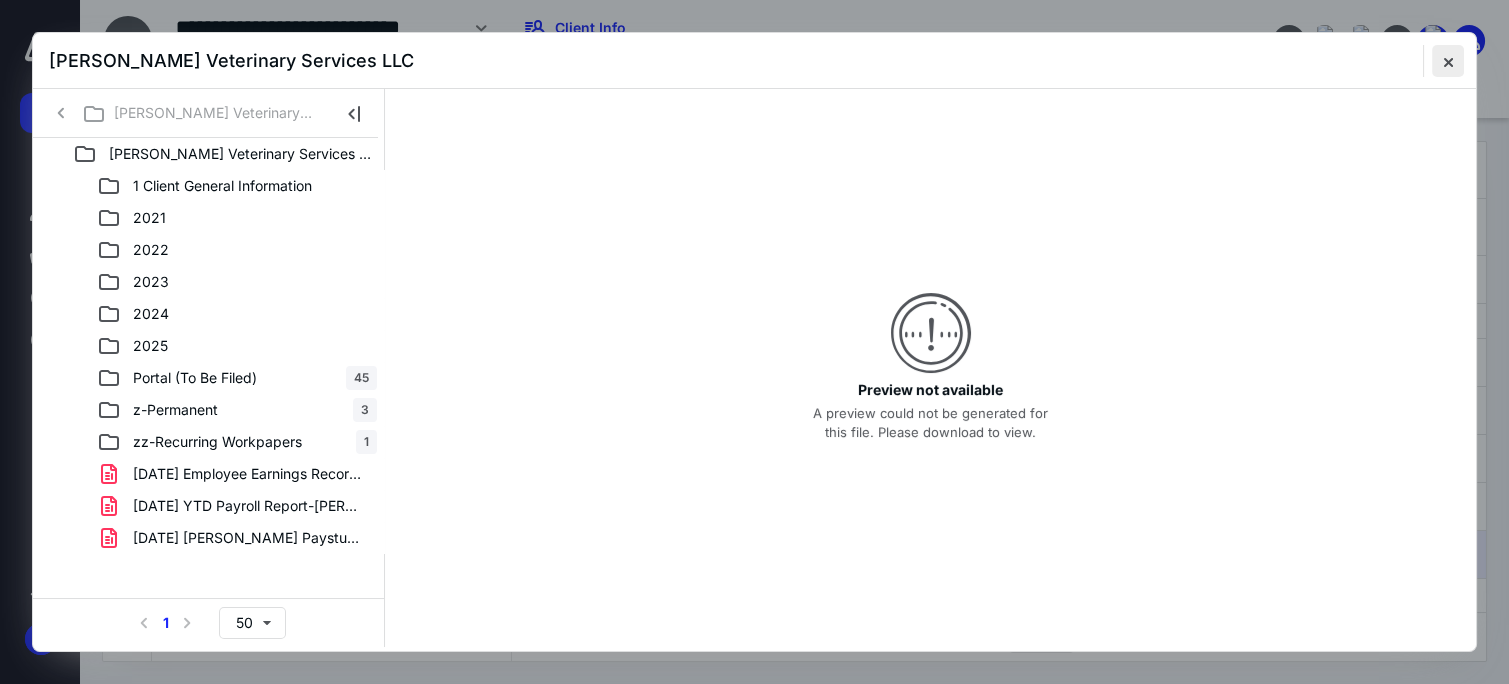 click at bounding box center (1448, 61) 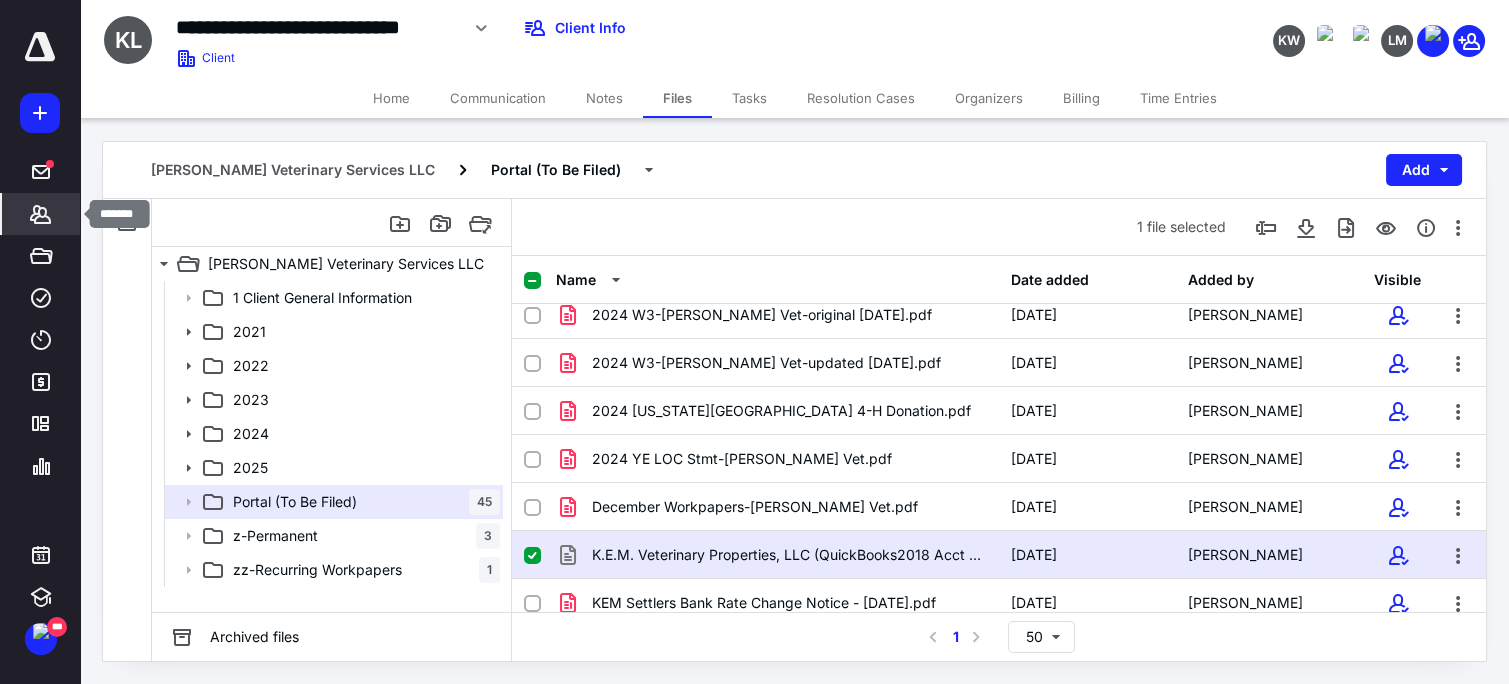 click on "*******" at bounding box center (41, 214) 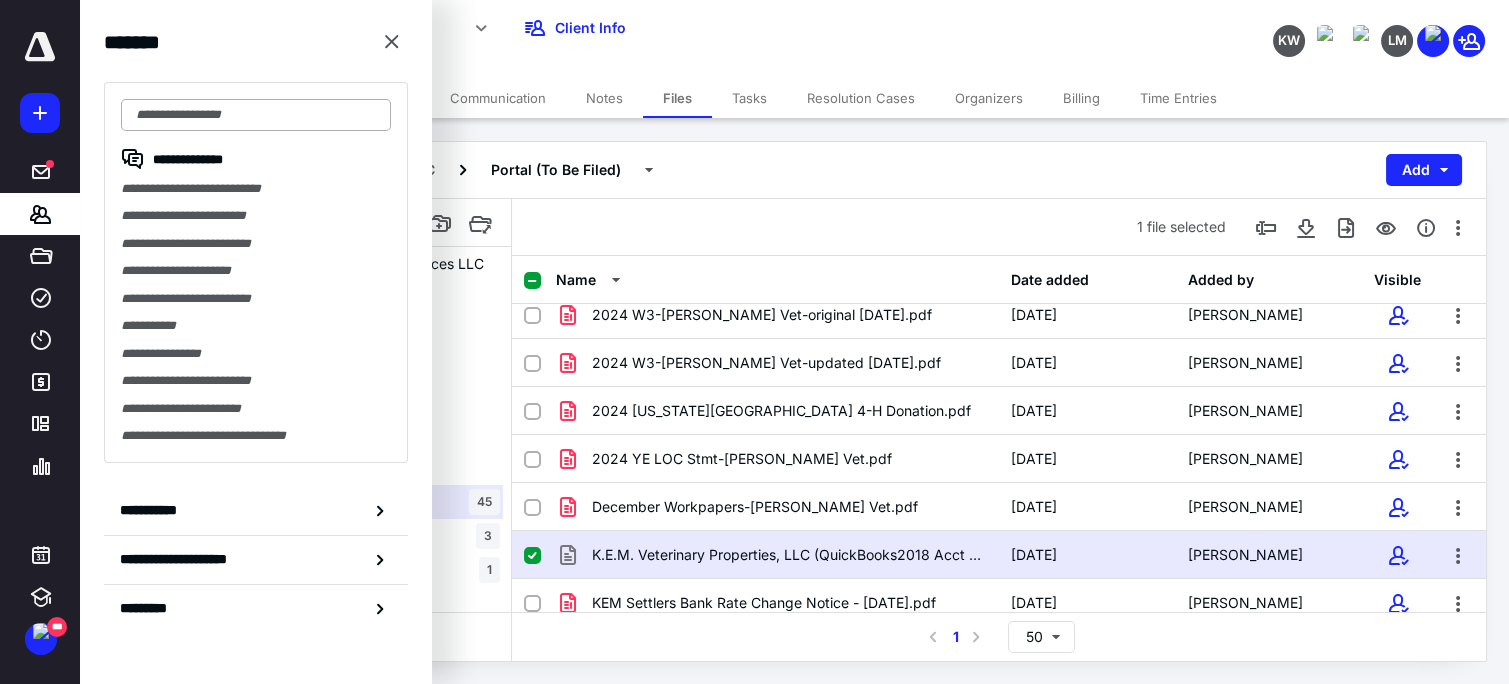 click at bounding box center [256, 115] 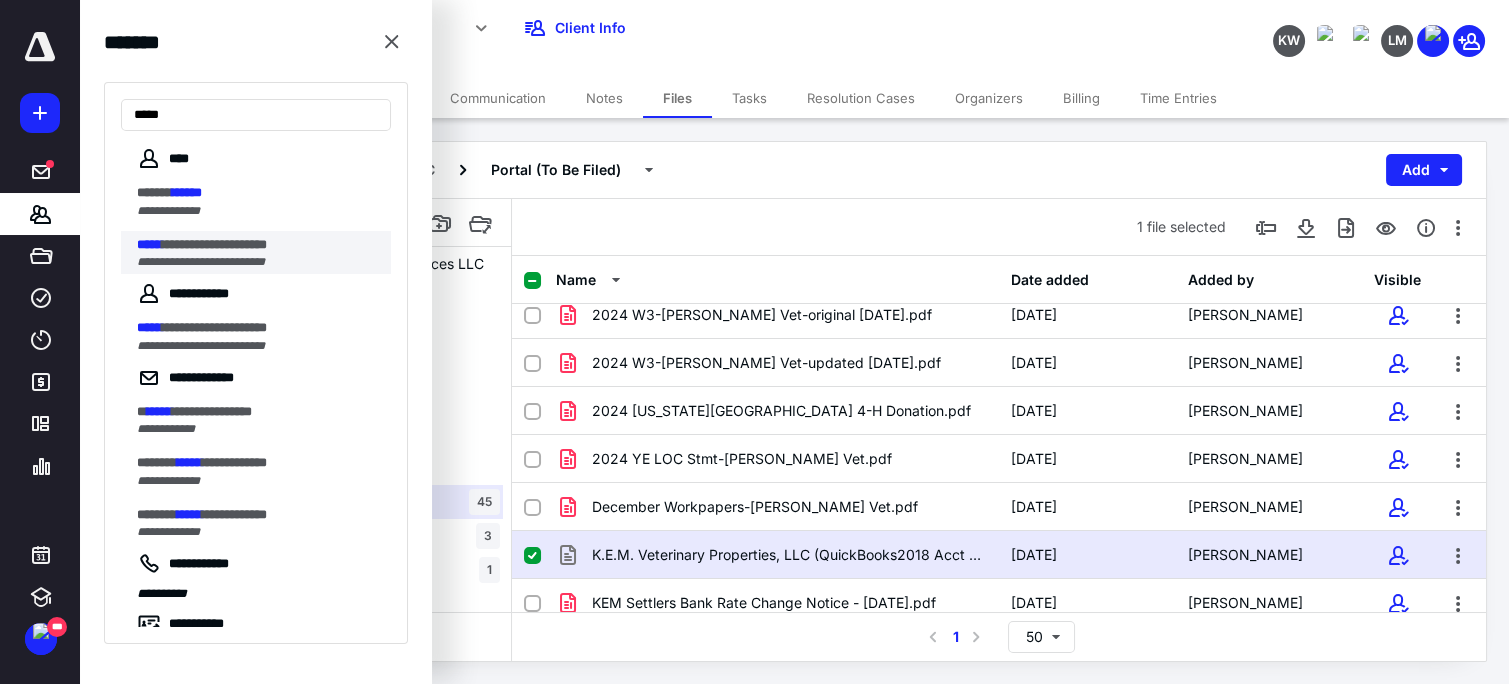 type on "*****" 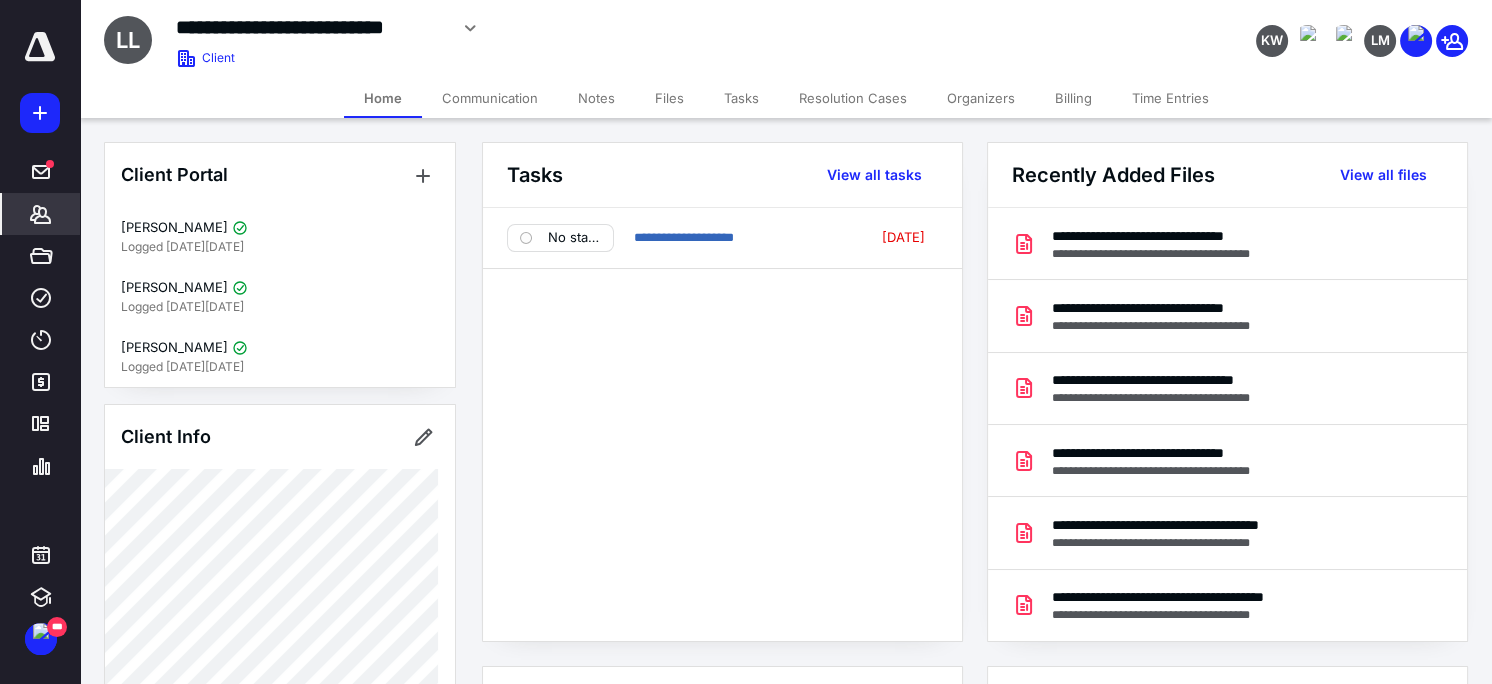 click on "Files" at bounding box center [669, 98] 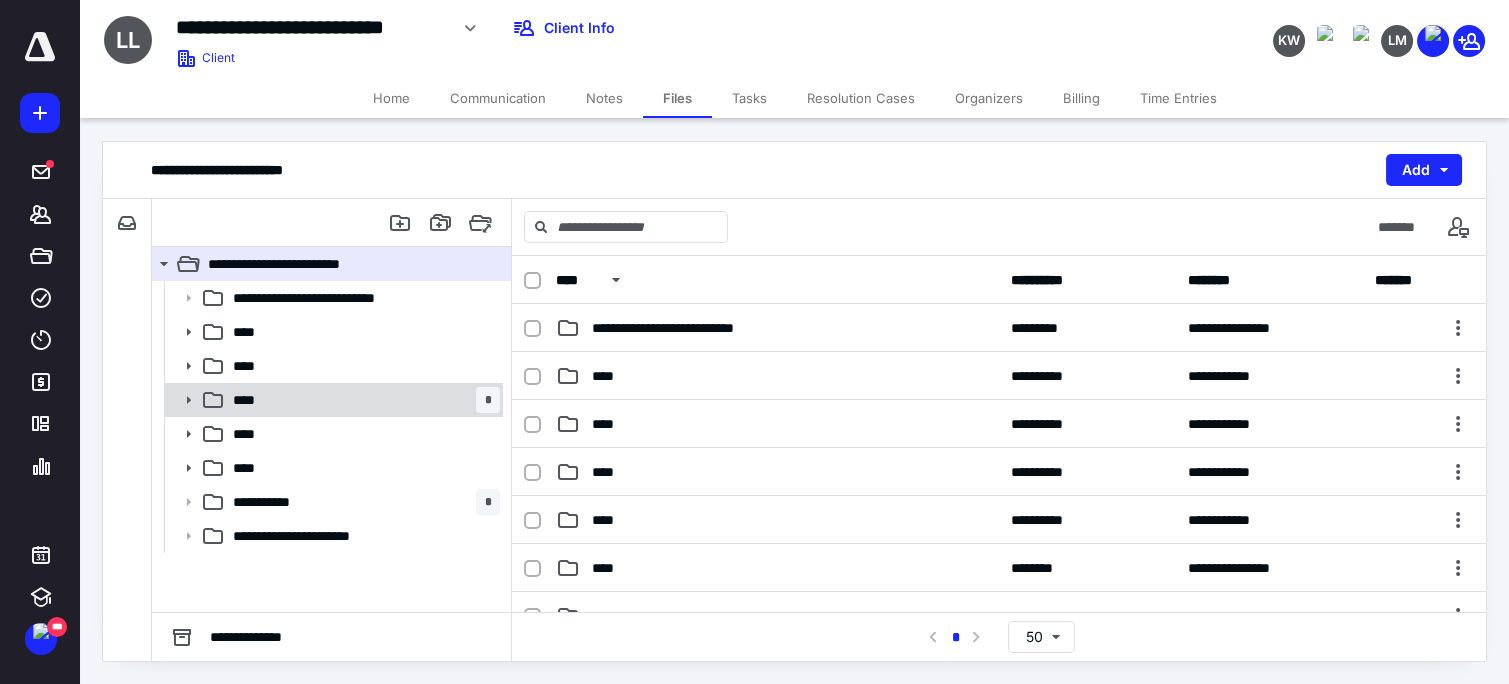 click 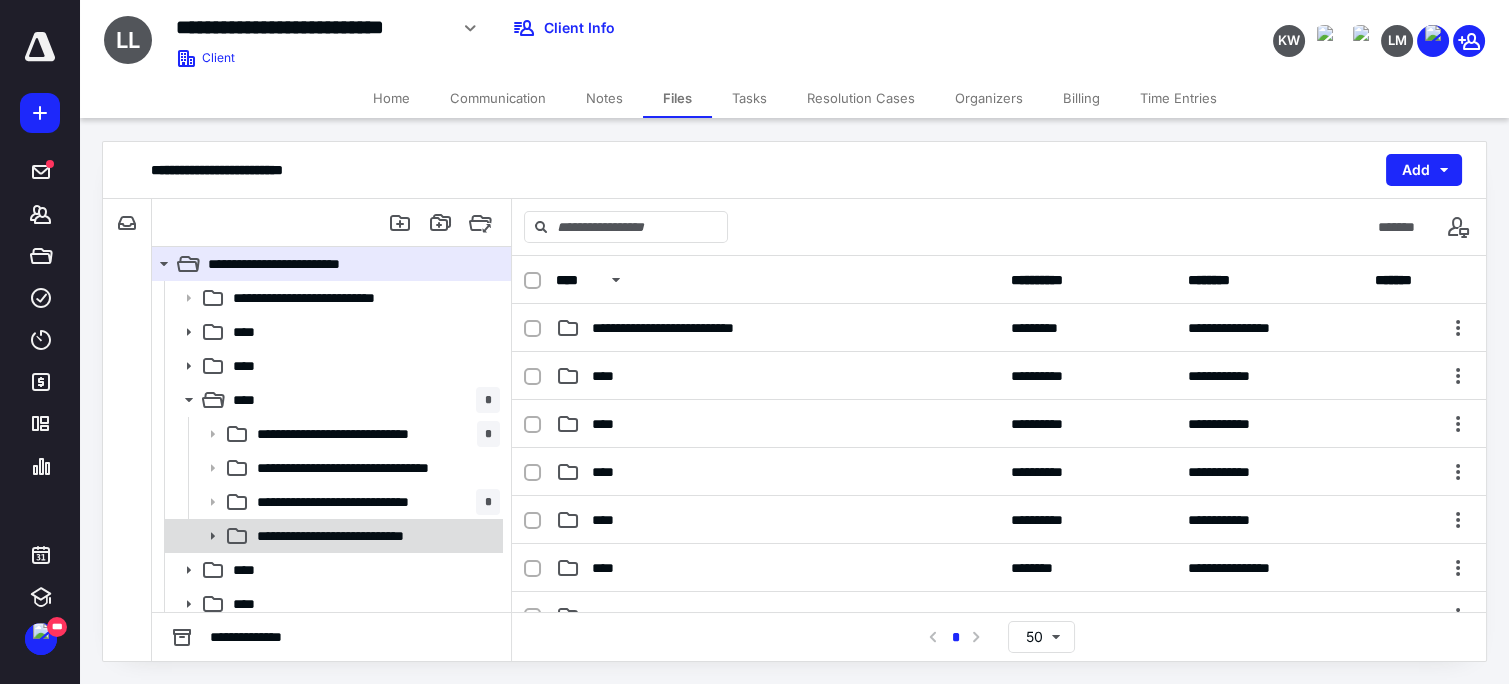 click 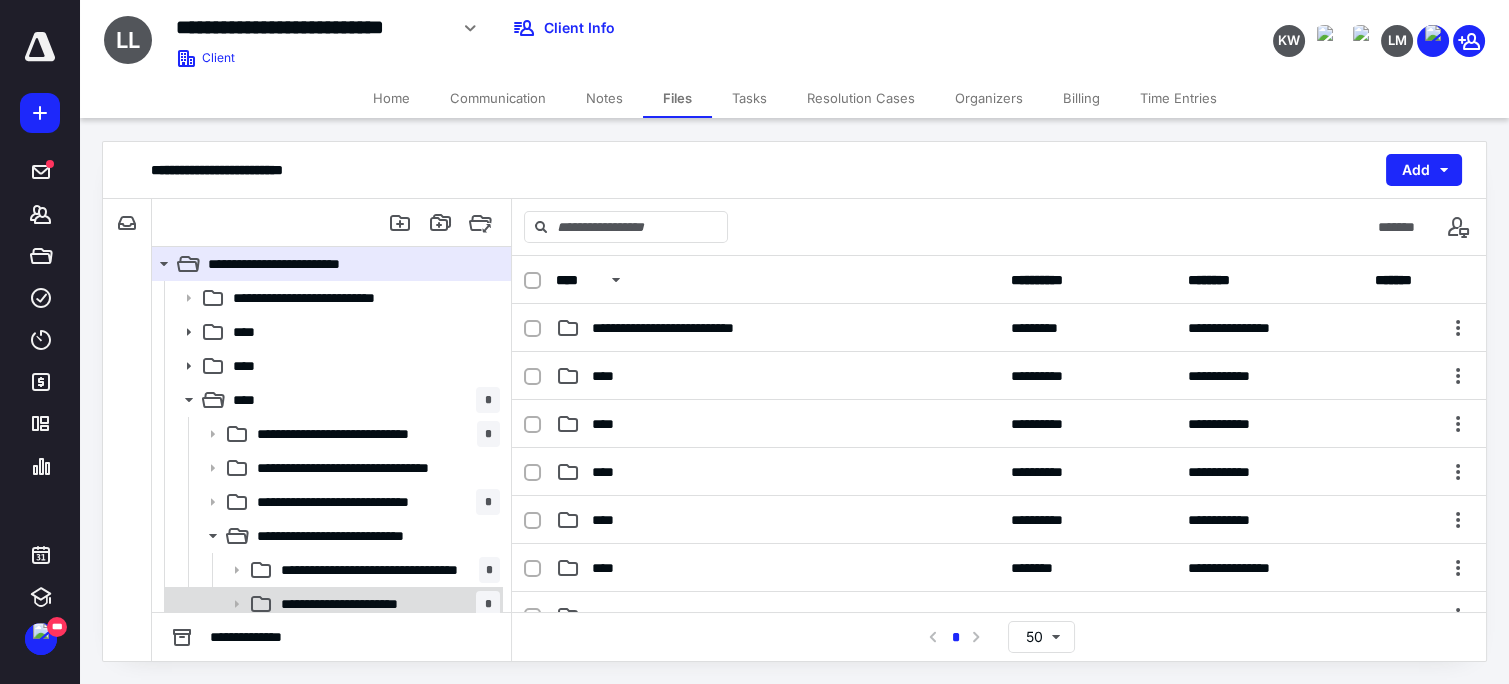 click on "**********" at bounding box center (365, 604) 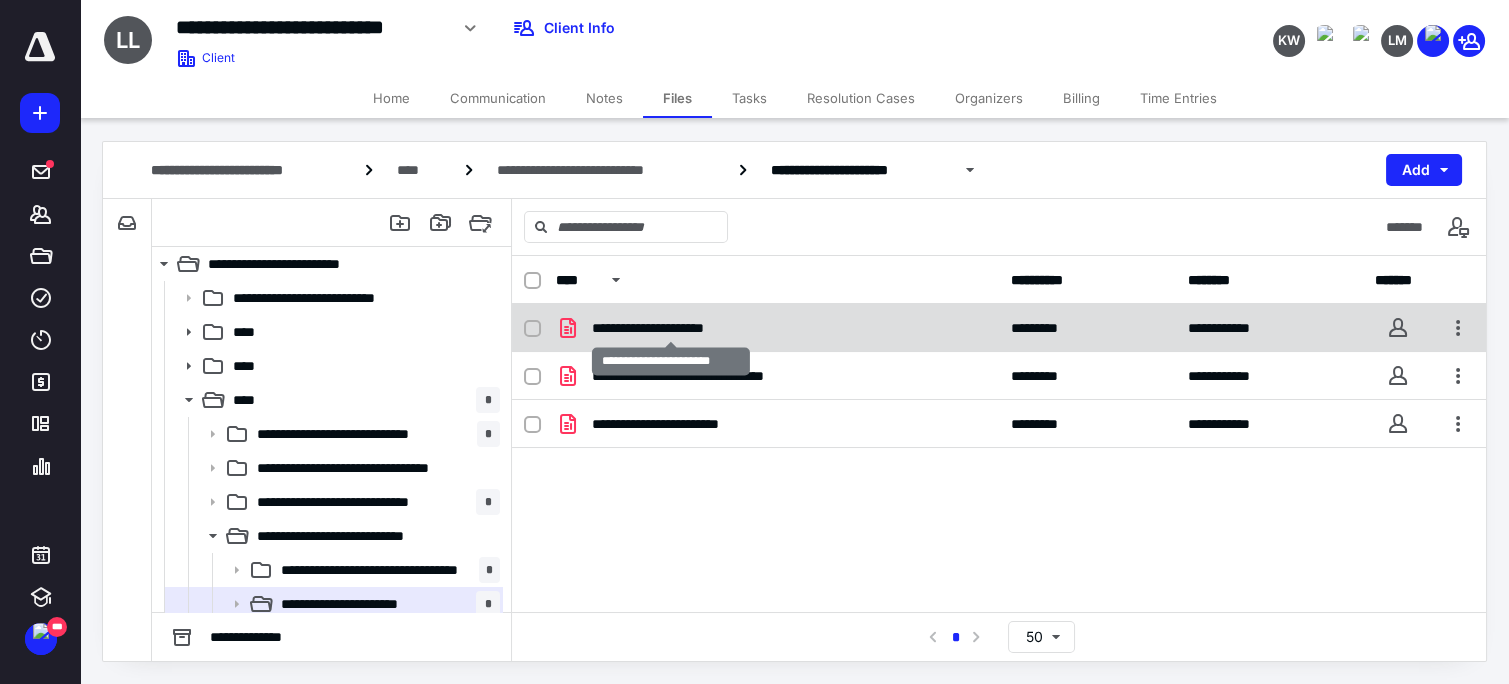 click on "**********" at bounding box center (672, 328) 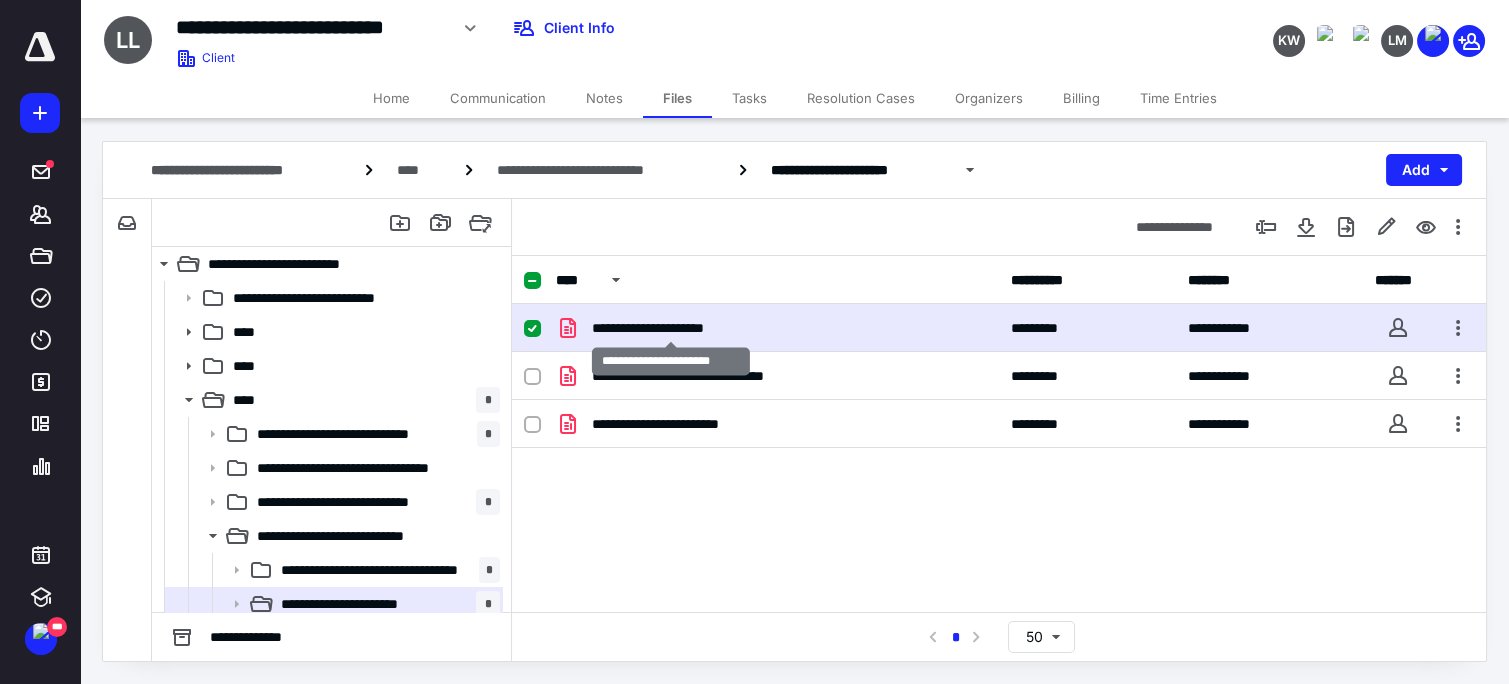 click on "**********" at bounding box center [672, 328] 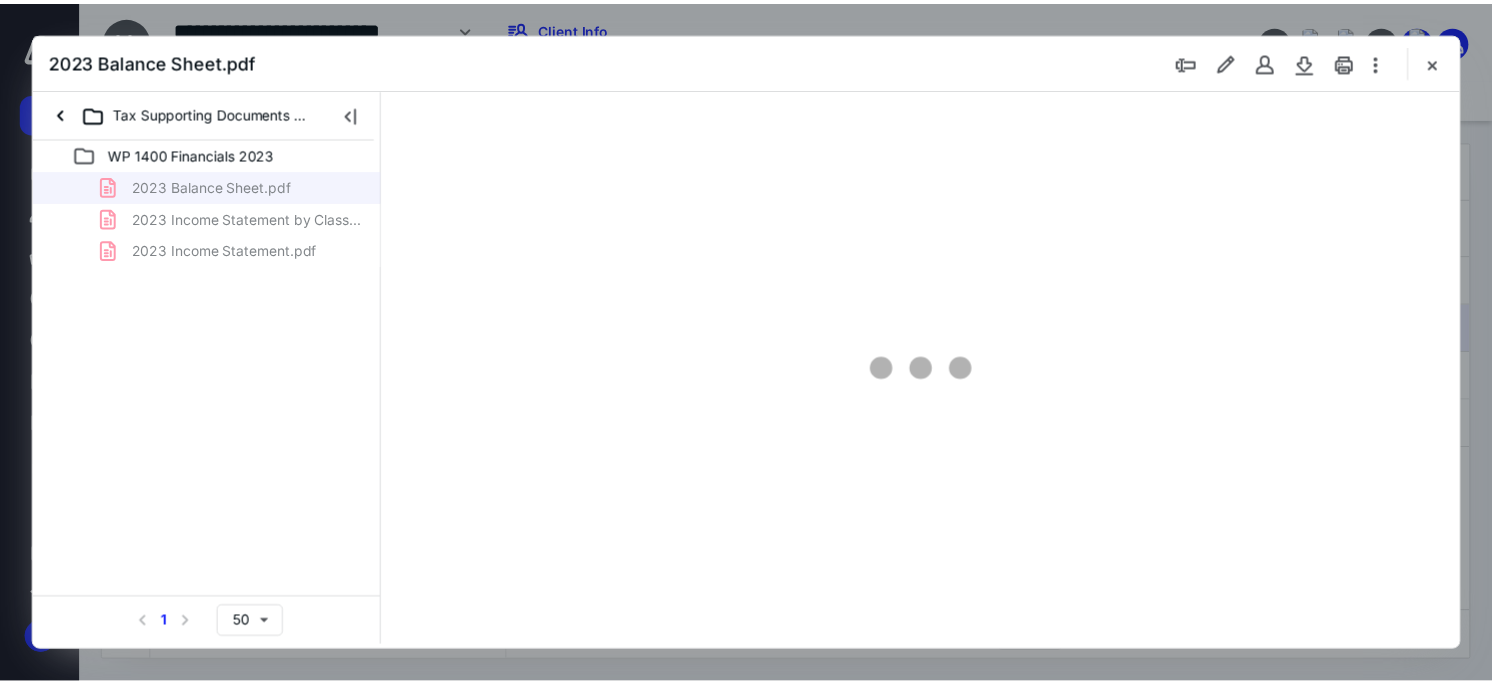 scroll, scrollTop: 0, scrollLeft: 0, axis: both 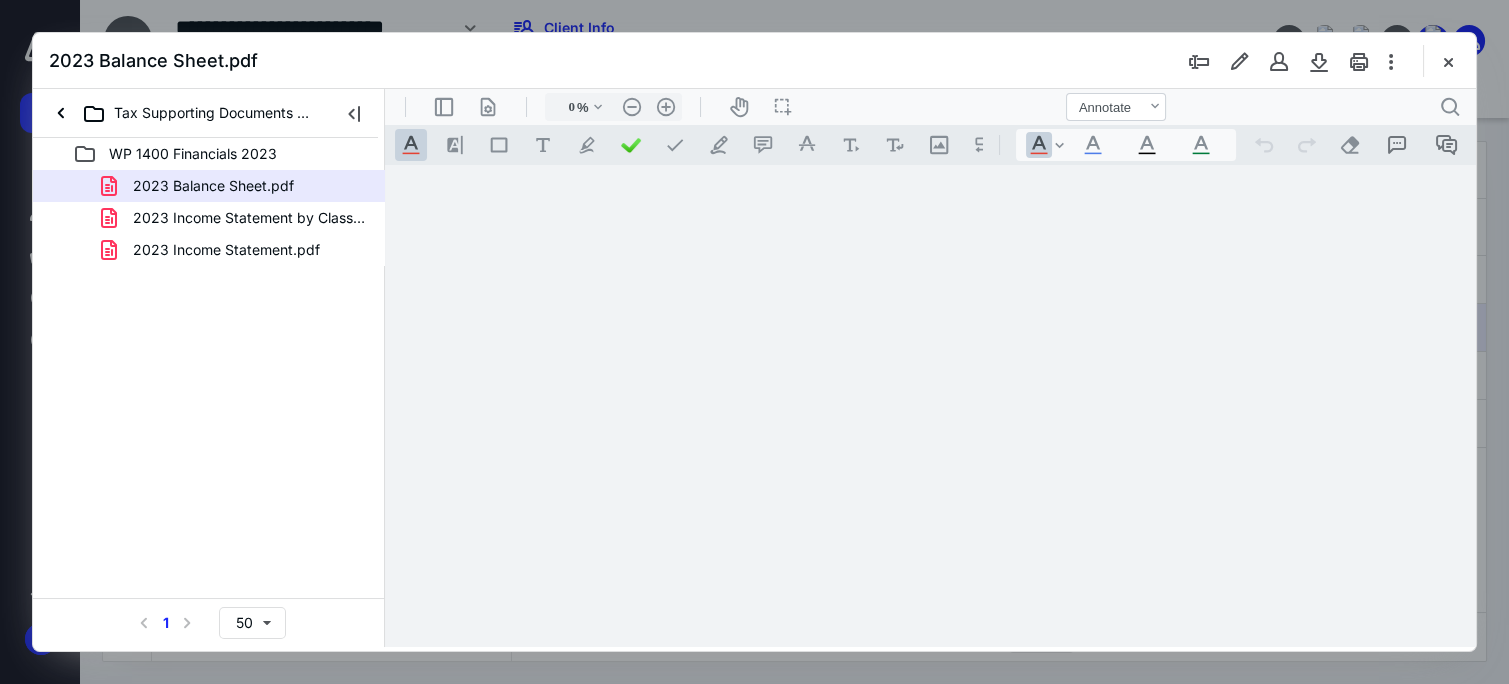 type on "61" 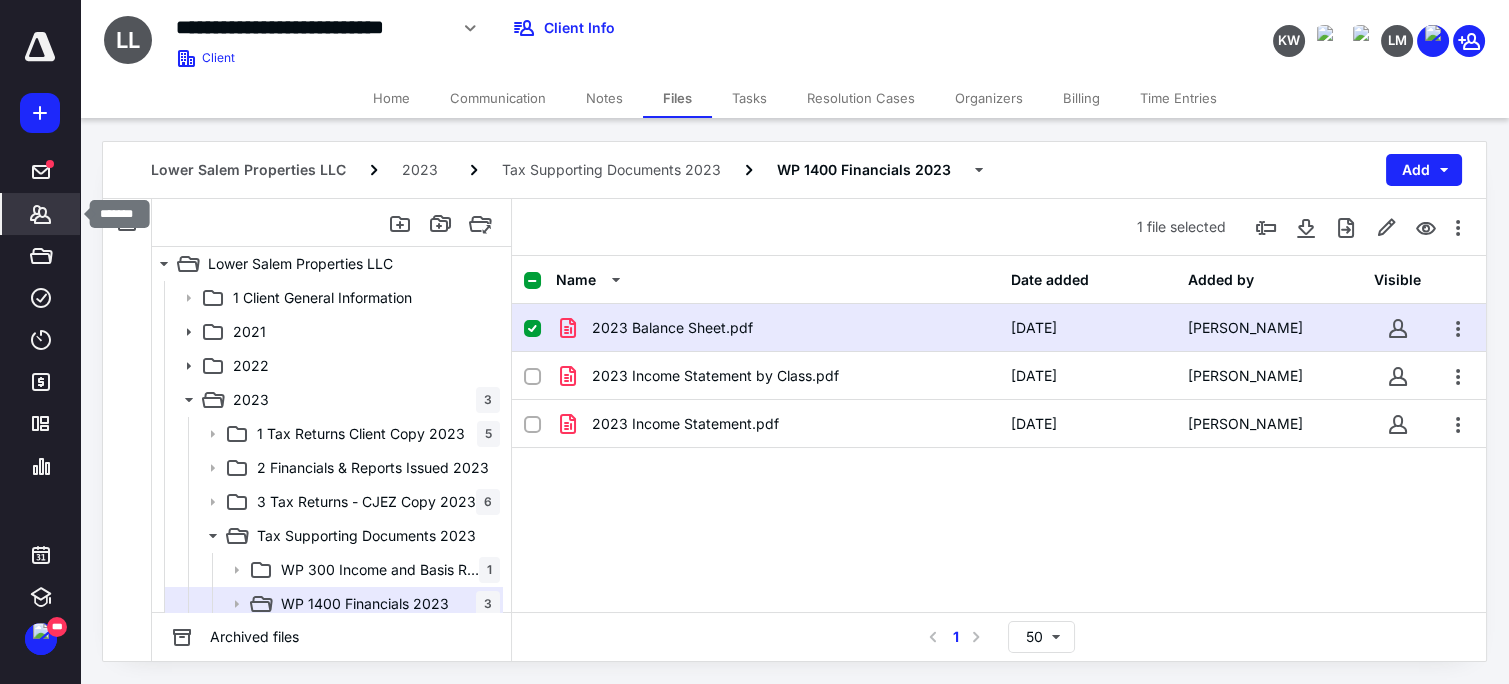 click 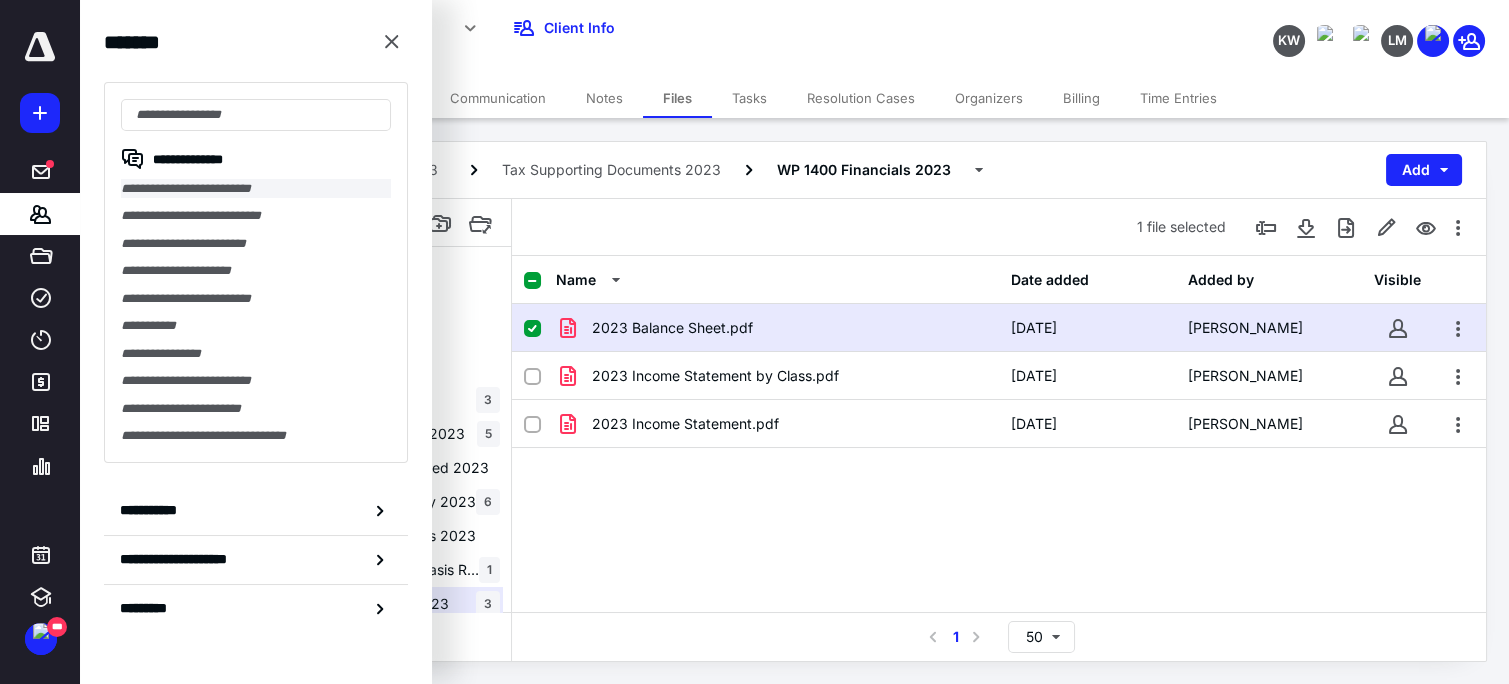 click on "**********" at bounding box center (256, 188) 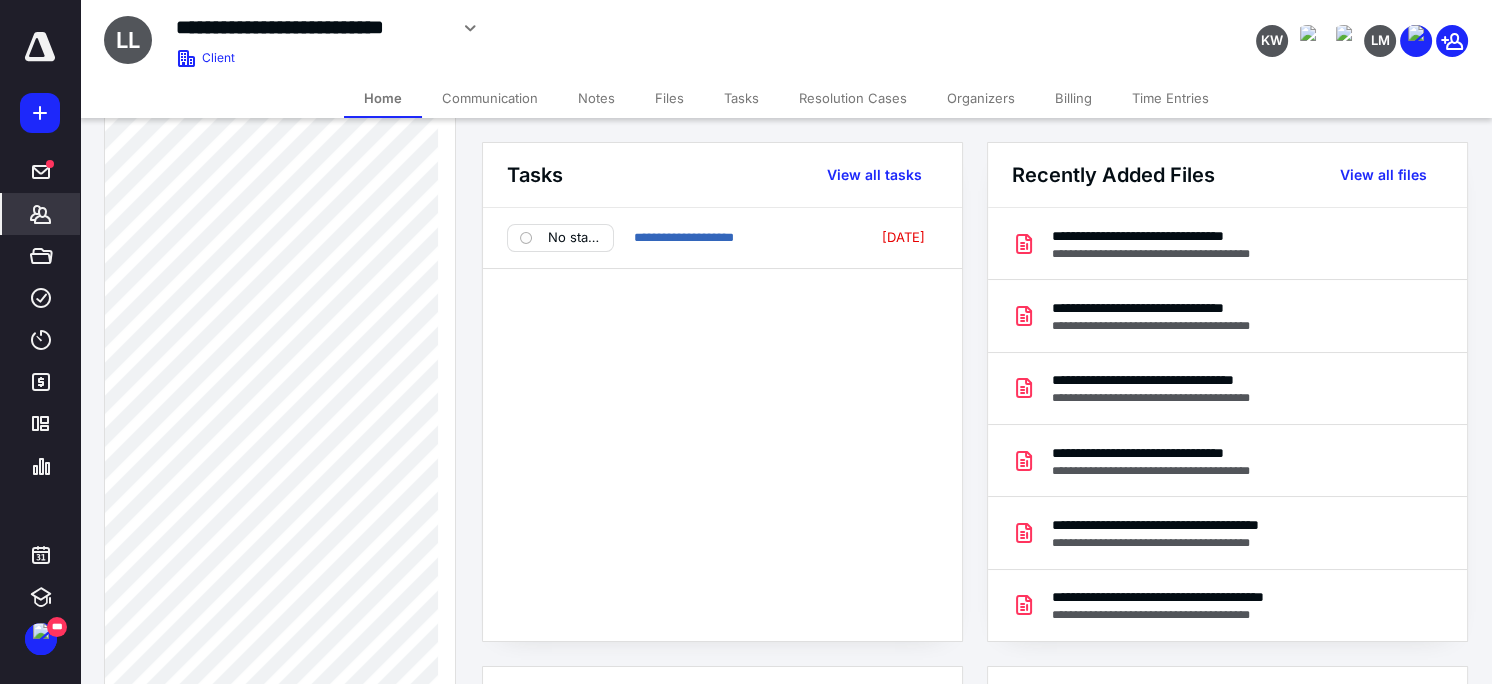 scroll, scrollTop: 774, scrollLeft: 0, axis: vertical 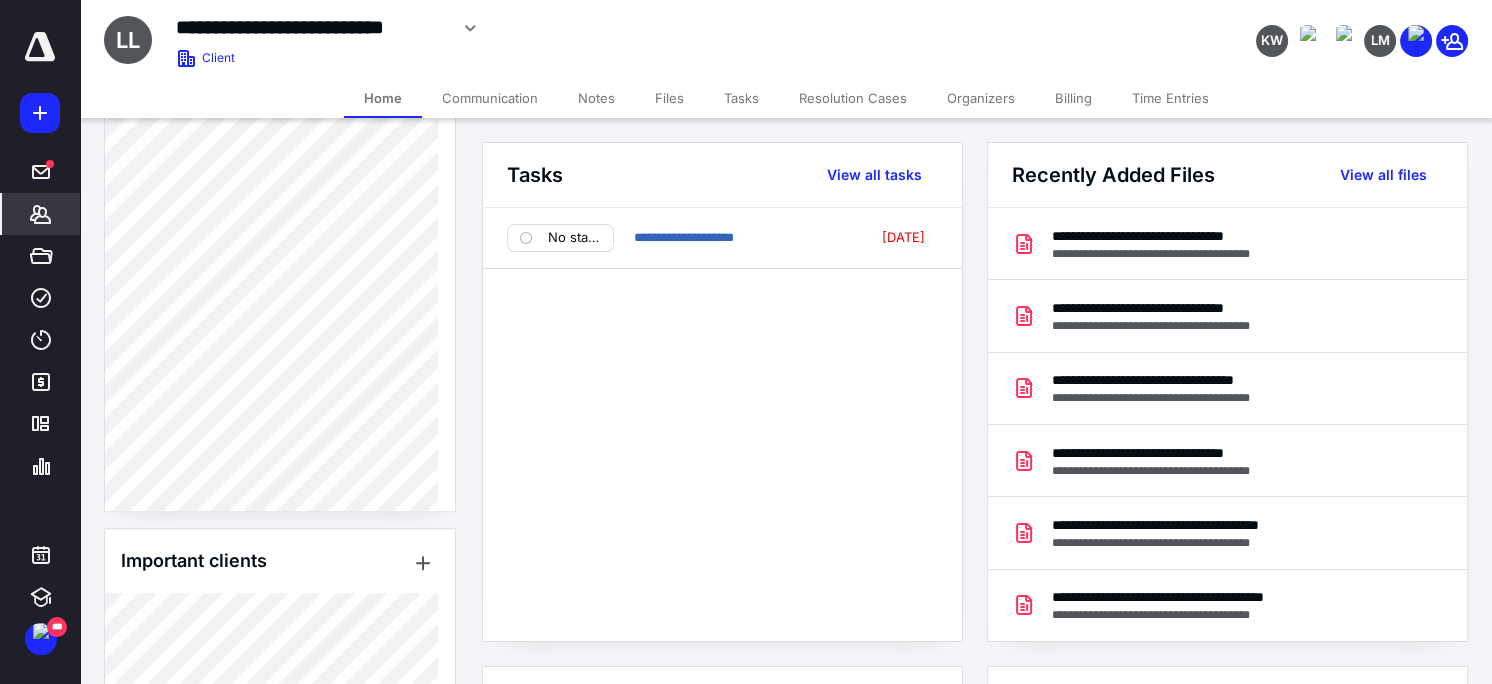 drag, startPoint x: 823, startPoint y: 425, endPoint x: 806, endPoint y: 416, distance: 19.235384 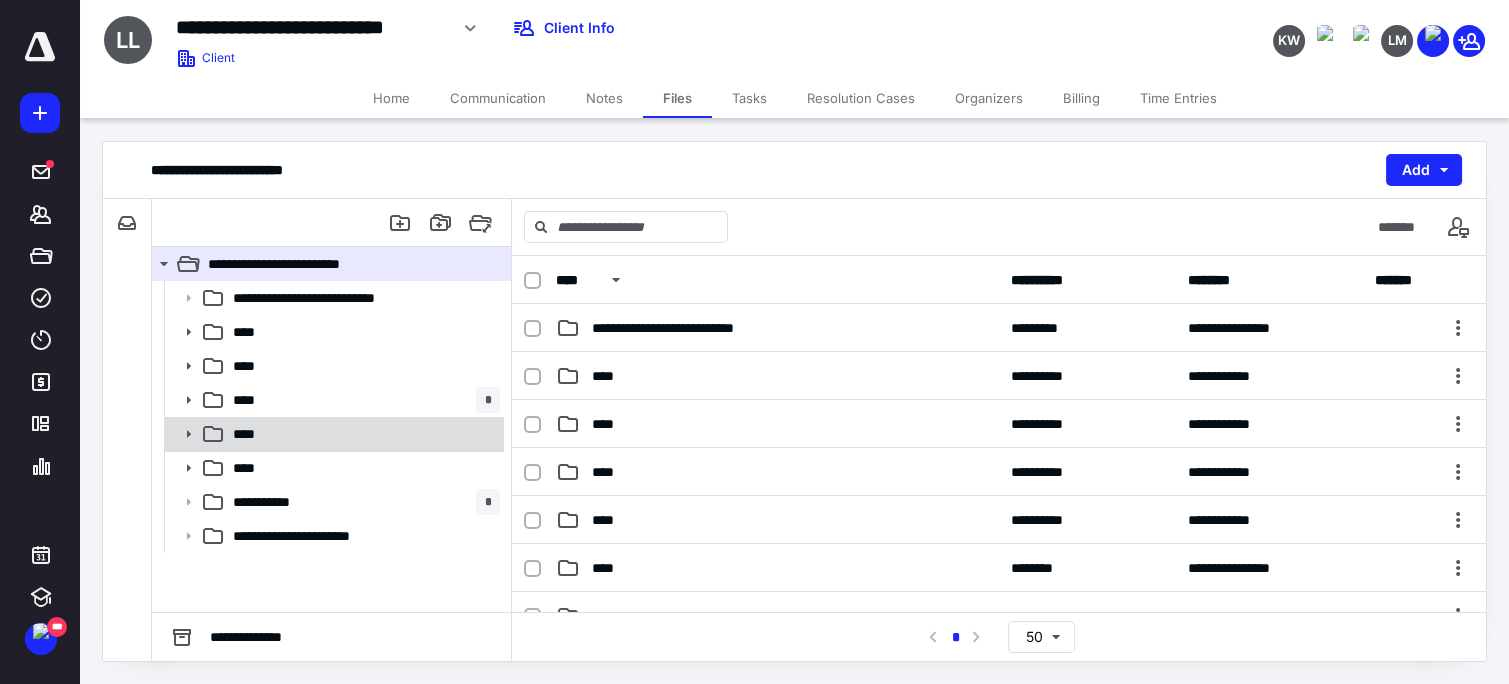 click 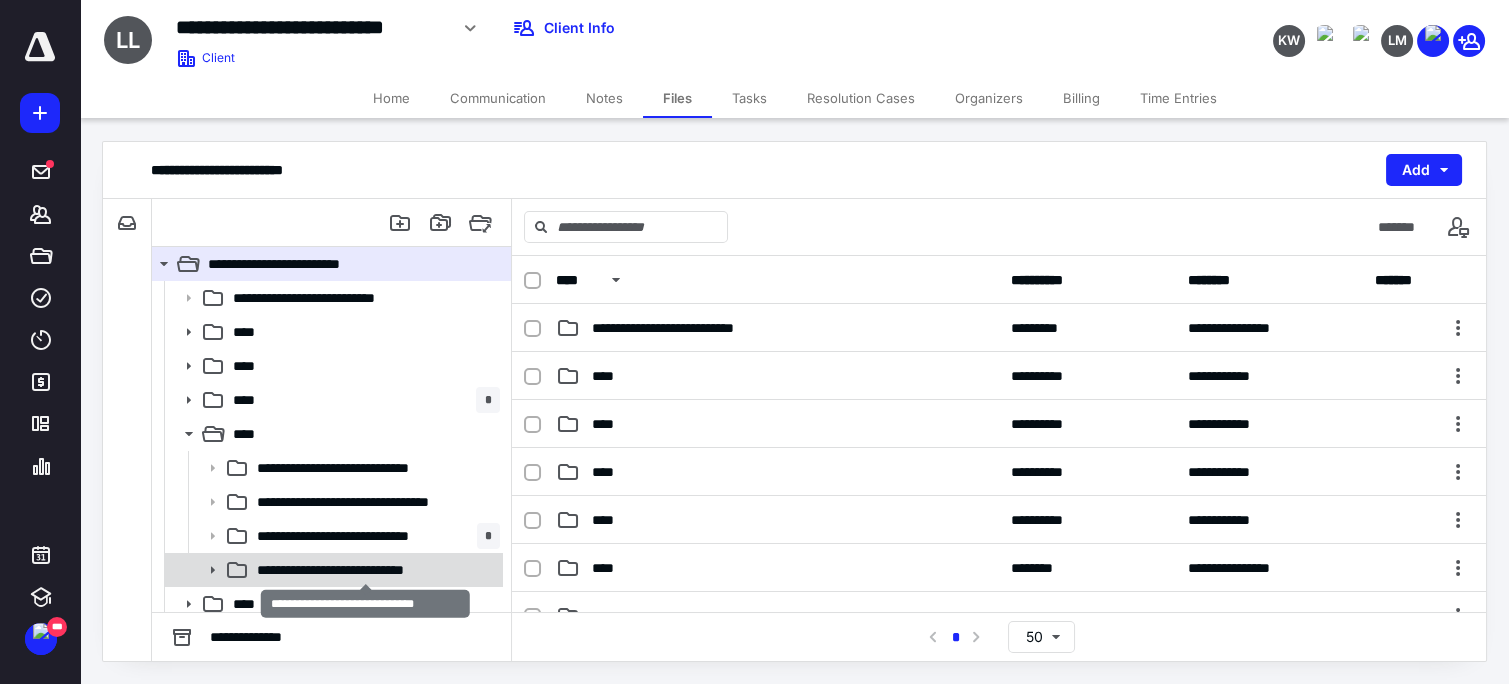 click on "**********" at bounding box center (366, 570) 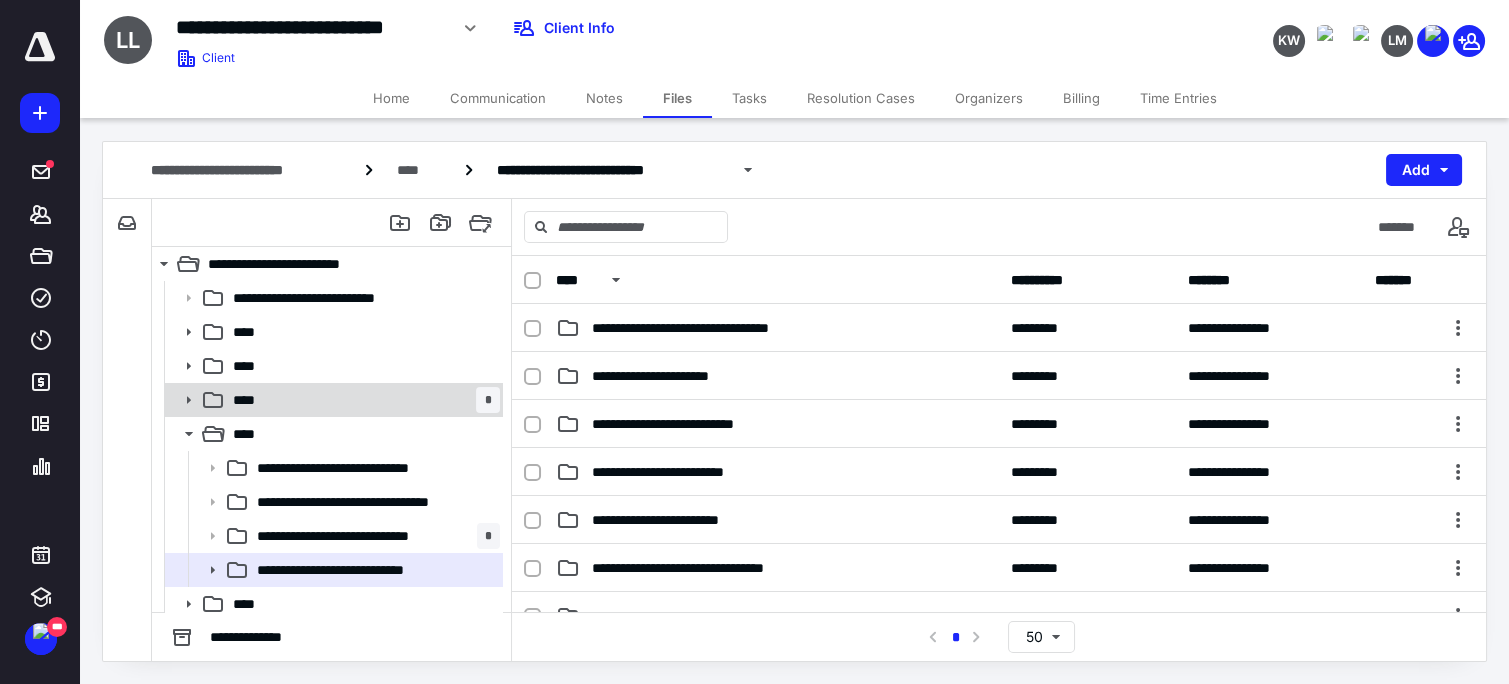 click at bounding box center (182, 400) 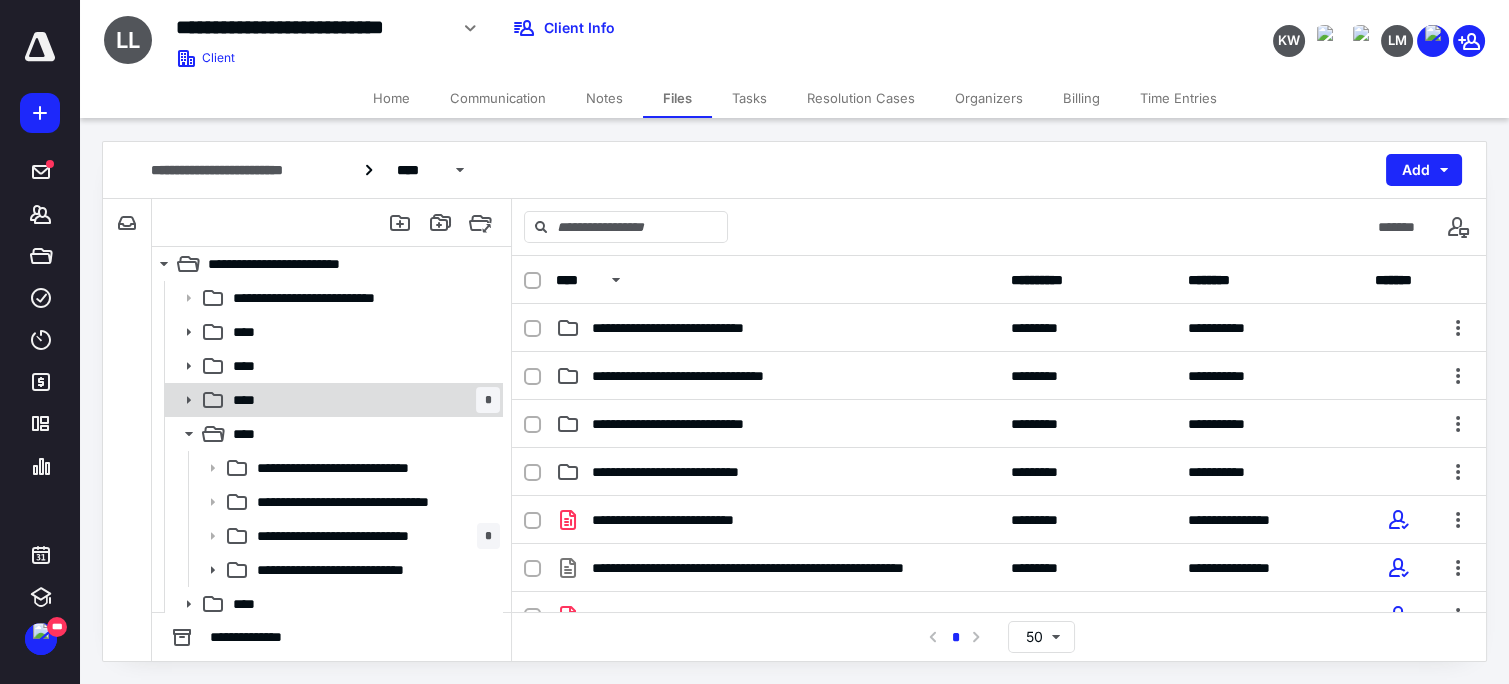 click 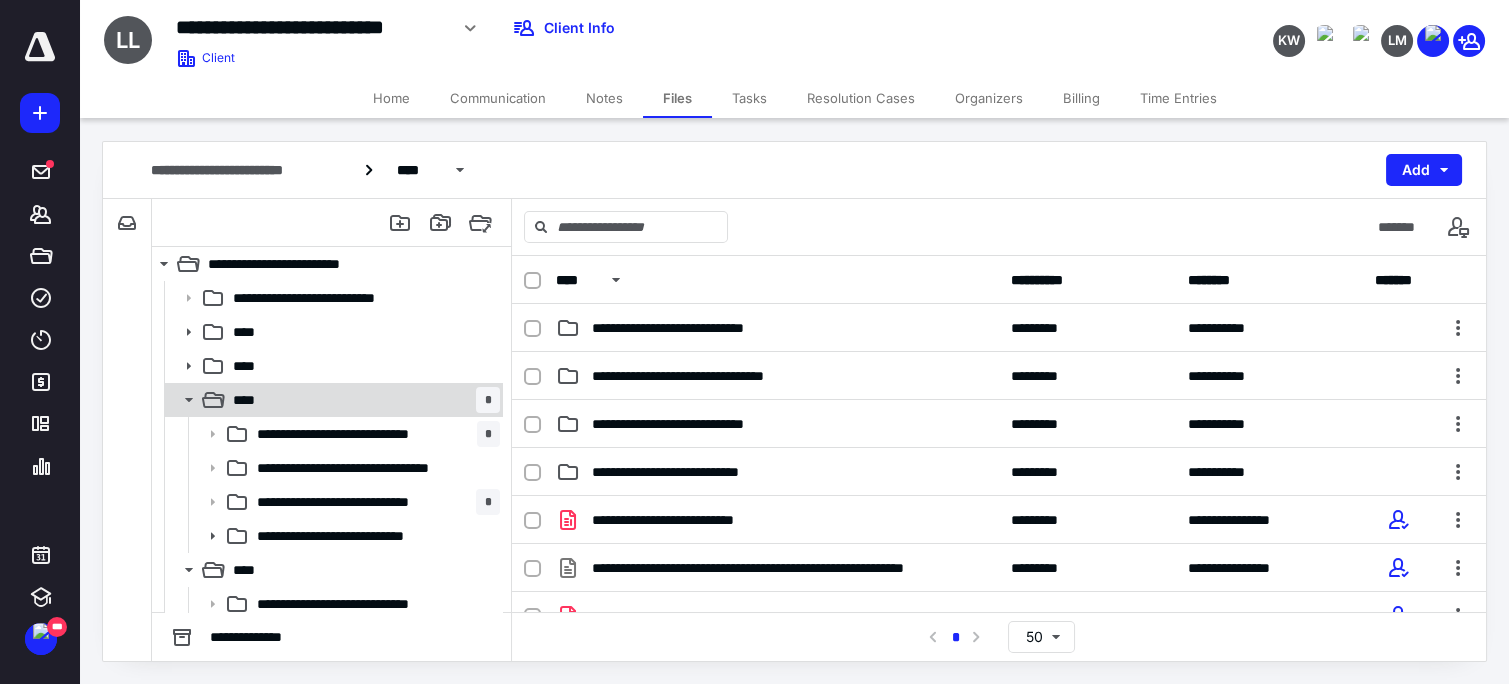 click 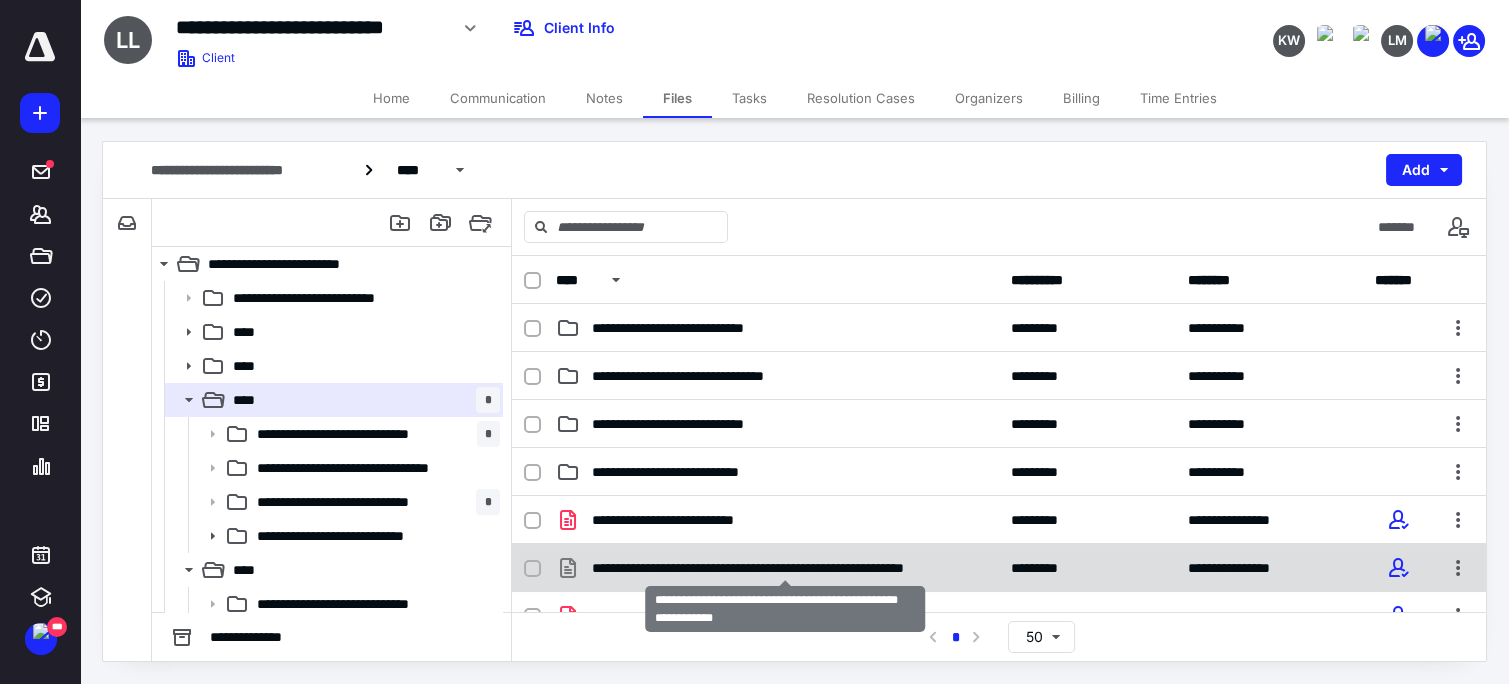 click on "**********" at bounding box center [785, 568] 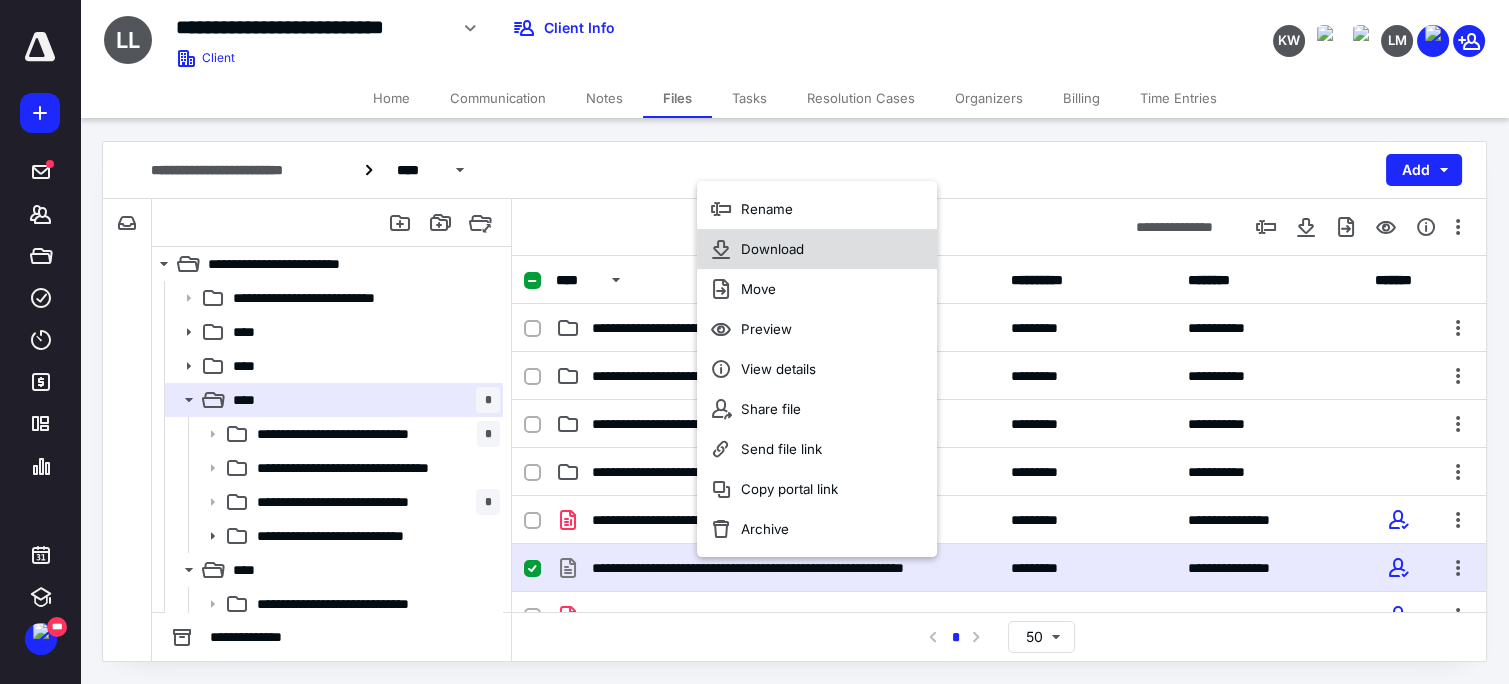 click on "Download" at bounding box center (772, 250) 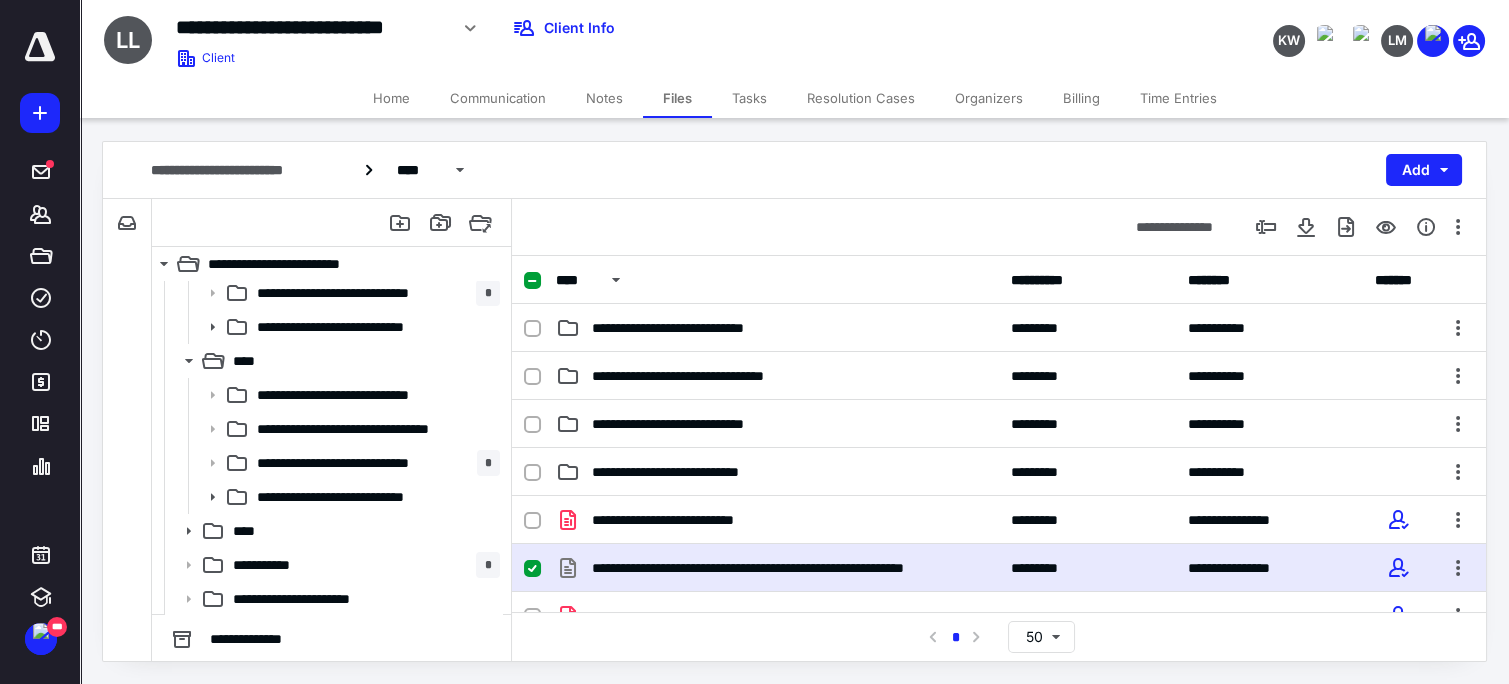 scroll, scrollTop: 211, scrollLeft: 0, axis: vertical 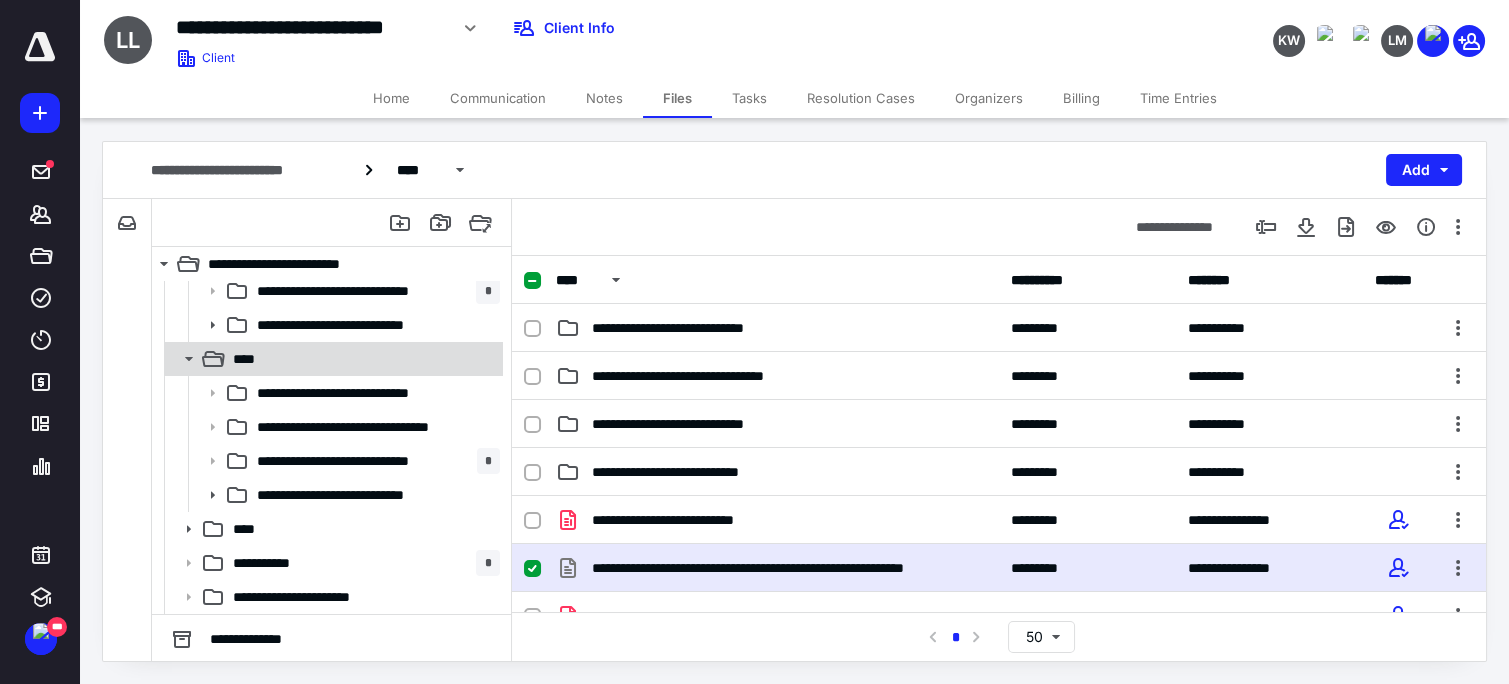 click 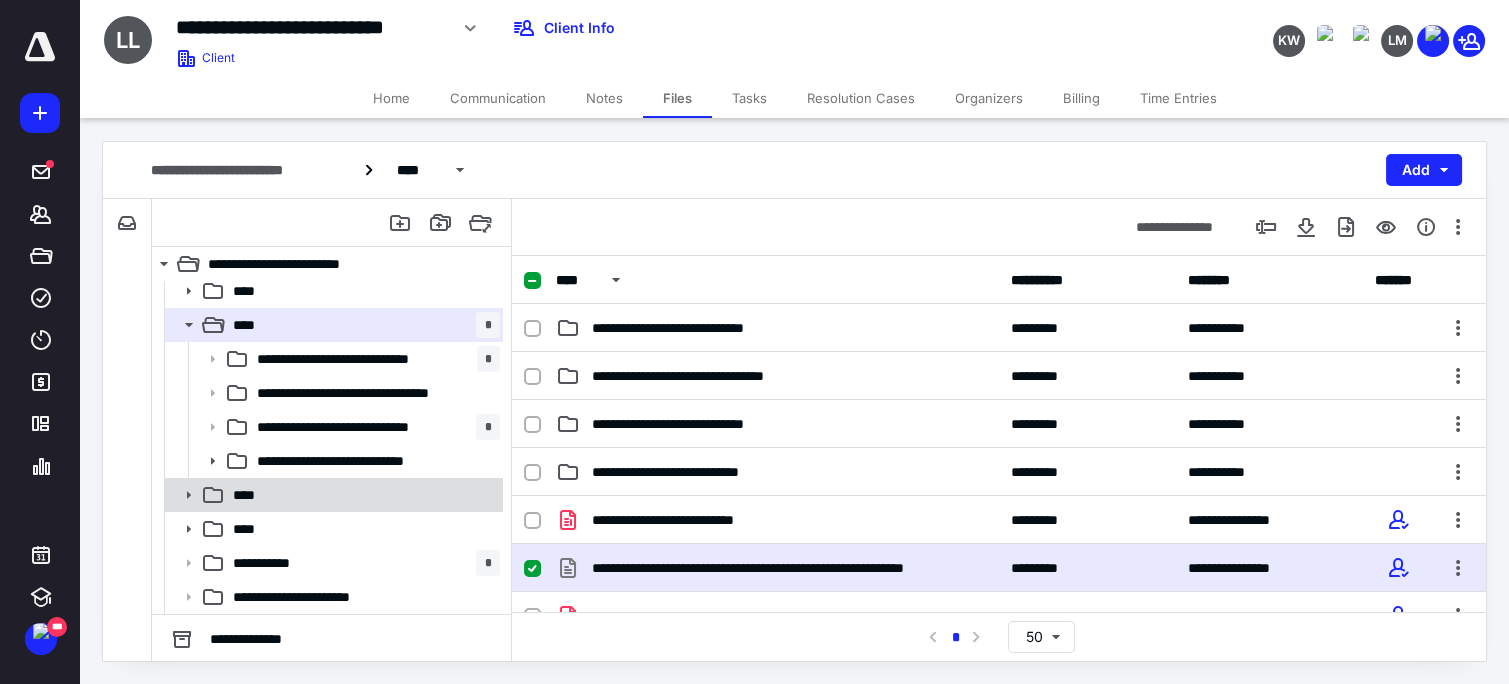 scroll, scrollTop: 75, scrollLeft: 0, axis: vertical 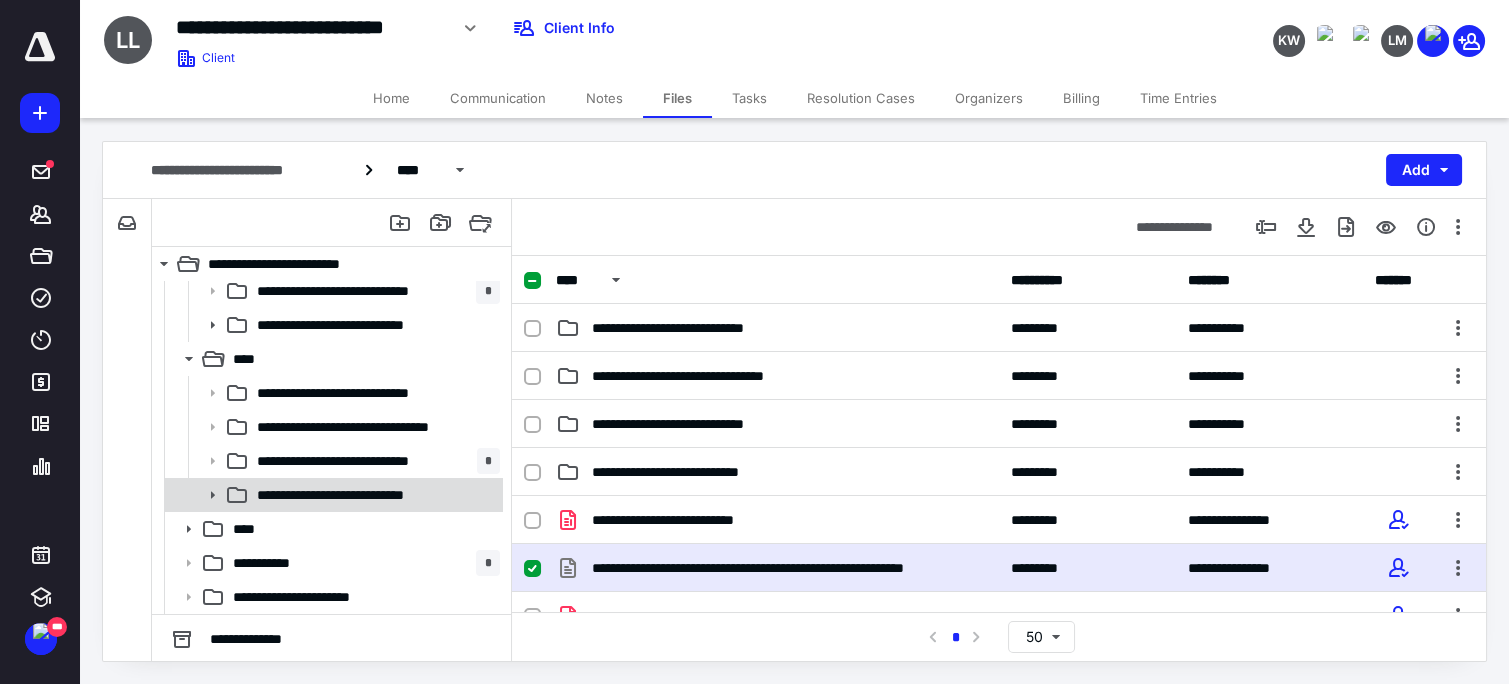 click 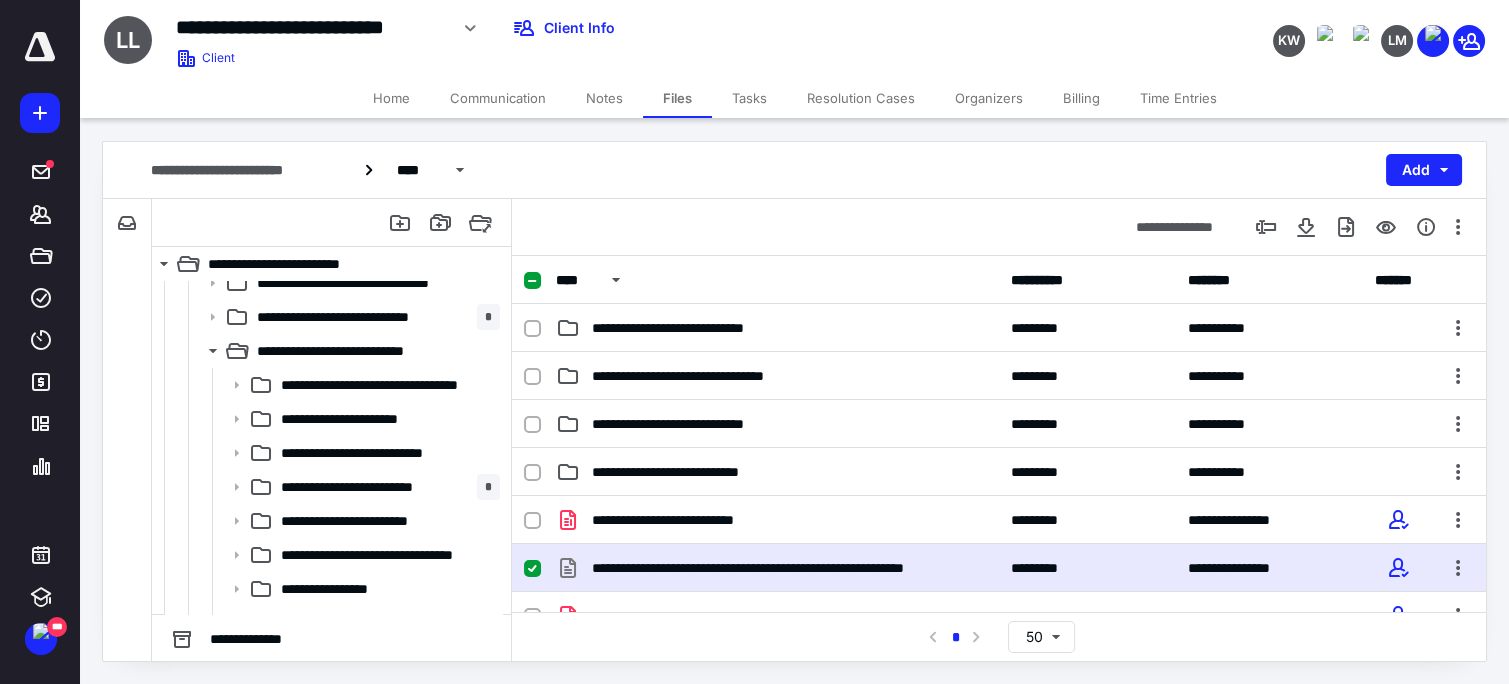 scroll, scrollTop: 375, scrollLeft: 0, axis: vertical 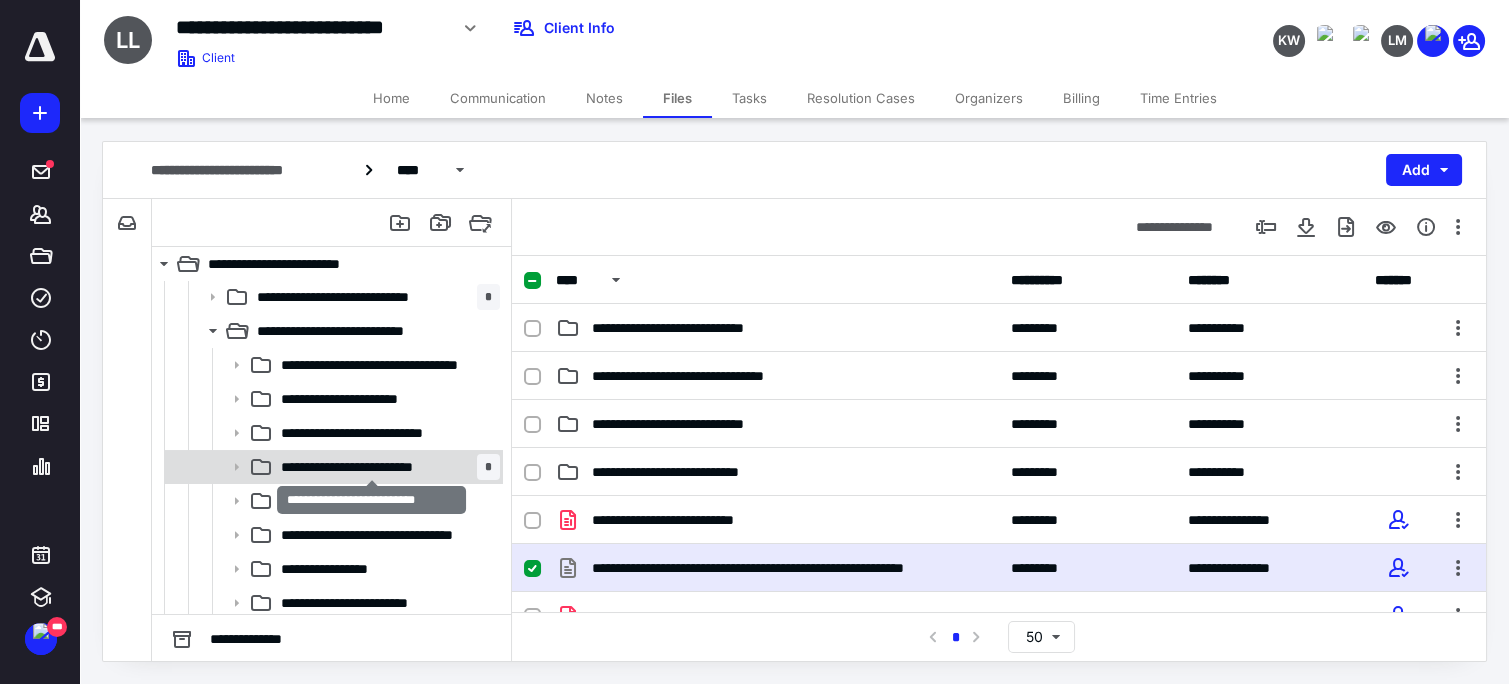 click on "**********" at bounding box center [372, 467] 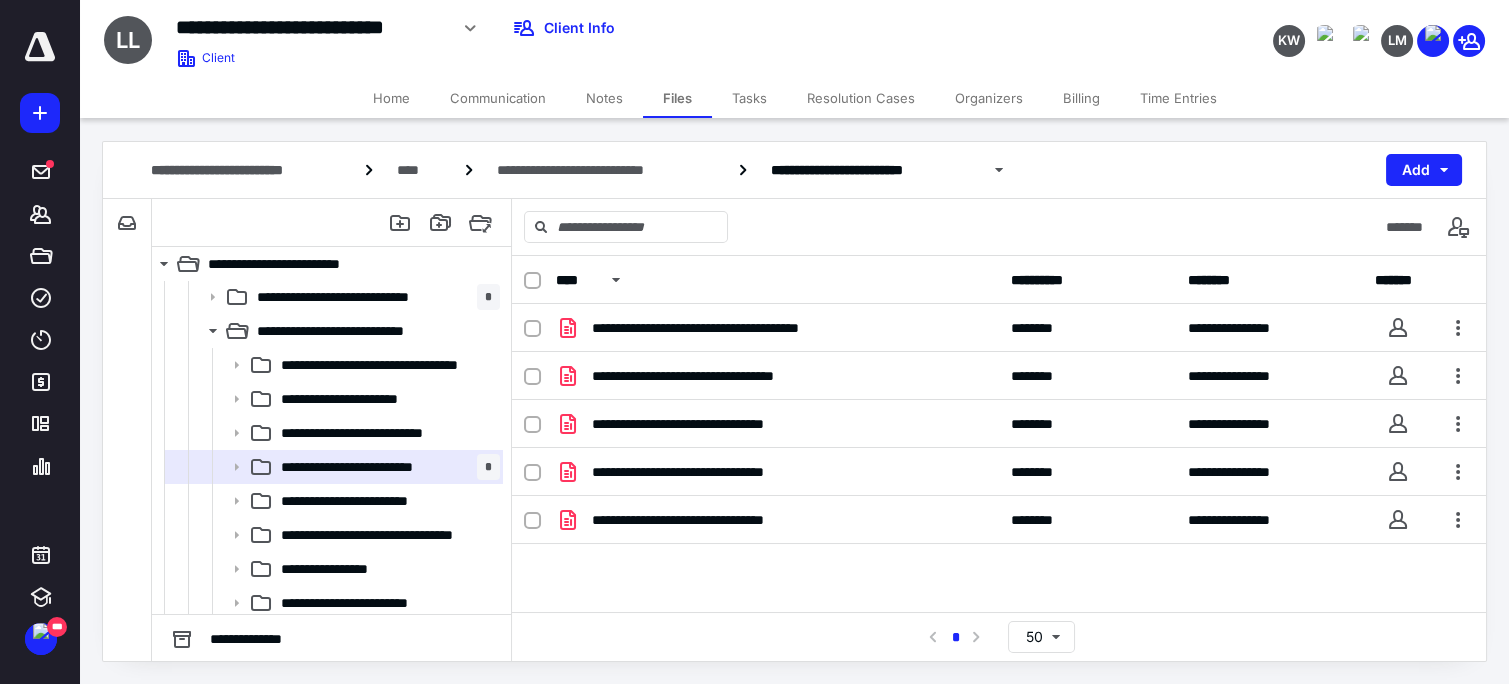 scroll, scrollTop: 482, scrollLeft: 0, axis: vertical 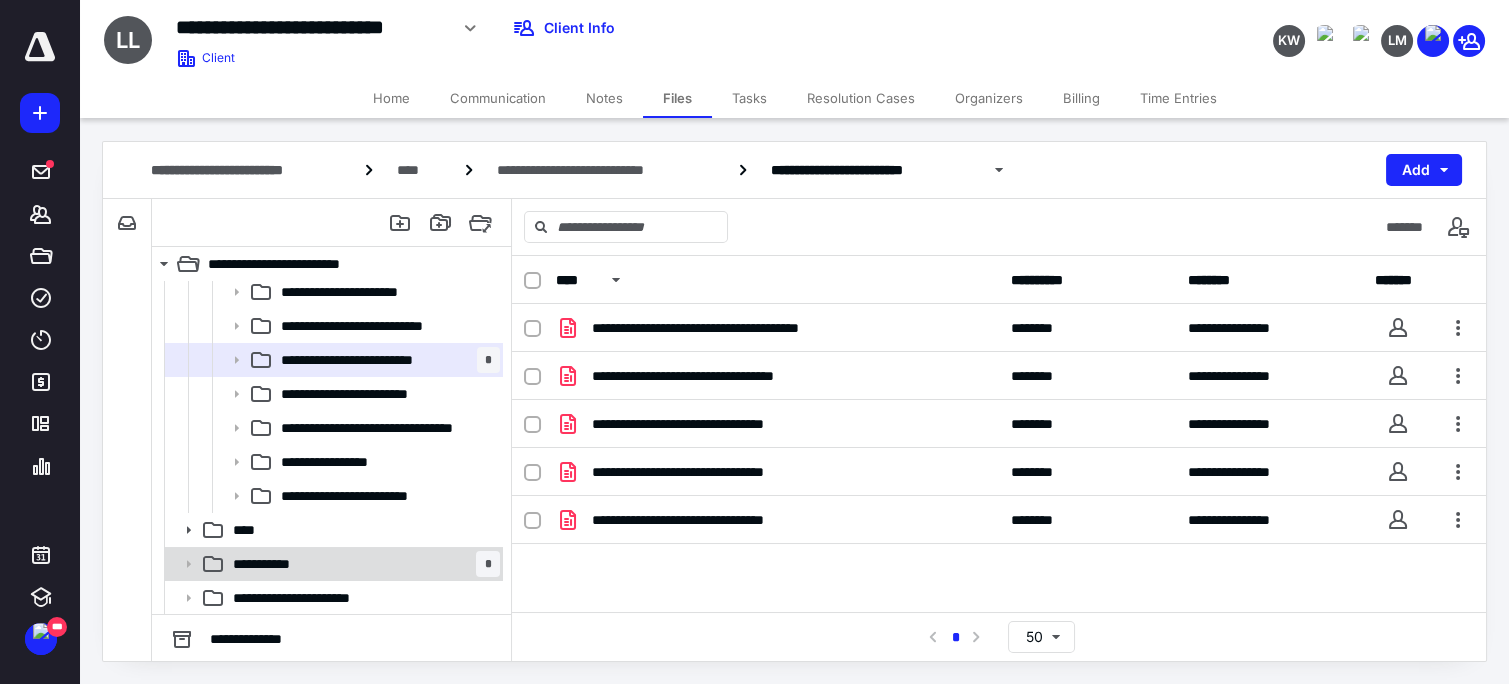 click at bounding box center (182, 564) 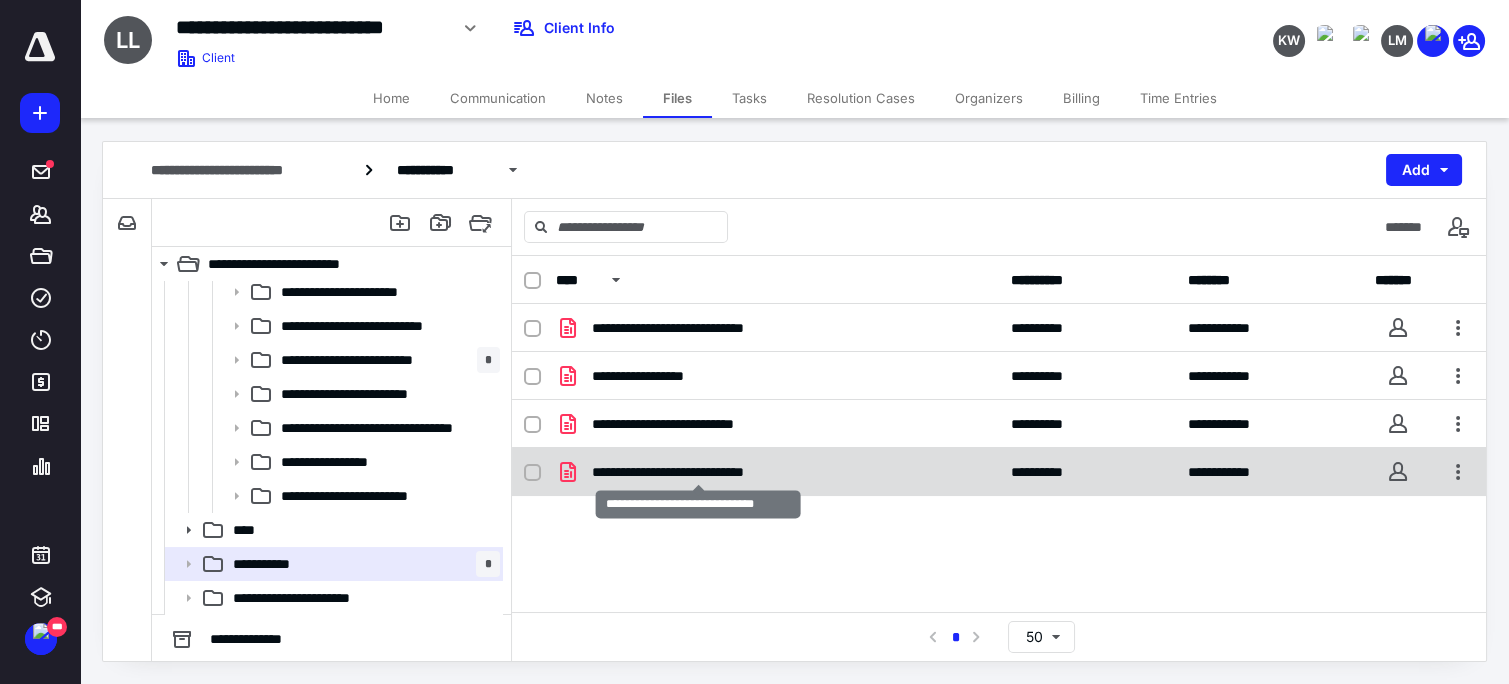 click on "**********" at bounding box center (698, 472) 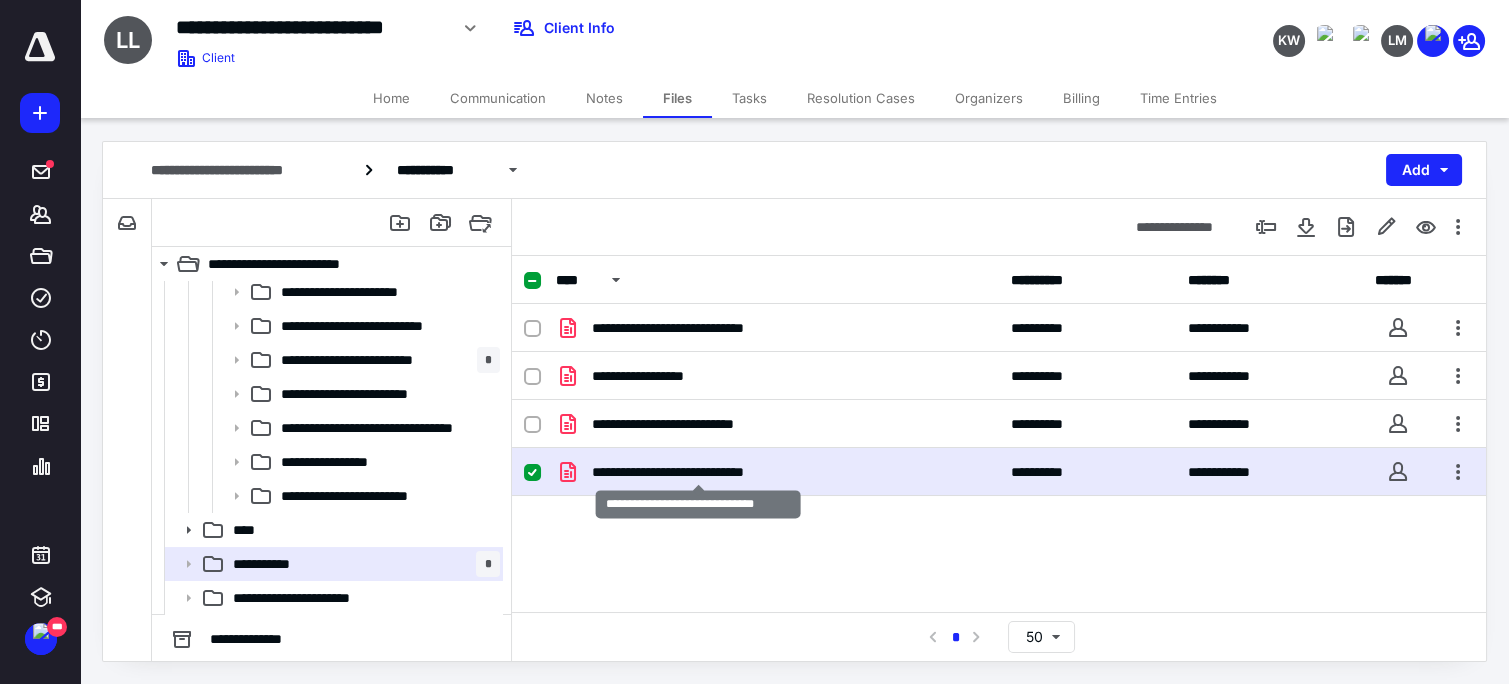 click on "**********" at bounding box center (698, 472) 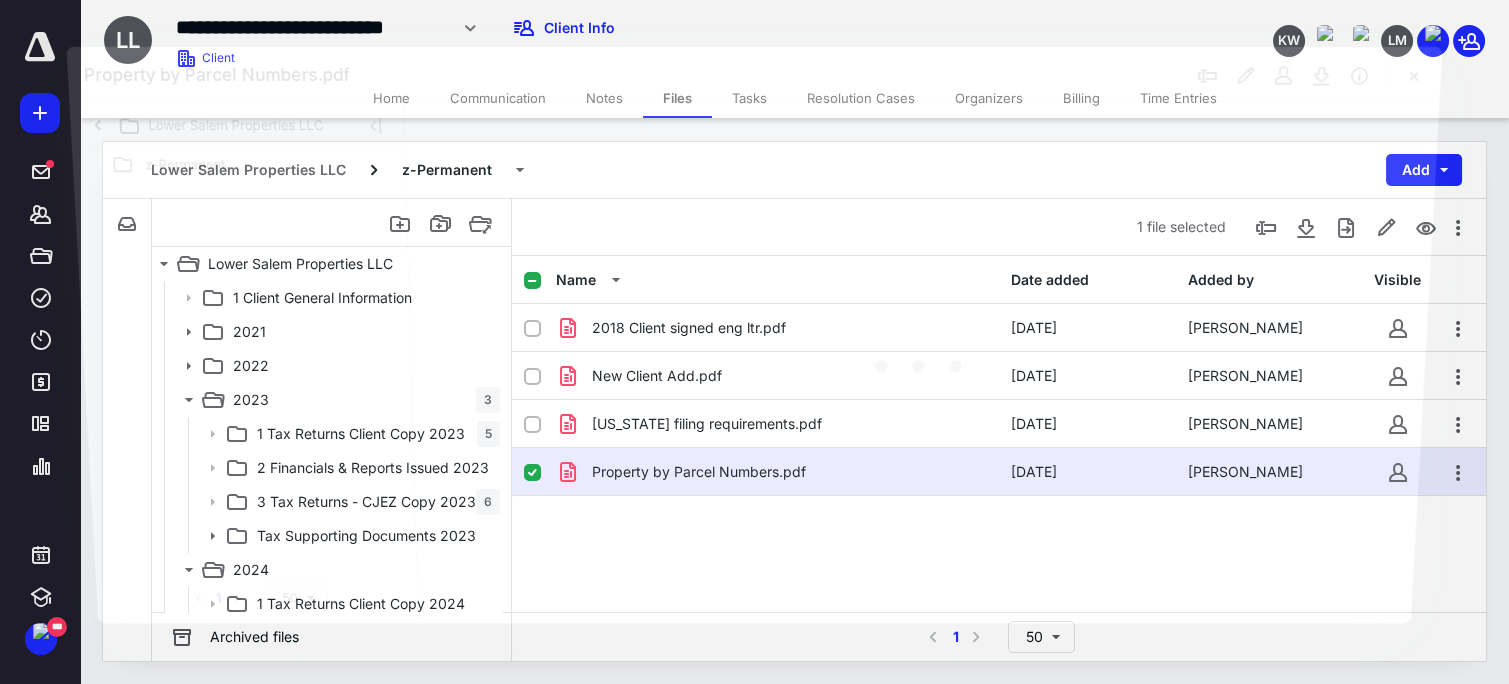 scroll, scrollTop: 482, scrollLeft: 0, axis: vertical 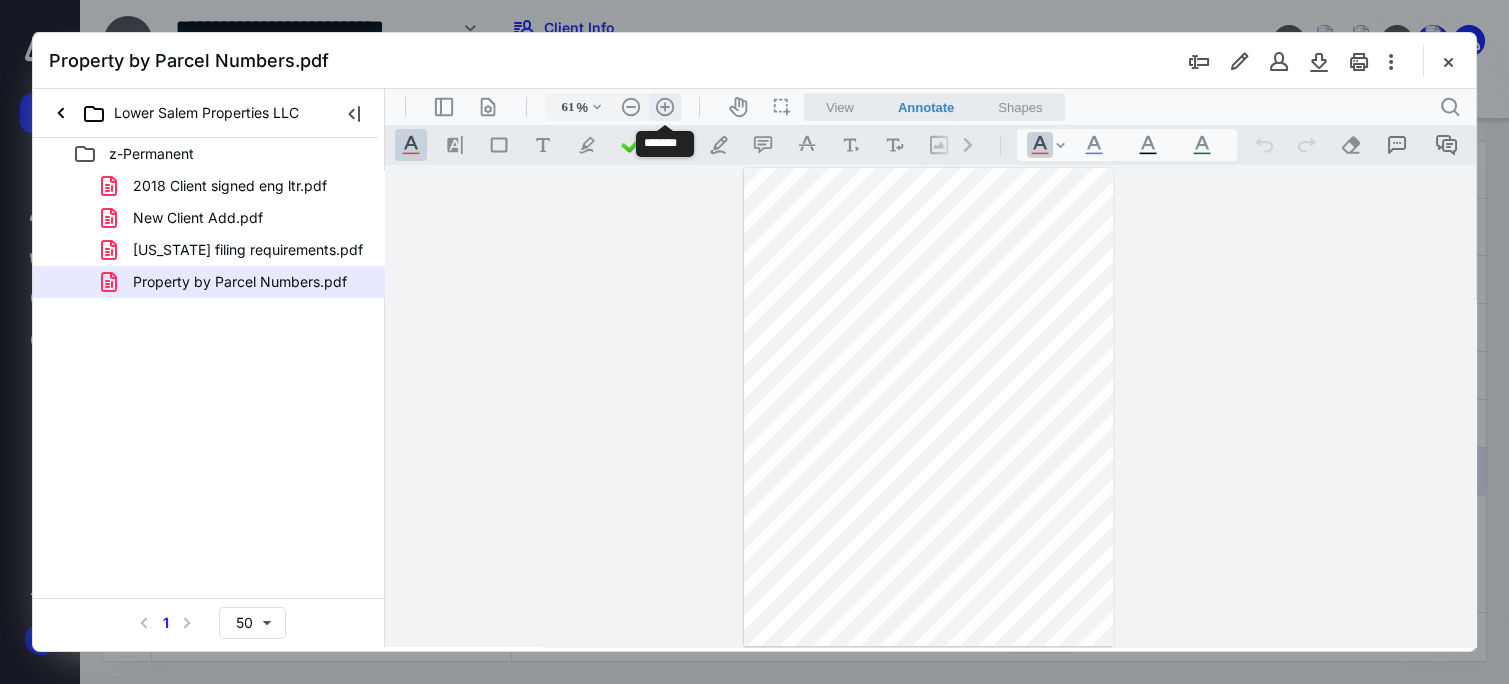 click on ".cls-1{fill:#abb0c4;} icon - header - zoom - in - line" at bounding box center [665, 107] 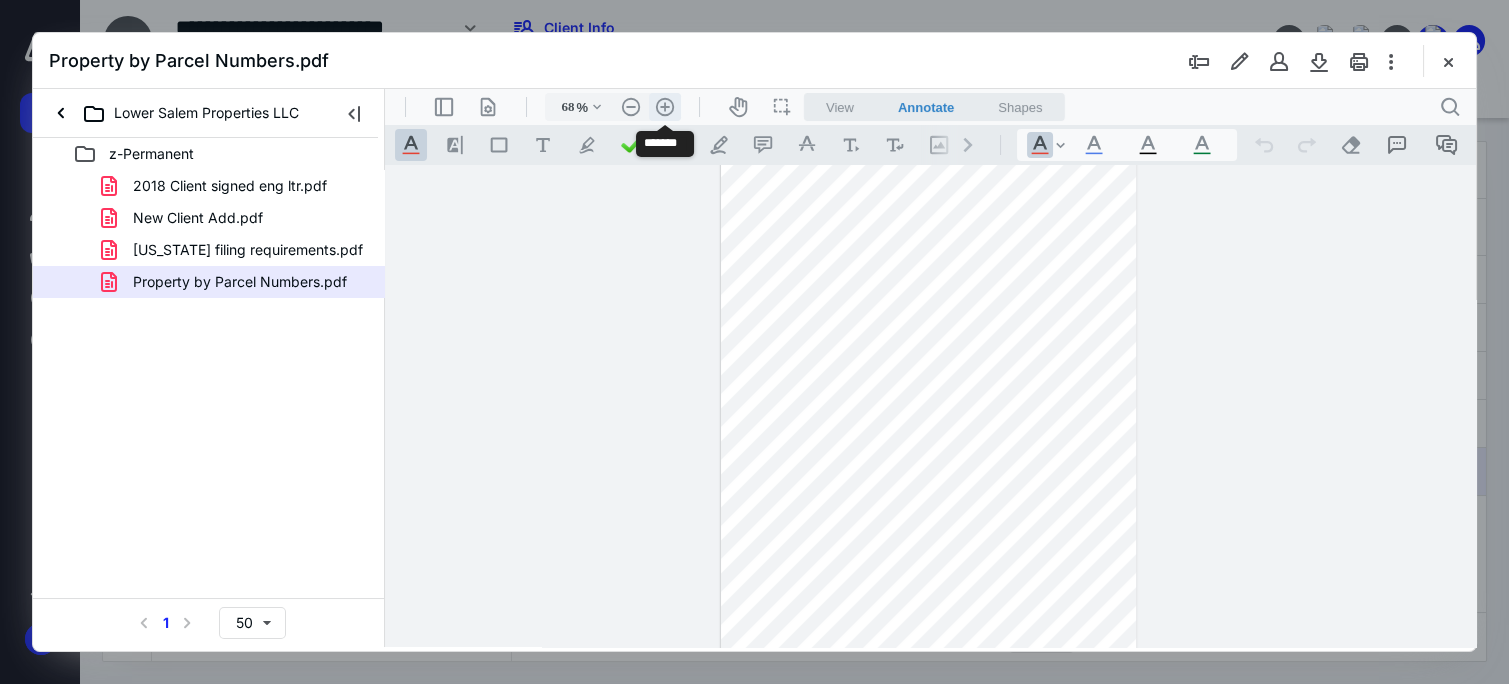 click on ".cls-1{fill:#abb0c4;} icon - header - zoom - in - line" at bounding box center (665, 107) 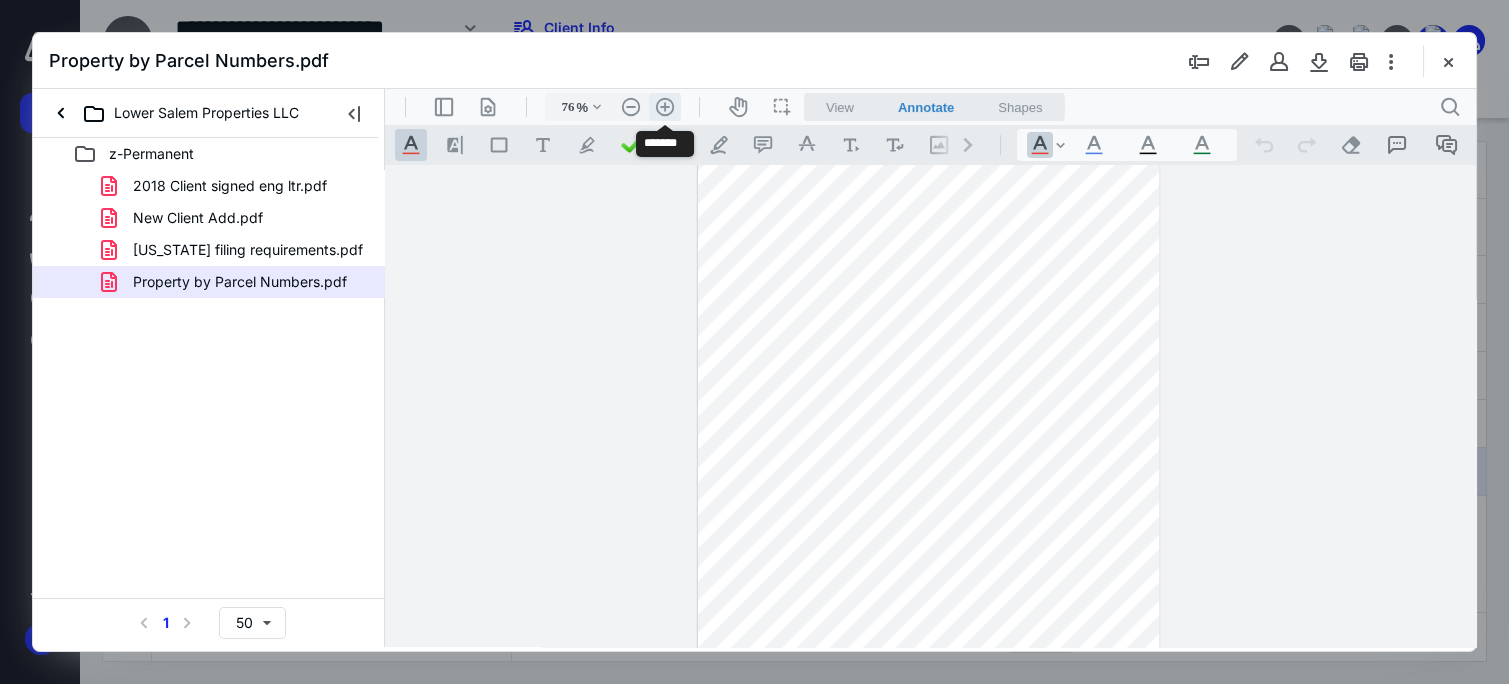 click on ".cls-1{fill:#abb0c4;} icon - header - zoom - in - line" at bounding box center [665, 107] 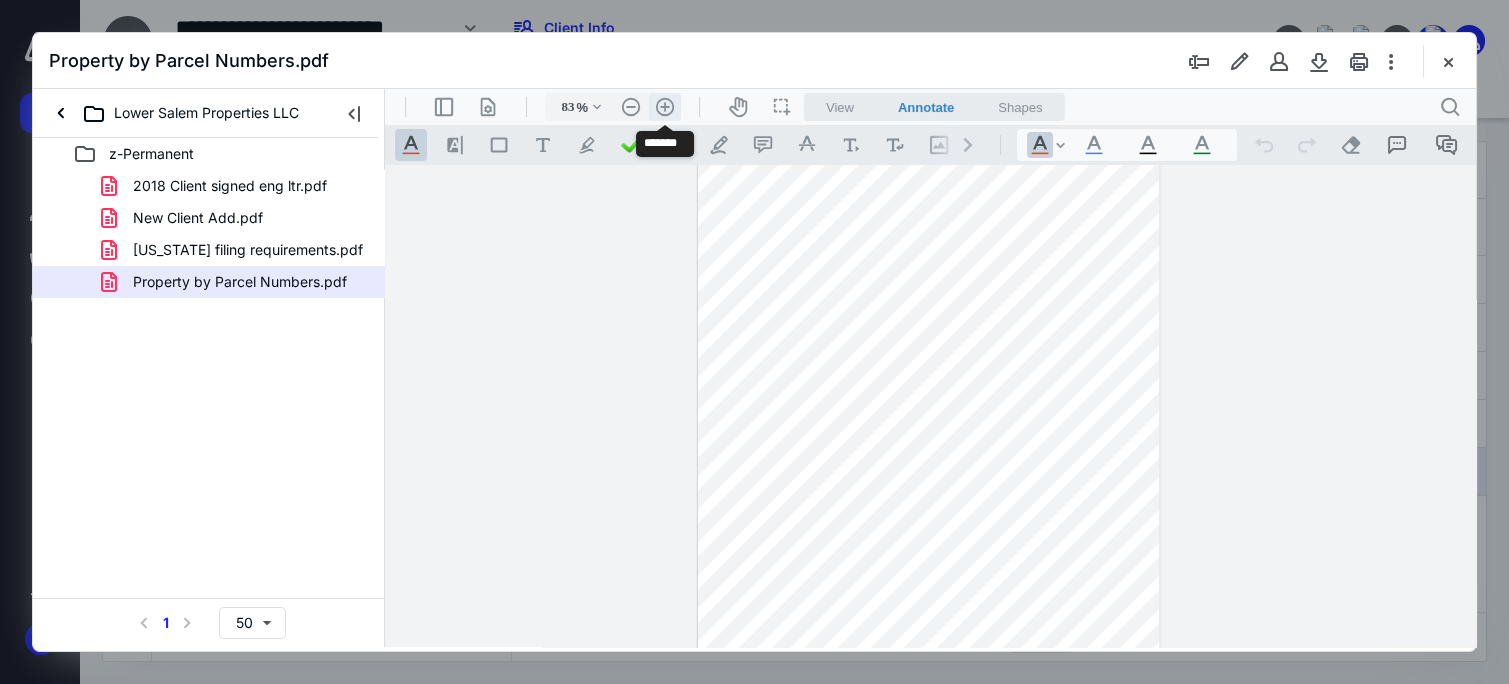 click on ".cls-1{fill:#abb0c4;} icon - header - zoom - in - line" at bounding box center [665, 107] 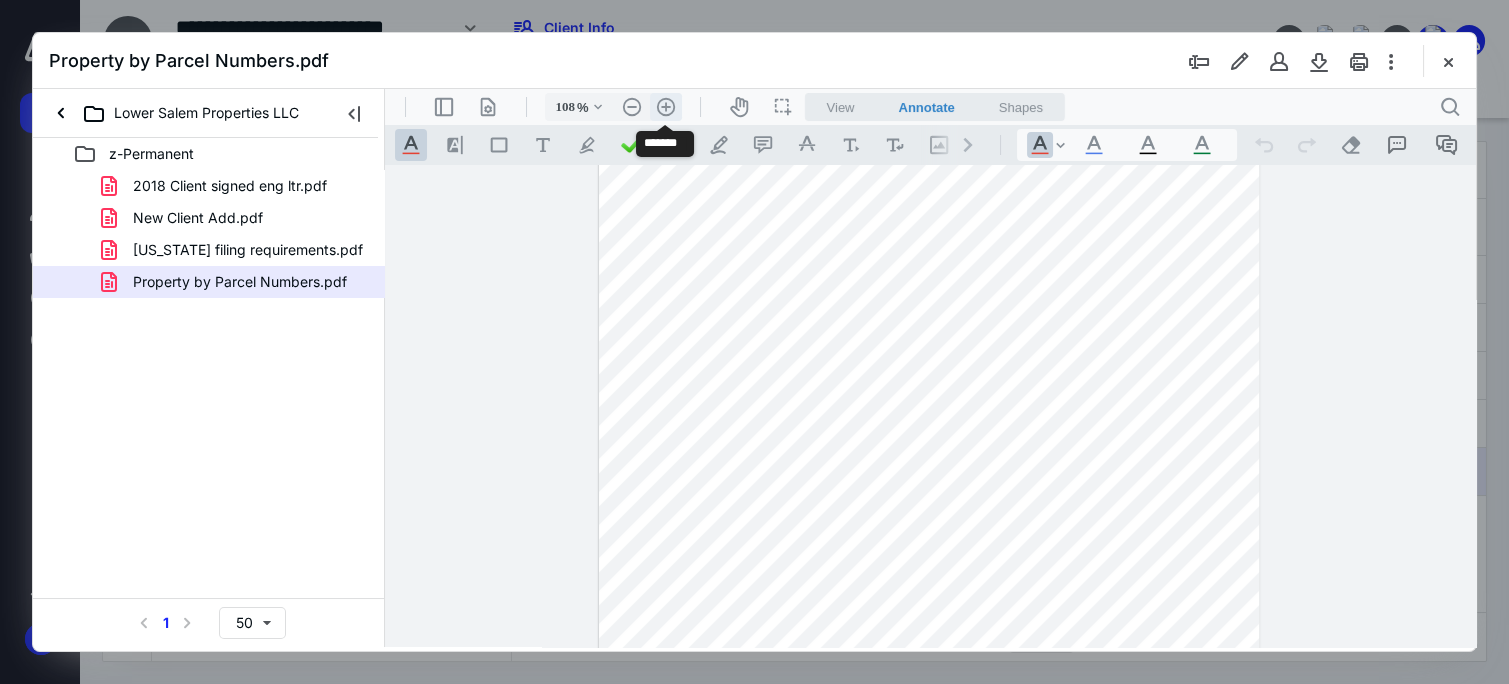 click on ".cls-1{fill:#abb0c4;} icon - header - zoom - in - line" at bounding box center (666, 107) 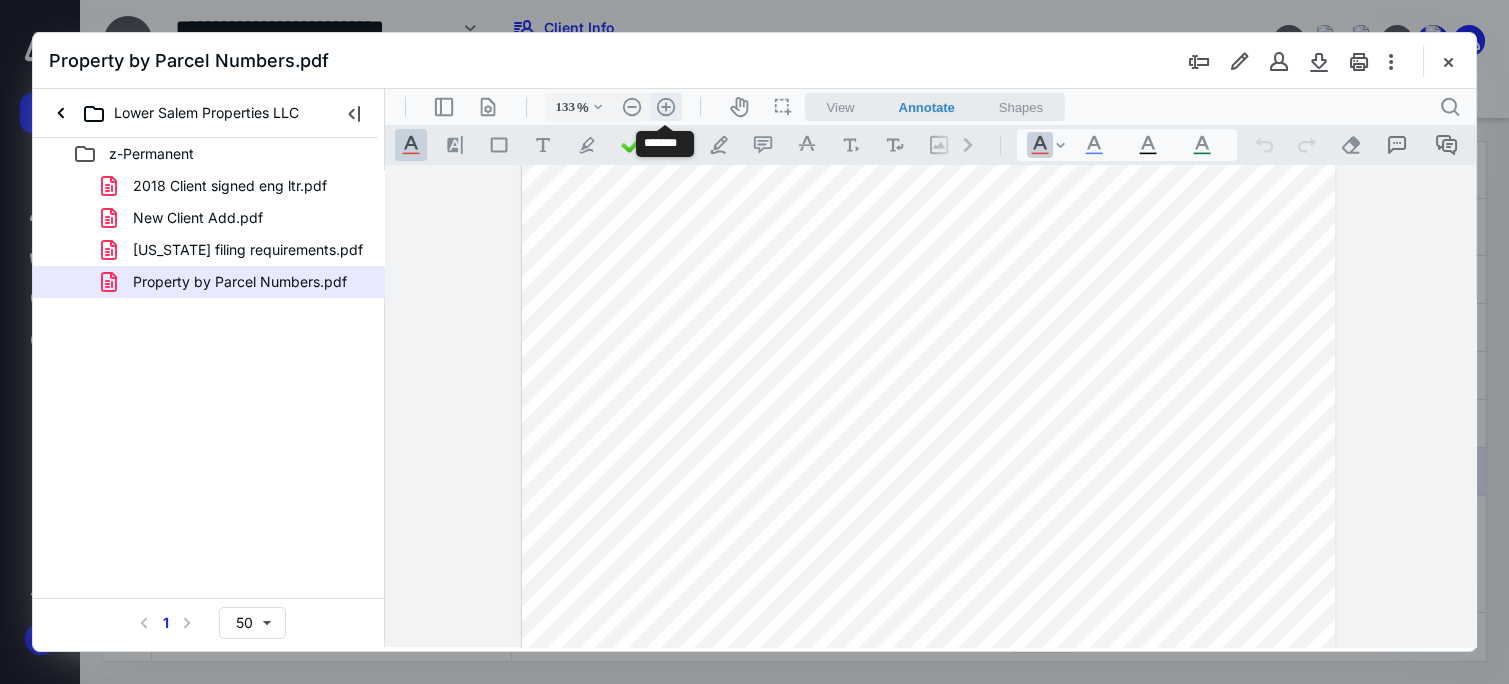 click on ".cls-1{fill:#abb0c4;} icon - header - zoom - in - line" at bounding box center [666, 107] 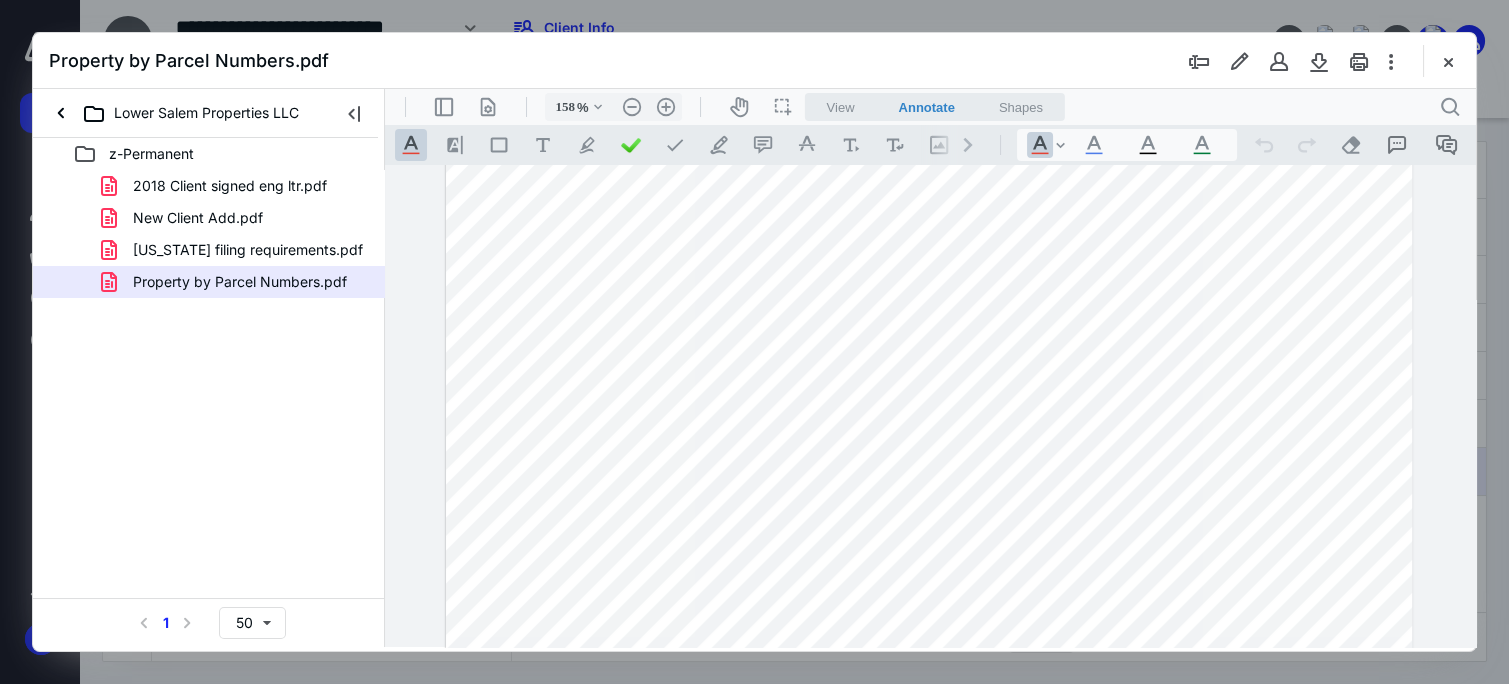 scroll, scrollTop: 547, scrollLeft: 0, axis: vertical 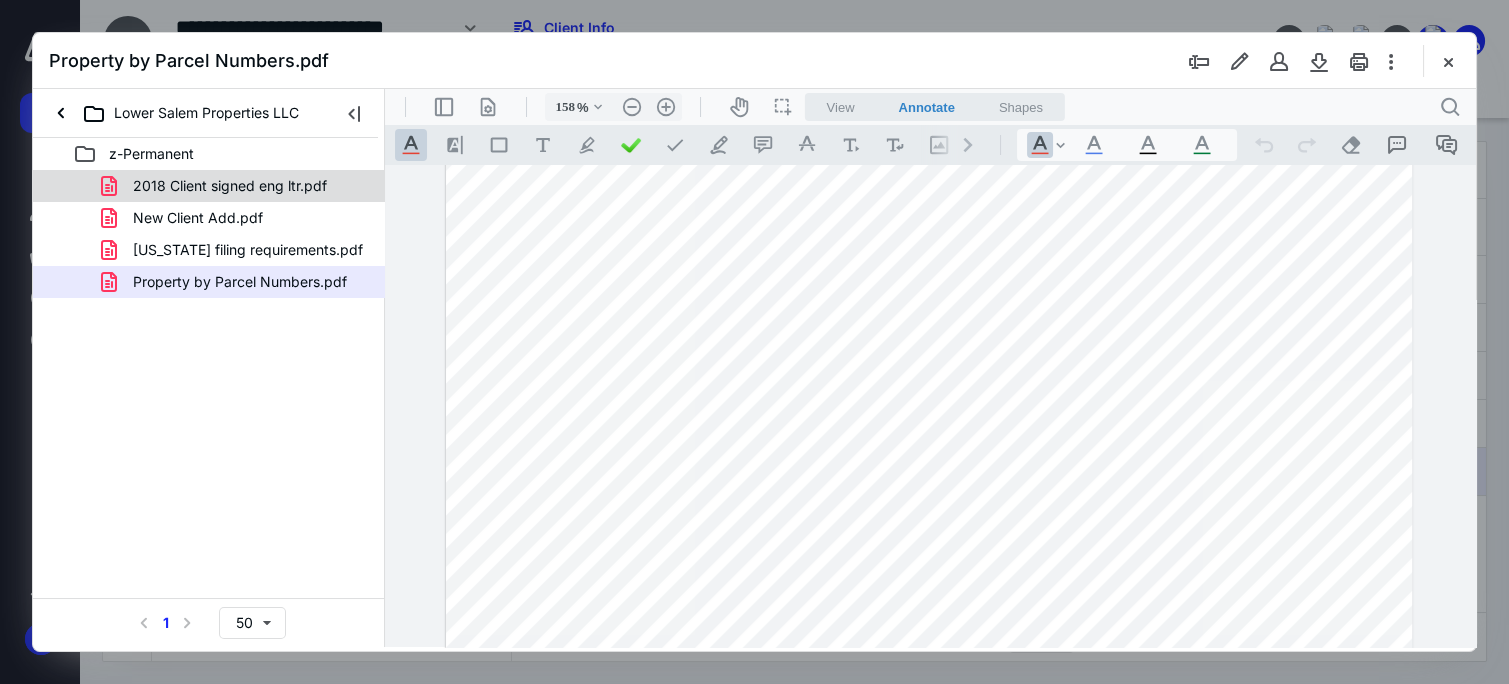 click on "2018 Client signed eng ltr.pdf" at bounding box center [230, 186] 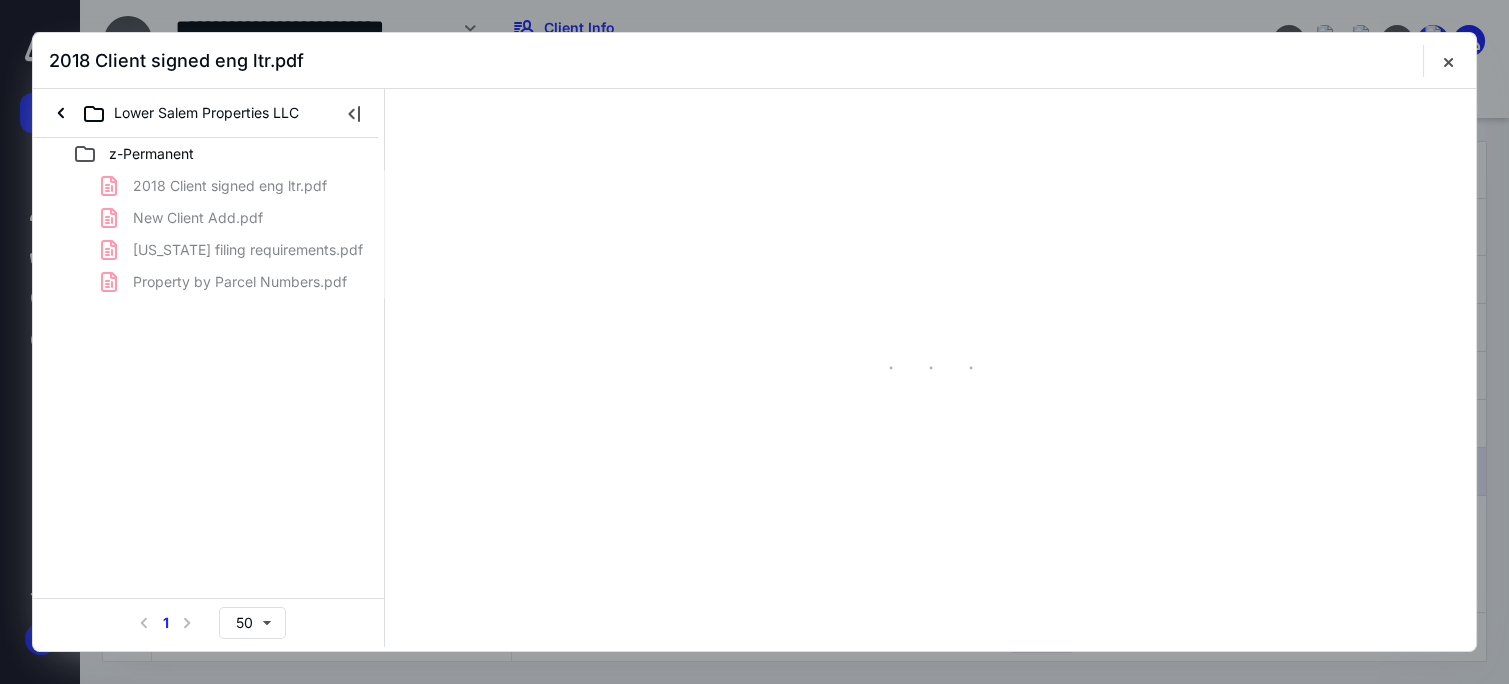 click on "2018 Client signed eng ltr.pdf New Client Add.pdf [US_STATE] filing requirements.pdf Property by Parcel Numbers.pdf" at bounding box center [209, 234] 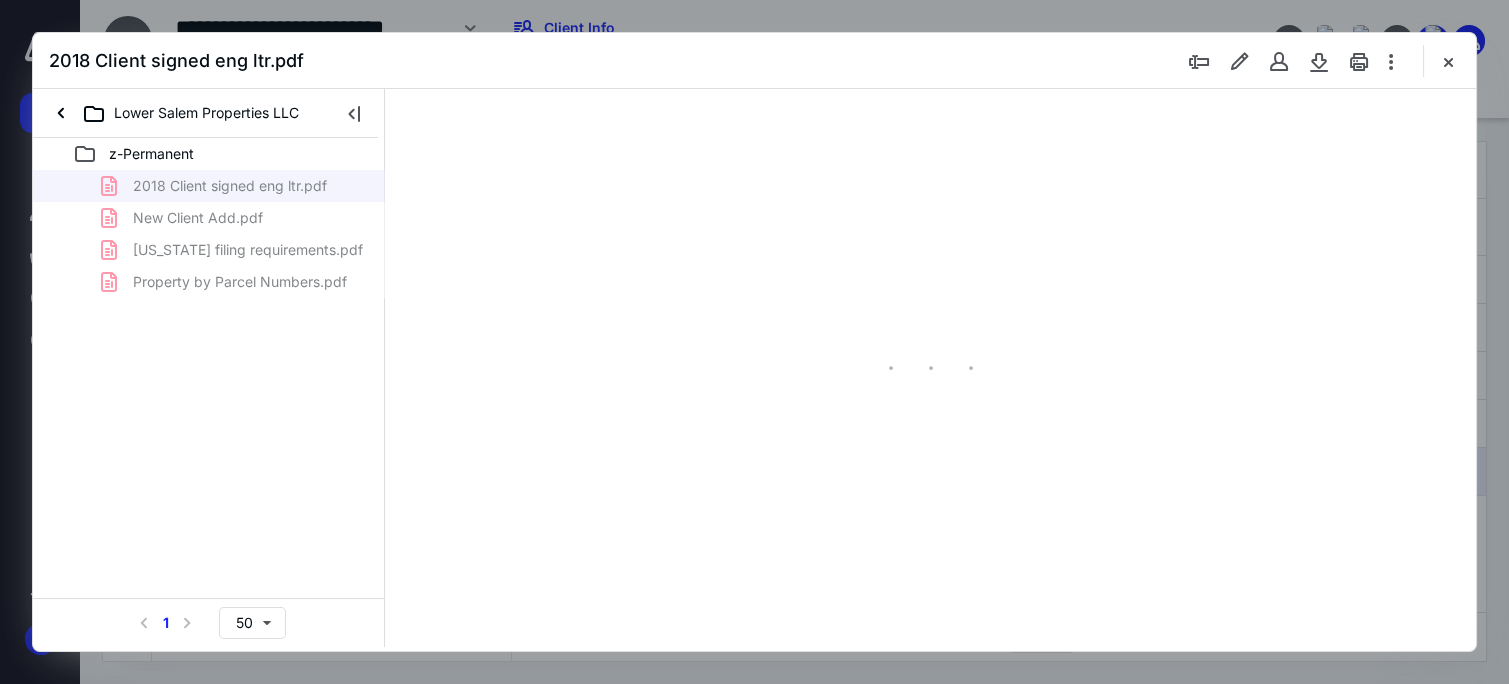 type on "61" 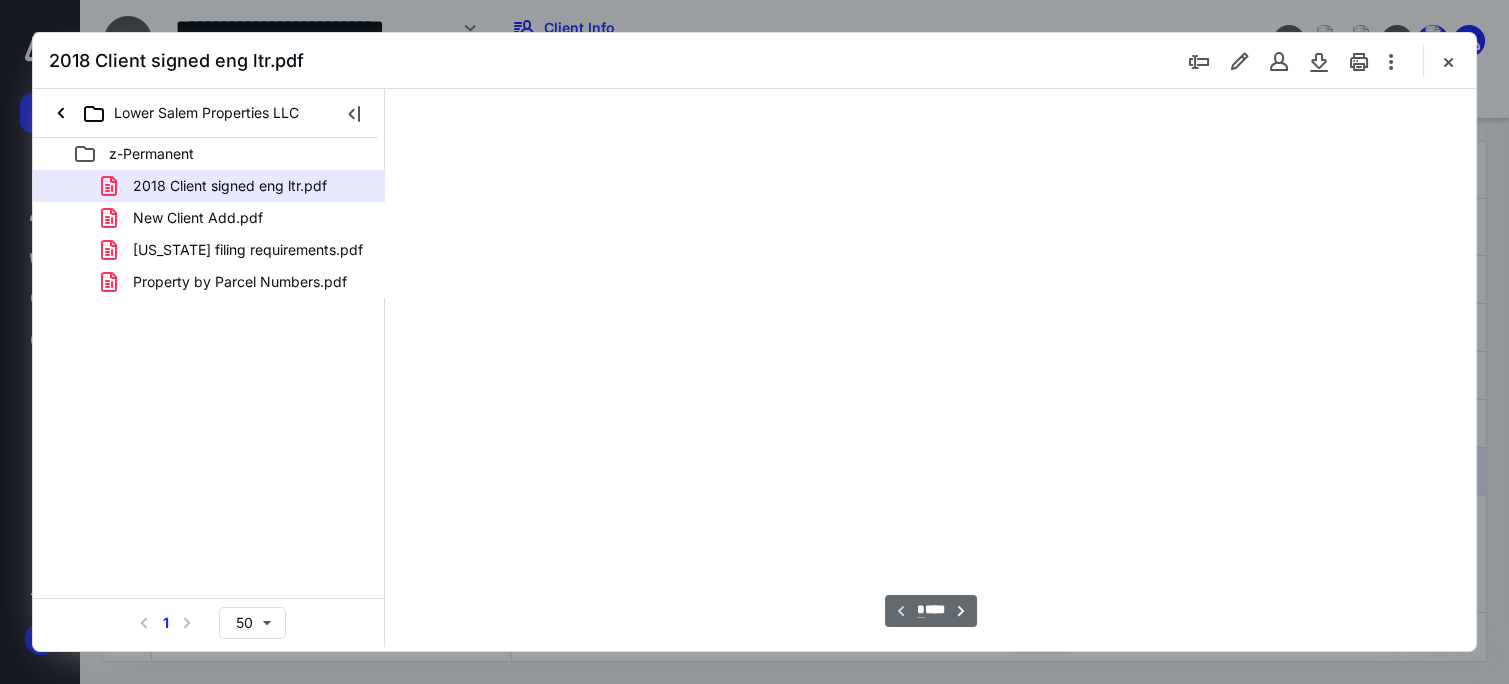 scroll, scrollTop: 77, scrollLeft: 0, axis: vertical 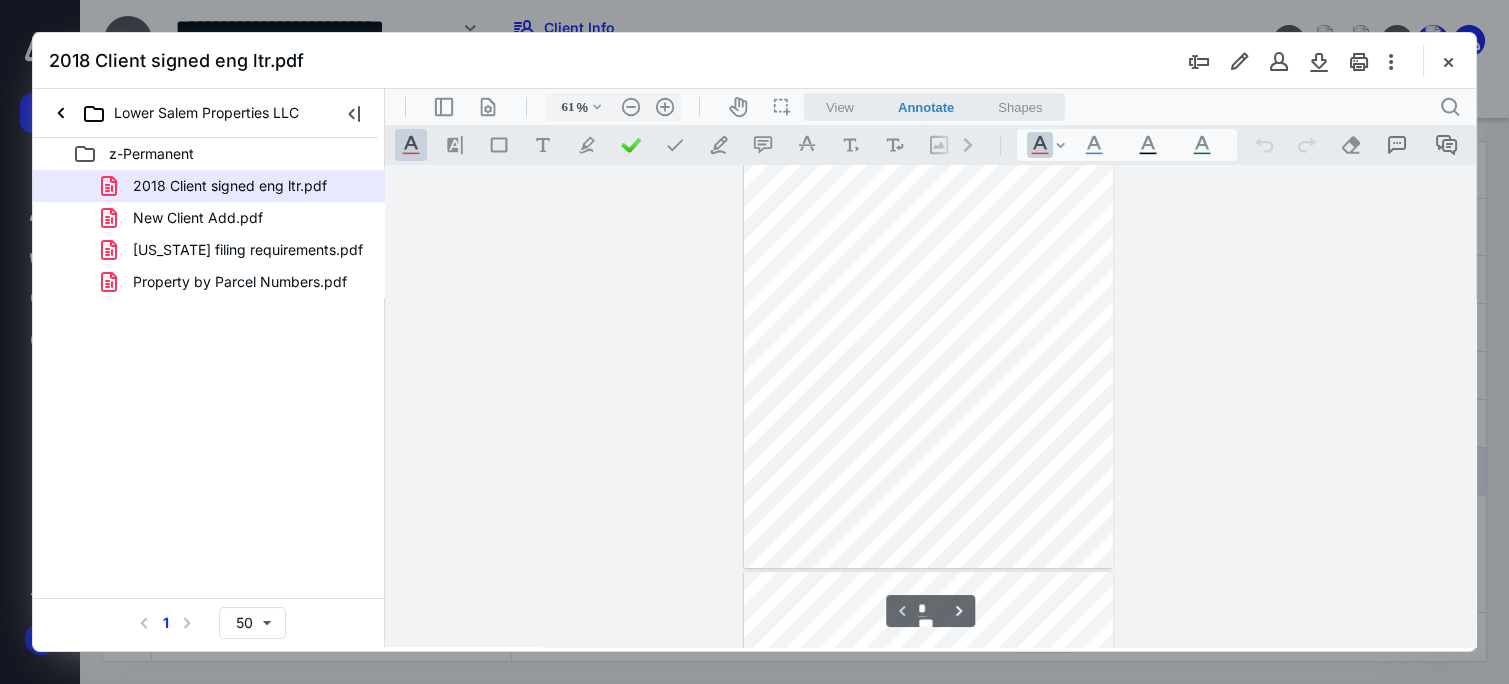 click on "**********" at bounding box center (930, 406) 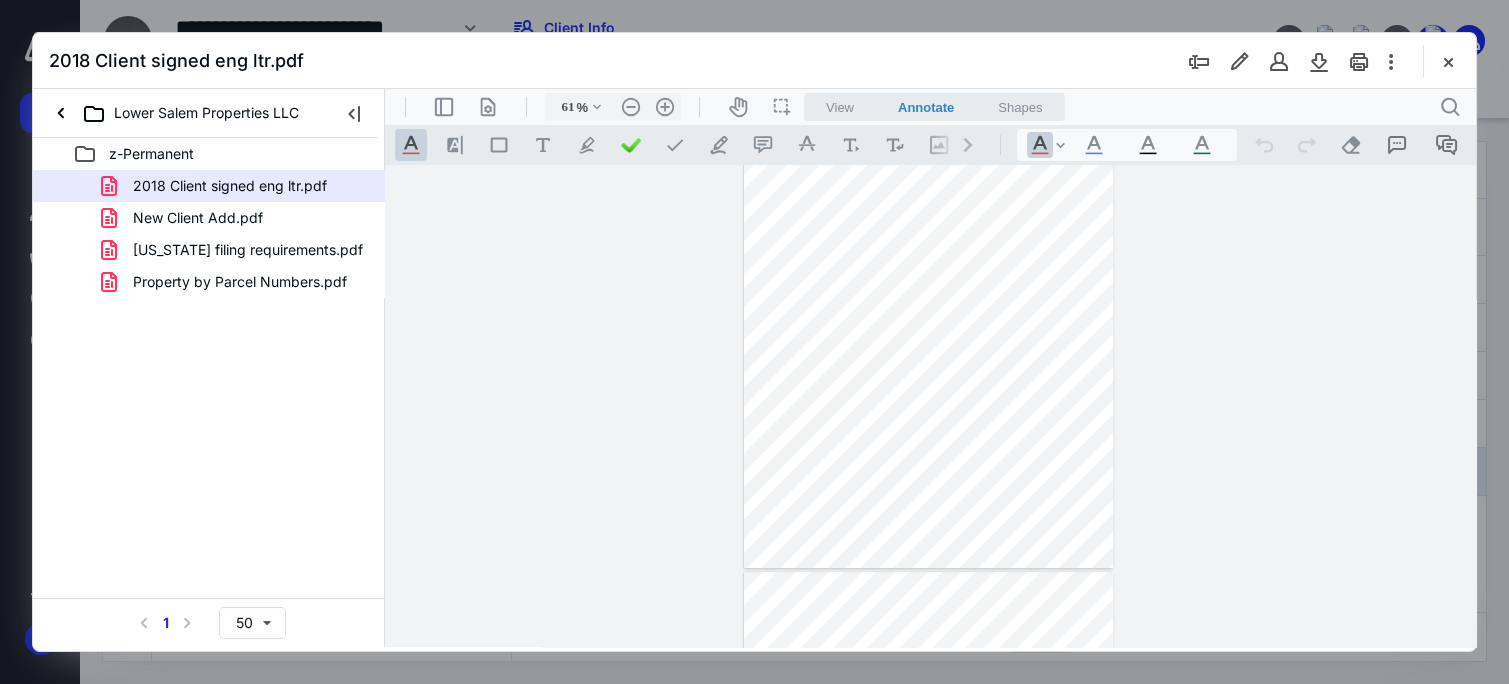 click at bounding box center [928, 329] 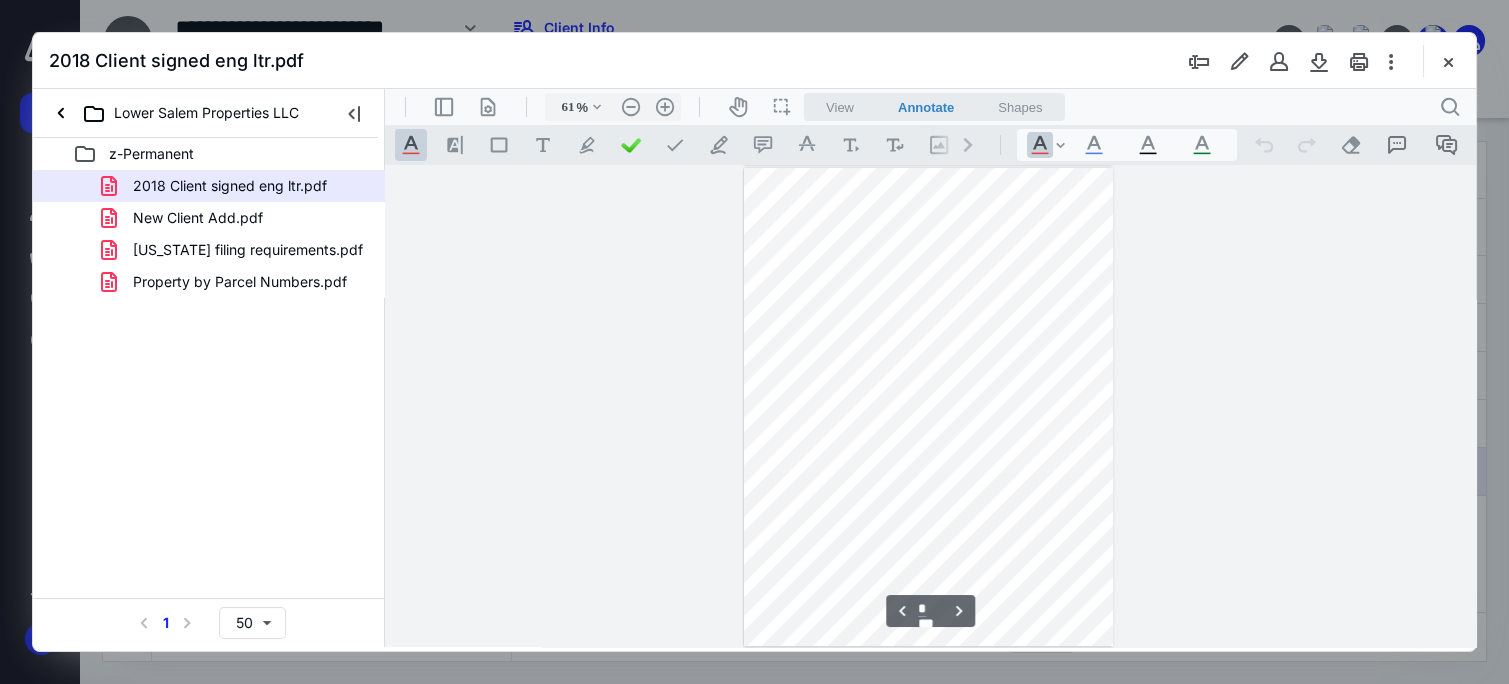 scroll, scrollTop: 482, scrollLeft: 0, axis: vertical 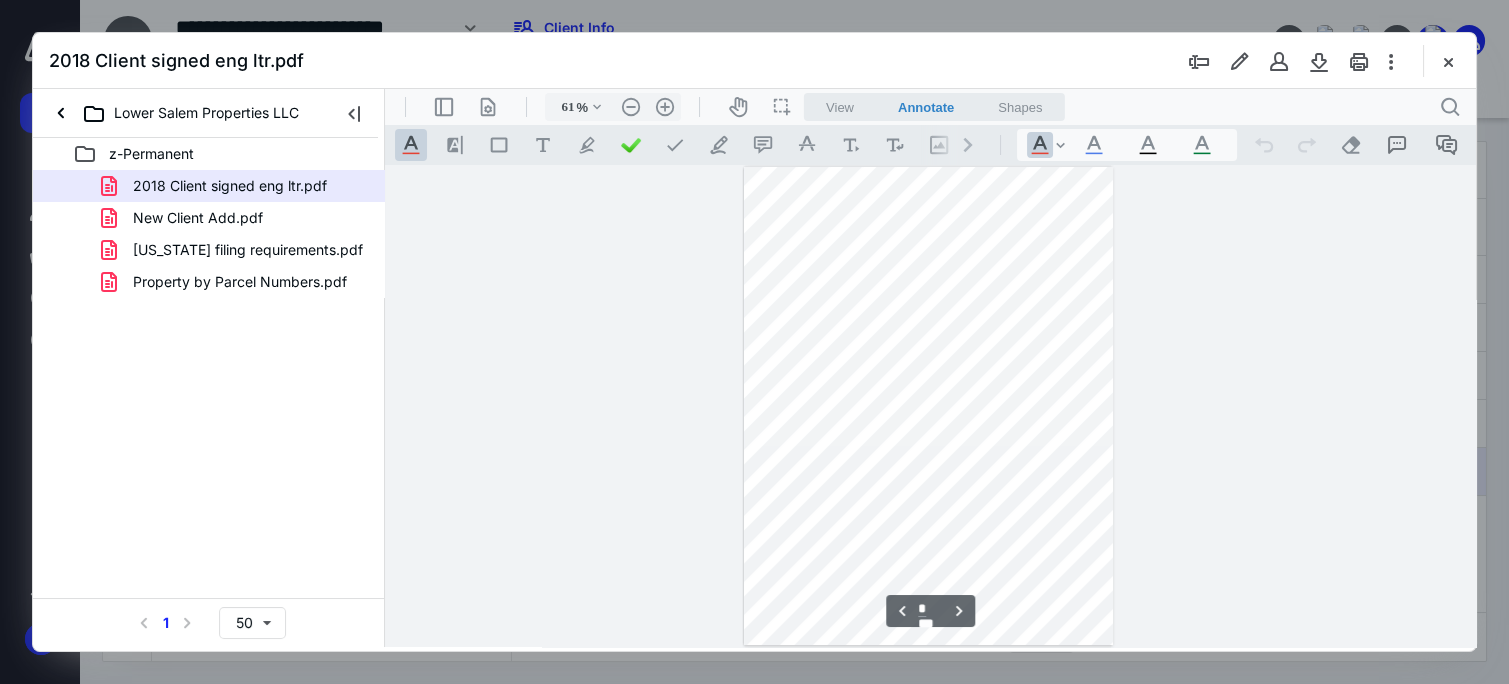 type on "*" 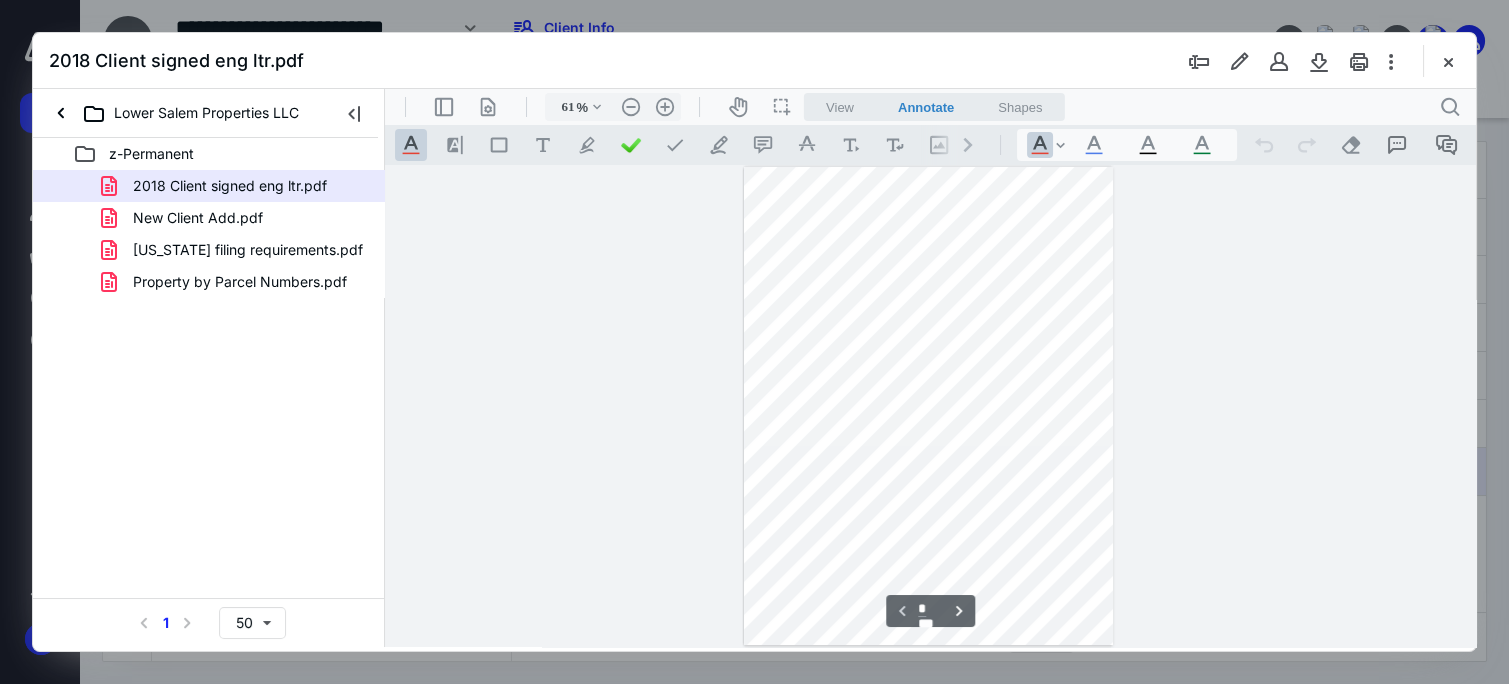 scroll, scrollTop: 0, scrollLeft: 0, axis: both 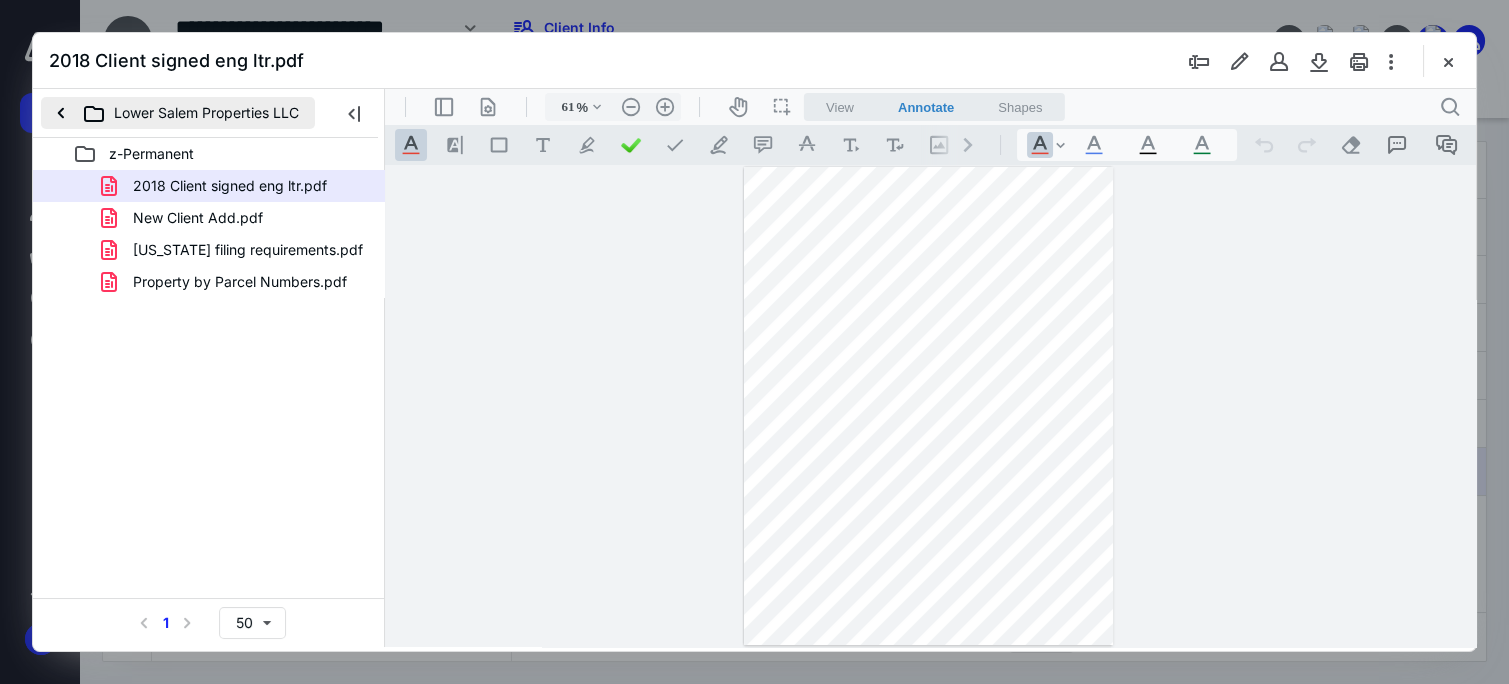 click on "Lower Salem Properties LLC" at bounding box center (178, 113) 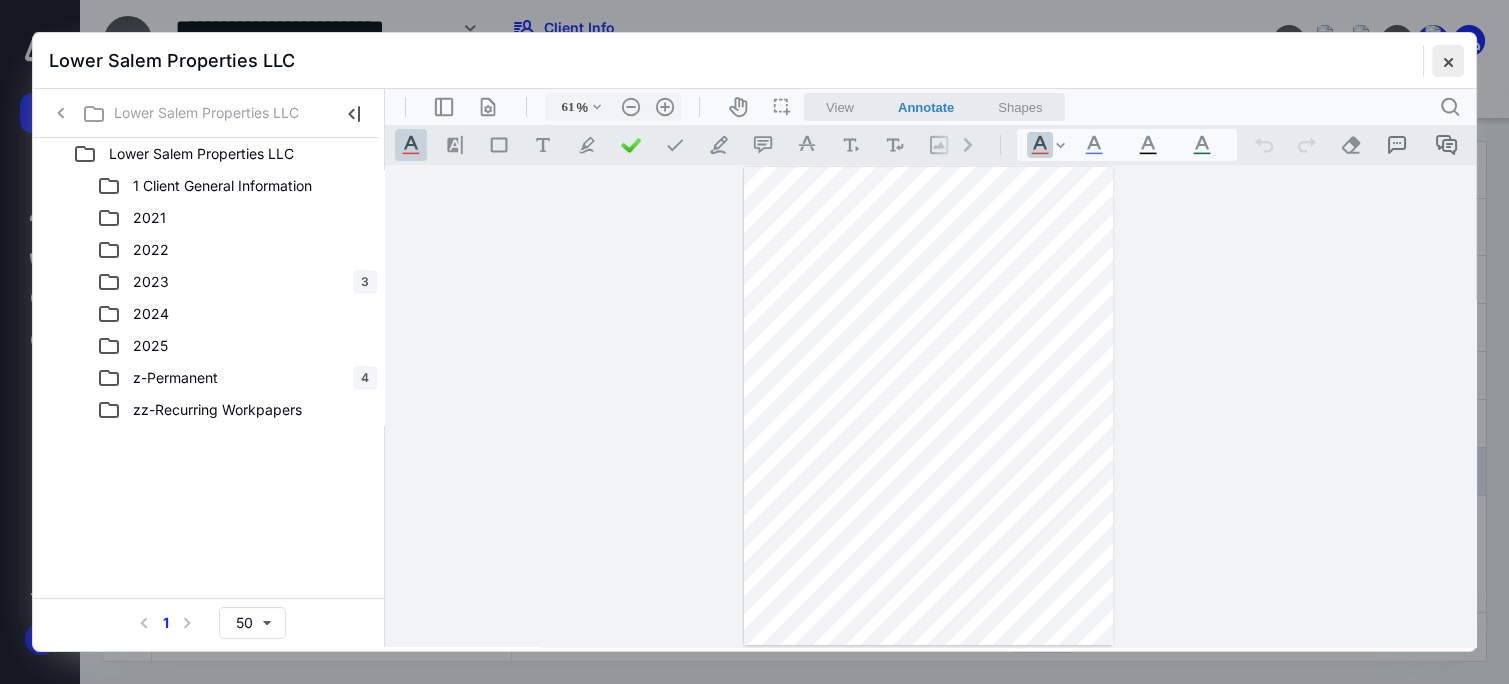 click at bounding box center [1448, 61] 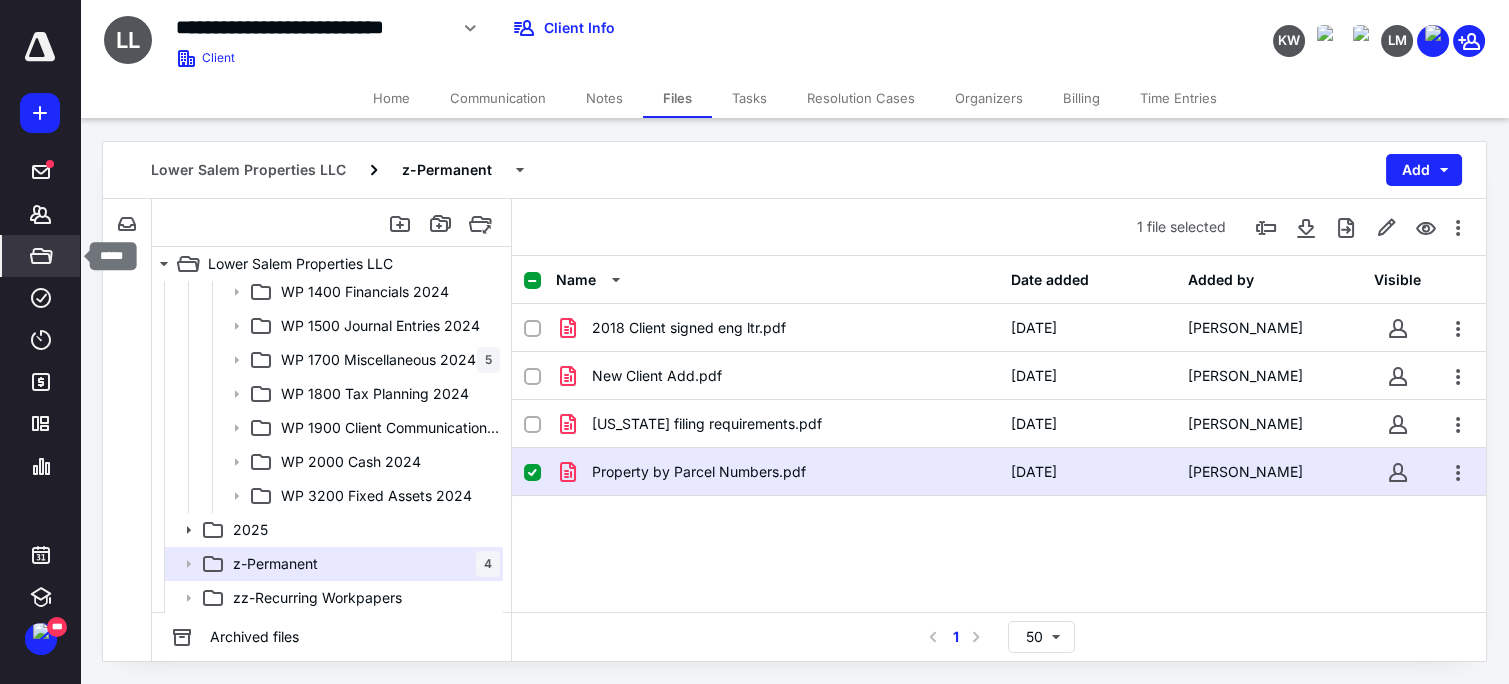 click 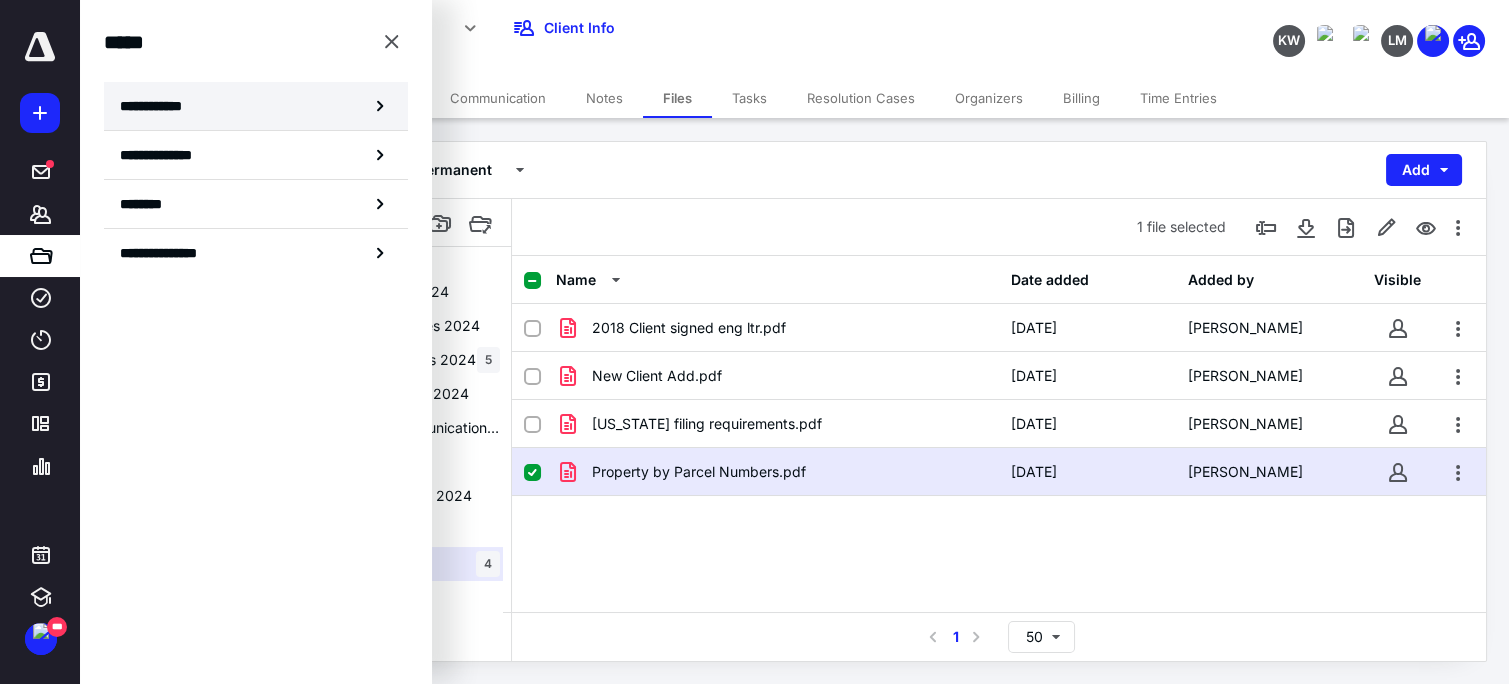 click on "**********" at bounding box center [157, 106] 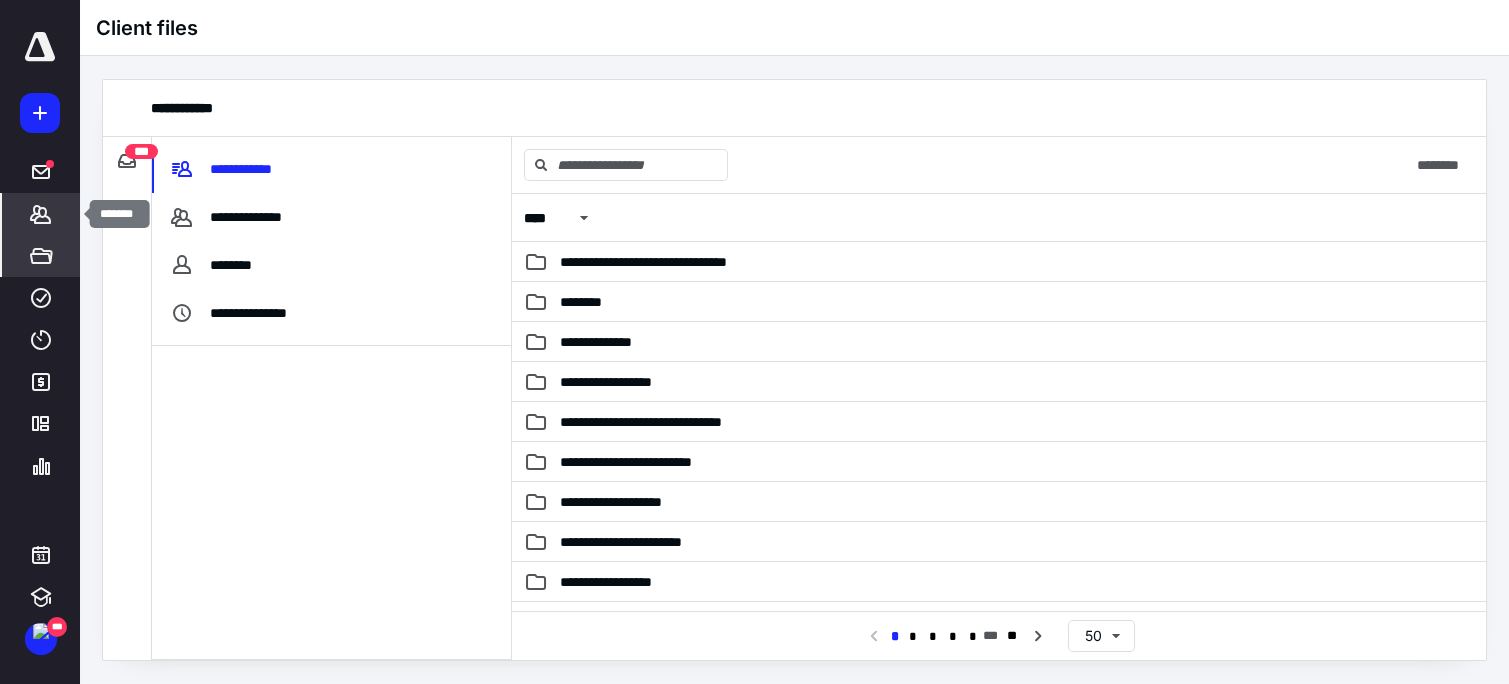 click 